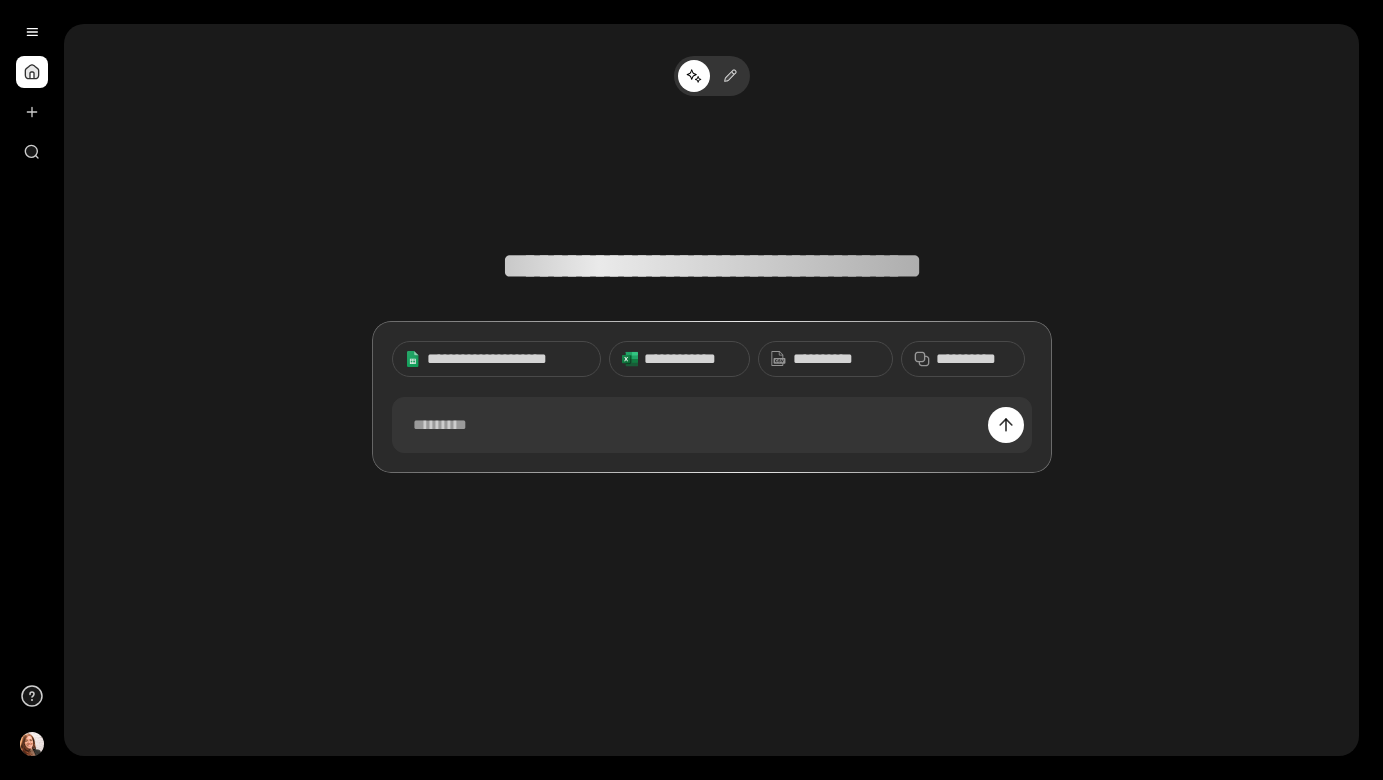 scroll, scrollTop: 0, scrollLeft: 0, axis: both 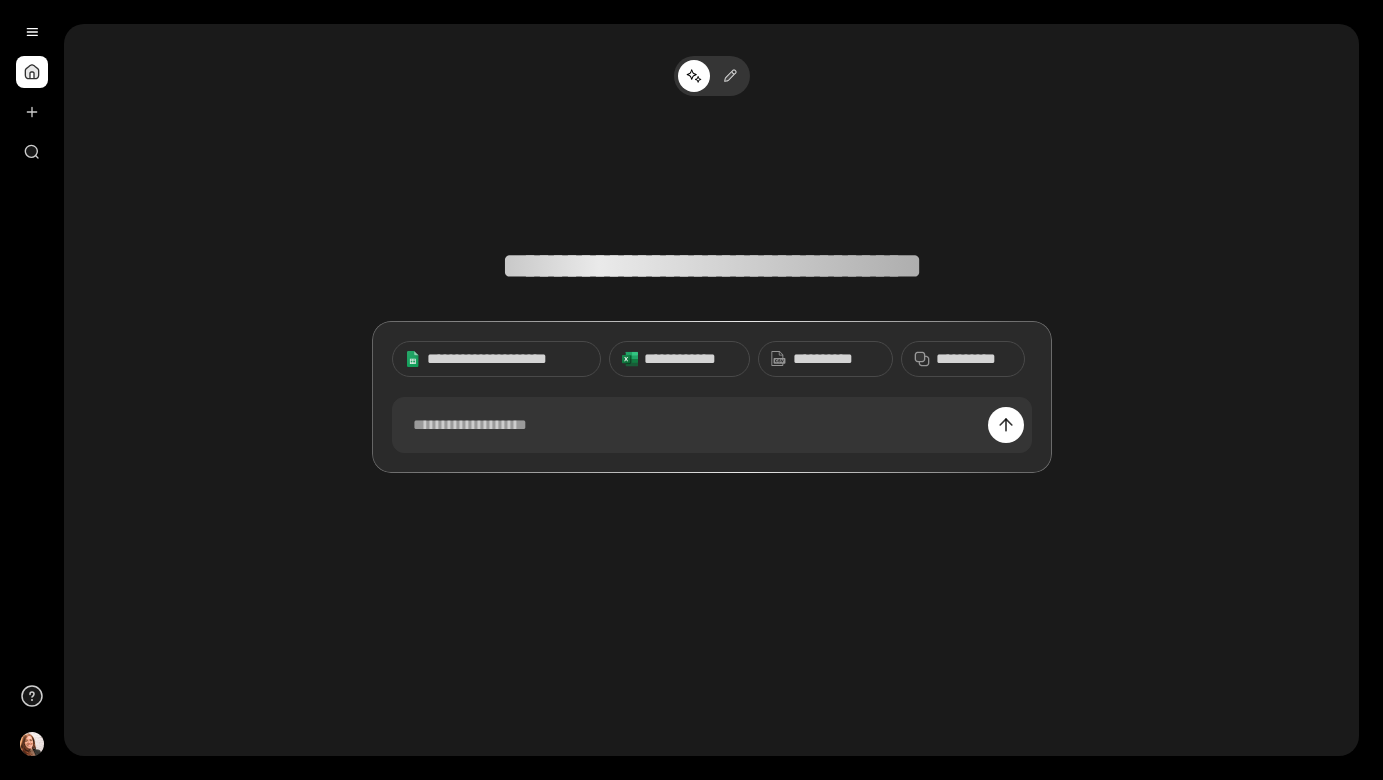 click at bounding box center (32, 72) 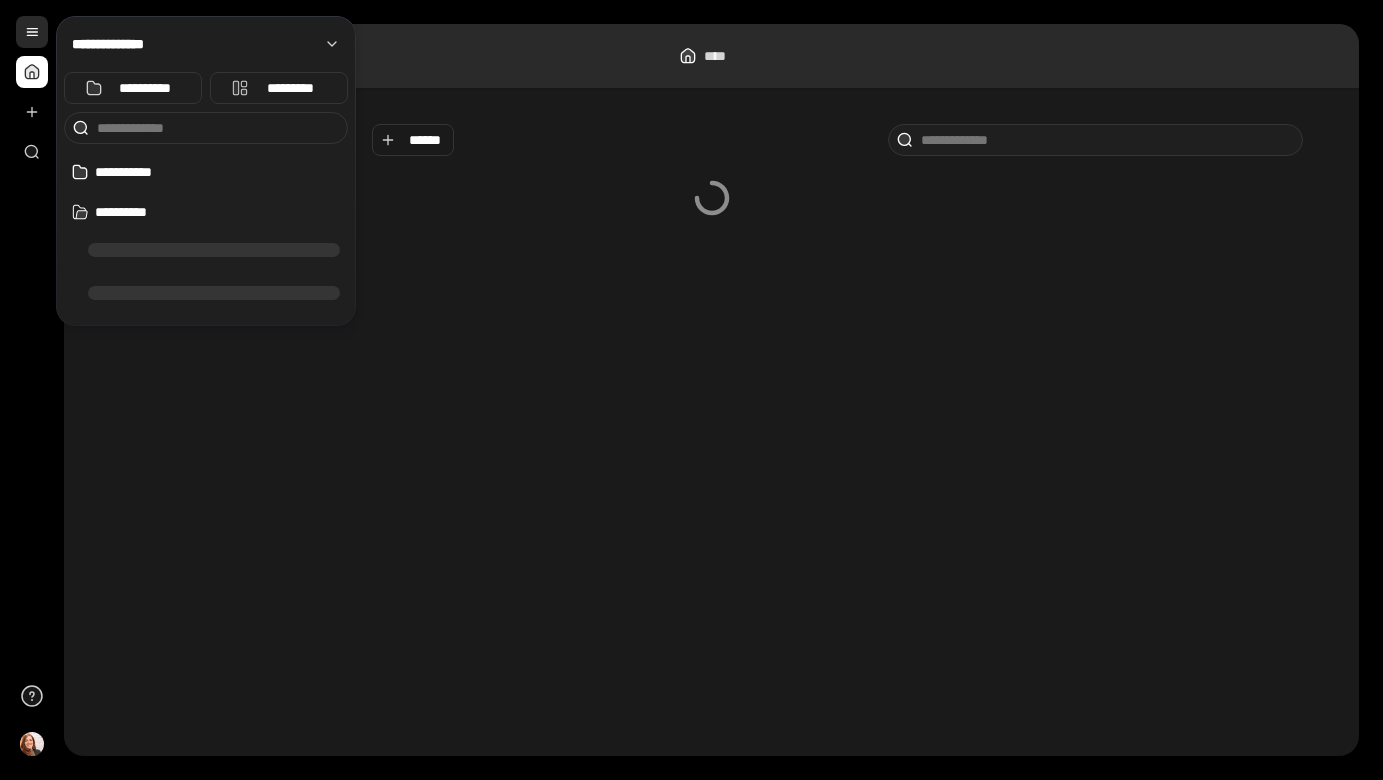 click at bounding box center [32, 32] 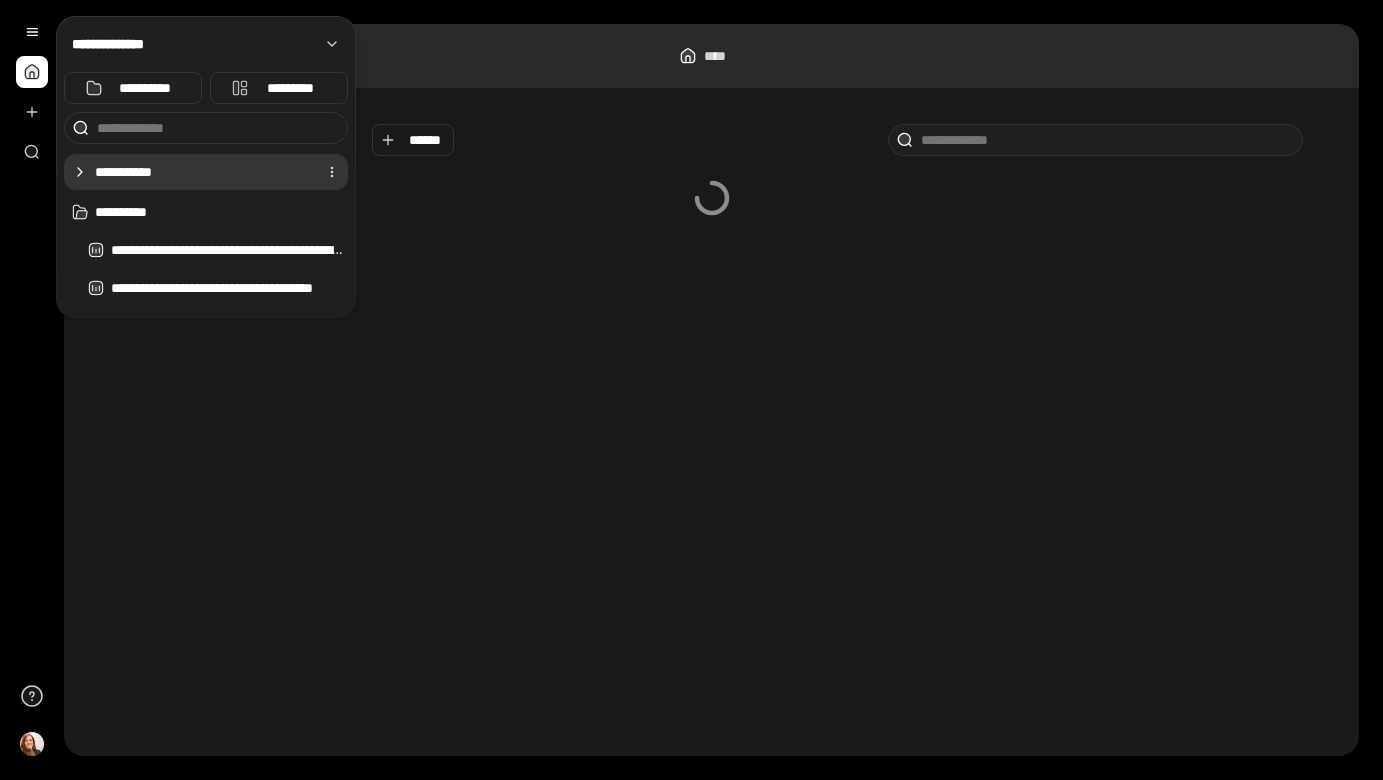 click on "**********" at bounding box center (202, 172) 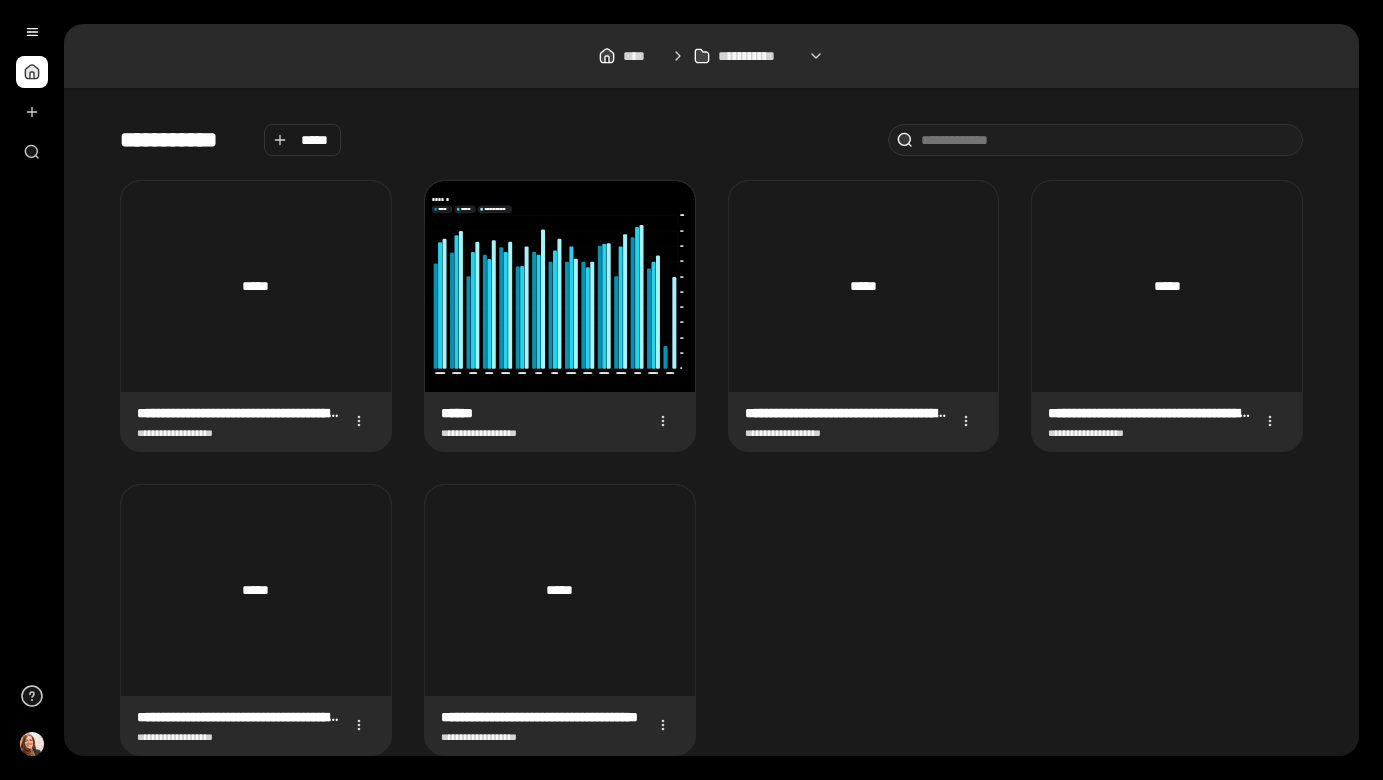 click on "**********" at bounding box center [711, 468] 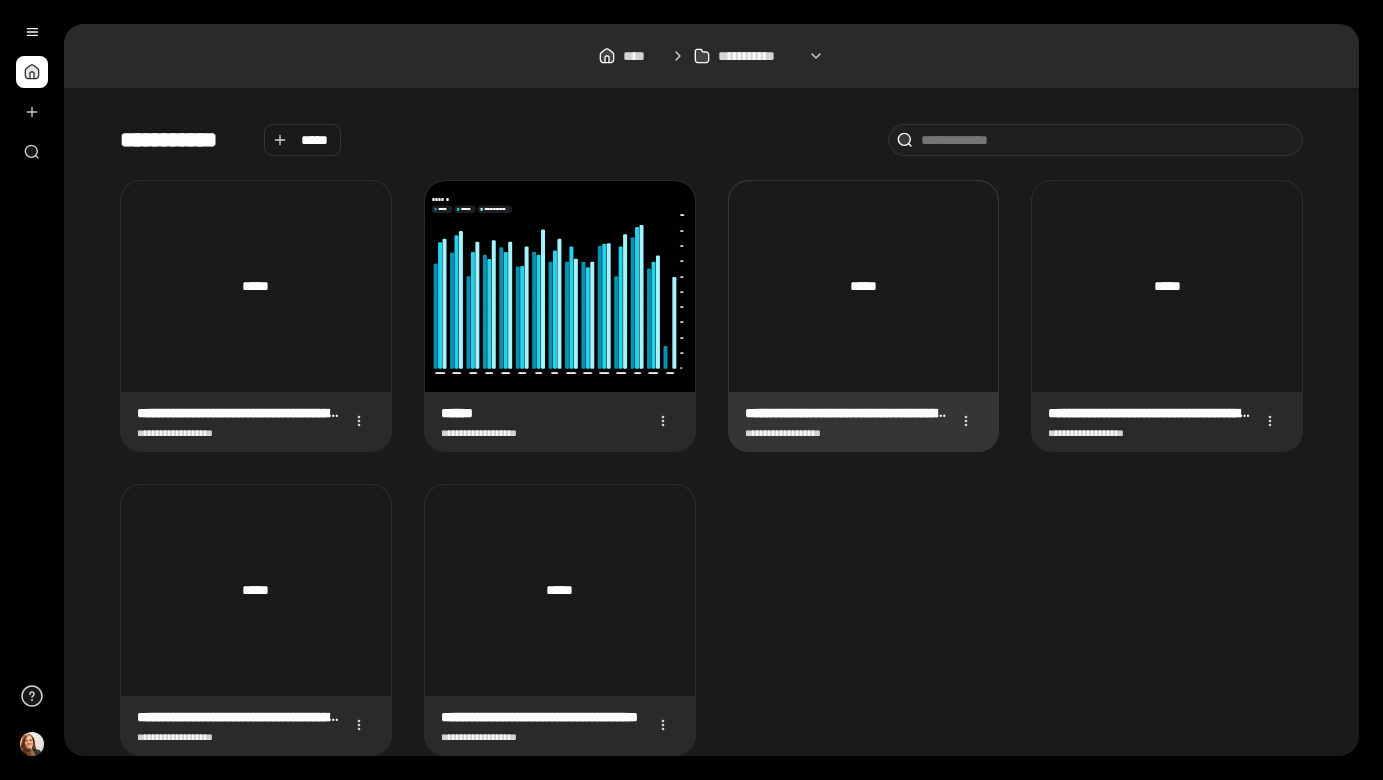 click on "**********" at bounding box center (864, 421) 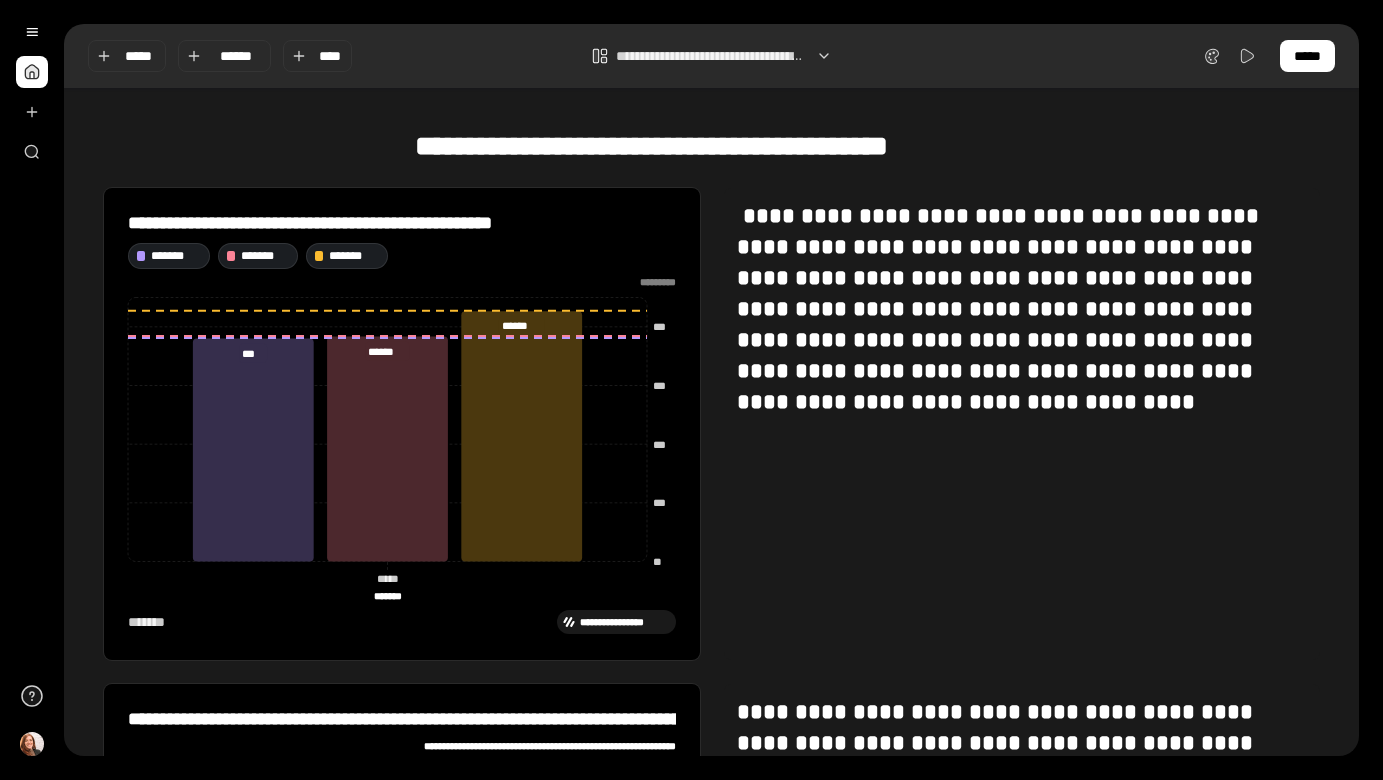click on "**********" at bounding box center [711, 56] 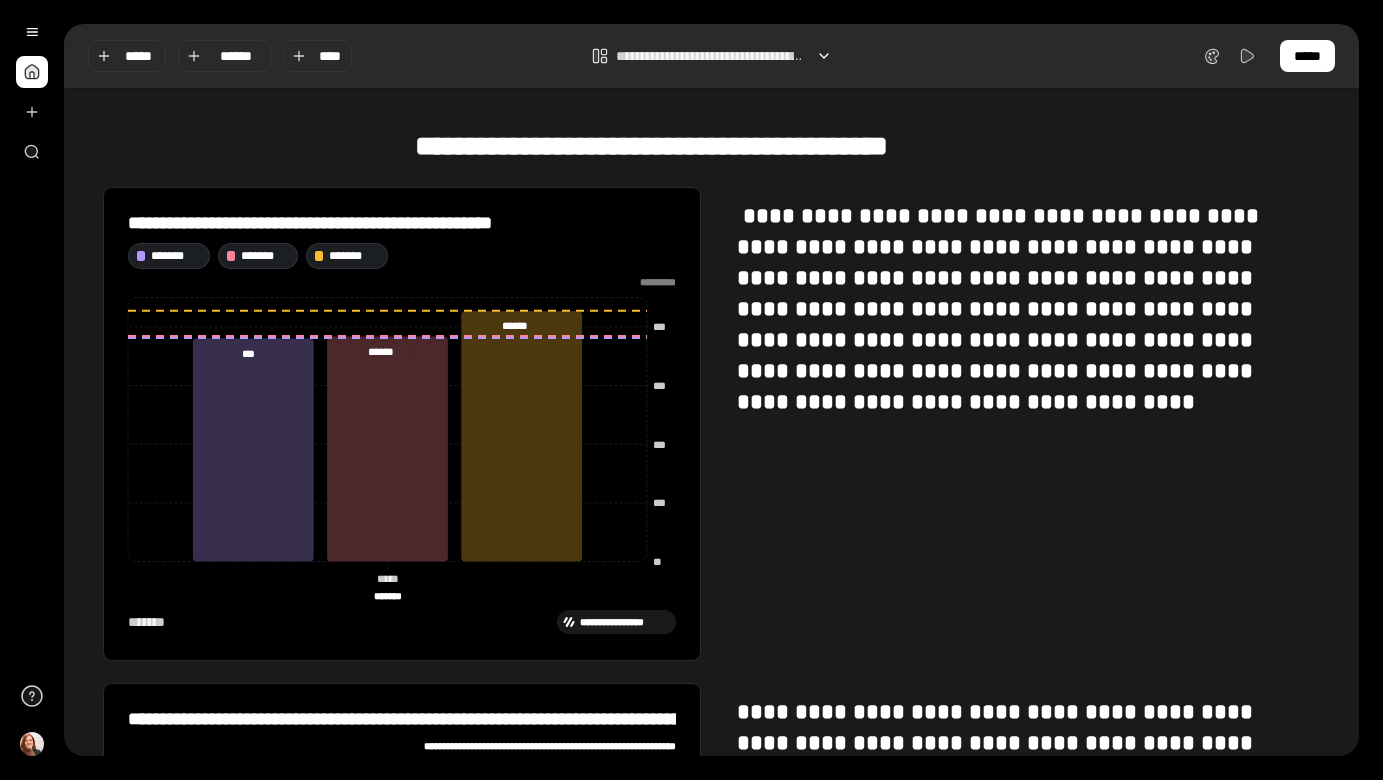 click at bounding box center [824, 56] 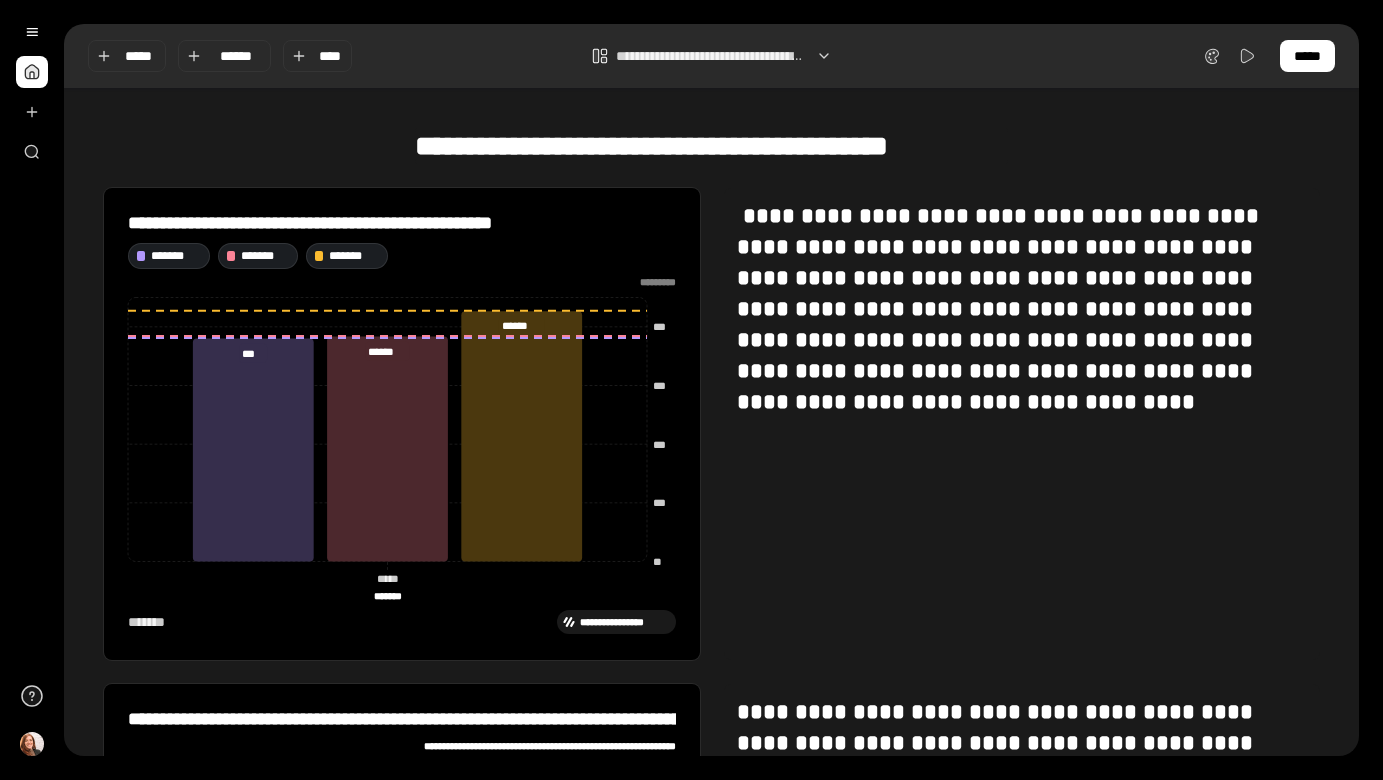 click on "**********" at bounding box center (711, 146) 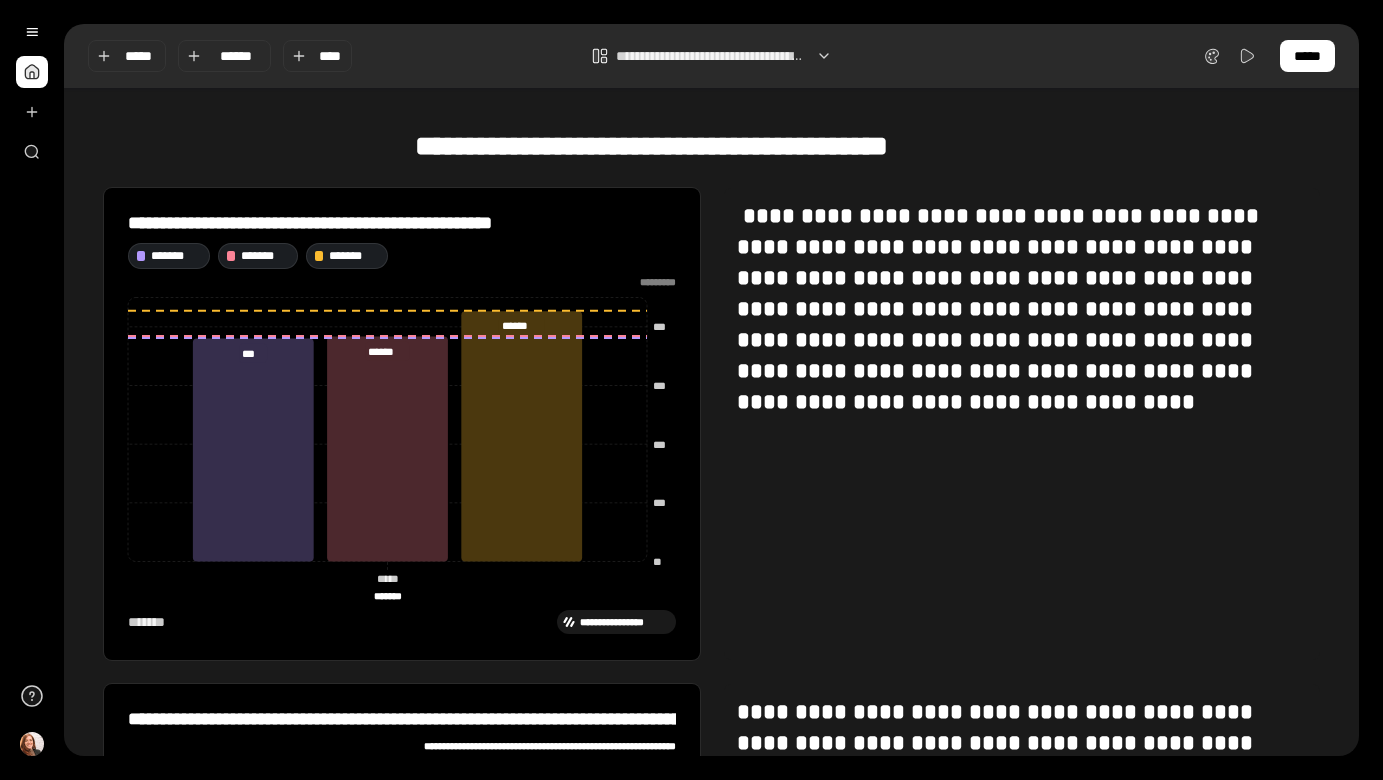 click at bounding box center (32, 72) 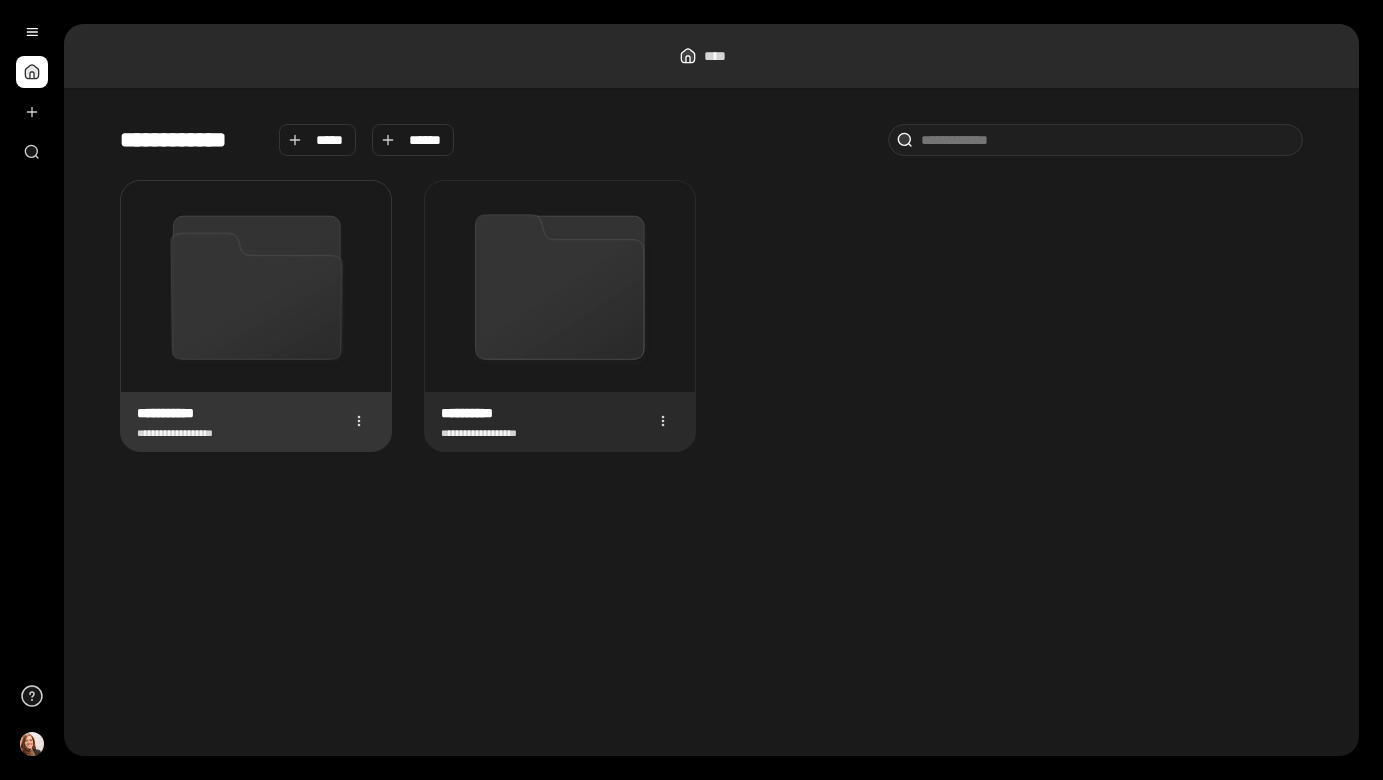 click at bounding box center [256, 286] 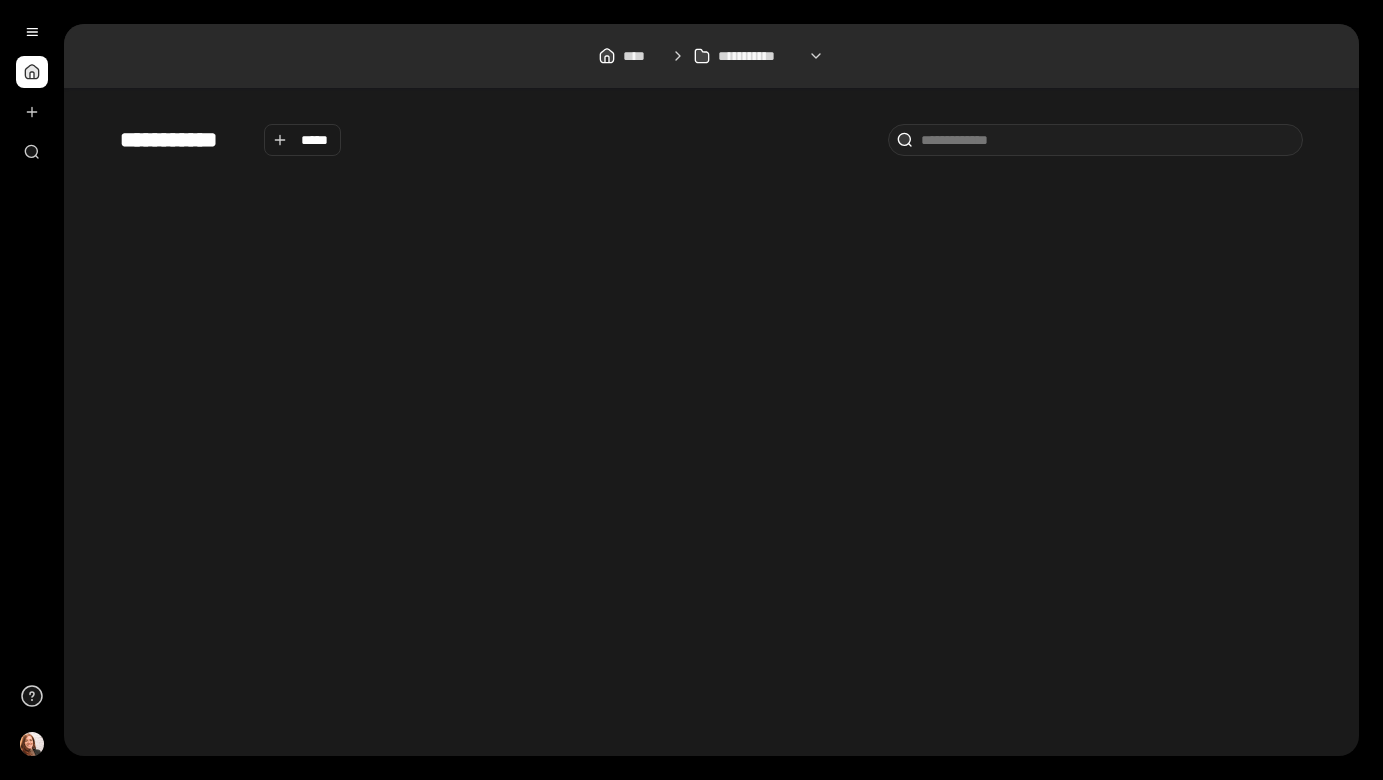 click at bounding box center [711, 450] 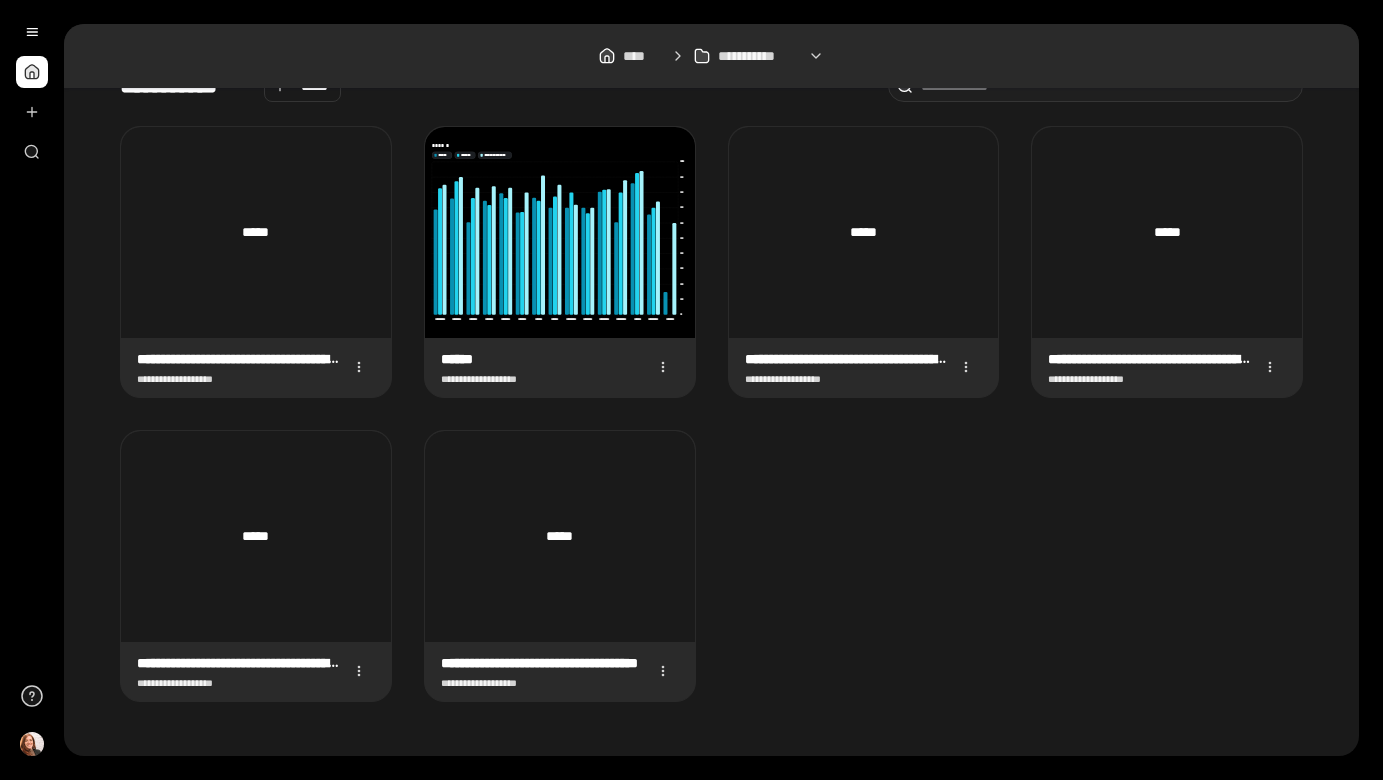 scroll, scrollTop: 59, scrollLeft: 0, axis: vertical 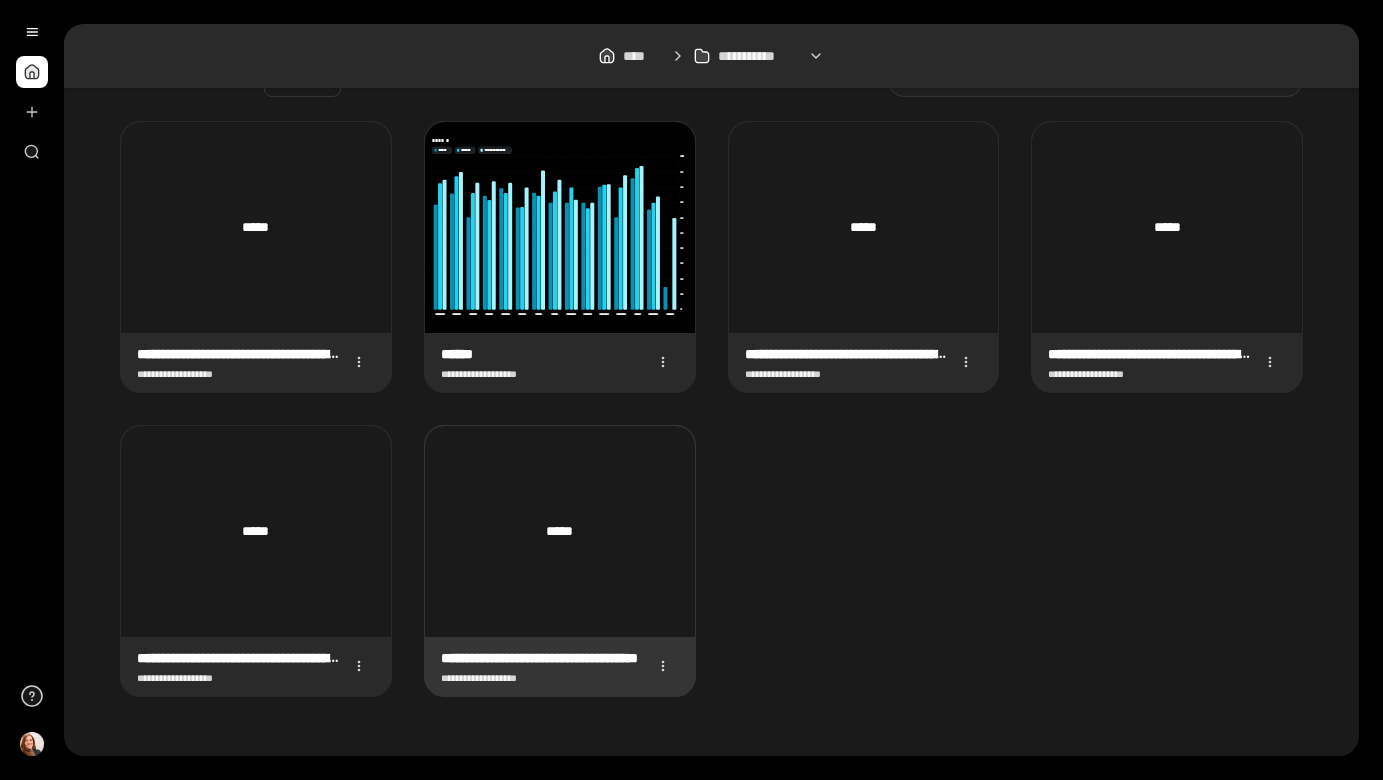 click on "*****" at bounding box center (560, 531) 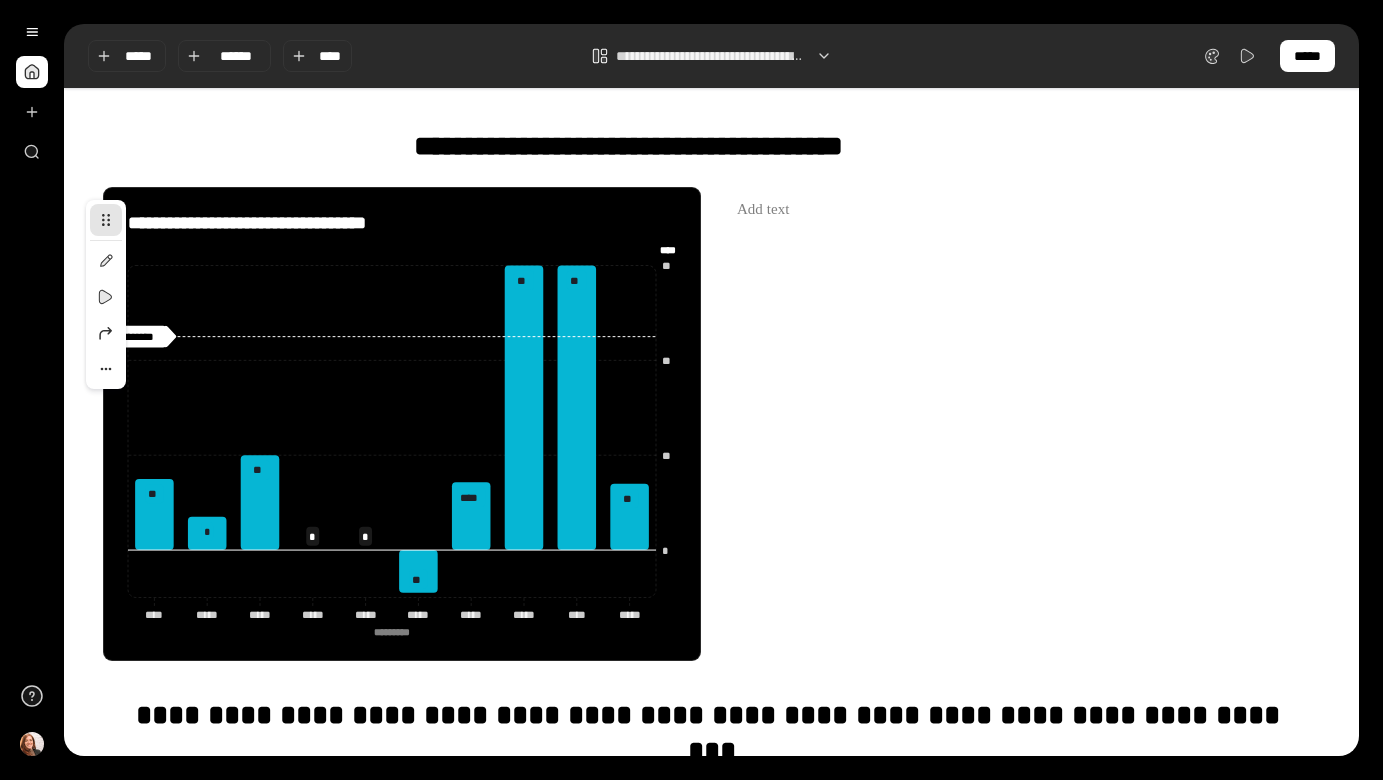 click on "* ** ** ** **** **** **** **** ***** ***** ***** ***** ***** ***** ***** ***** ***** ***** ***** ***** ***** ***** **** **** ***** ***** *********" 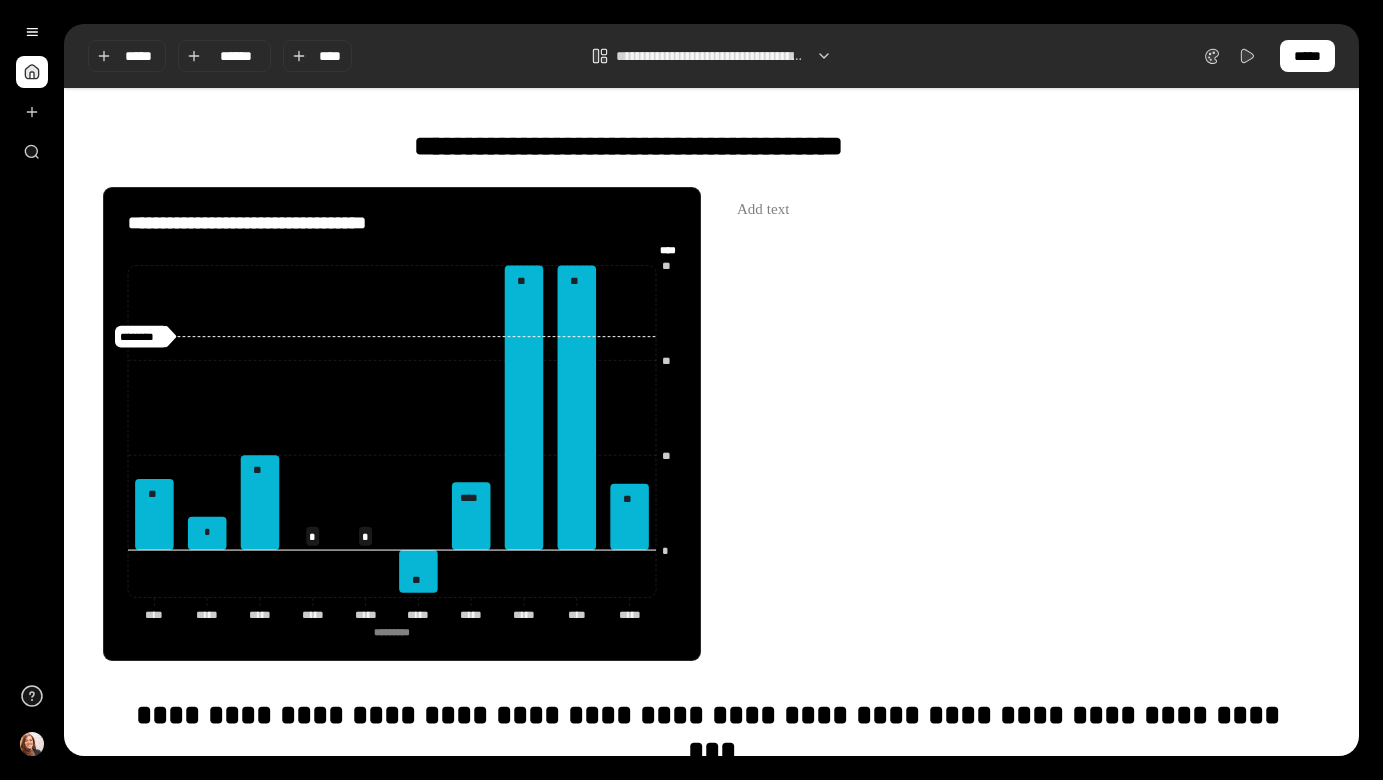 click on "**********" at bounding box center (711, 146) 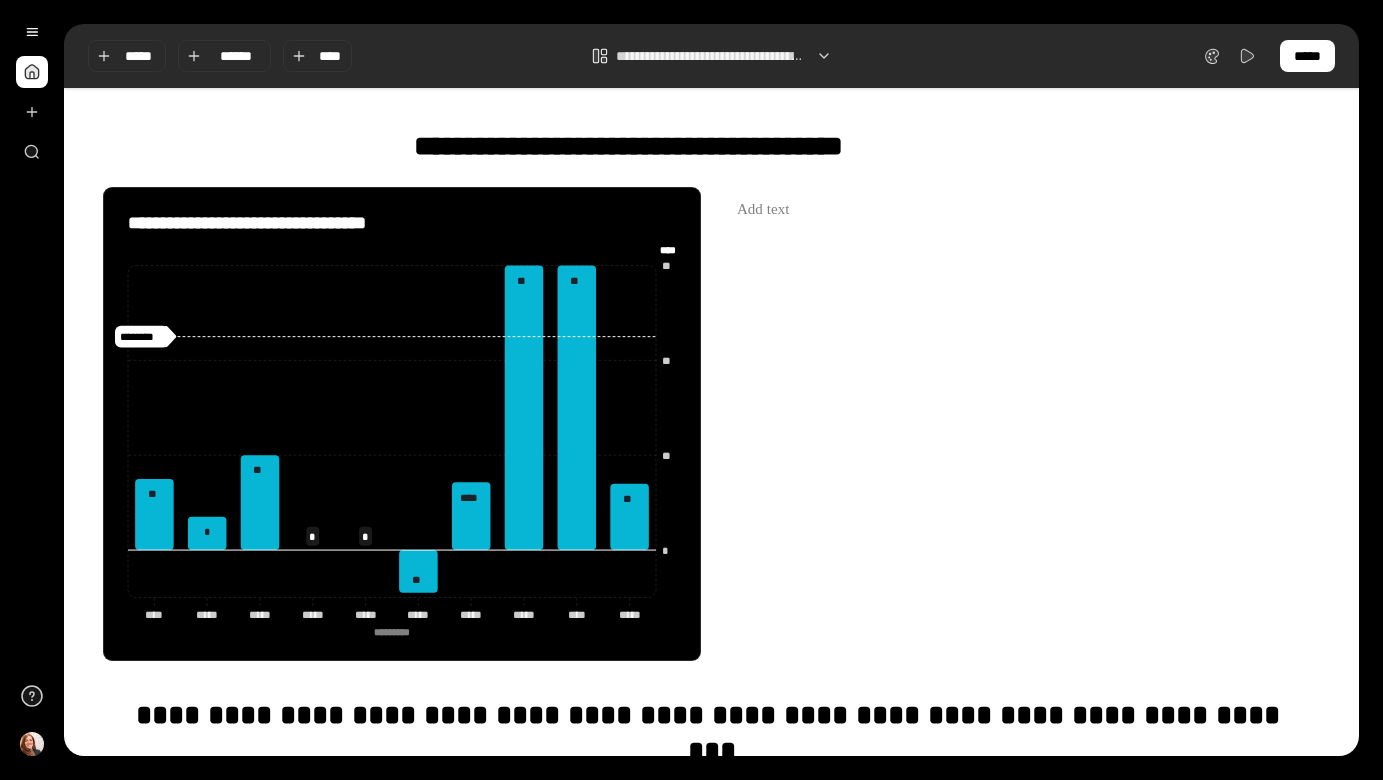 click on "**********" at bounding box center [711, 56] 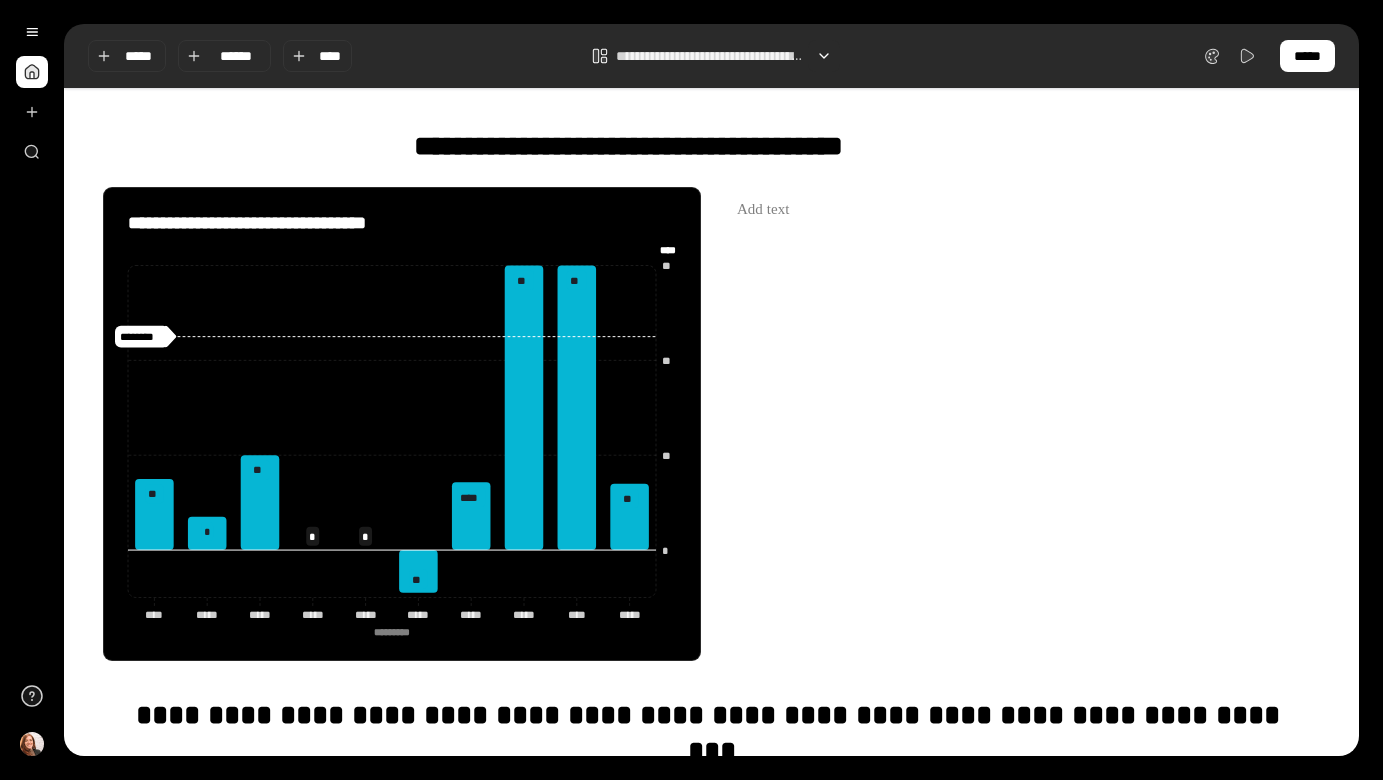 click at bounding box center (824, 56) 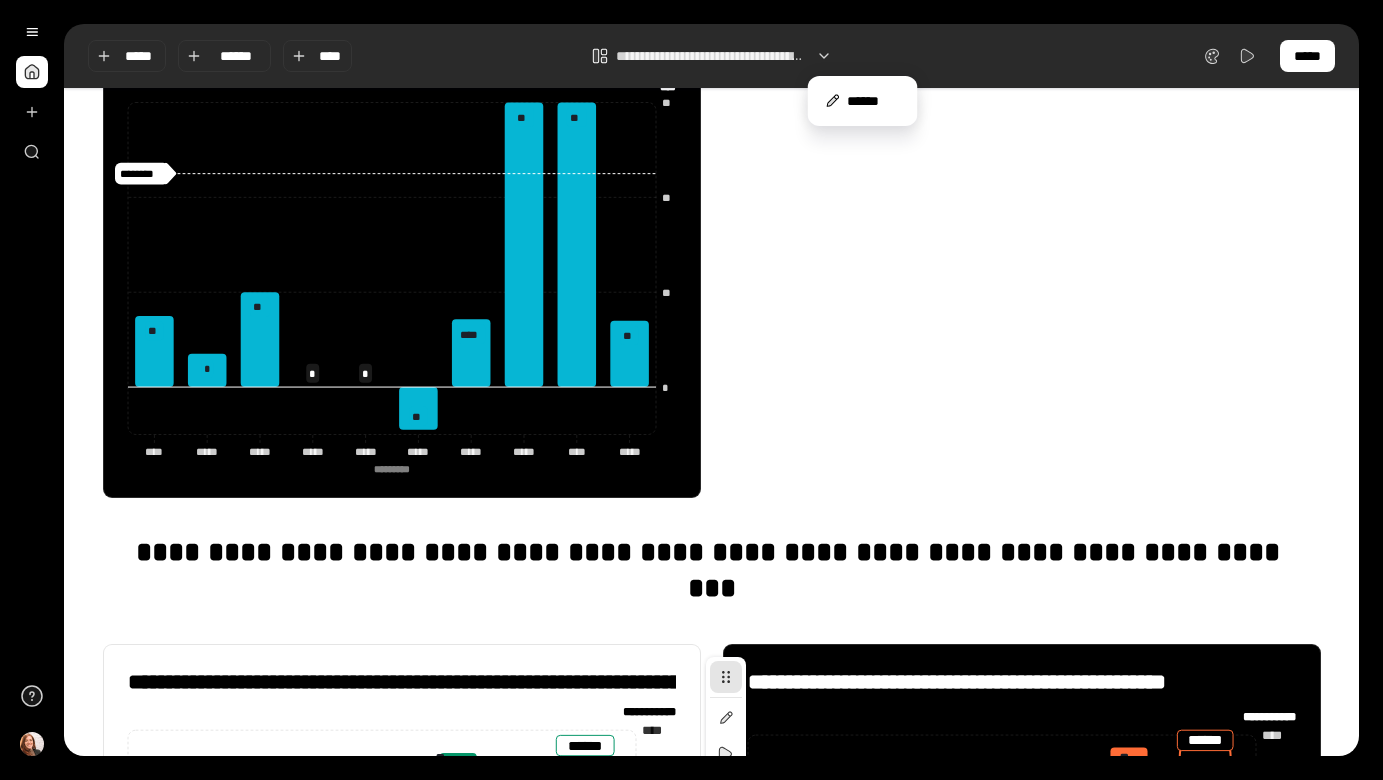scroll, scrollTop: 0, scrollLeft: 0, axis: both 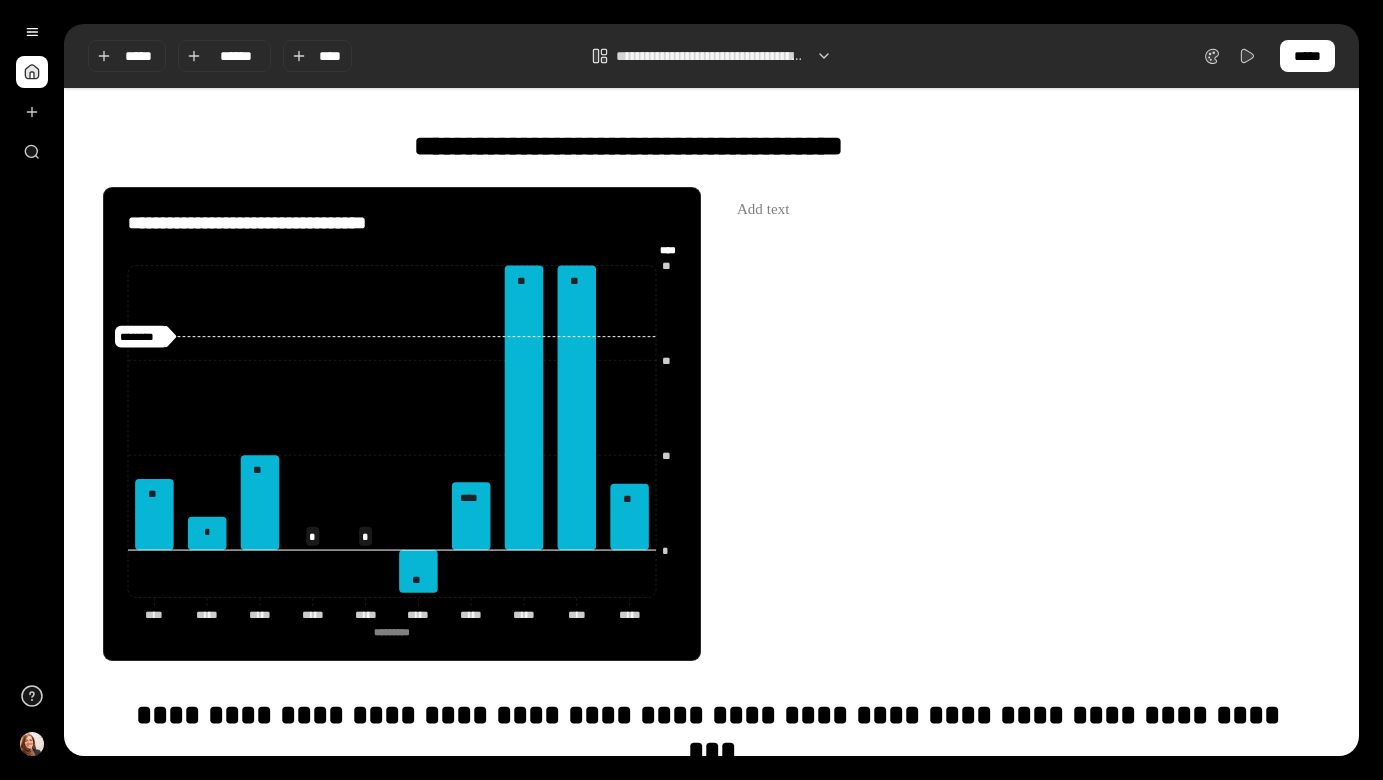 click on "**********" at bounding box center (711, 422) 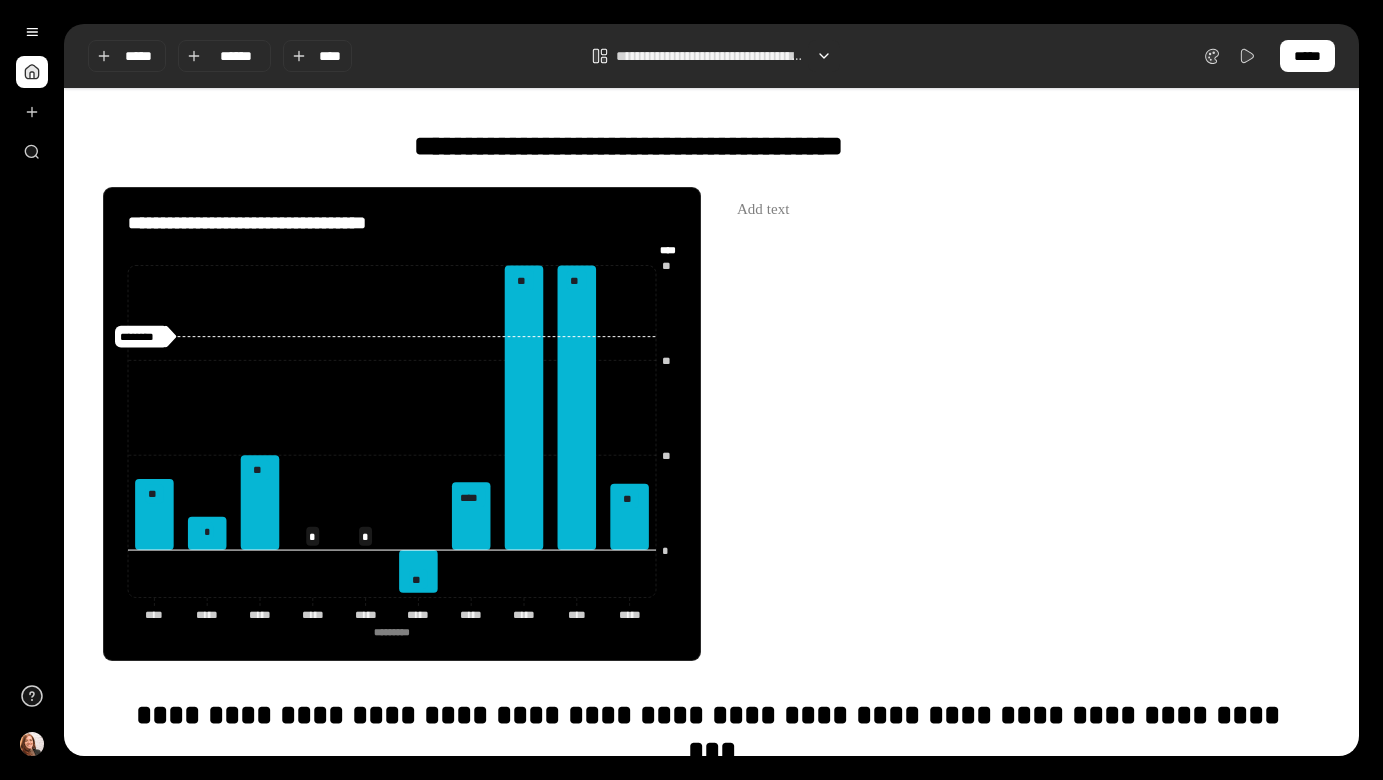 click at bounding box center (824, 56) 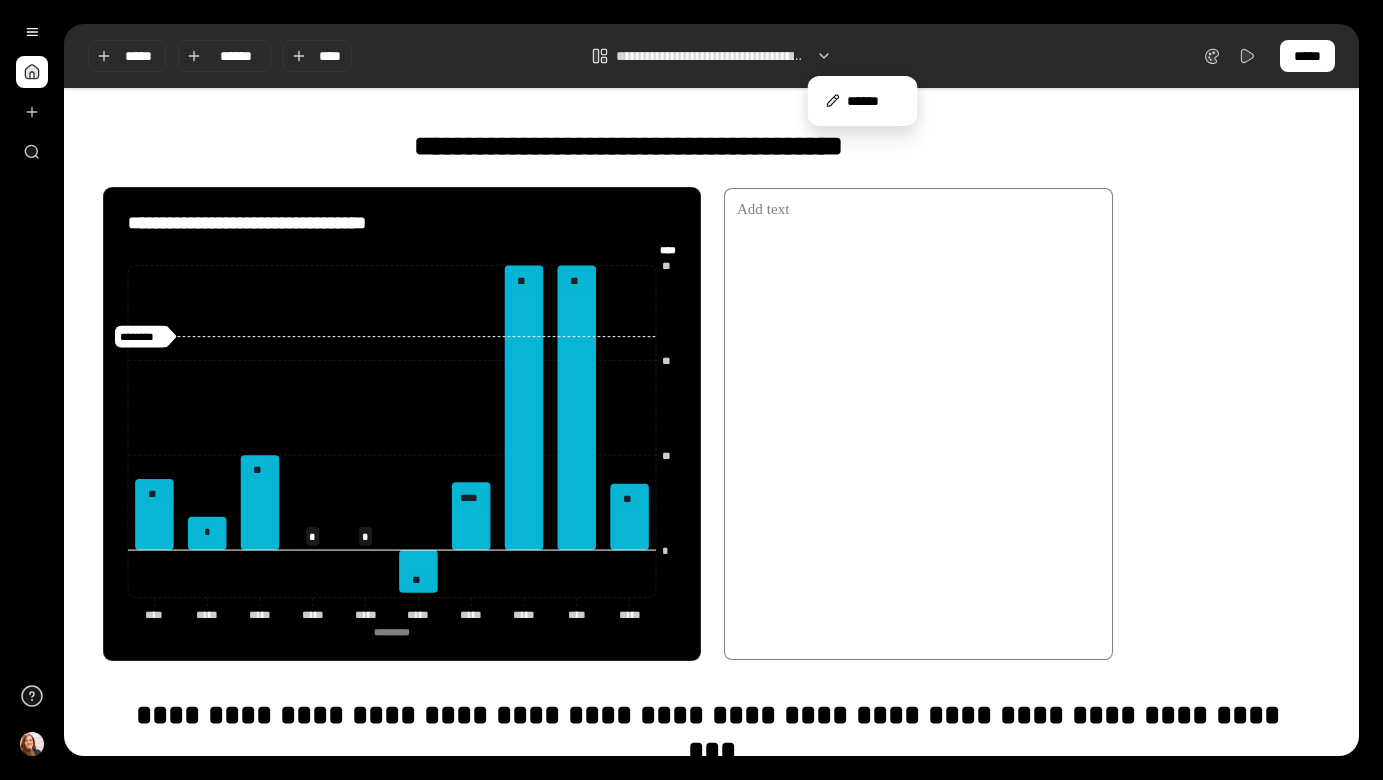 click at bounding box center (918, 424) 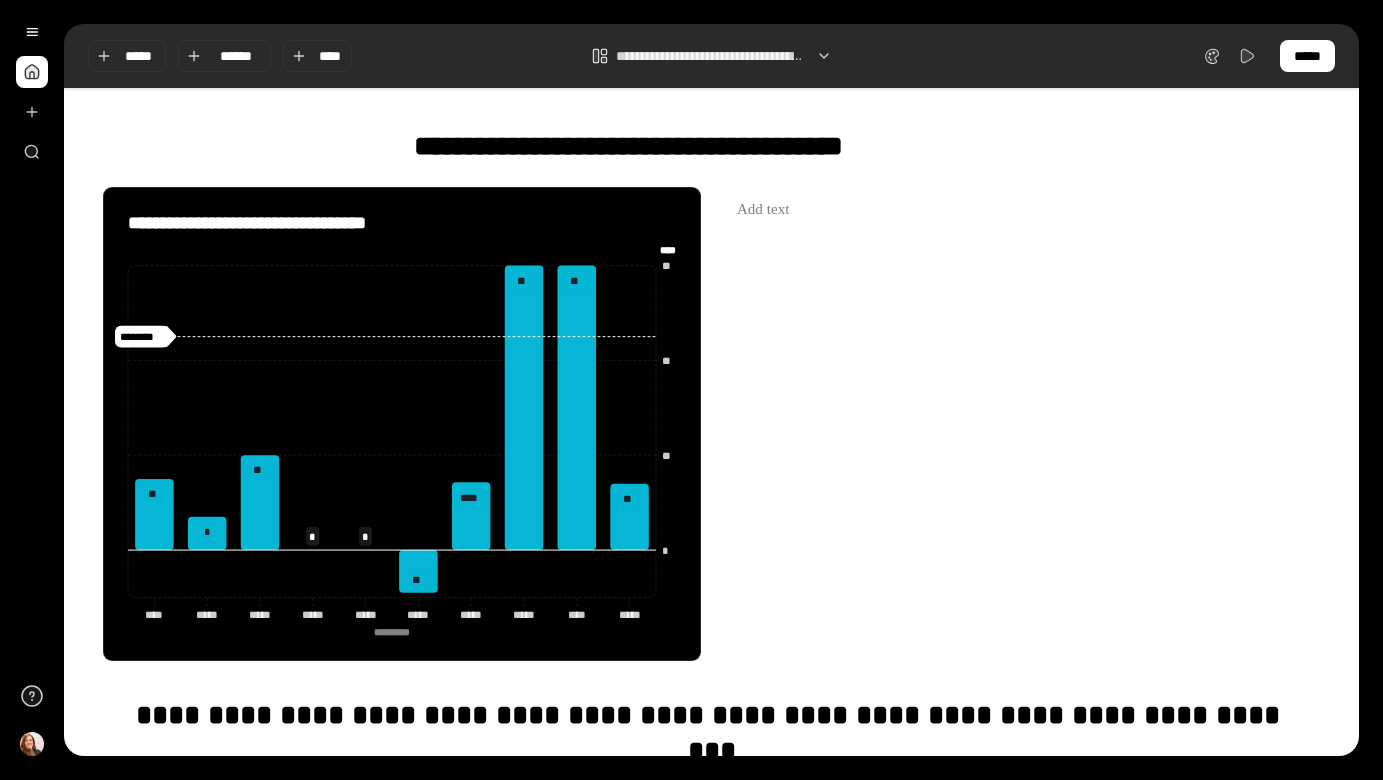 click on "**********" at bounding box center [711, 422] 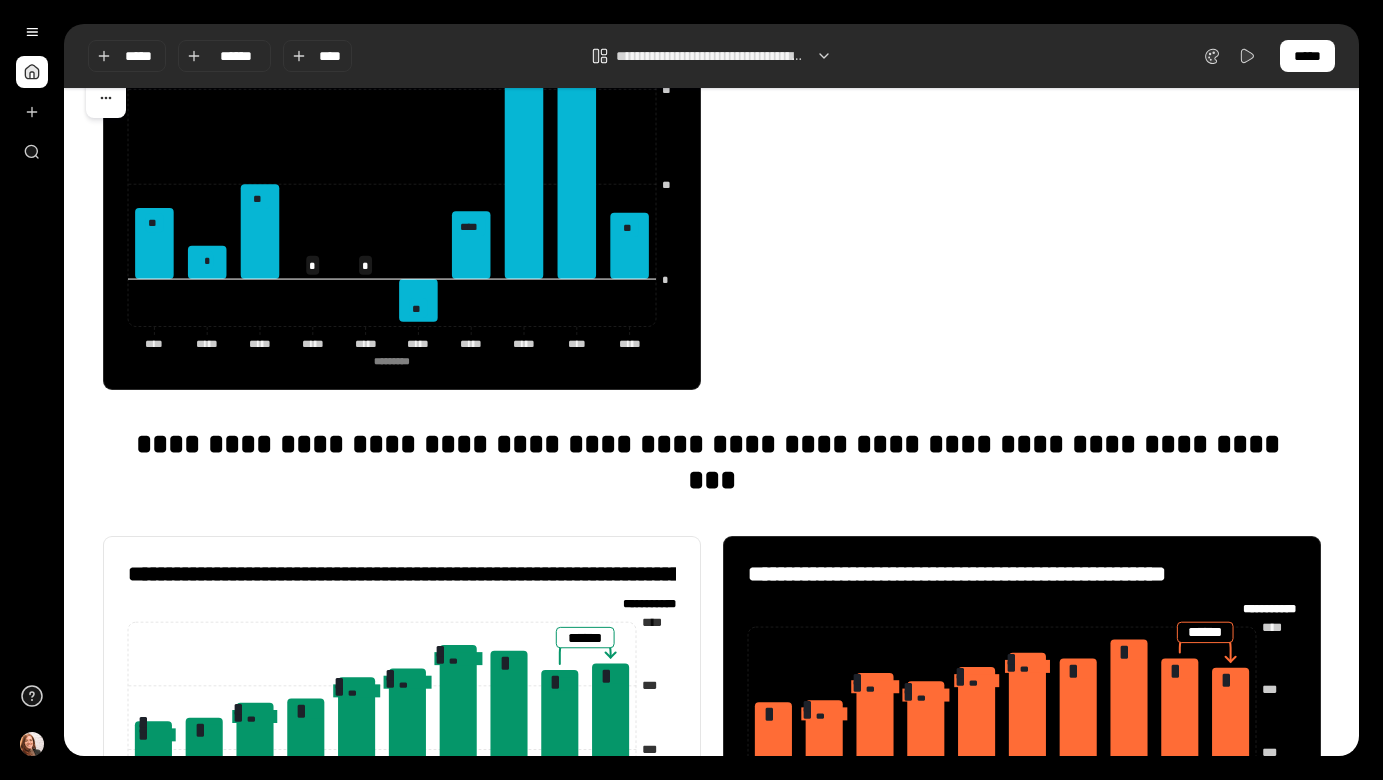 scroll, scrollTop: 0, scrollLeft: 0, axis: both 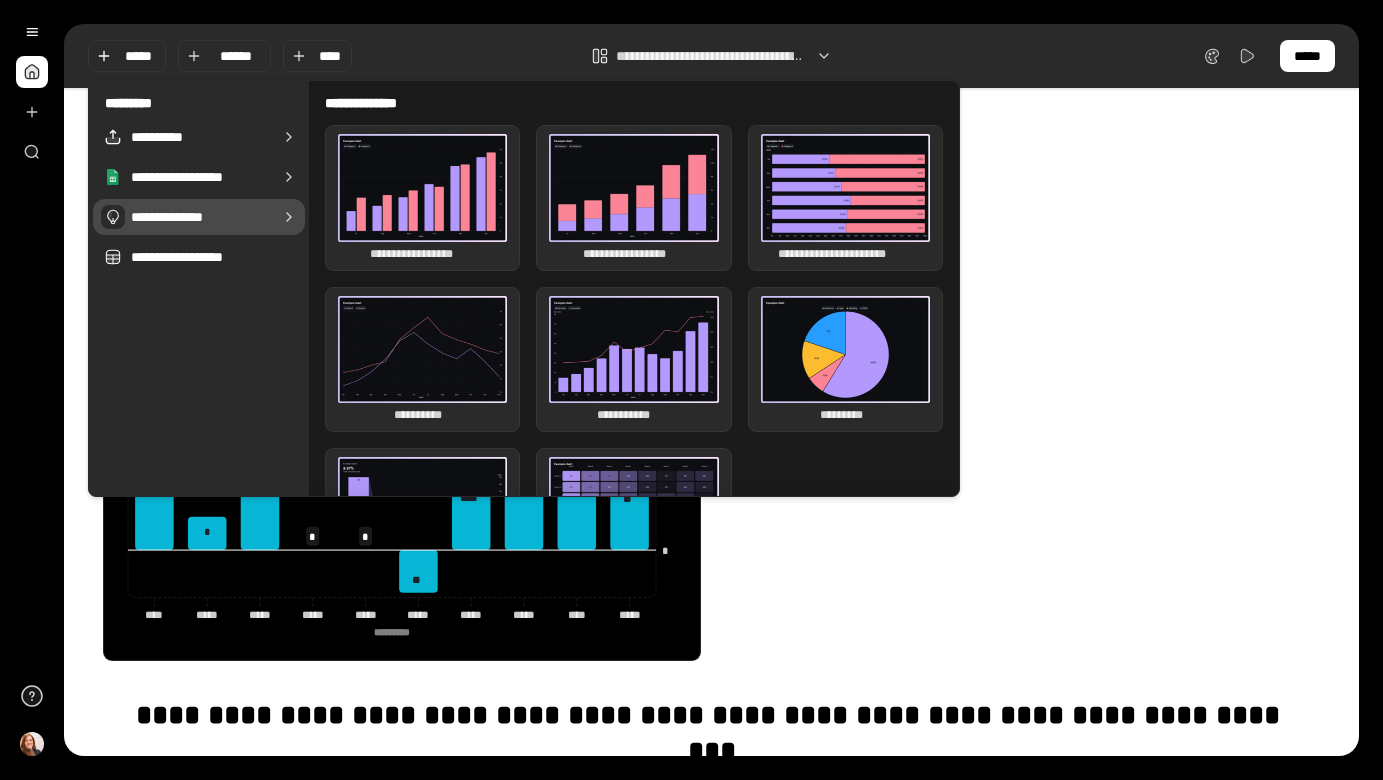 click on "**********" at bounding box center [711, 3098] 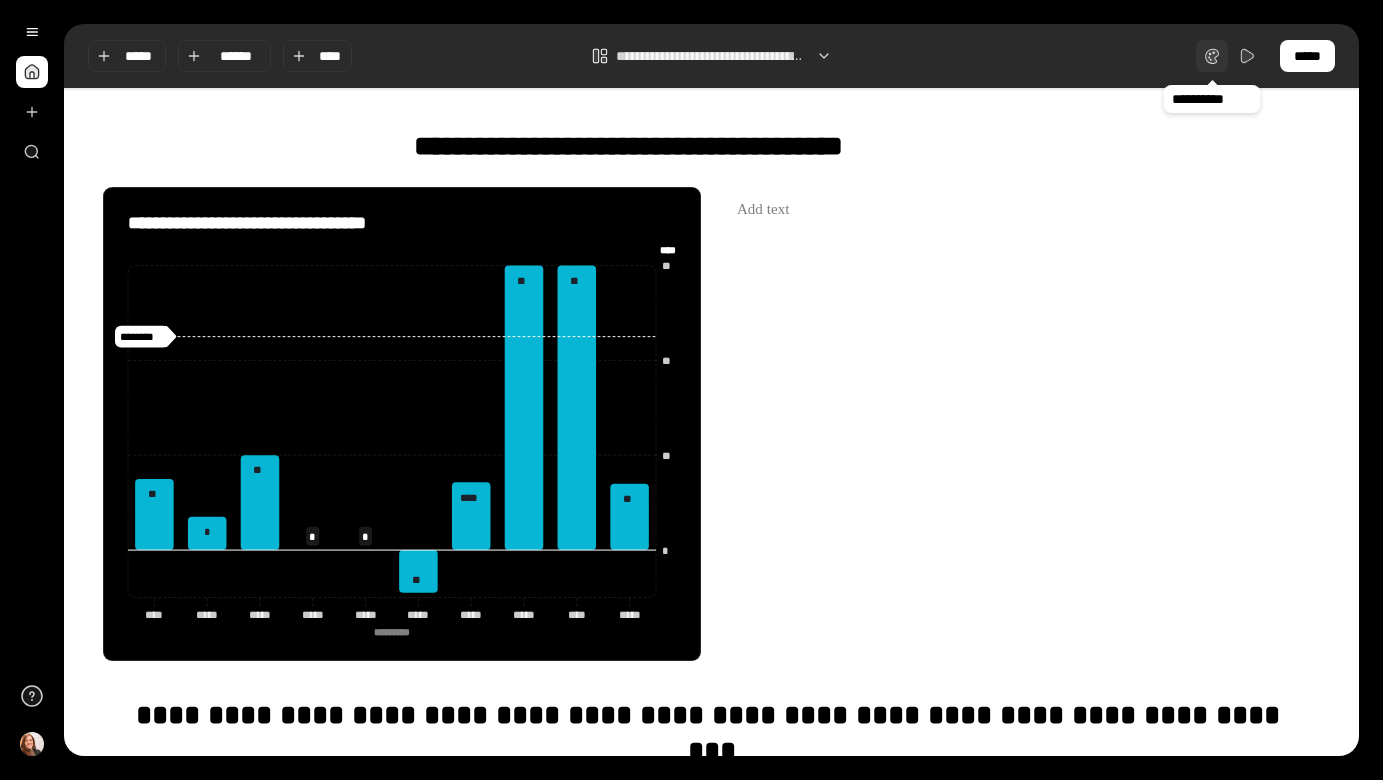 click at bounding box center [1212, 56] 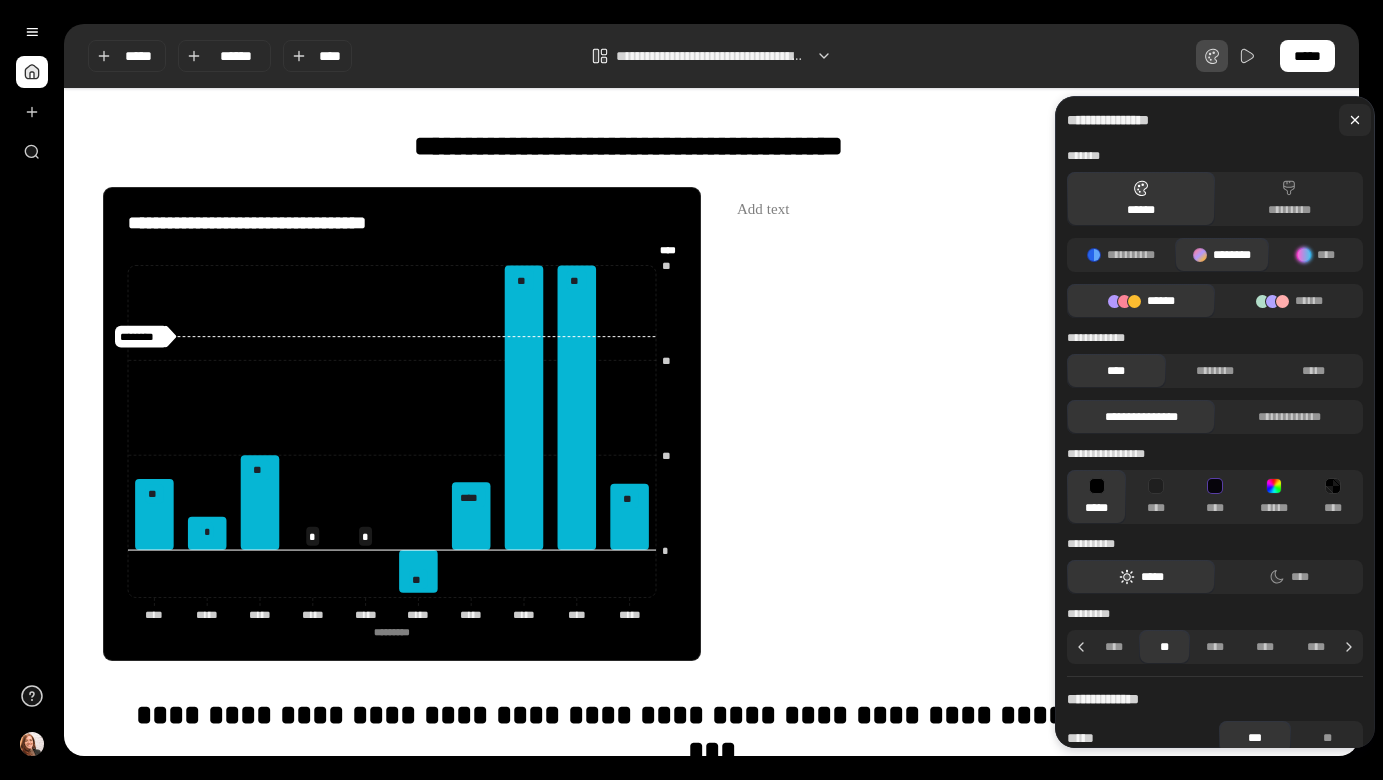 click at bounding box center (1355, 120) 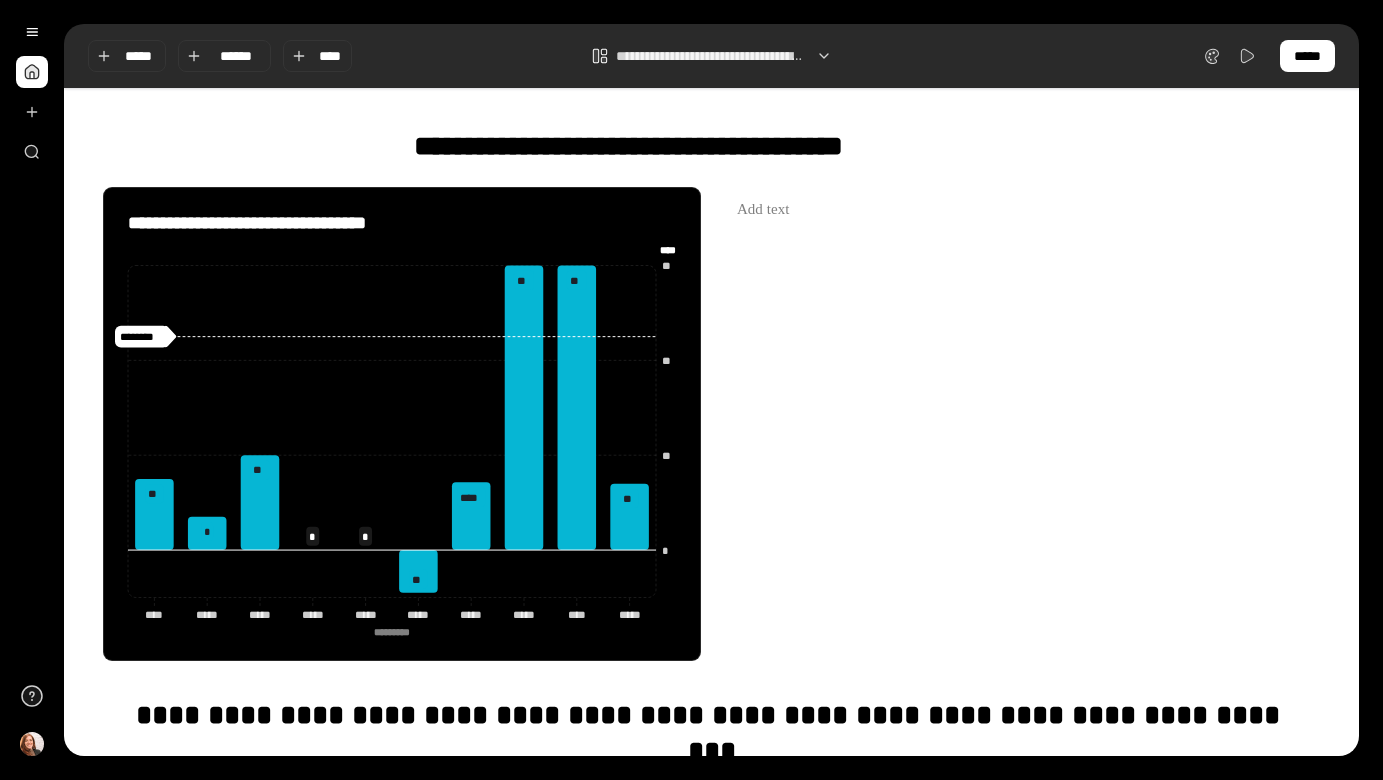 click 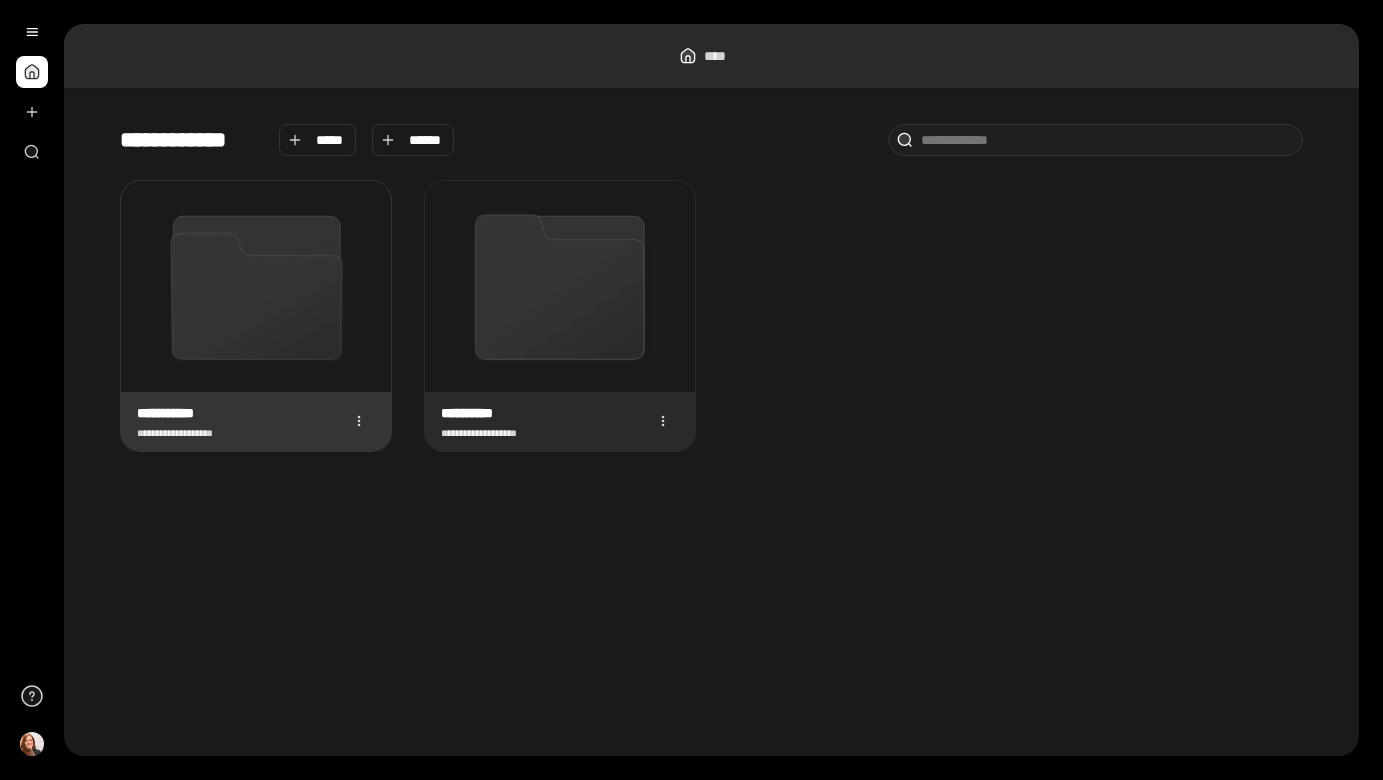 click on "**********" at bounding box center [256, 421] 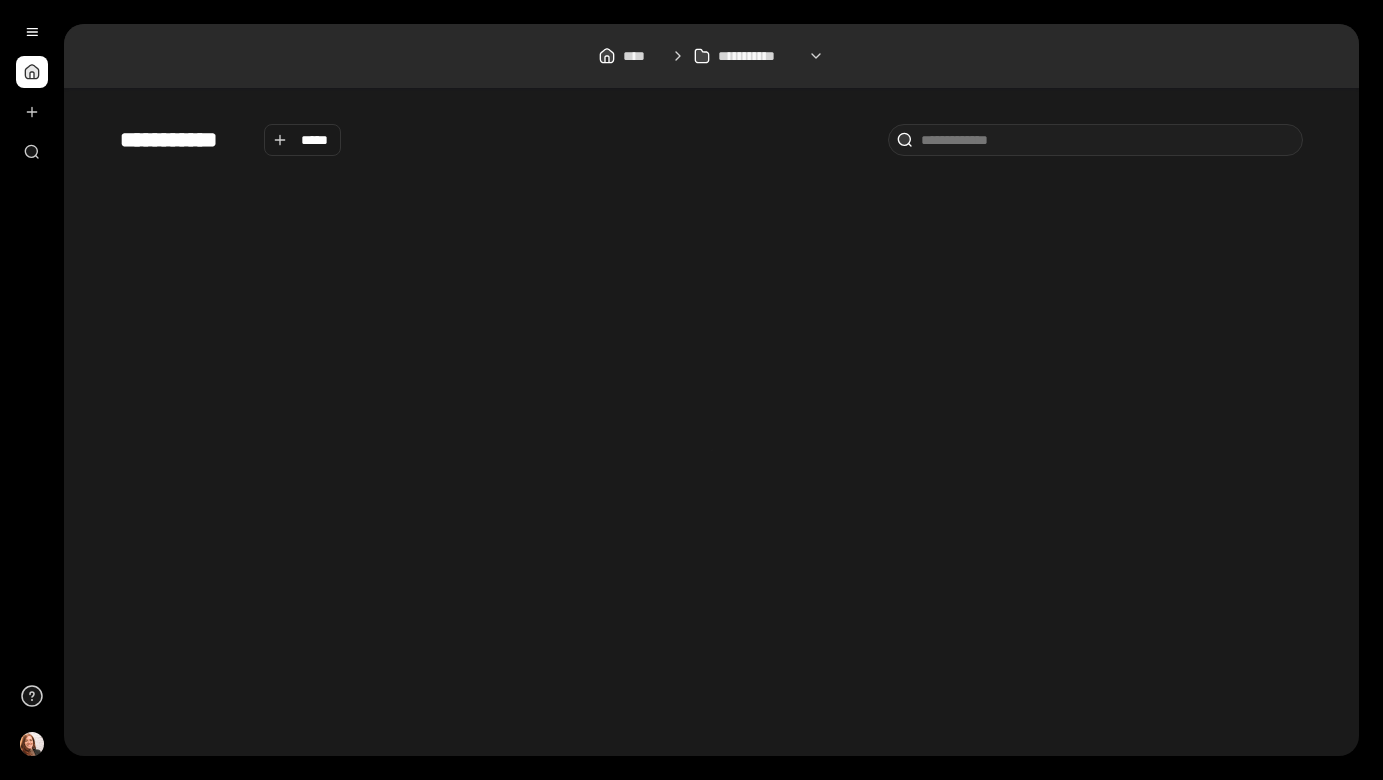 click at bounding box center [711, 450] 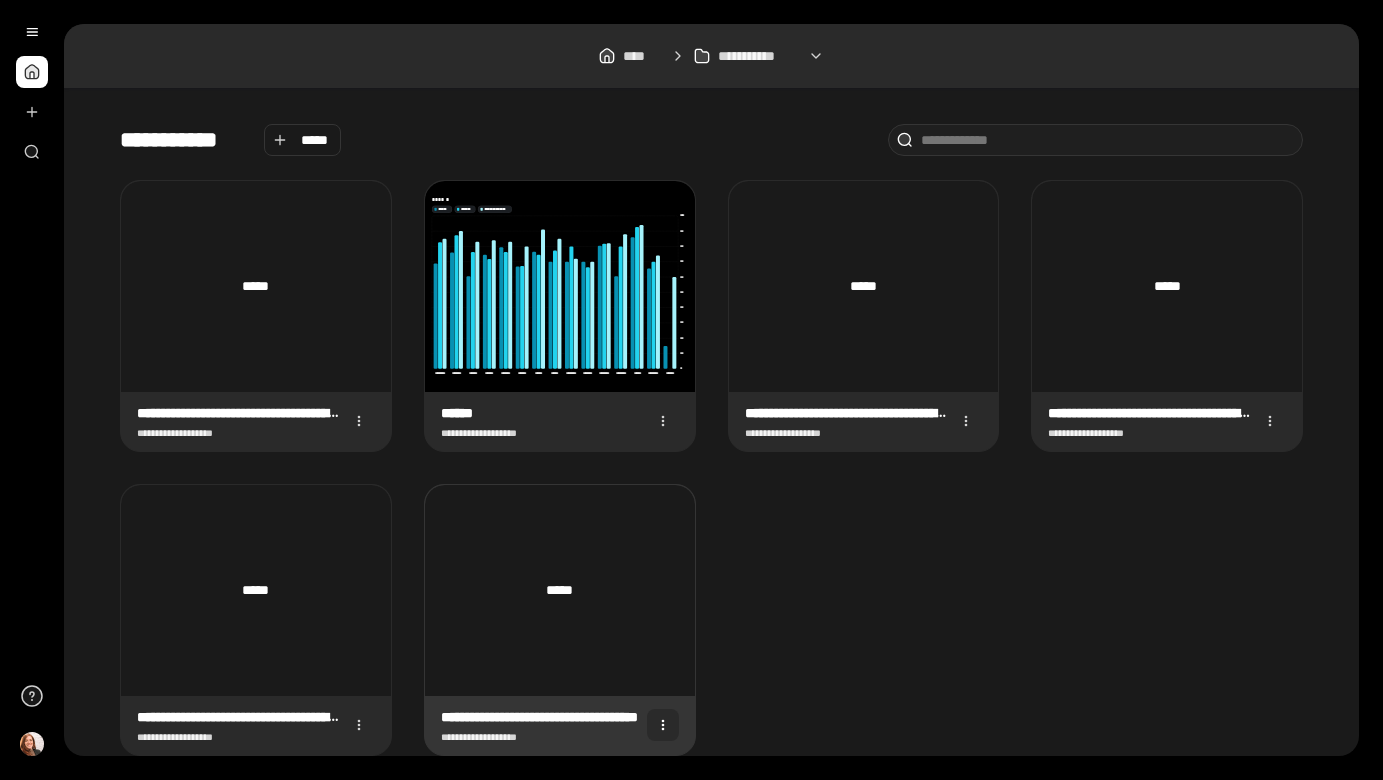 click at bounding box center [663, 725] 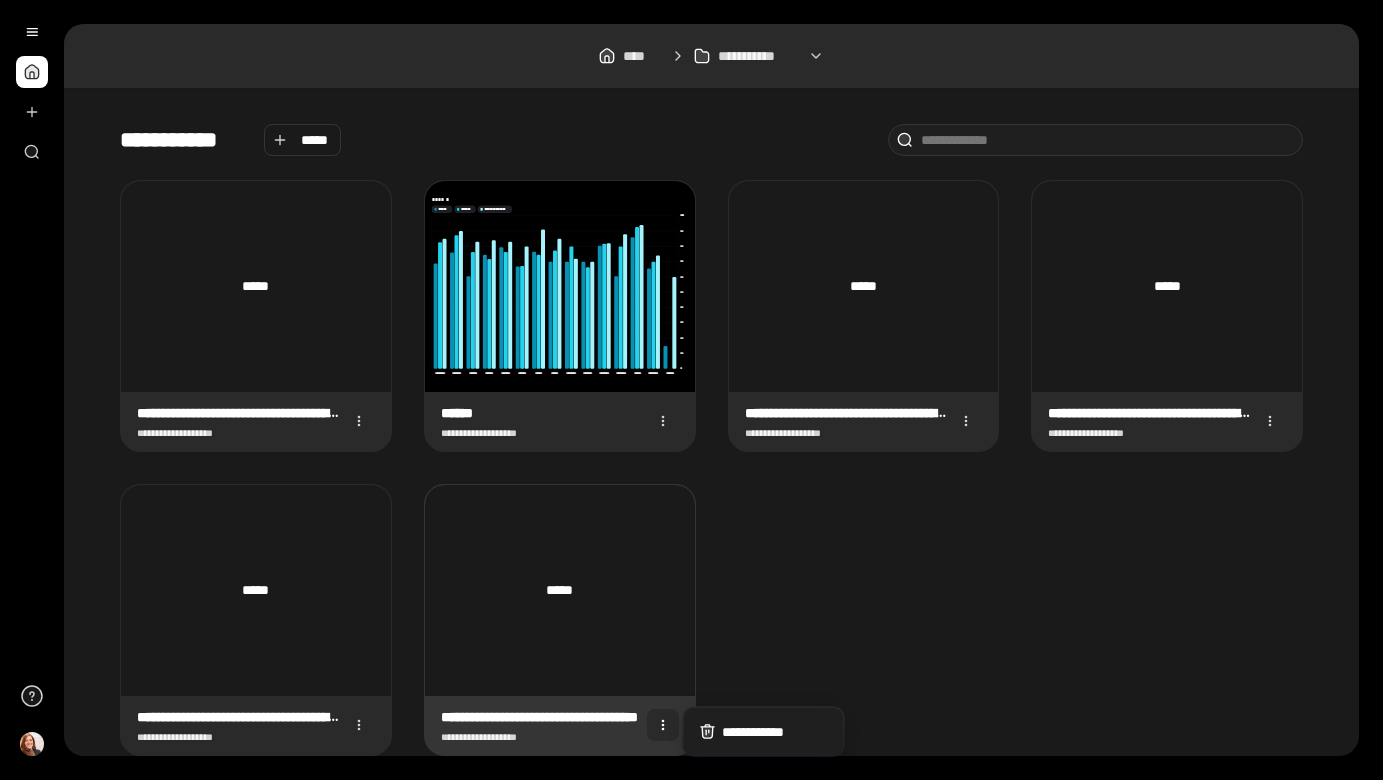 click at bounding box center (663, 725) 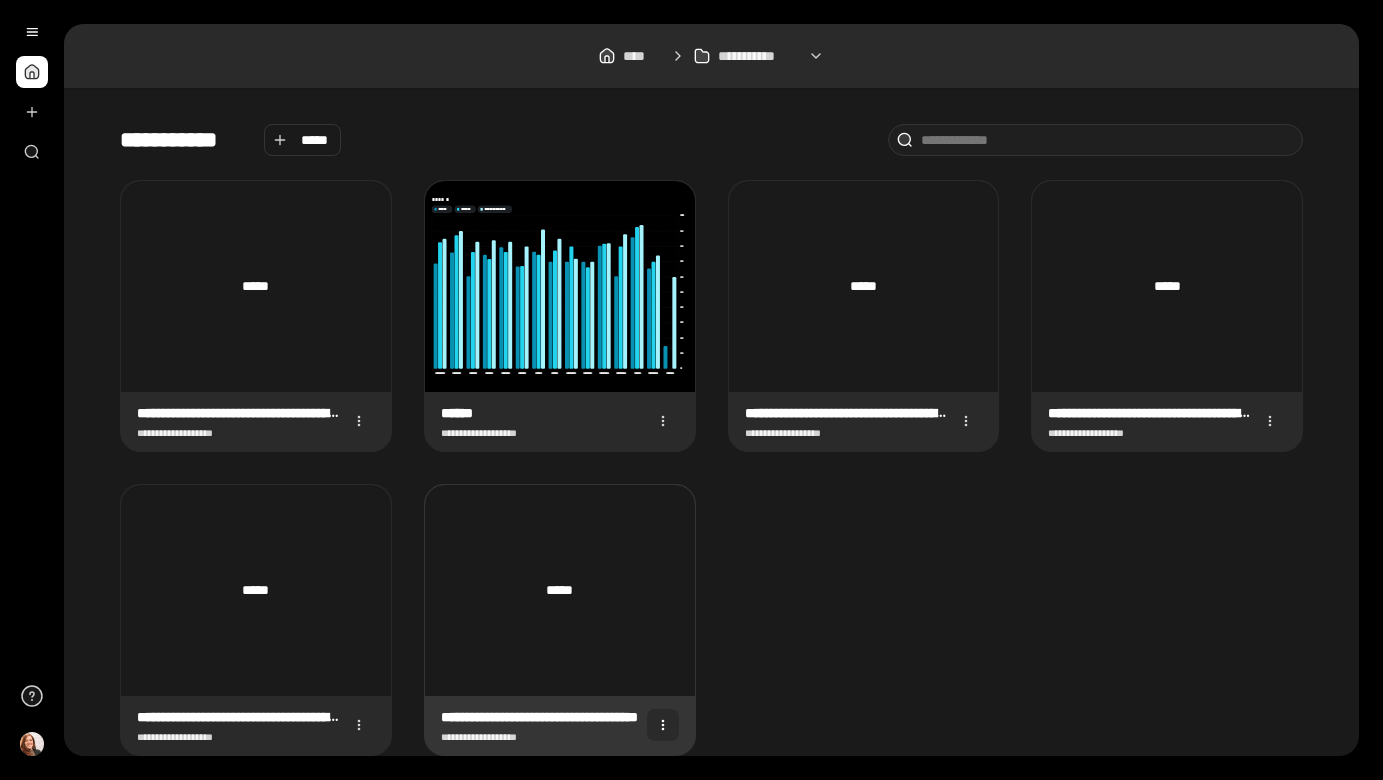 click at bounding box center (663, 725) 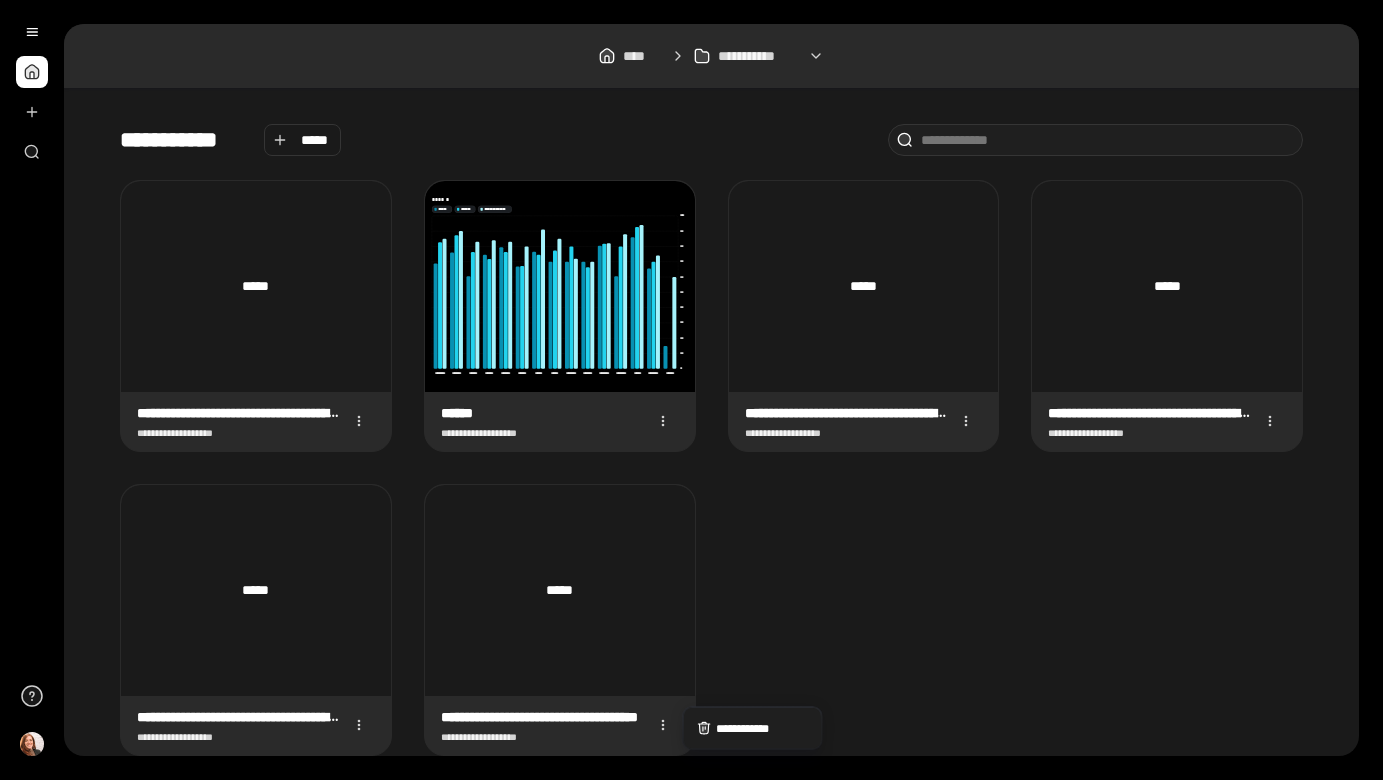 click on "**********" at bounding box center [711, 468] 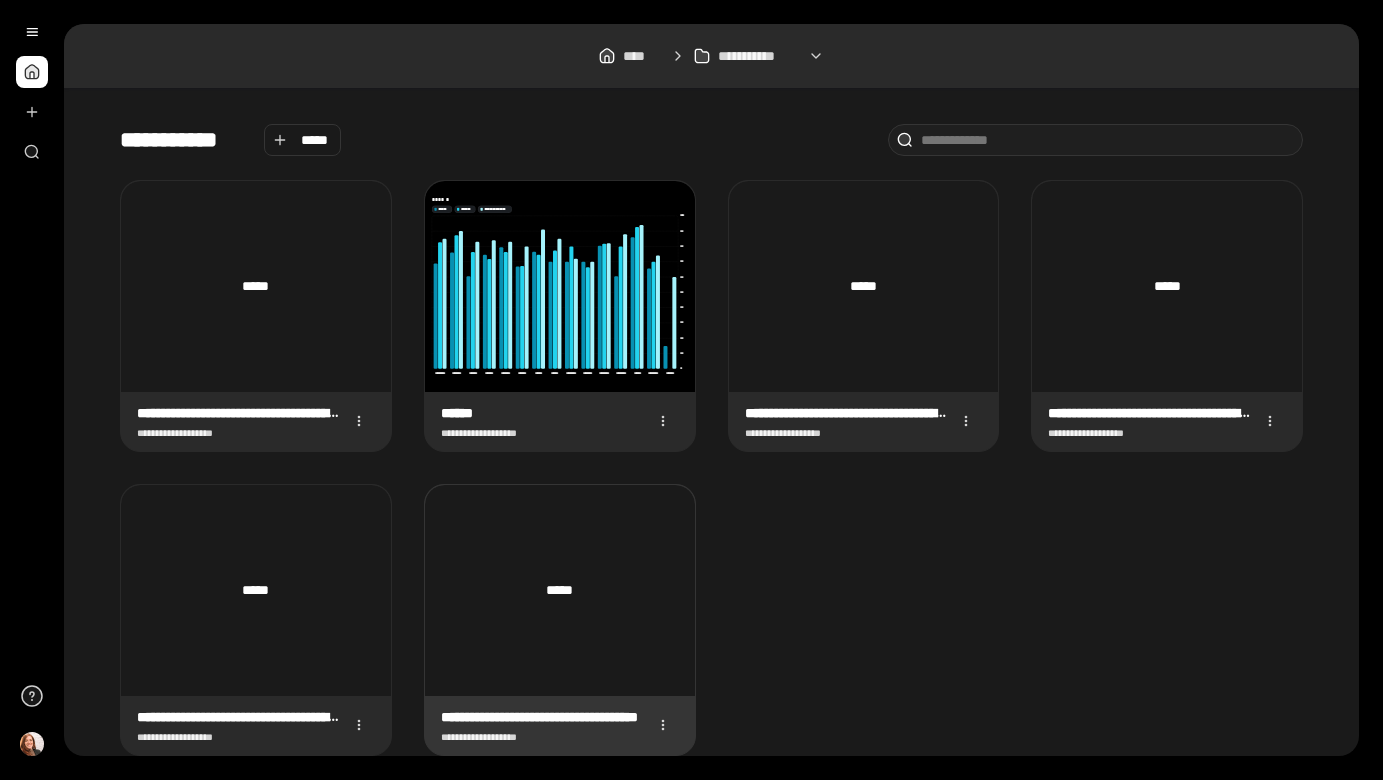 click on "*****" at bounding box center [560, 590] 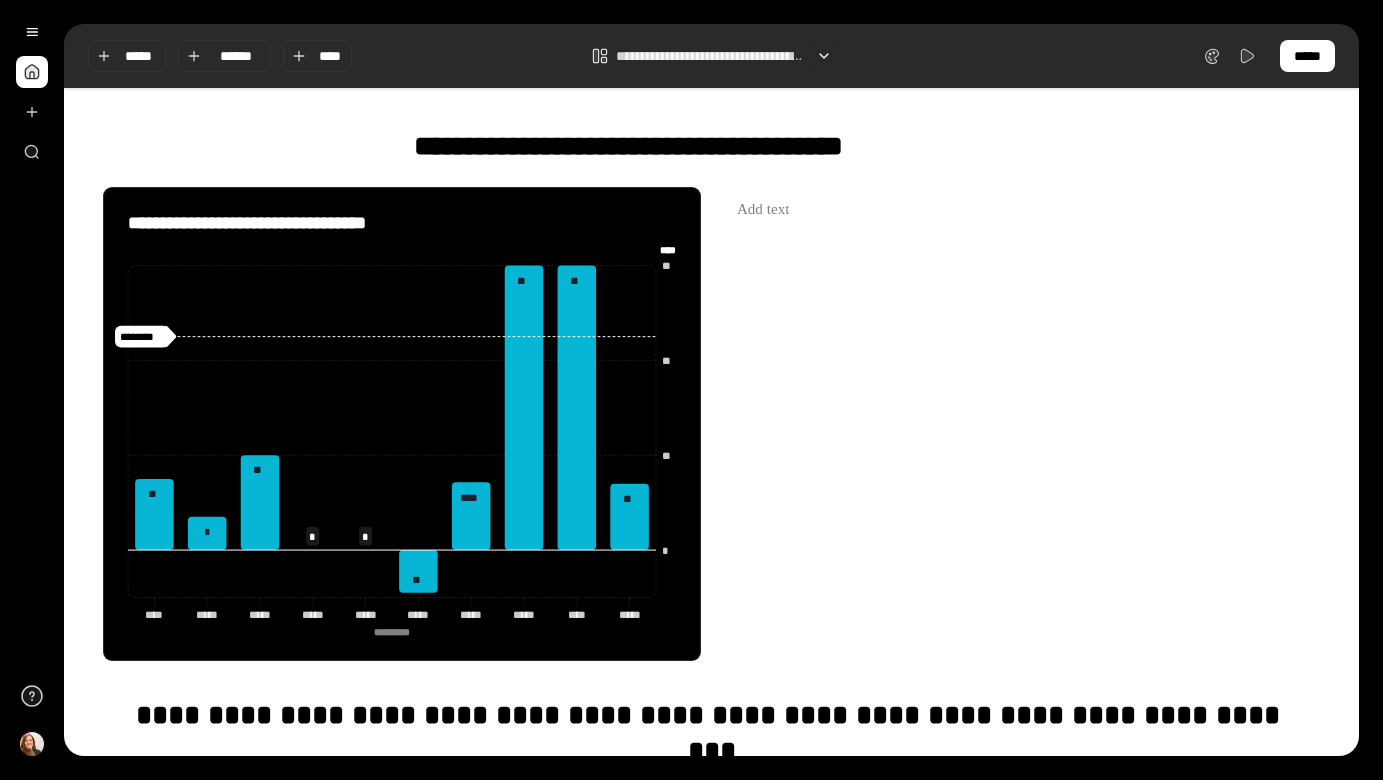 click at bounding box center (824, 56) 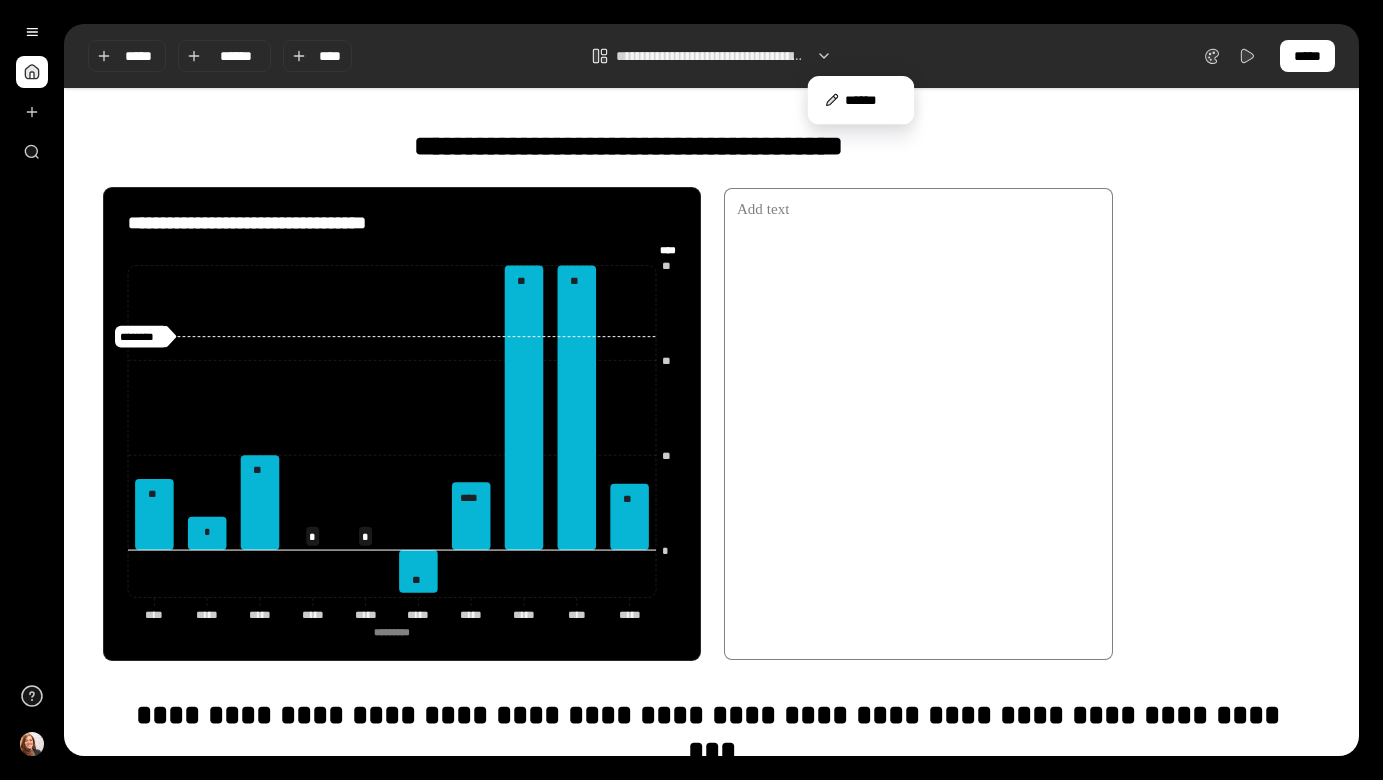 click at bounding box center [918, 210] 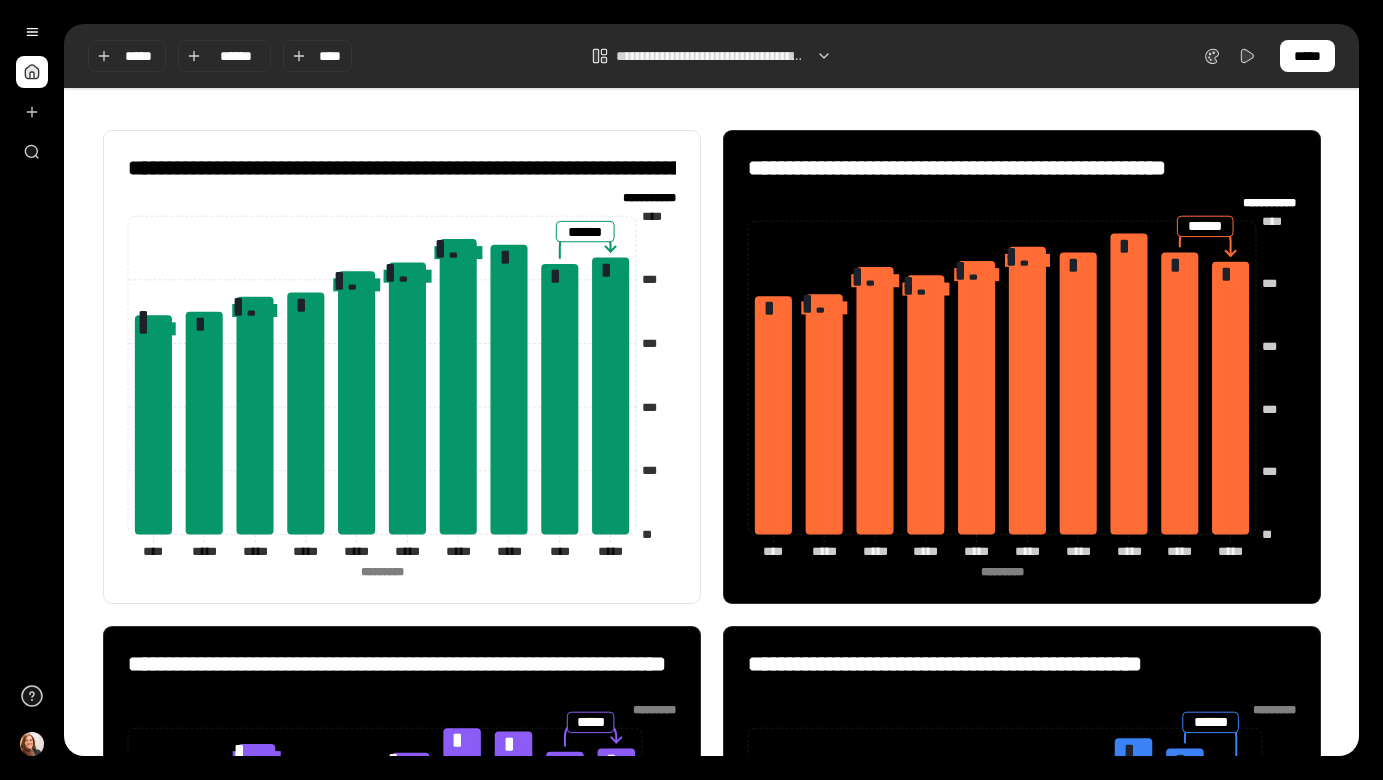 scroll, scrollTop: 0, scrollLeft: 0, axis: both 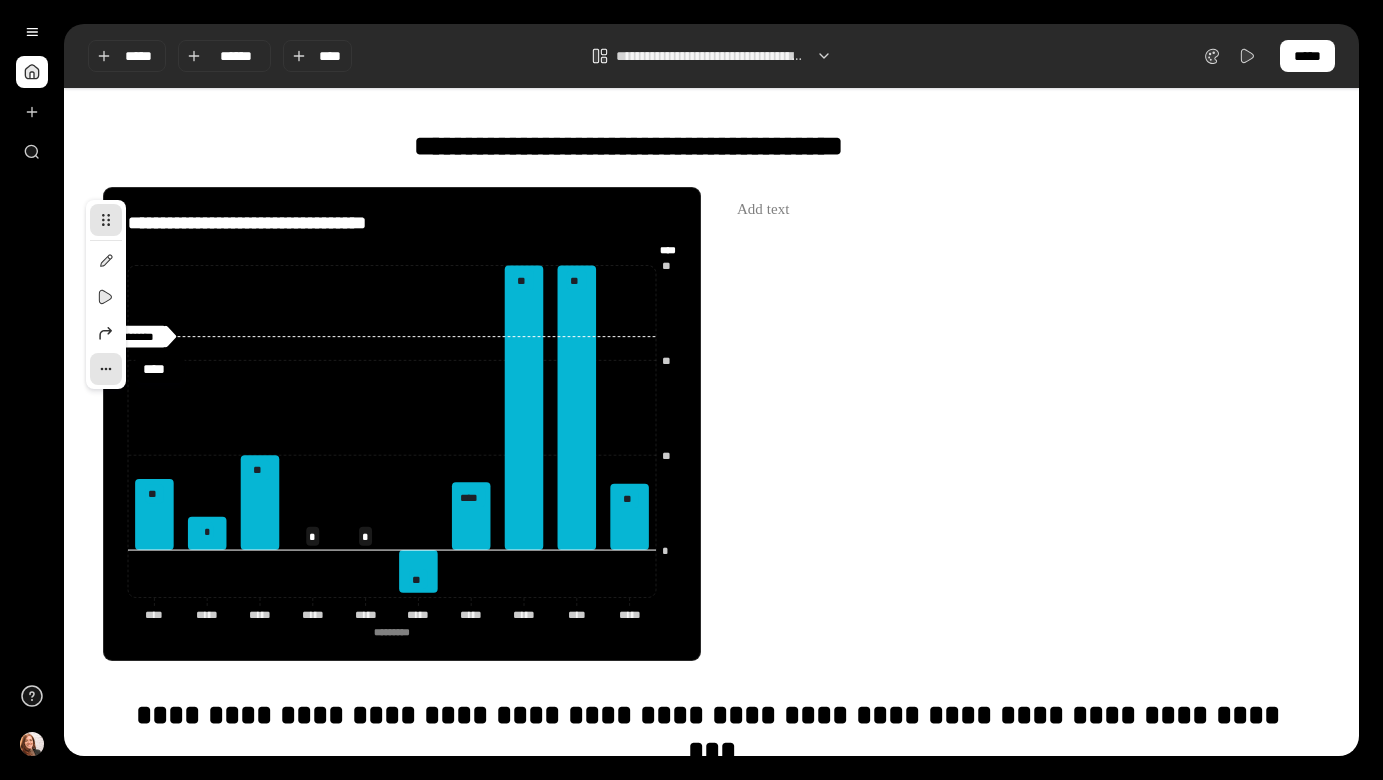 click 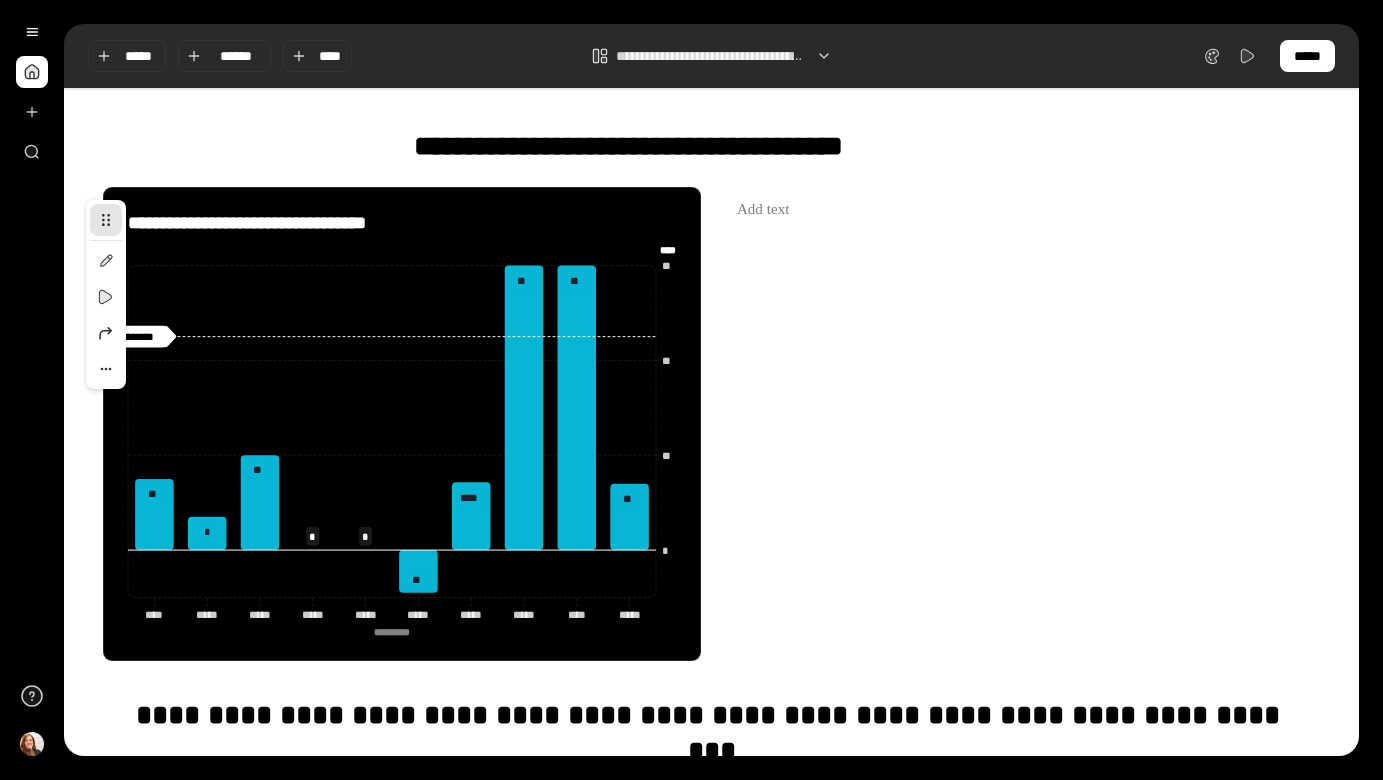 click on "**********" at bounding box center (711, 422) 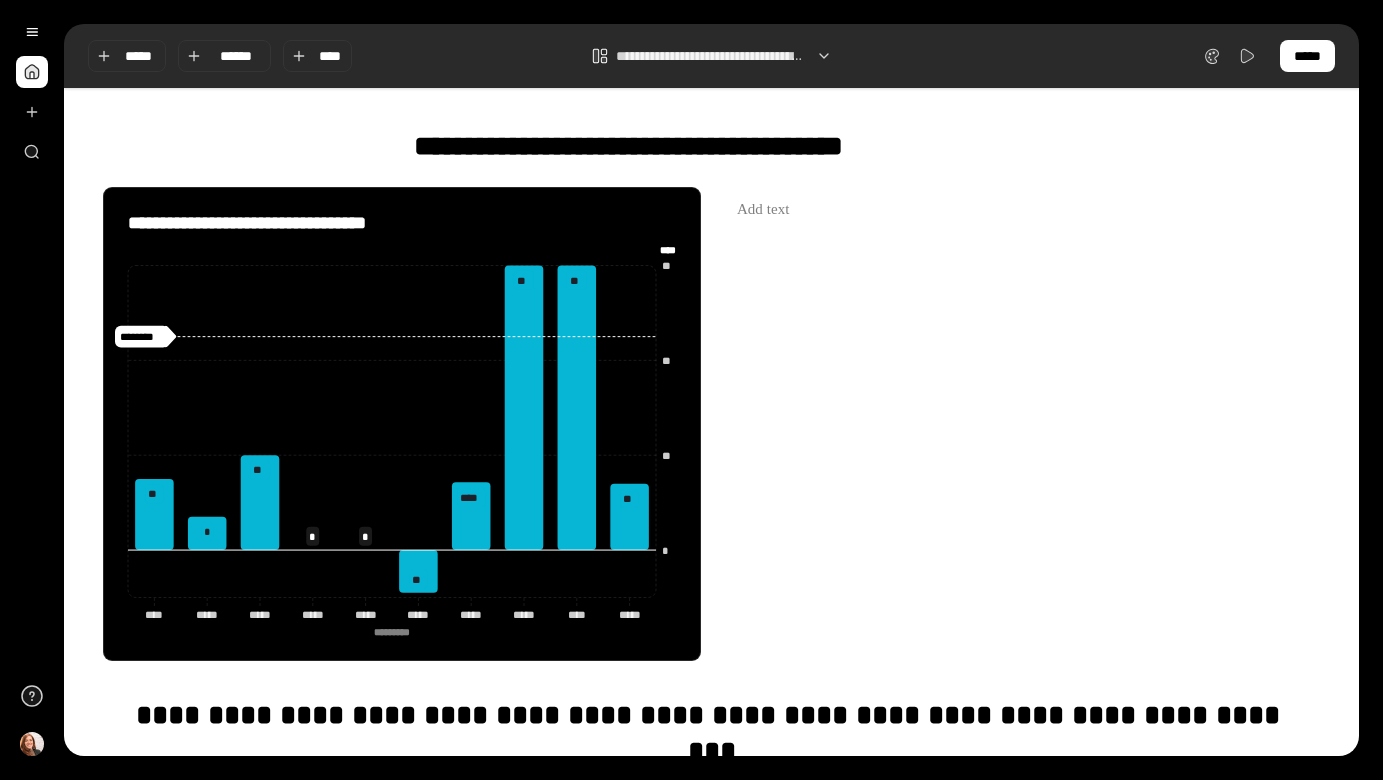 click on "**********" at bounding box center [711, 56] 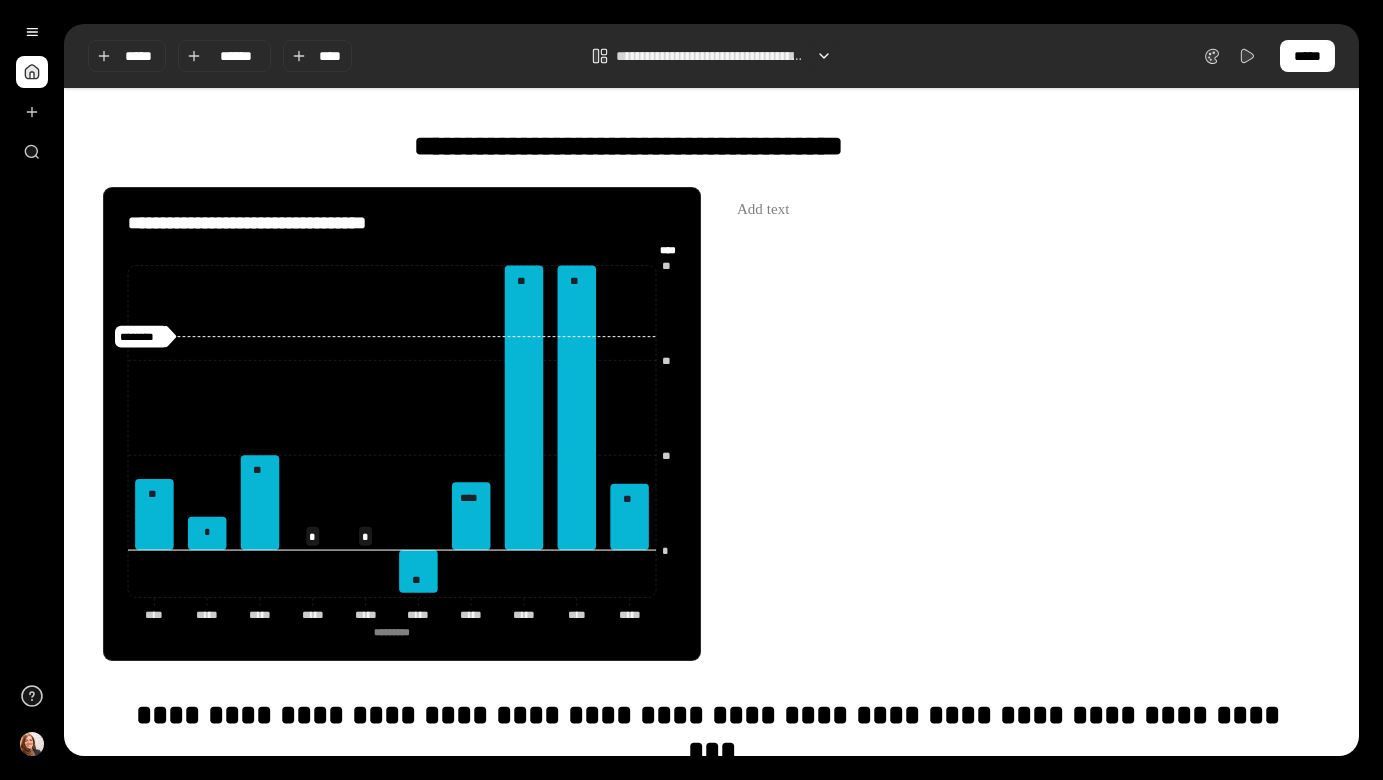 click at bounding box center [824, 56] 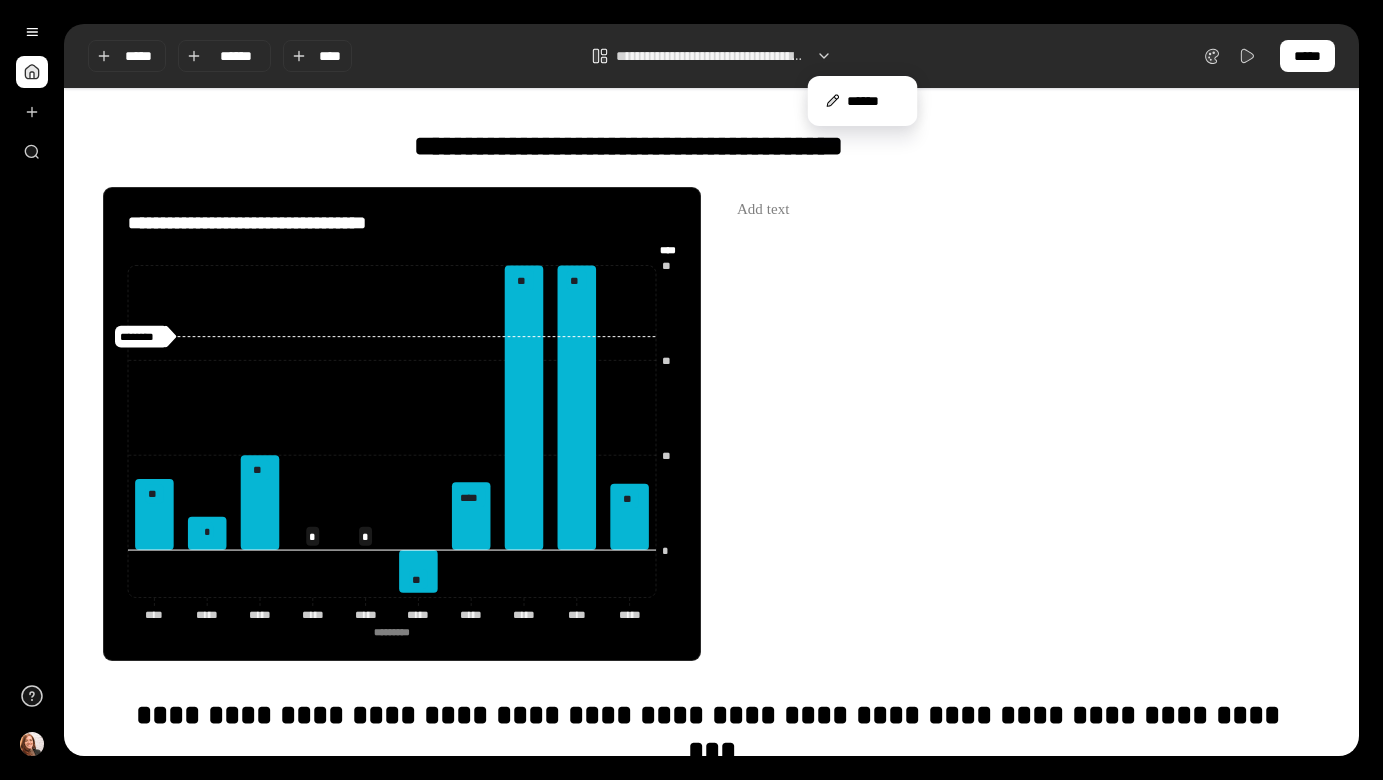 click on "**********" at bounding box center [711, 3098] 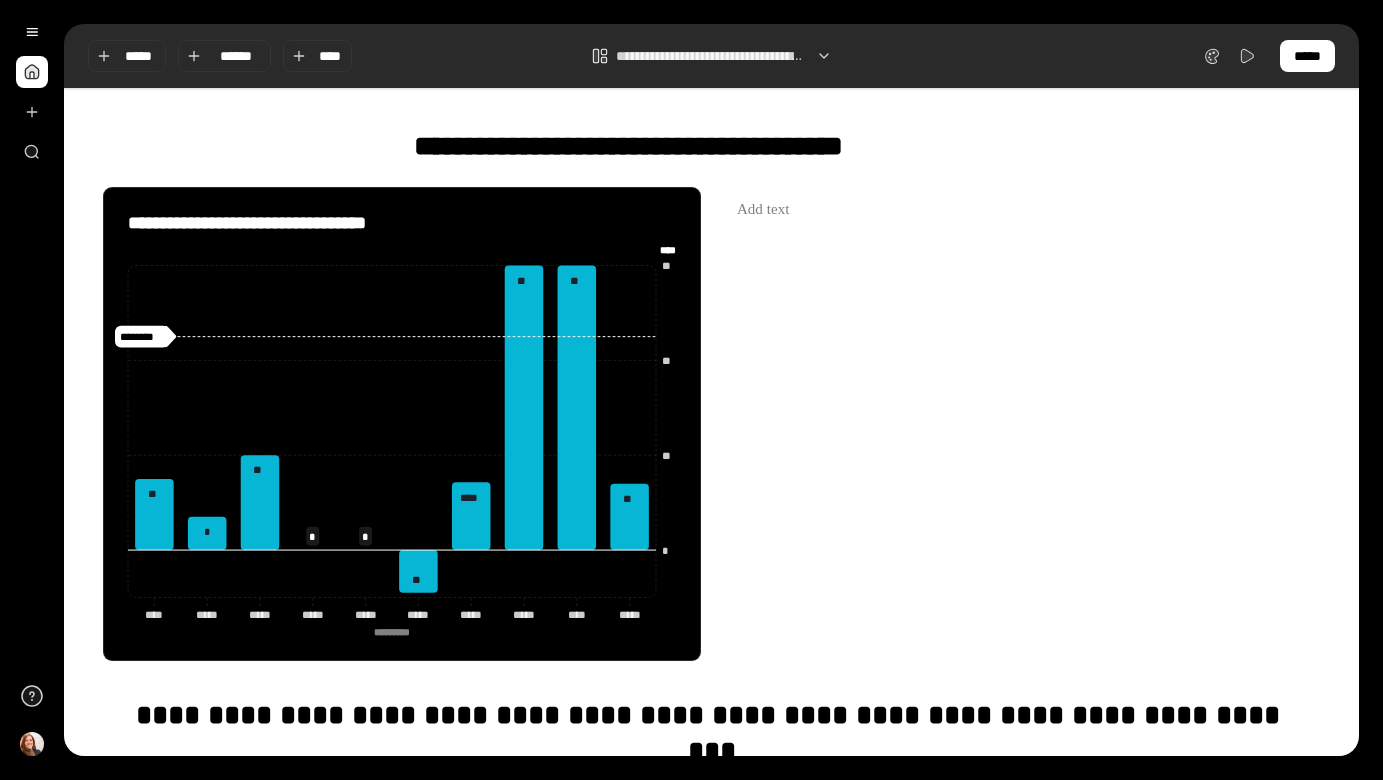 click on "**********" at bounding box center [711, 3028] 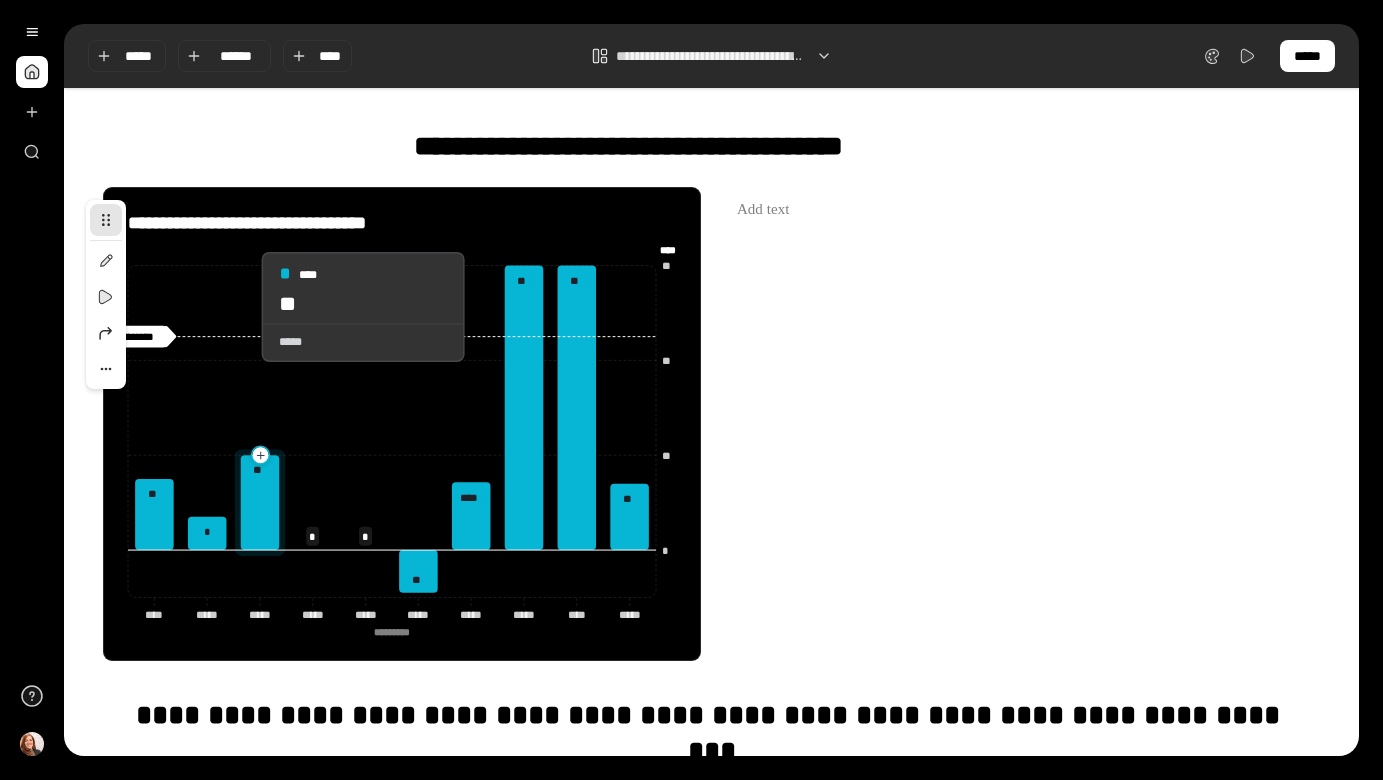 click 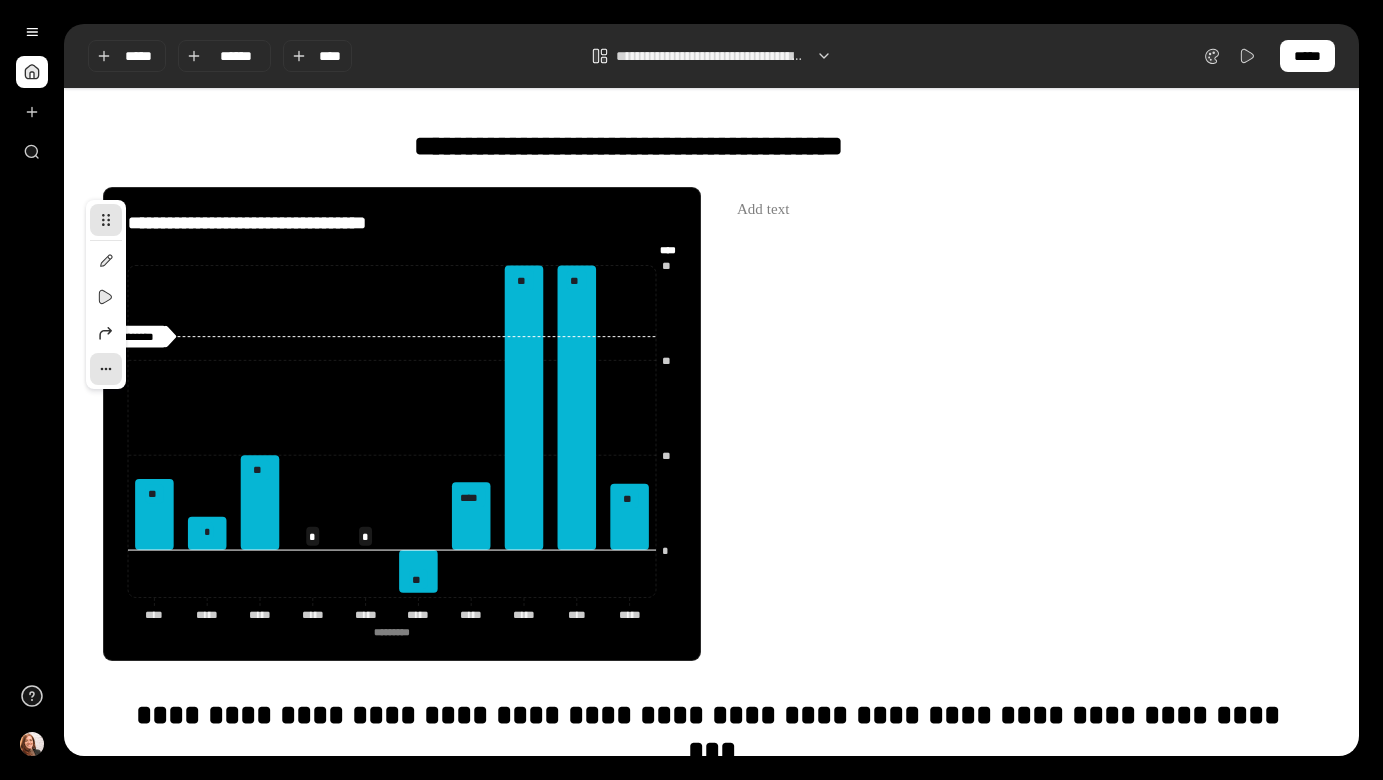 click 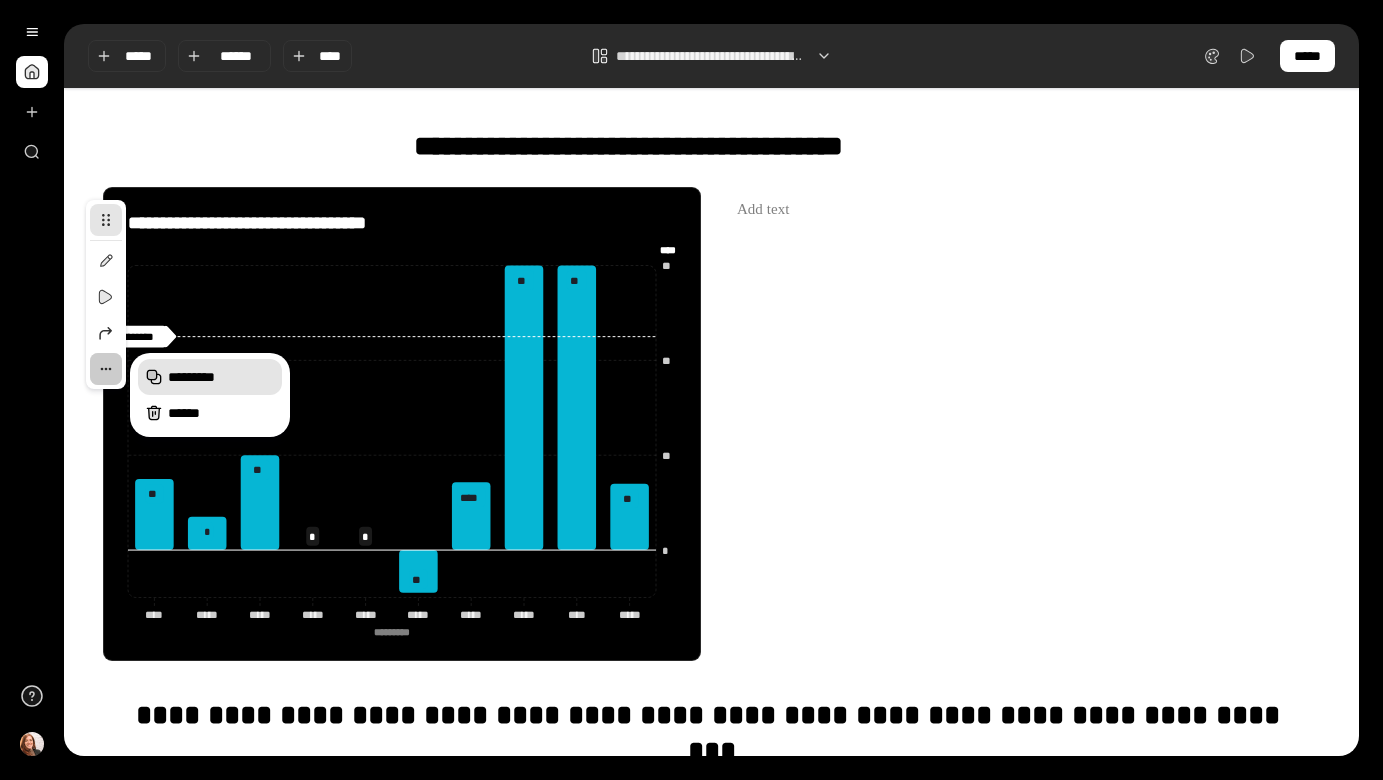 click on "*********" at bounding box center [221, 377] 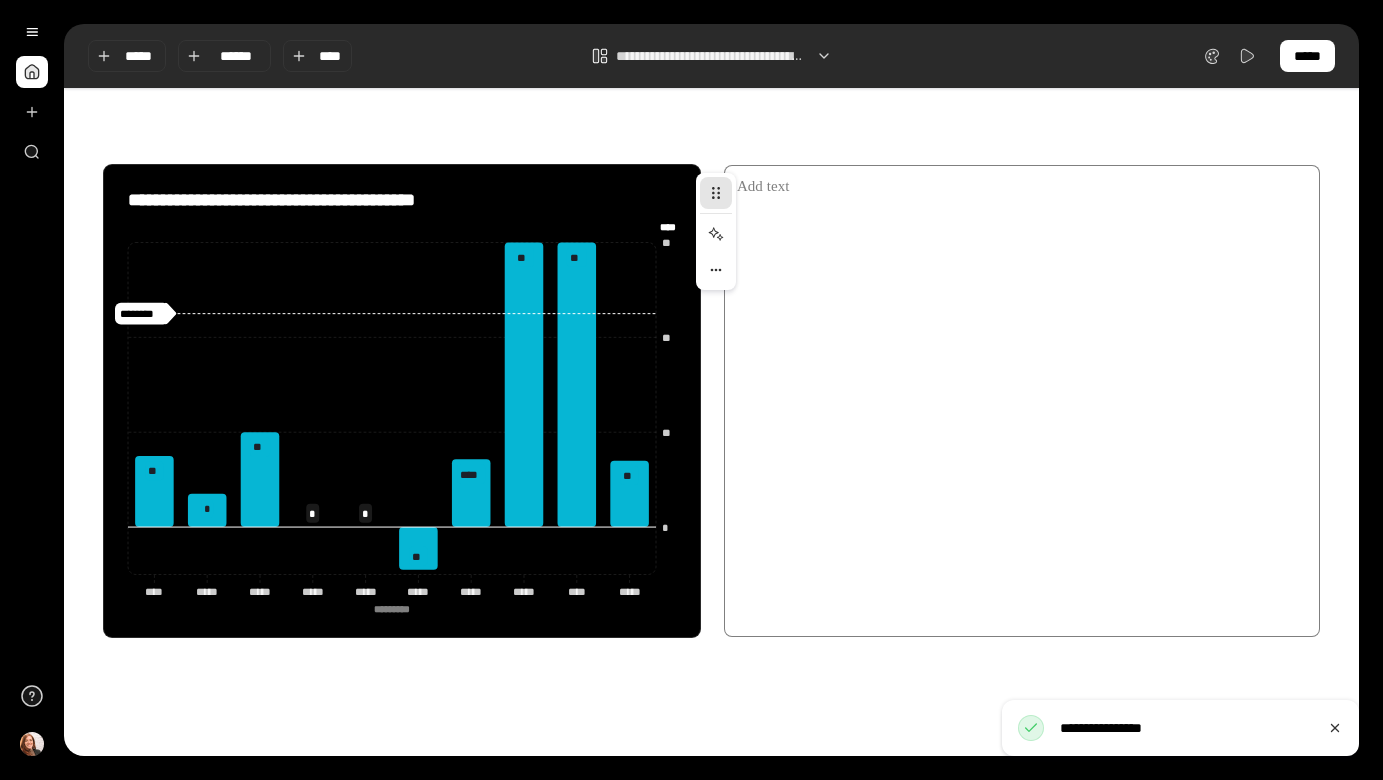 scroll, scrollTop: 5235, scrollLeft: 0, axis: vertical 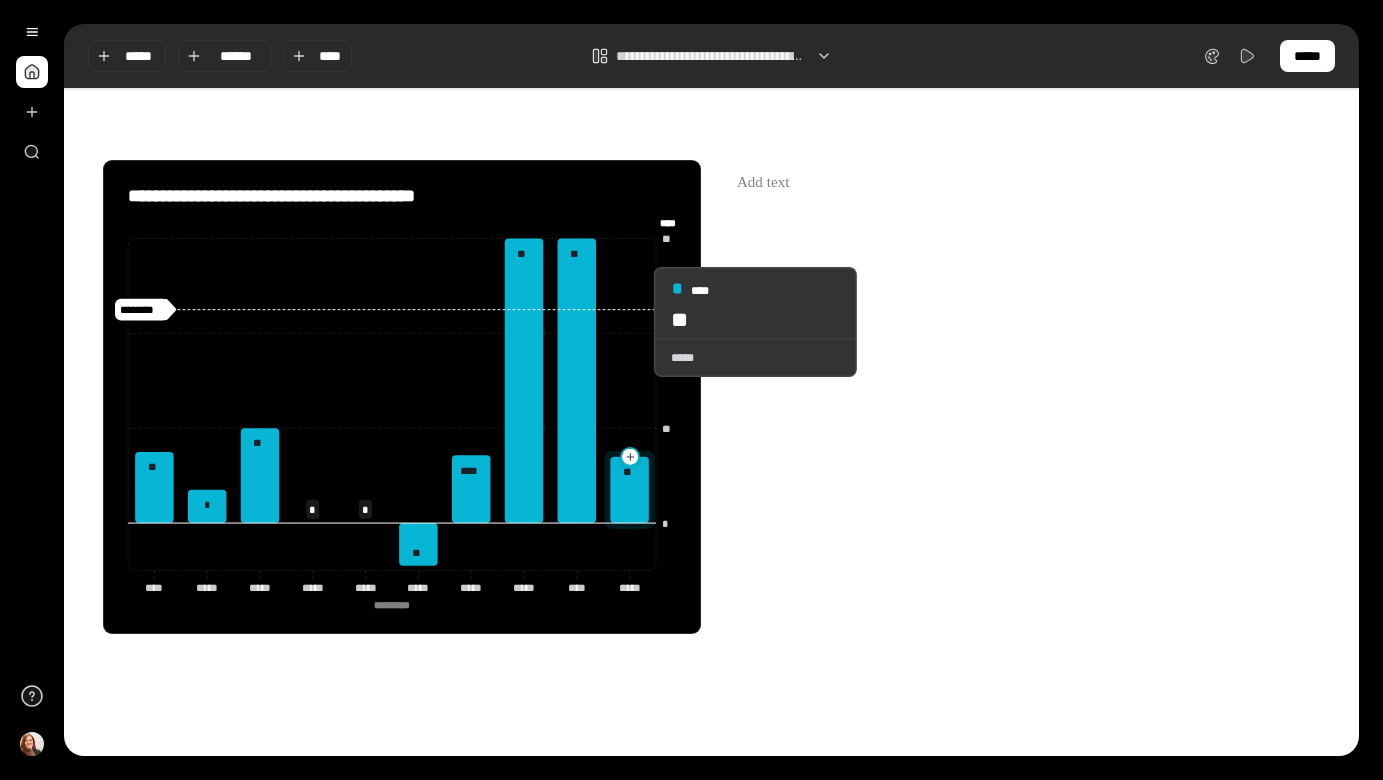 click 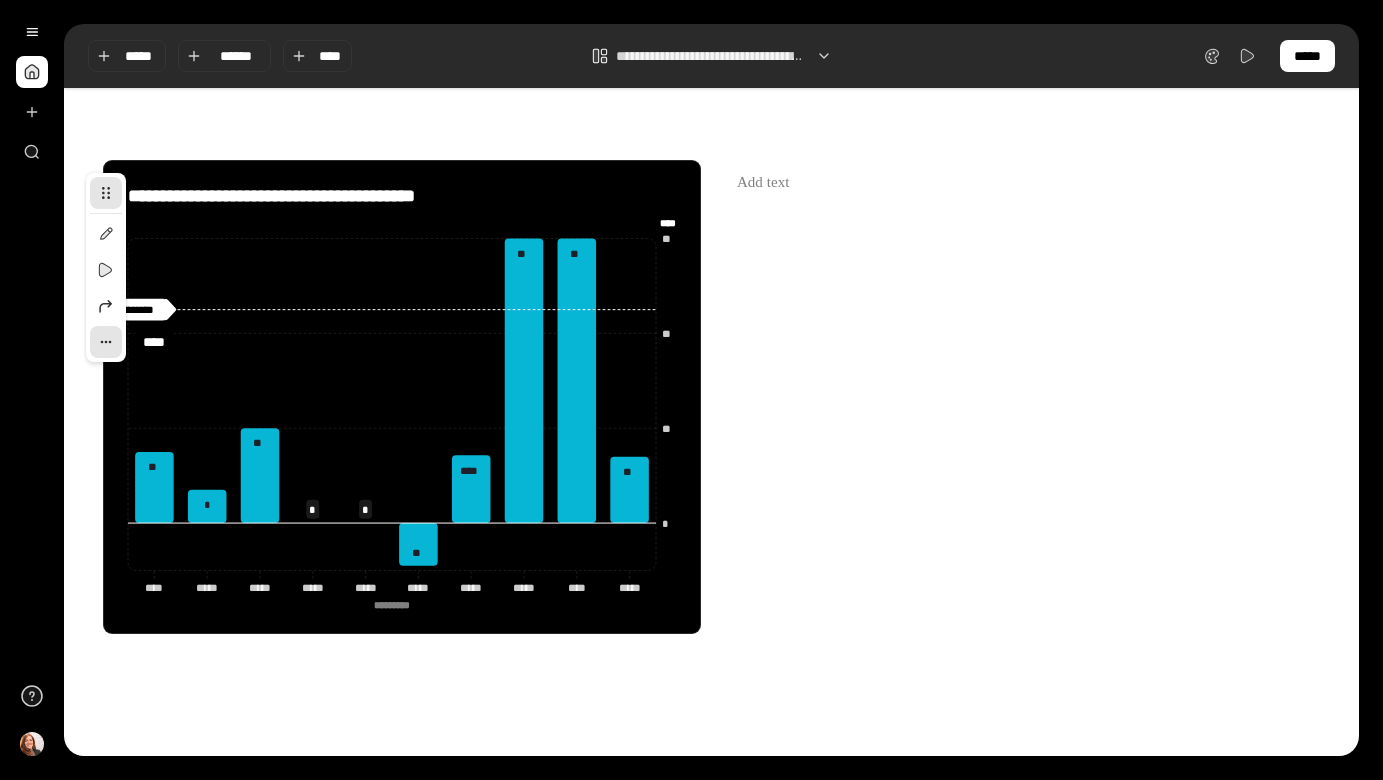 click at bounding box center (106, 342) 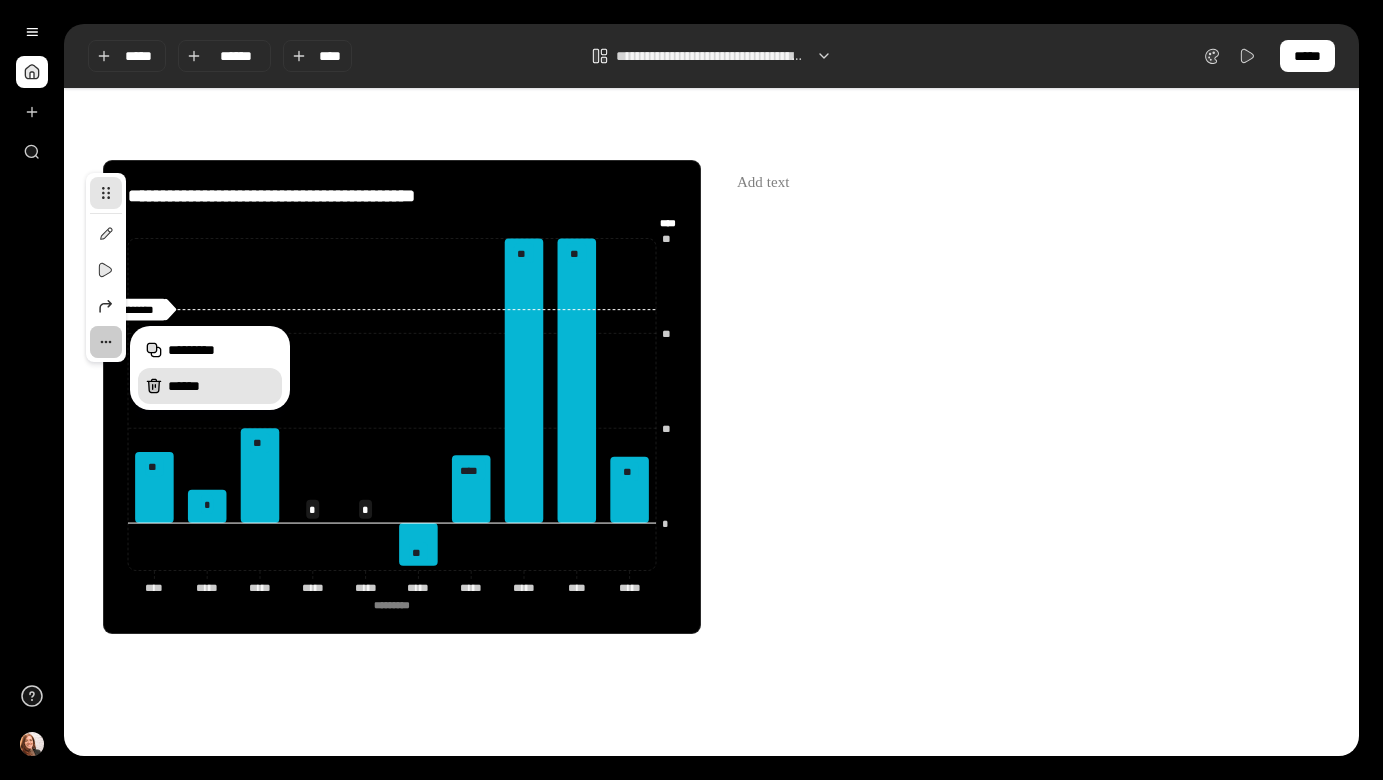 click on "******" at bounding box center [221, 386] 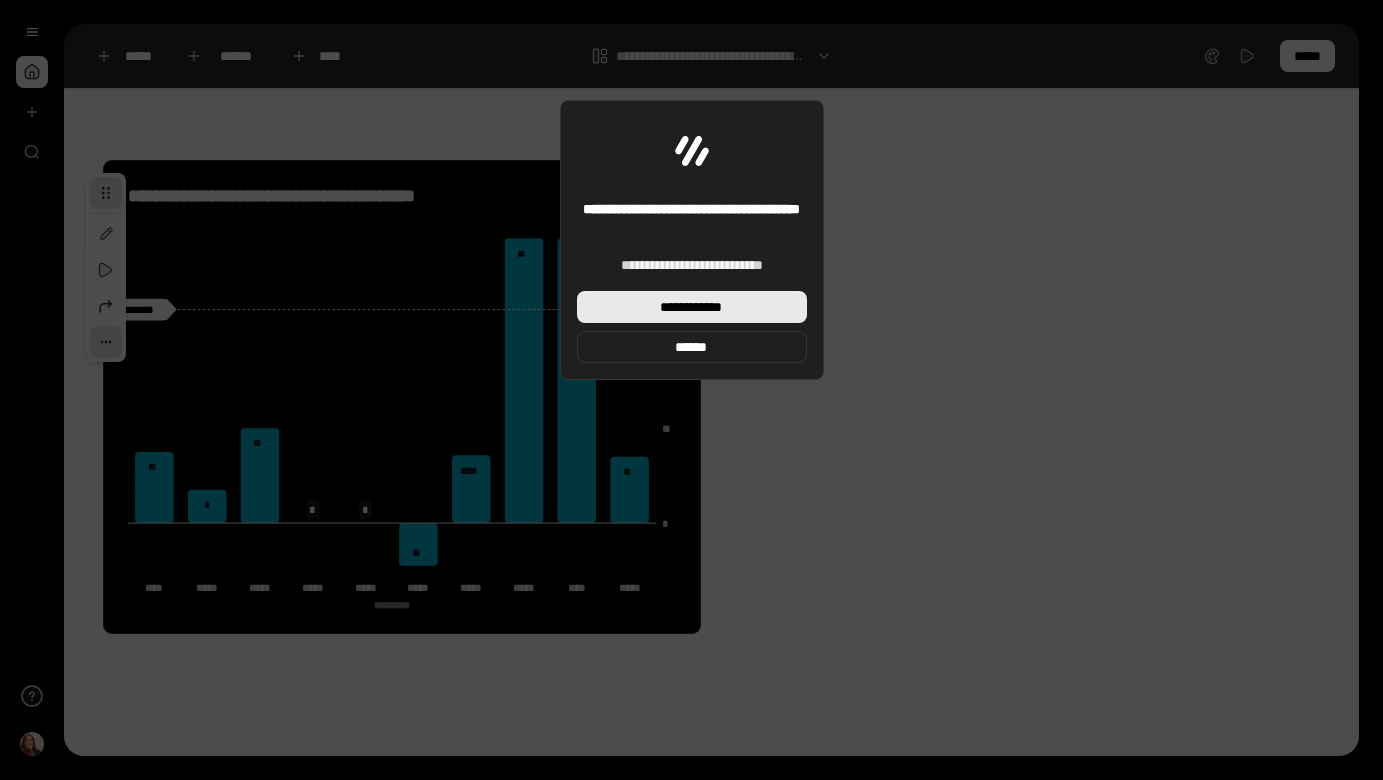 click on "**********" at bounding box center (692, 307) 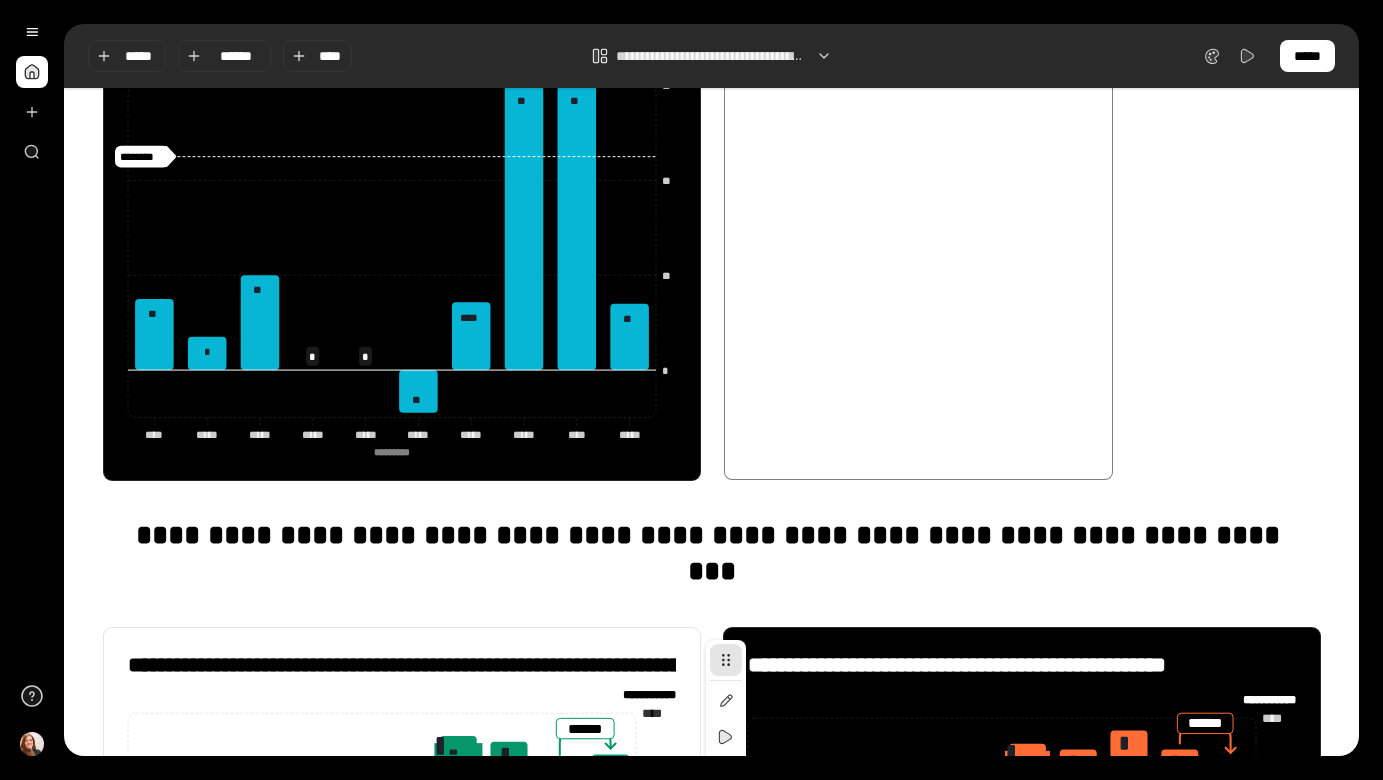 scroll, scrollTop: 0, scrollLeft: 0, axis: both 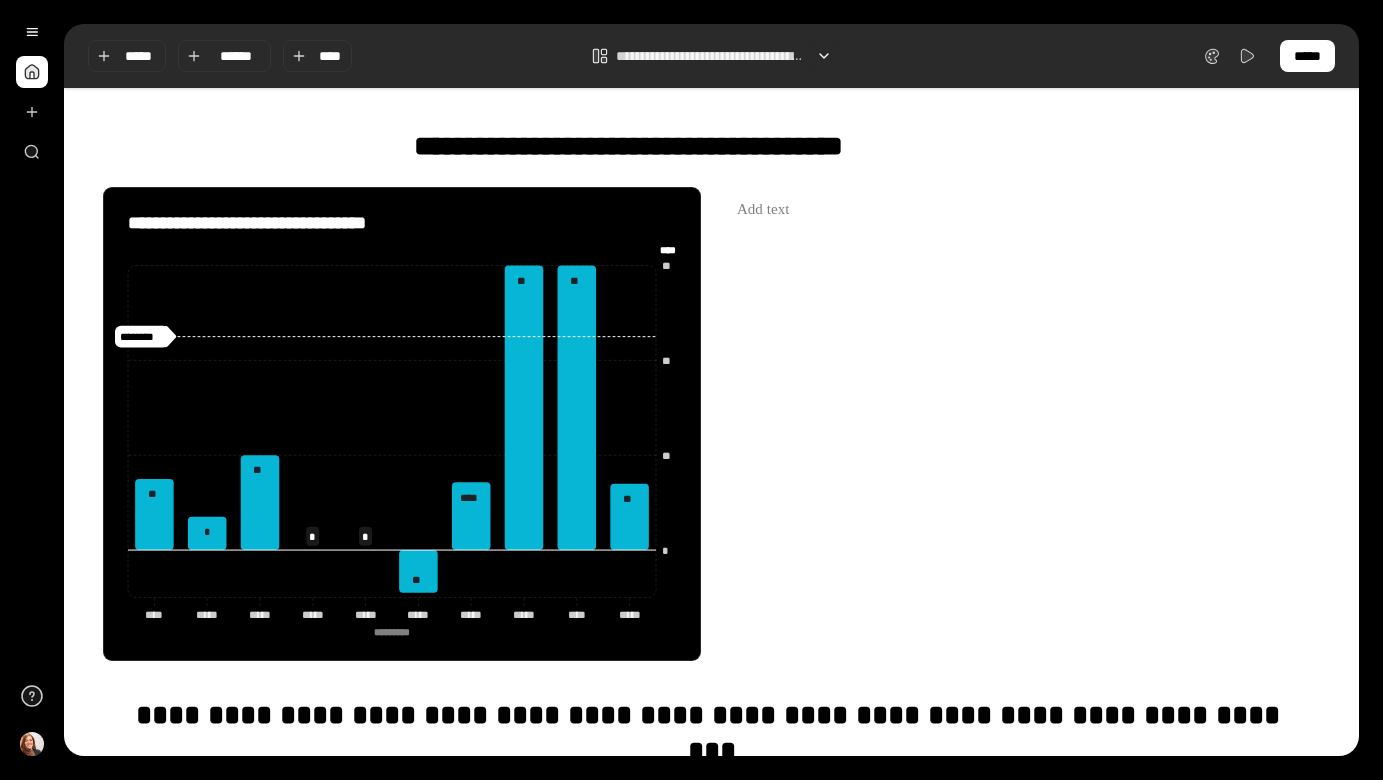 click at bounding box center (824, 56) 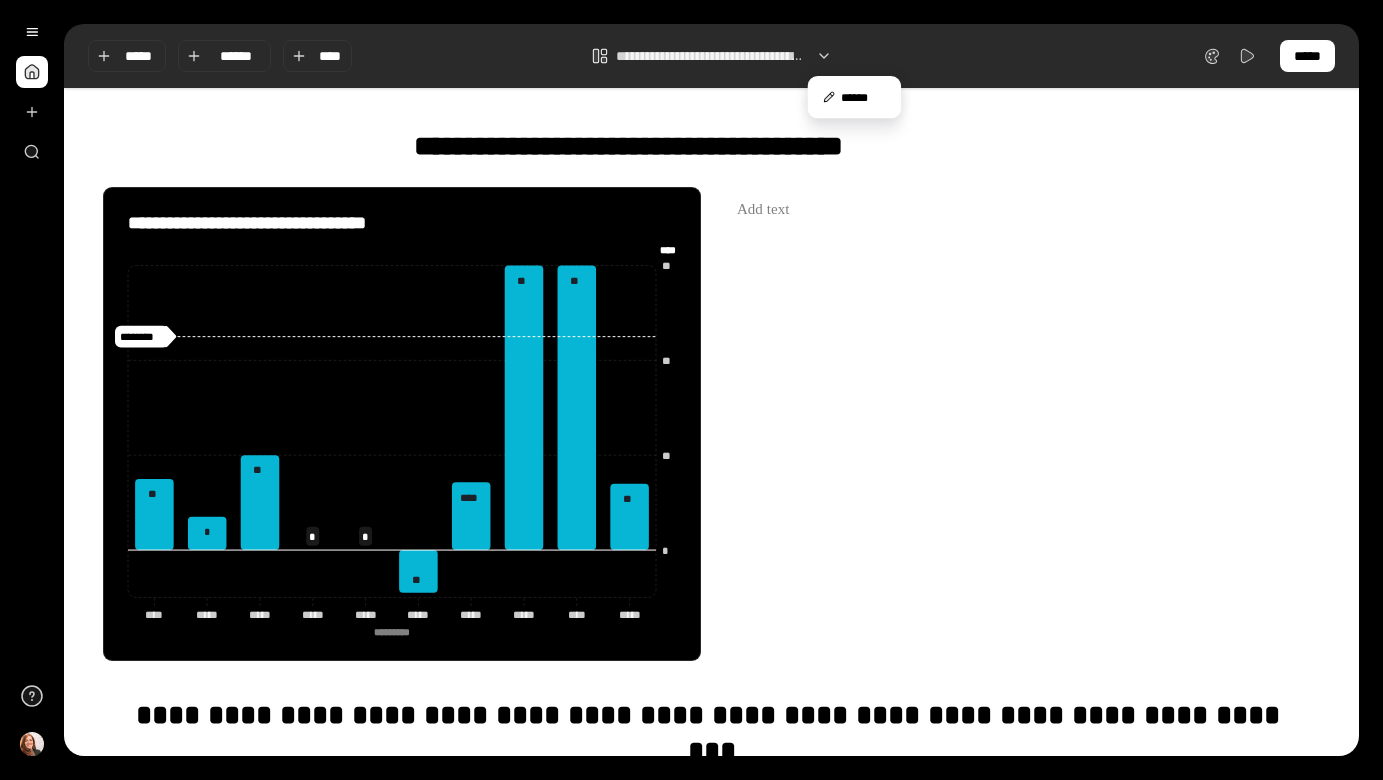 click on "**********" at bounding box center [711, 56] 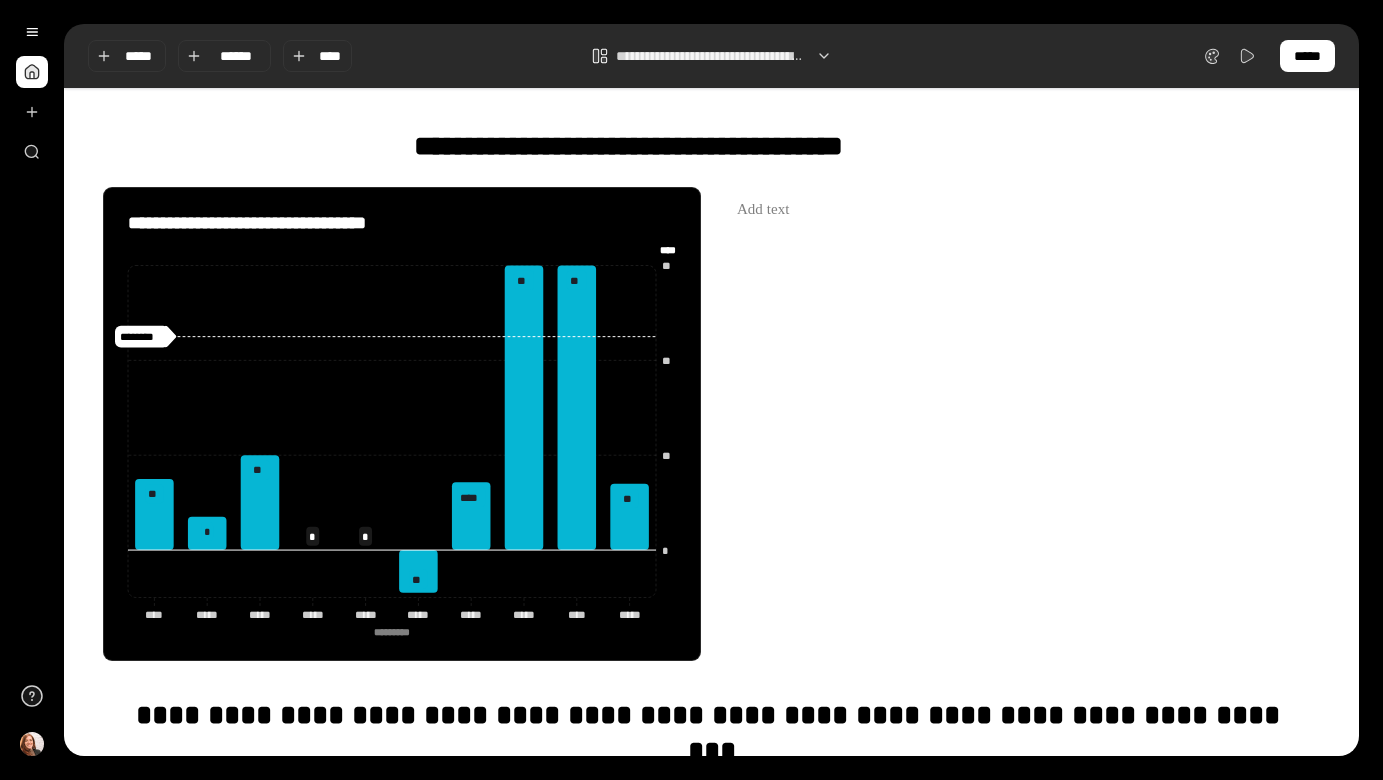 click on "**********" at bounding box center [711, 56] 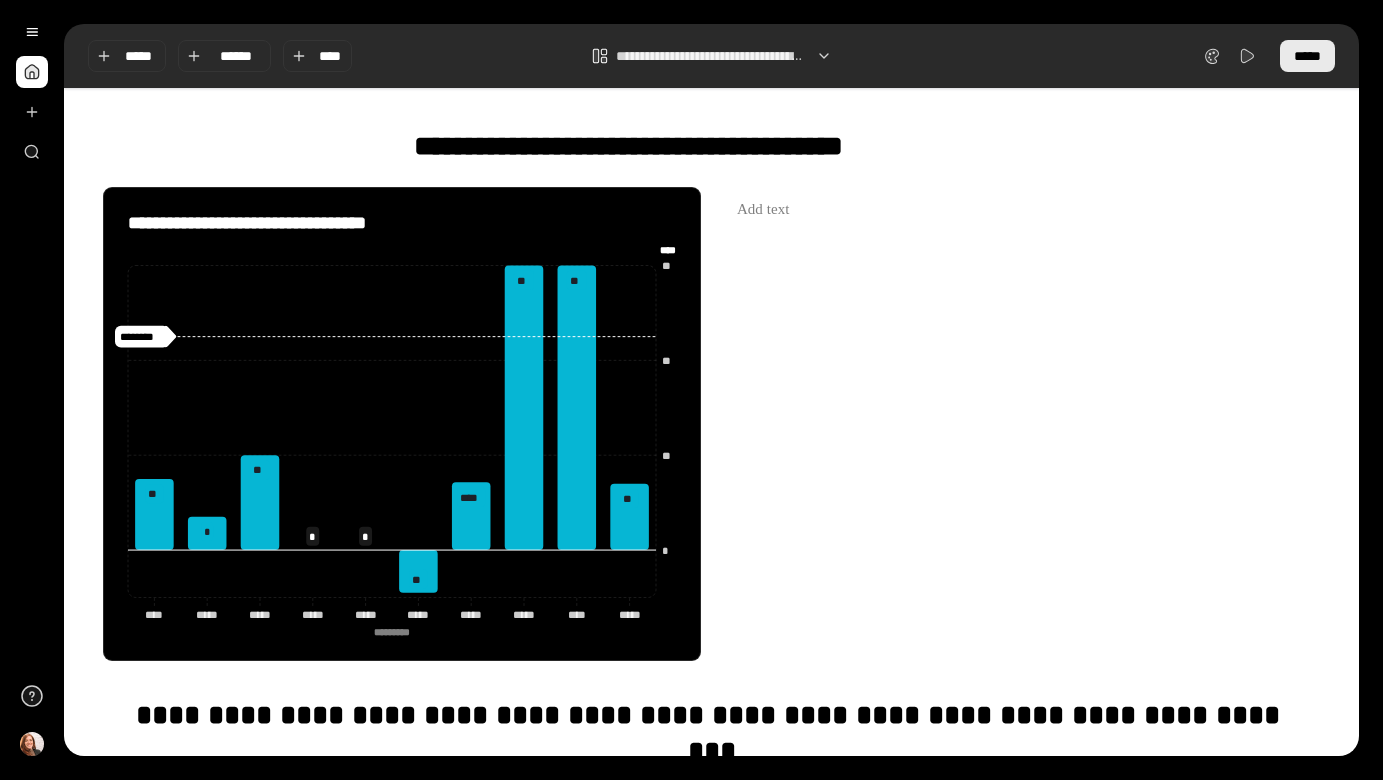 click on "*****" at bounding box center [1307, 56] 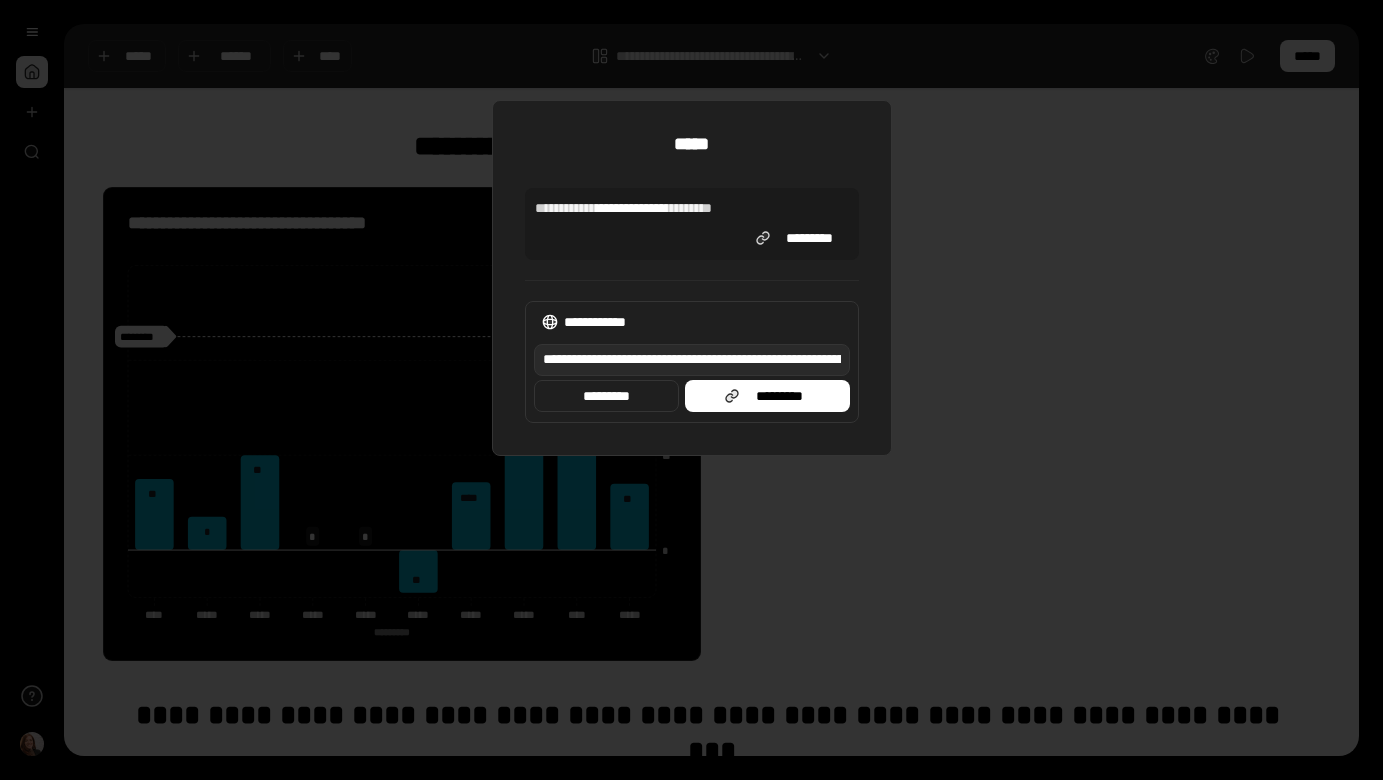 click on "**********" at bounding box center [691, 278] 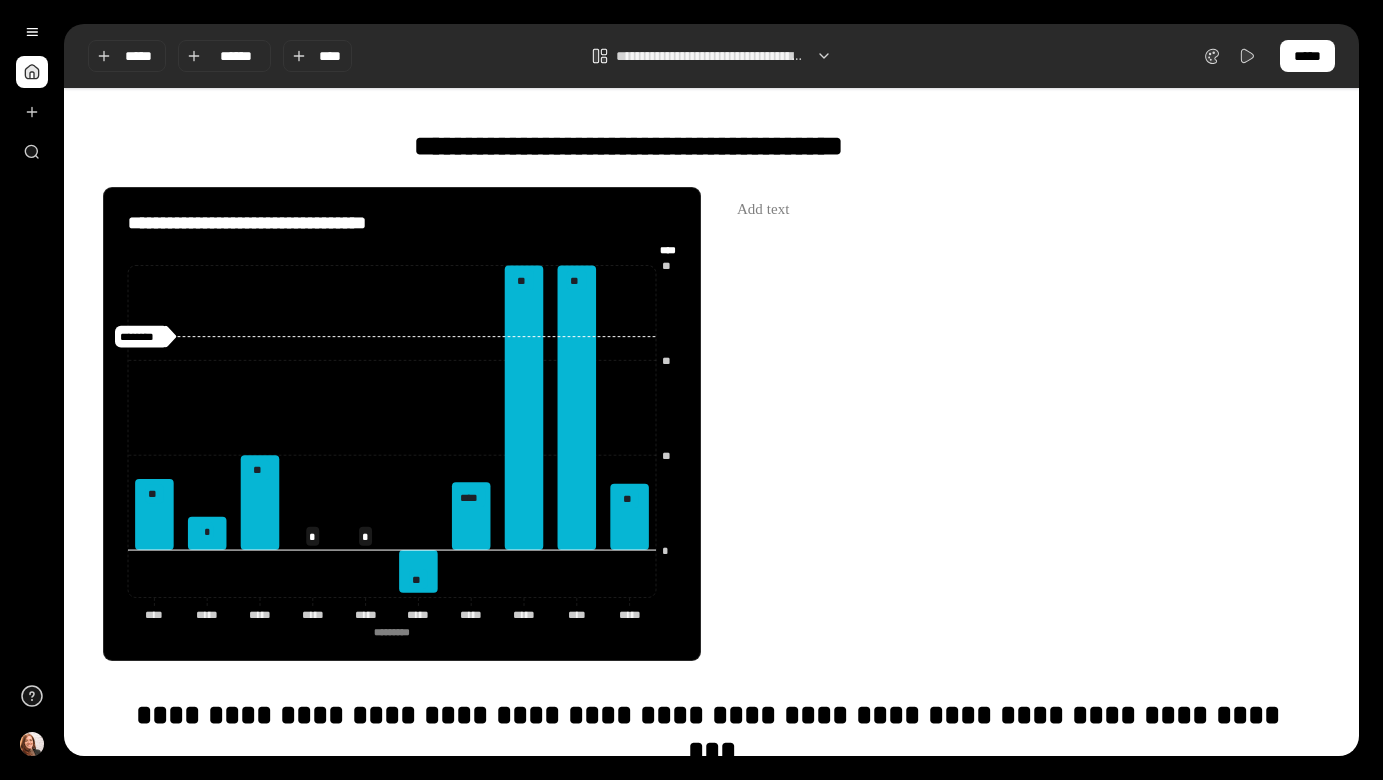 click at bounding box center (32, 72) 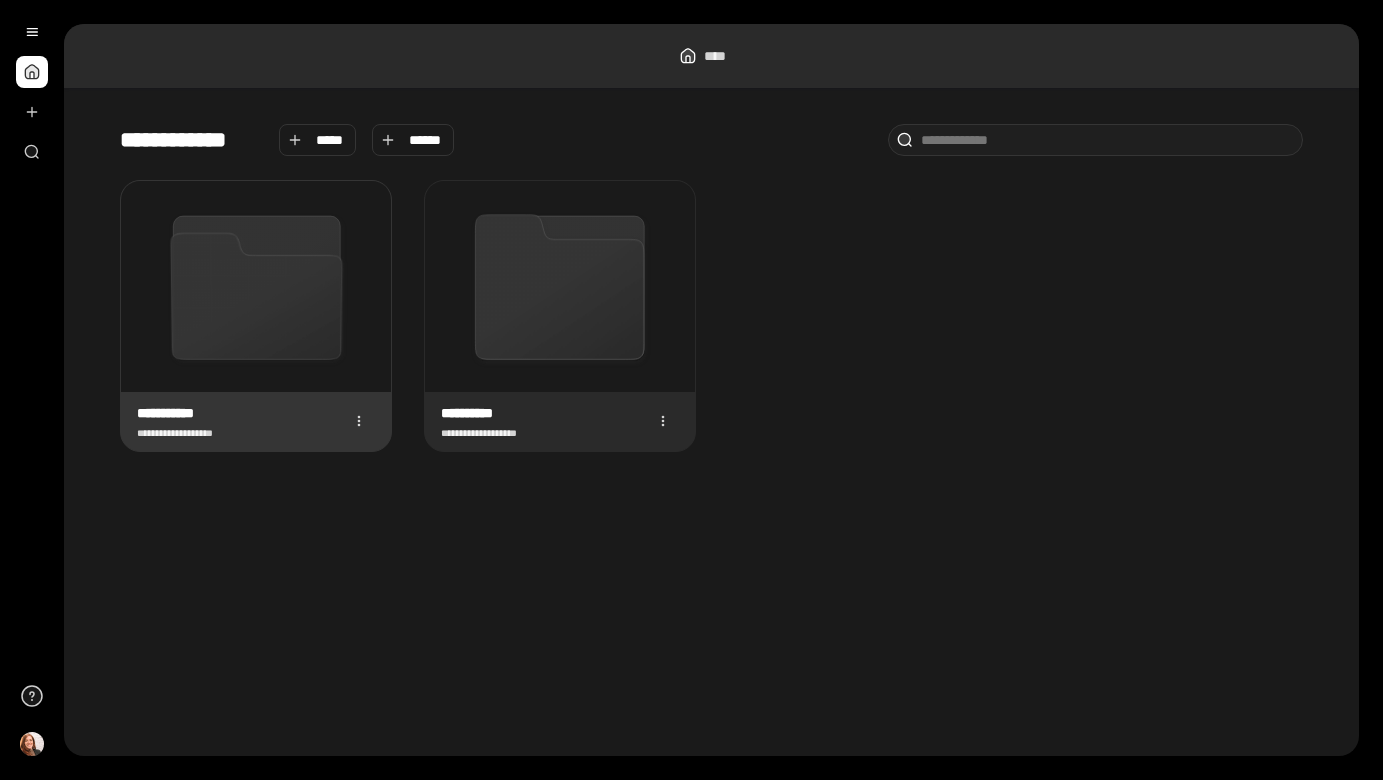 click on "**********" at bounding box center (256, 421) 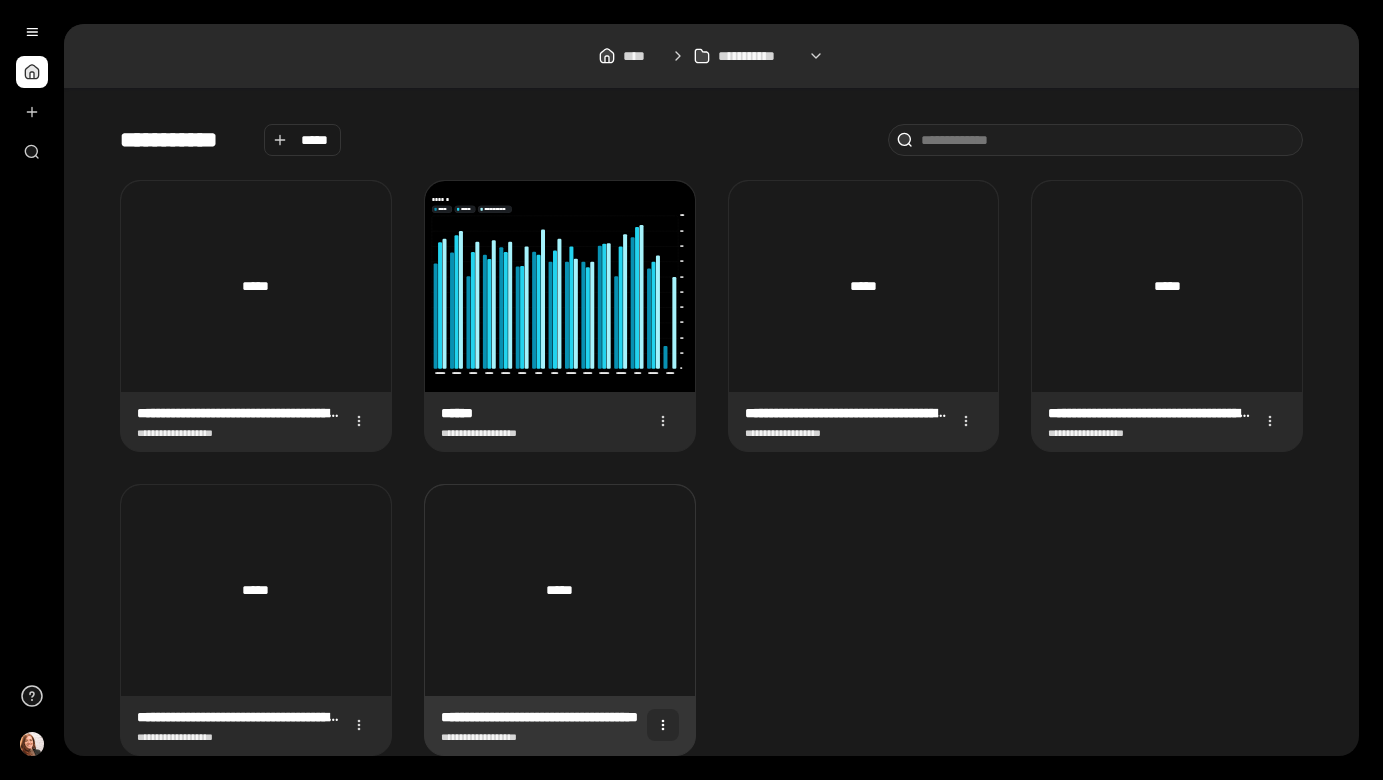 click at bounding box center [663, 725] 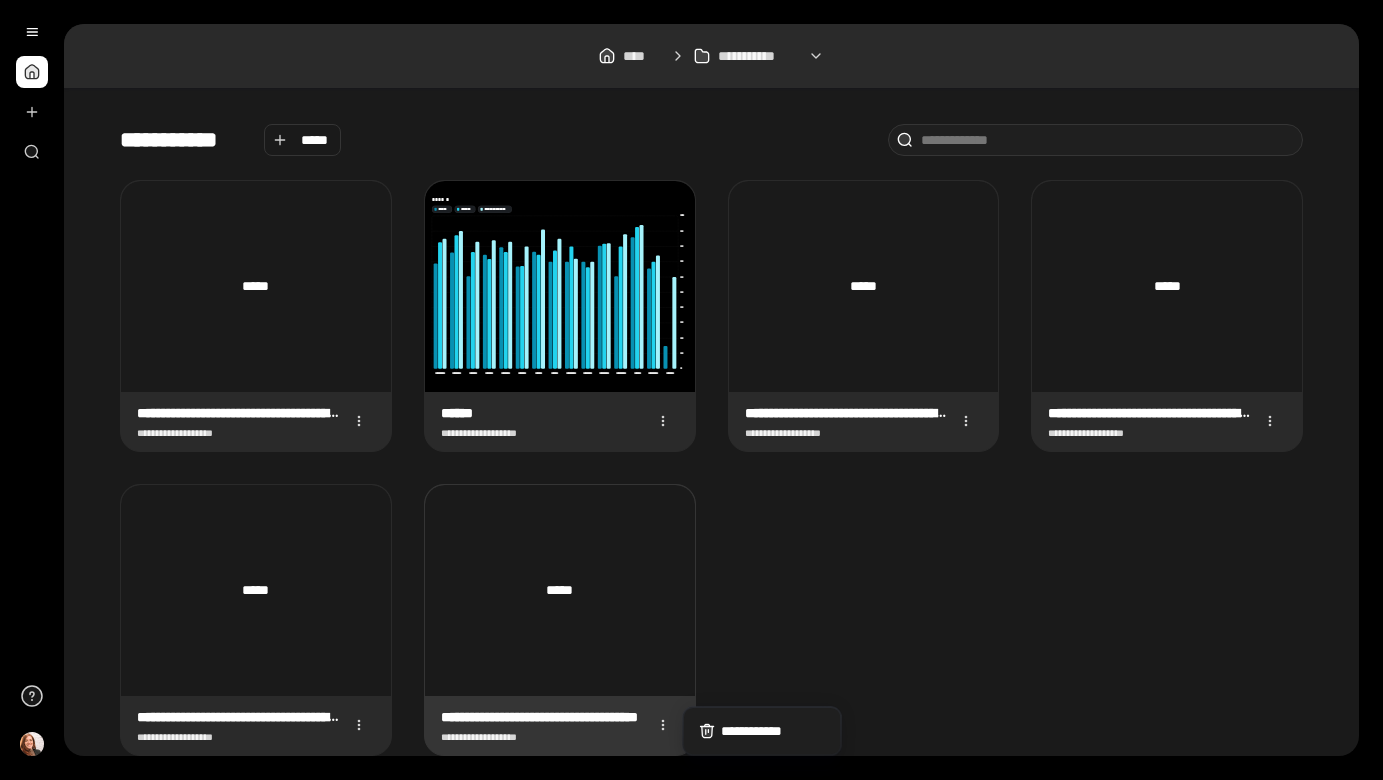 click on "**********" at bounding box center [542, 717] 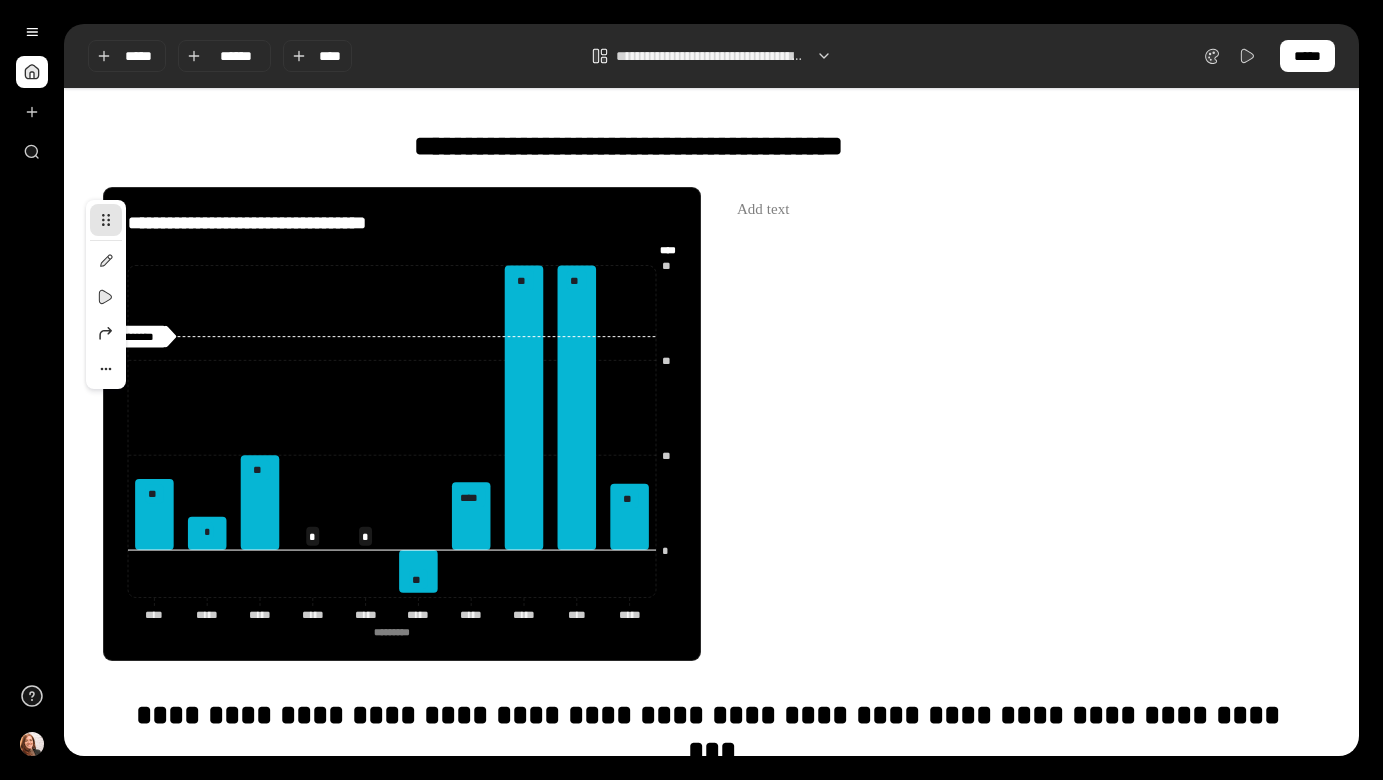 scroll, scrollTop: 1, scrollLeft: 0, axis: vertical 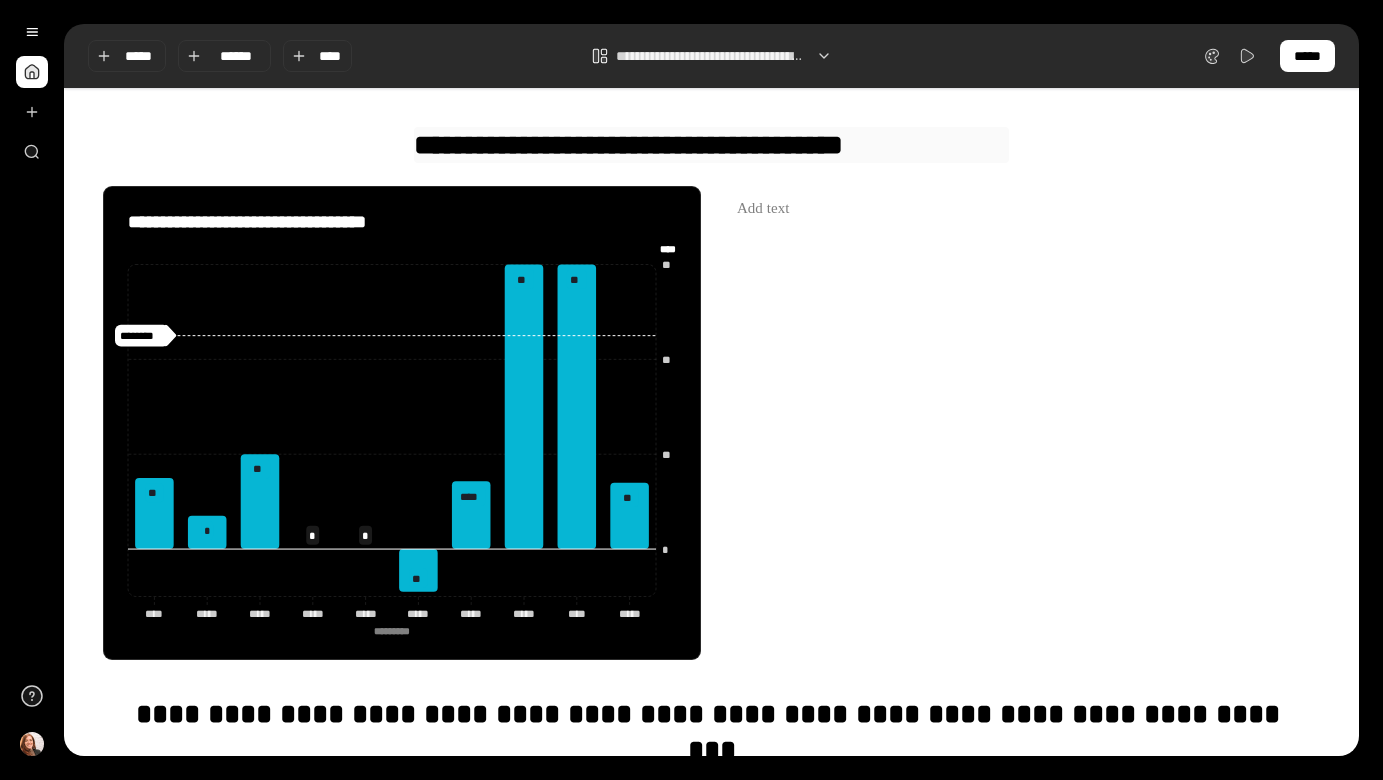 click on "**********" at bounding box center (712, 145) 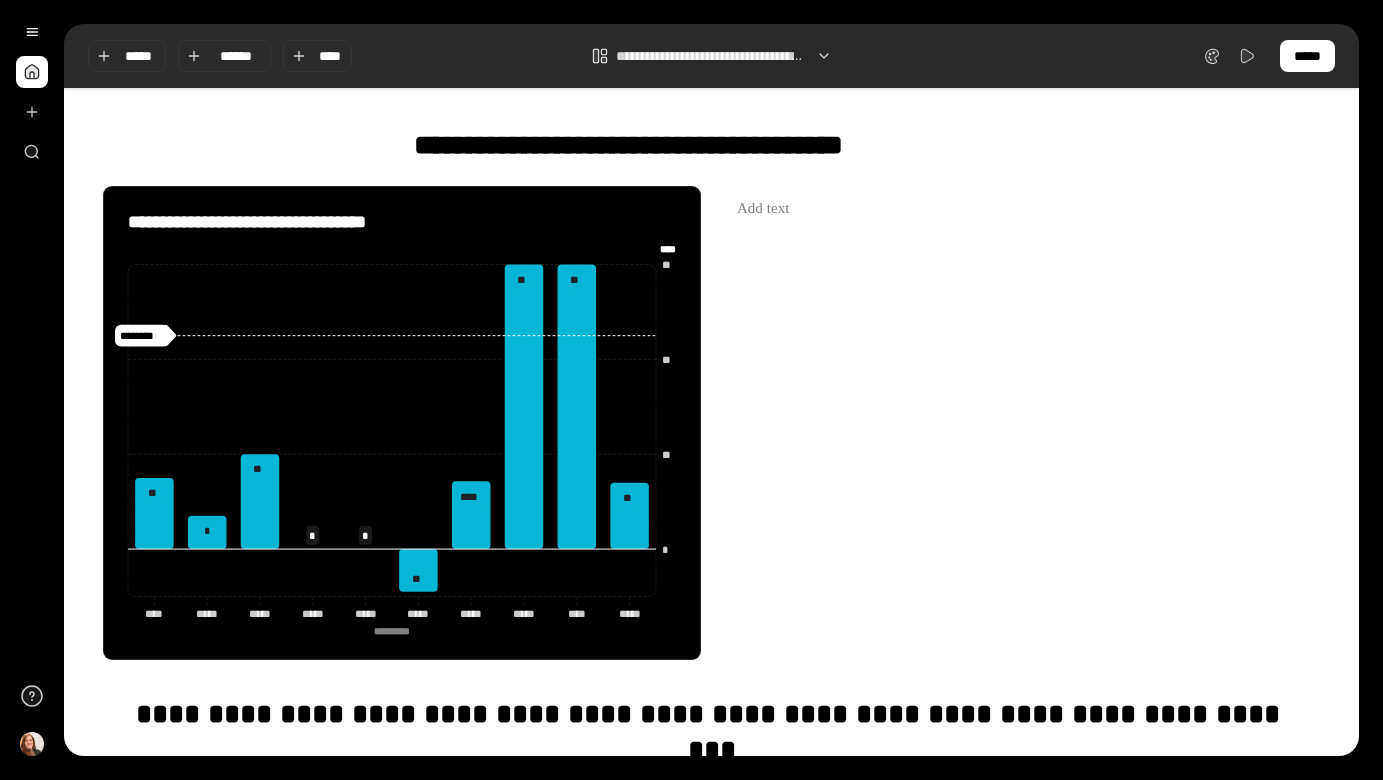 click at bounding box center [32, 72] 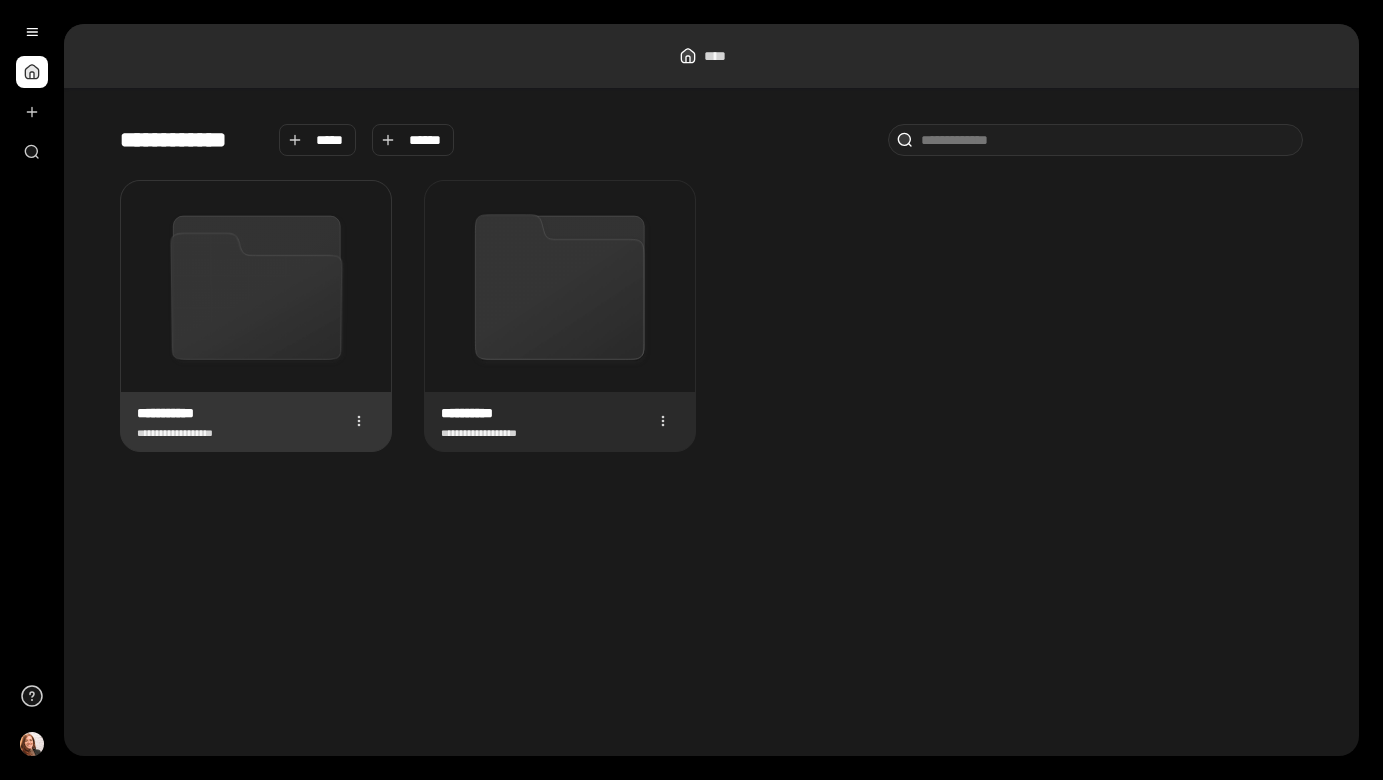 click on "**********" at bounding box center (256, 421) 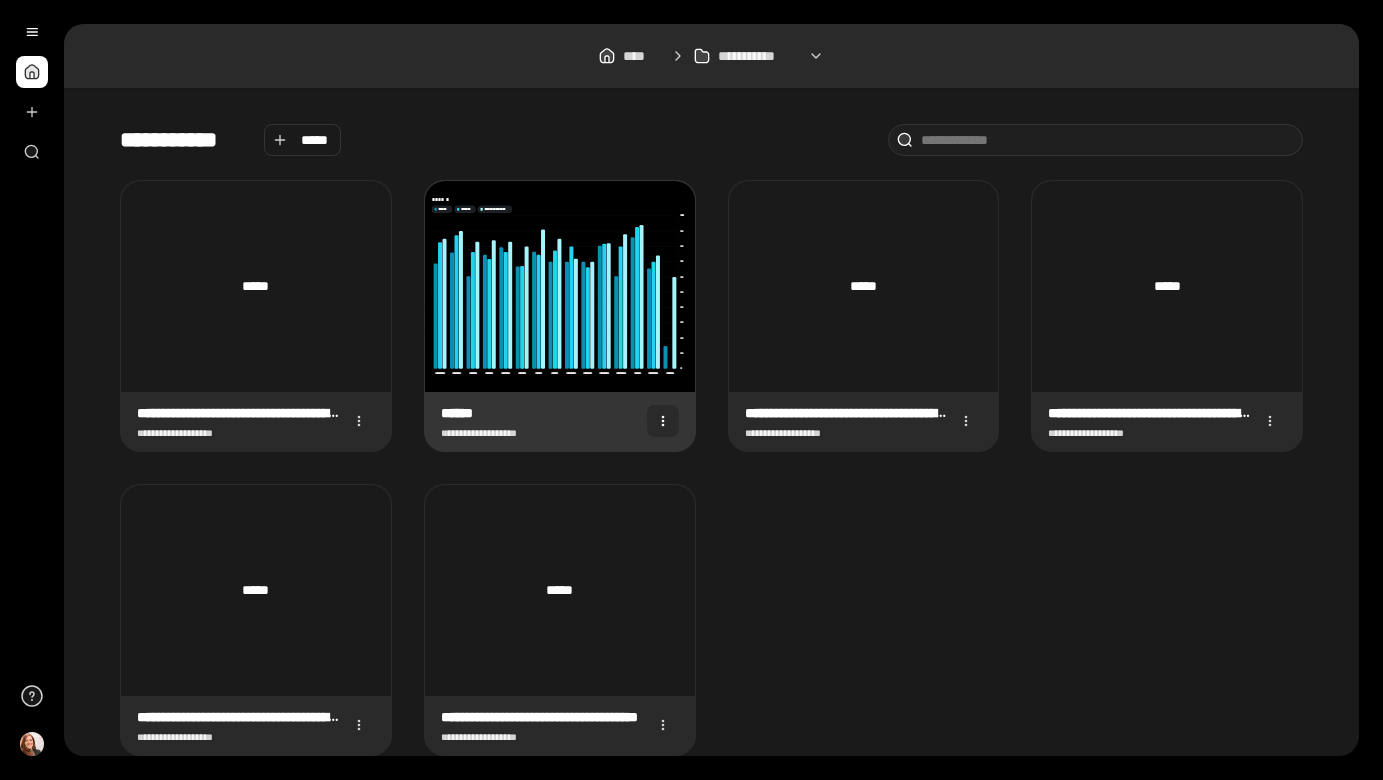 click at bounding box center (663, 421) 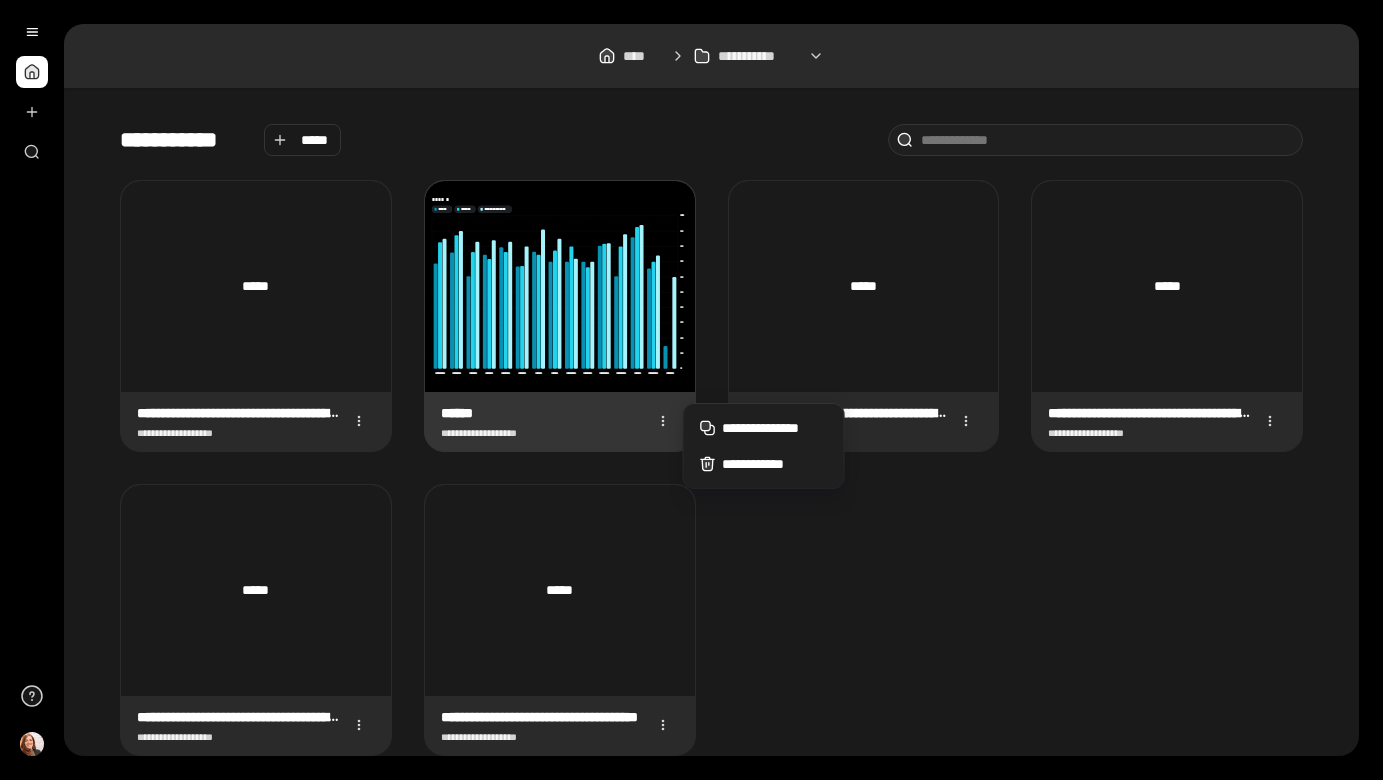 click on "******" at bounding box center [490, 413] 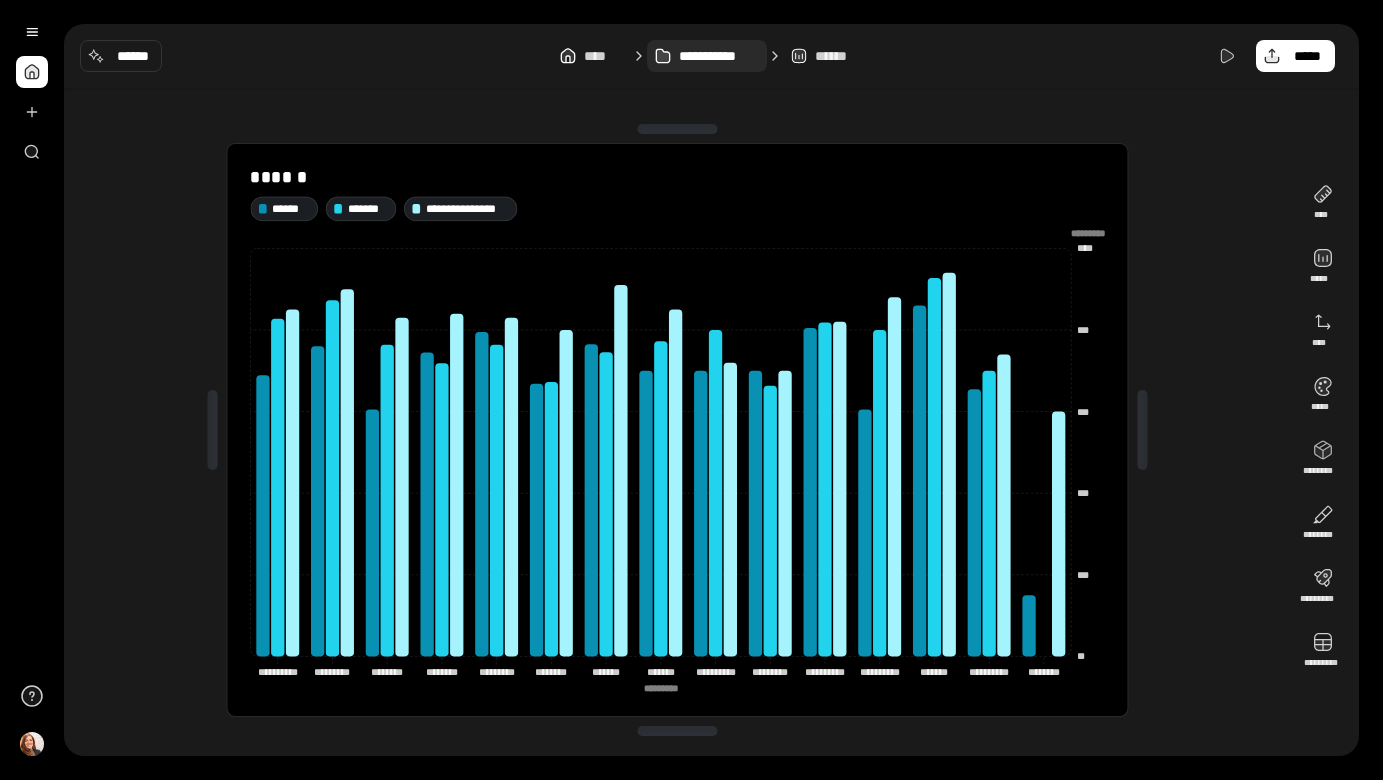 click on "**********" at bounding box center (719, 56) 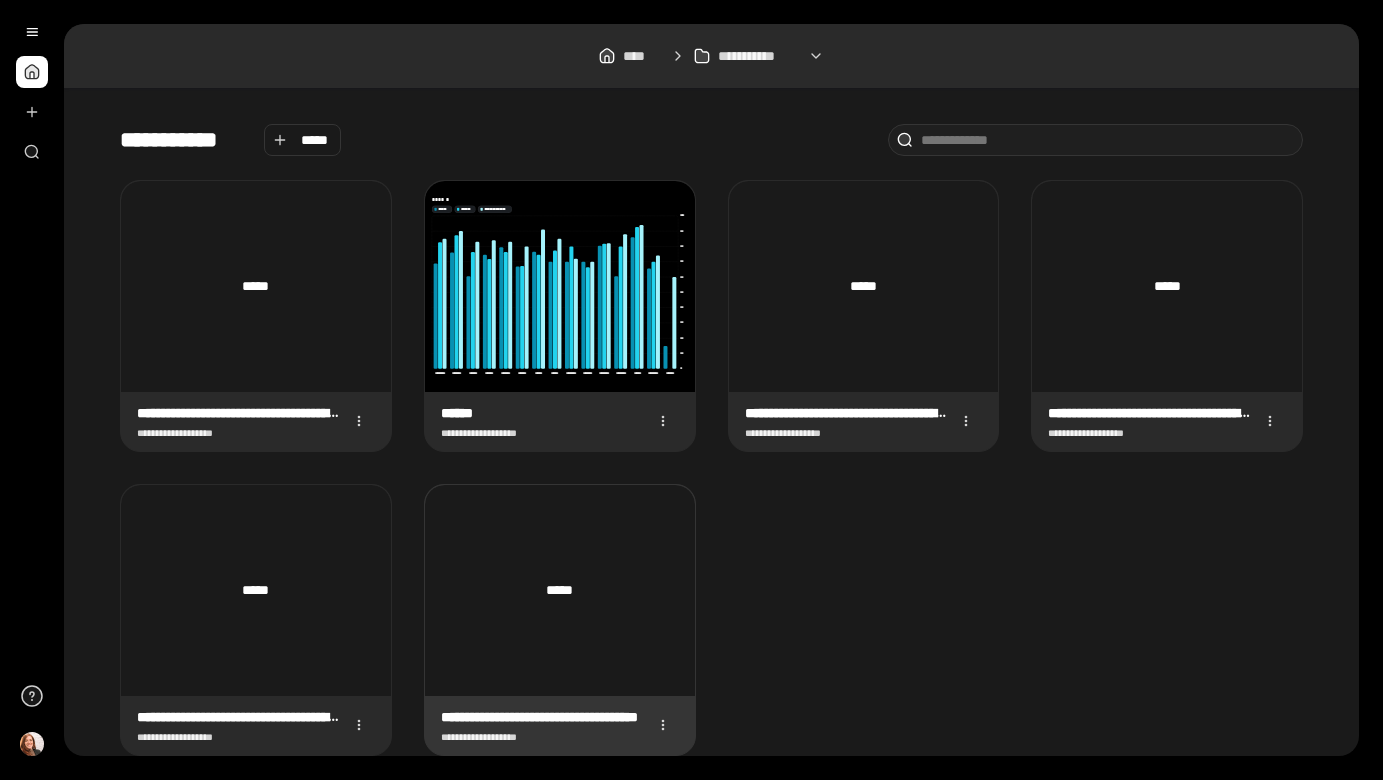 scroll, scrollTop: 59, scrollLeft: 0, axis: vertical 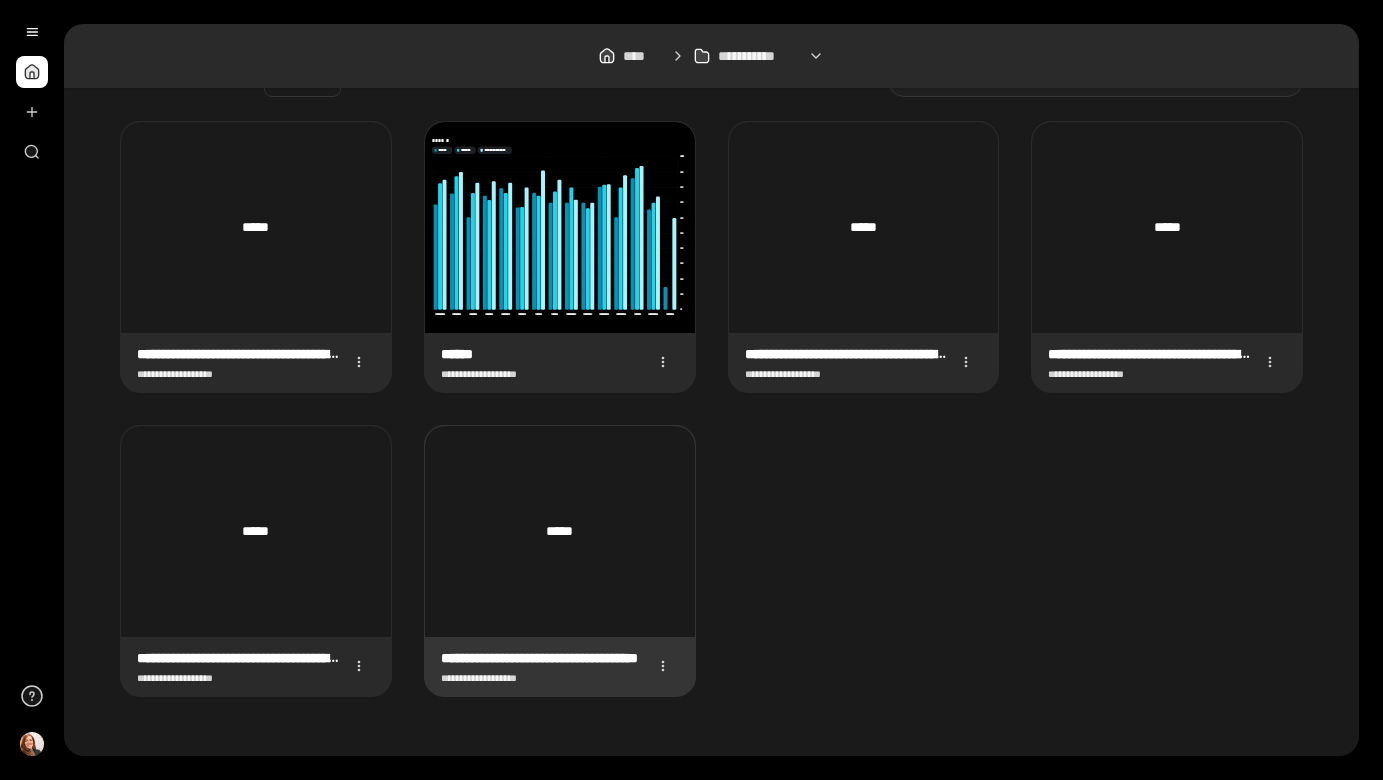 click on "**********" at bounding box center (542, 678) 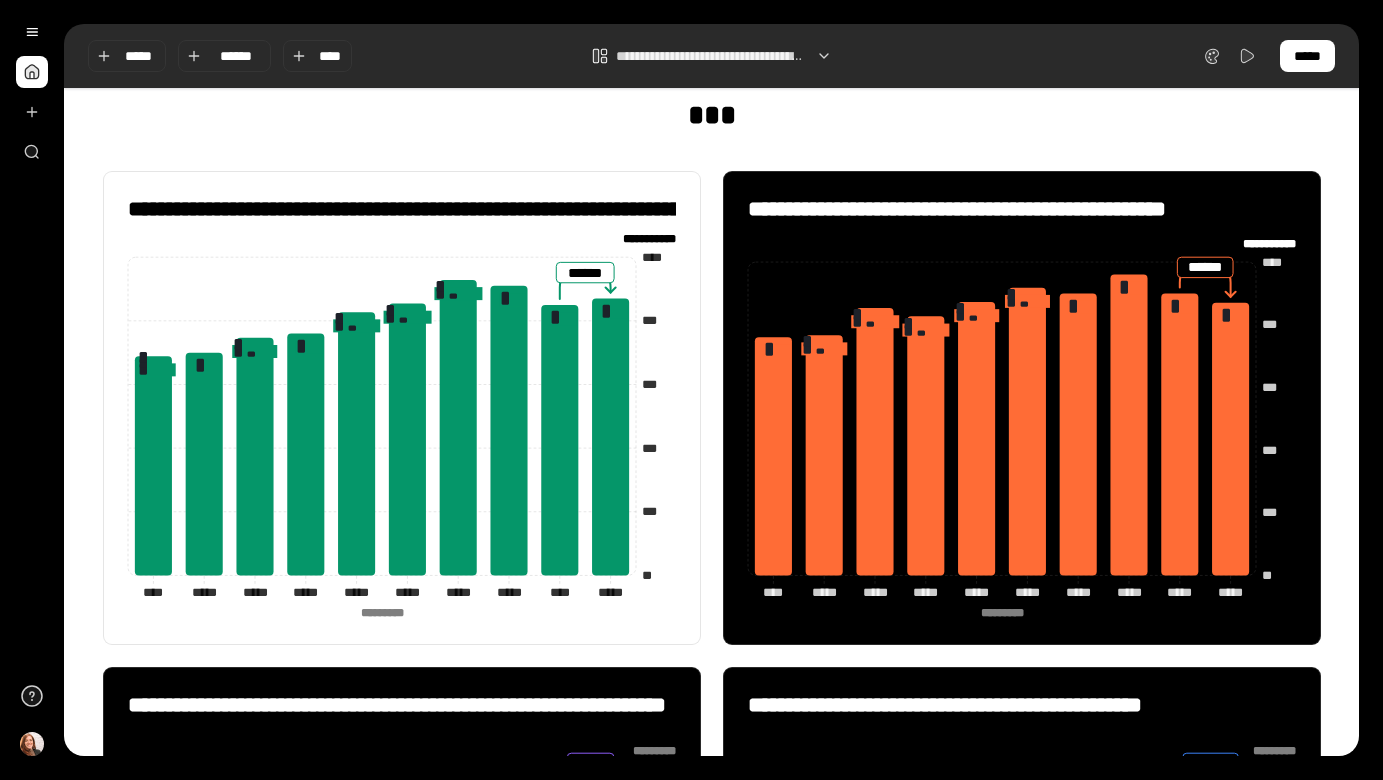 scroll, scrollTop: 0, scrollLeft: 0, axis: both 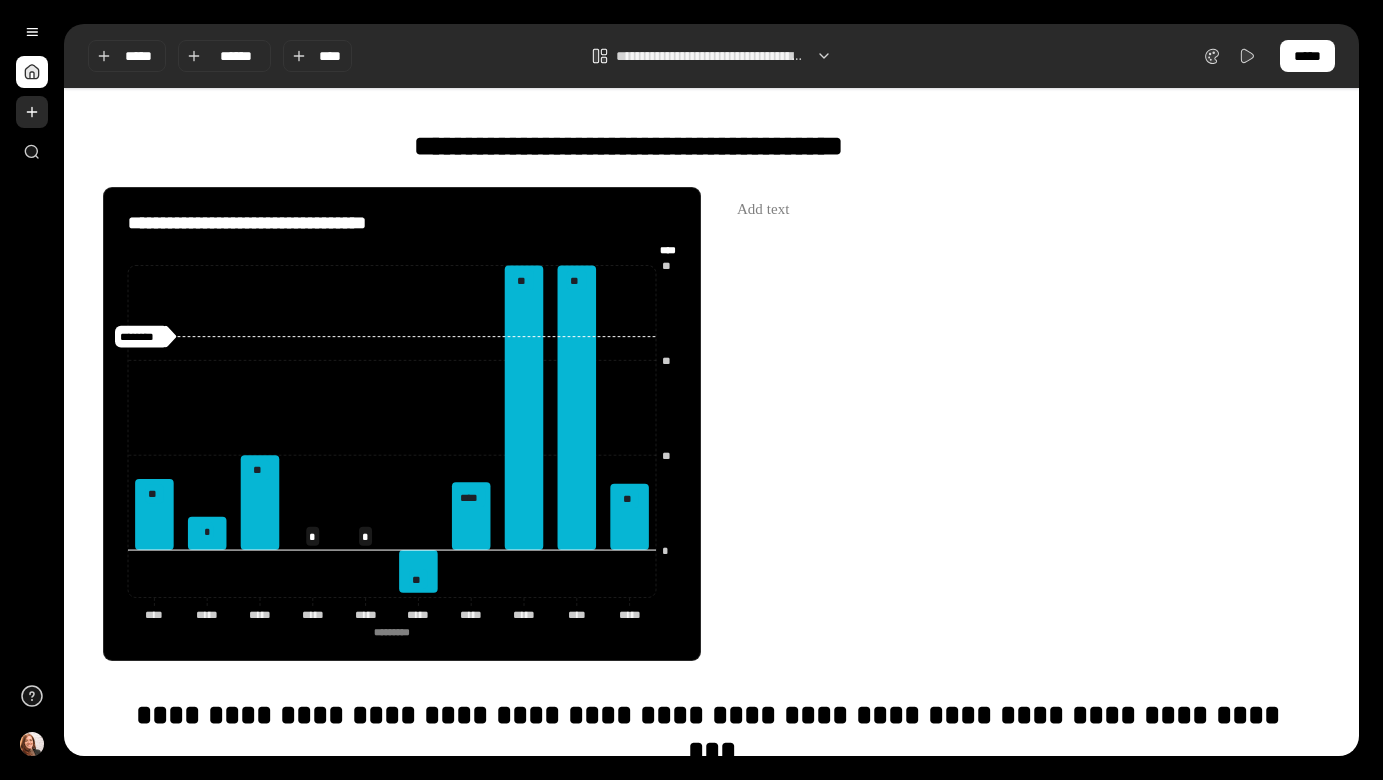 click at bounding box center (32, 112) 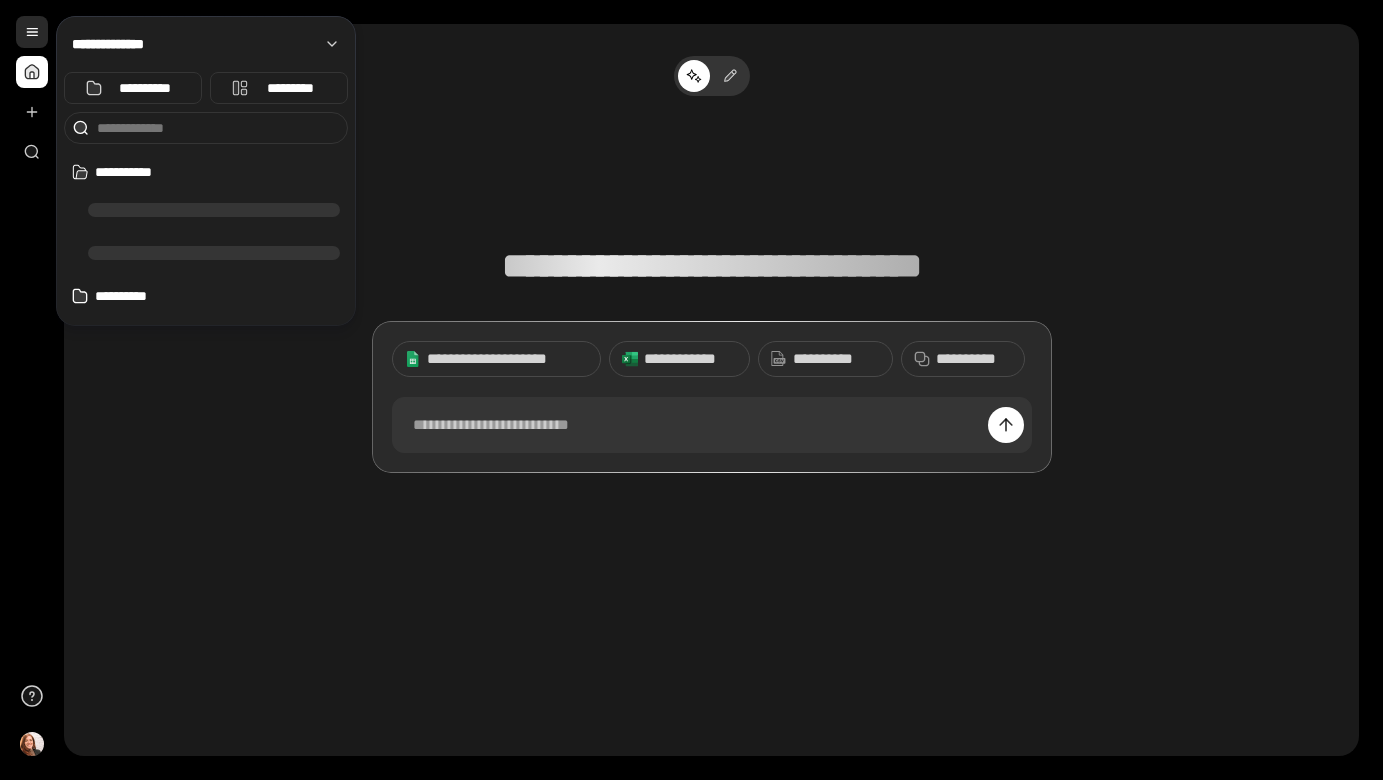click at bounding box center (32, 32) 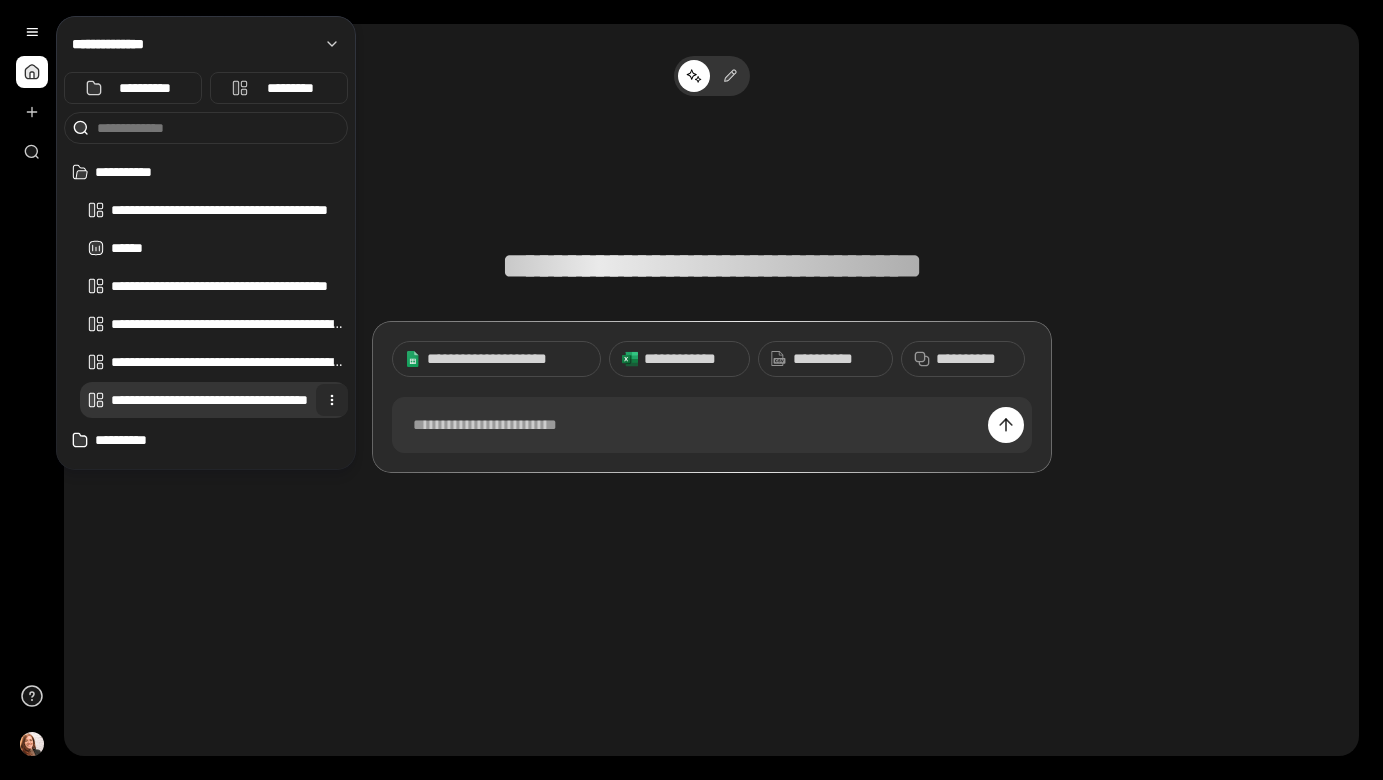 click at bounding box center [332, 400] 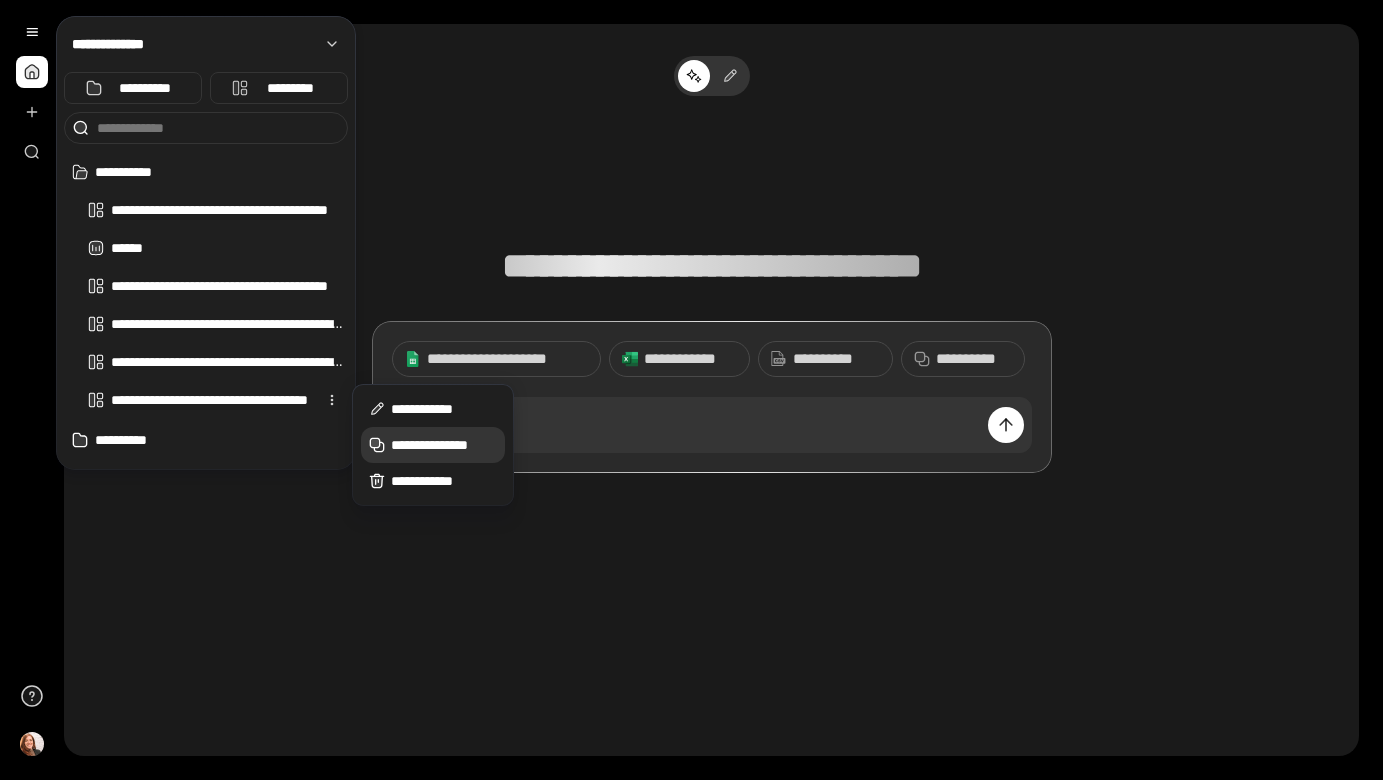 click on "**********" at bounding box center [444, 445] 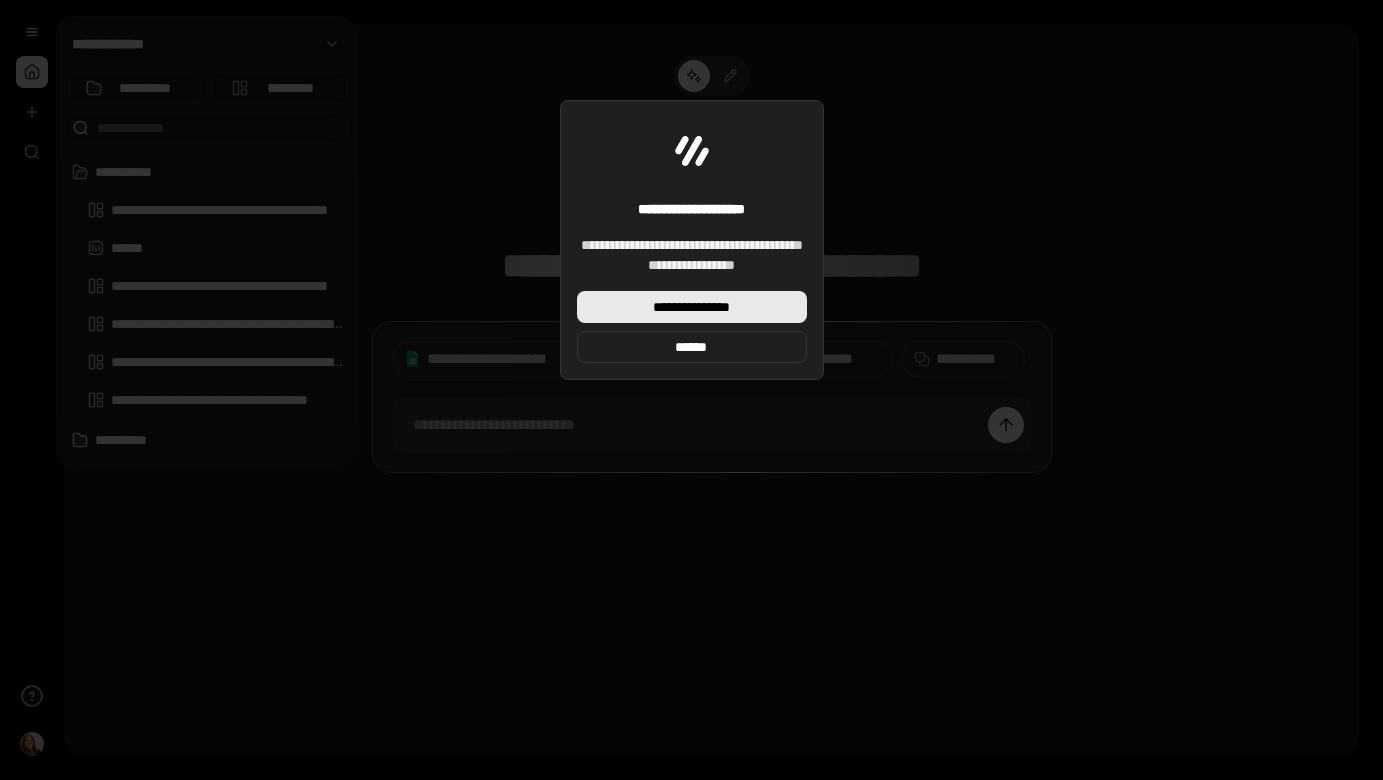 click on "**********" at bounding box center [691, 307] 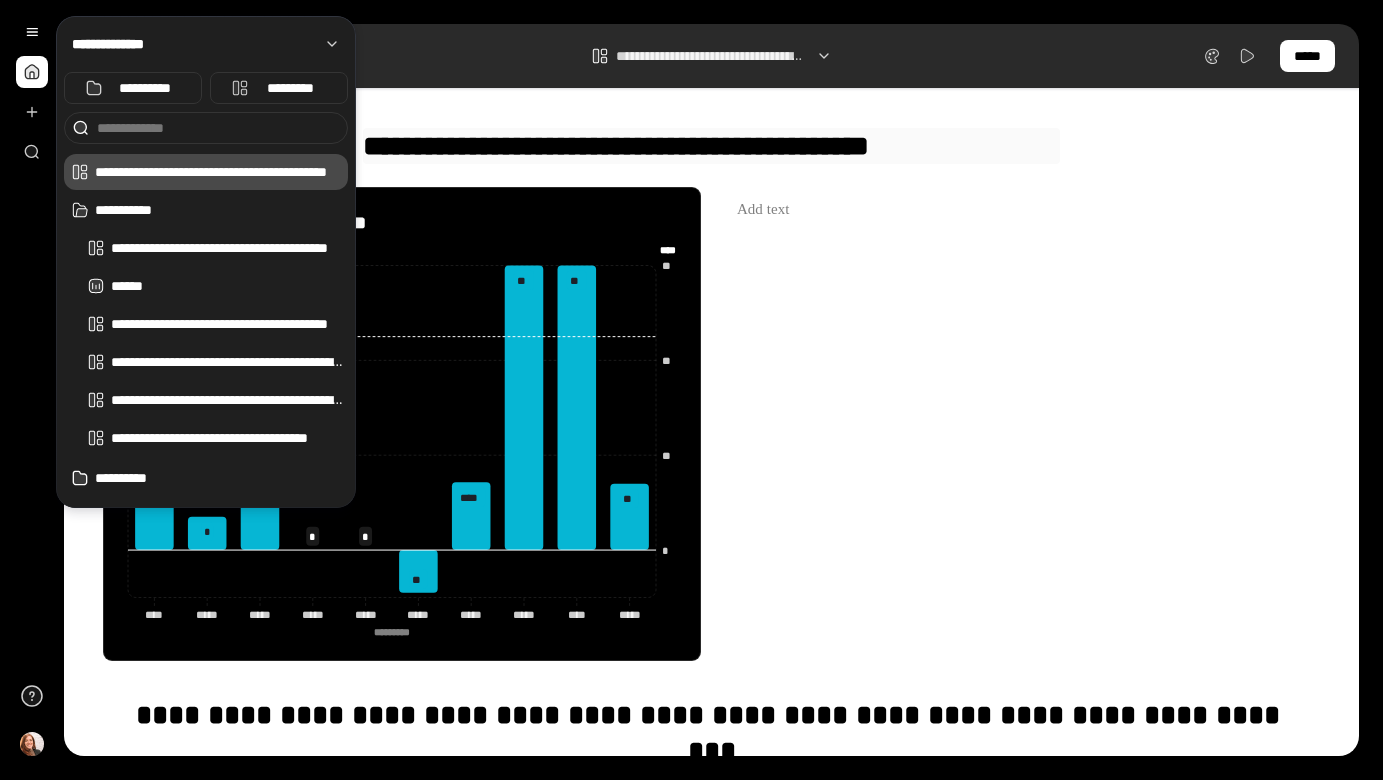 click on "**********" at bounding box center (711, 146) 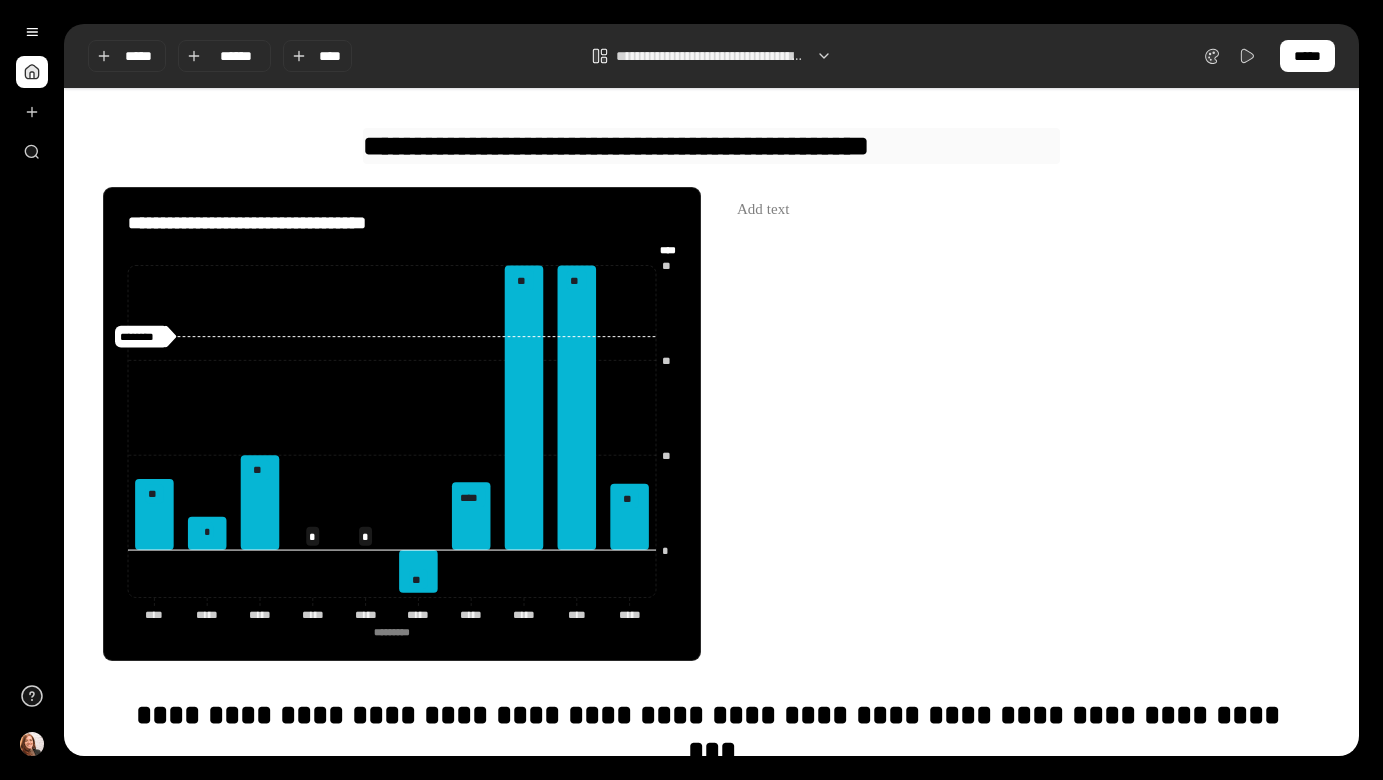 click on "**********" at bounding box center (711, 146) 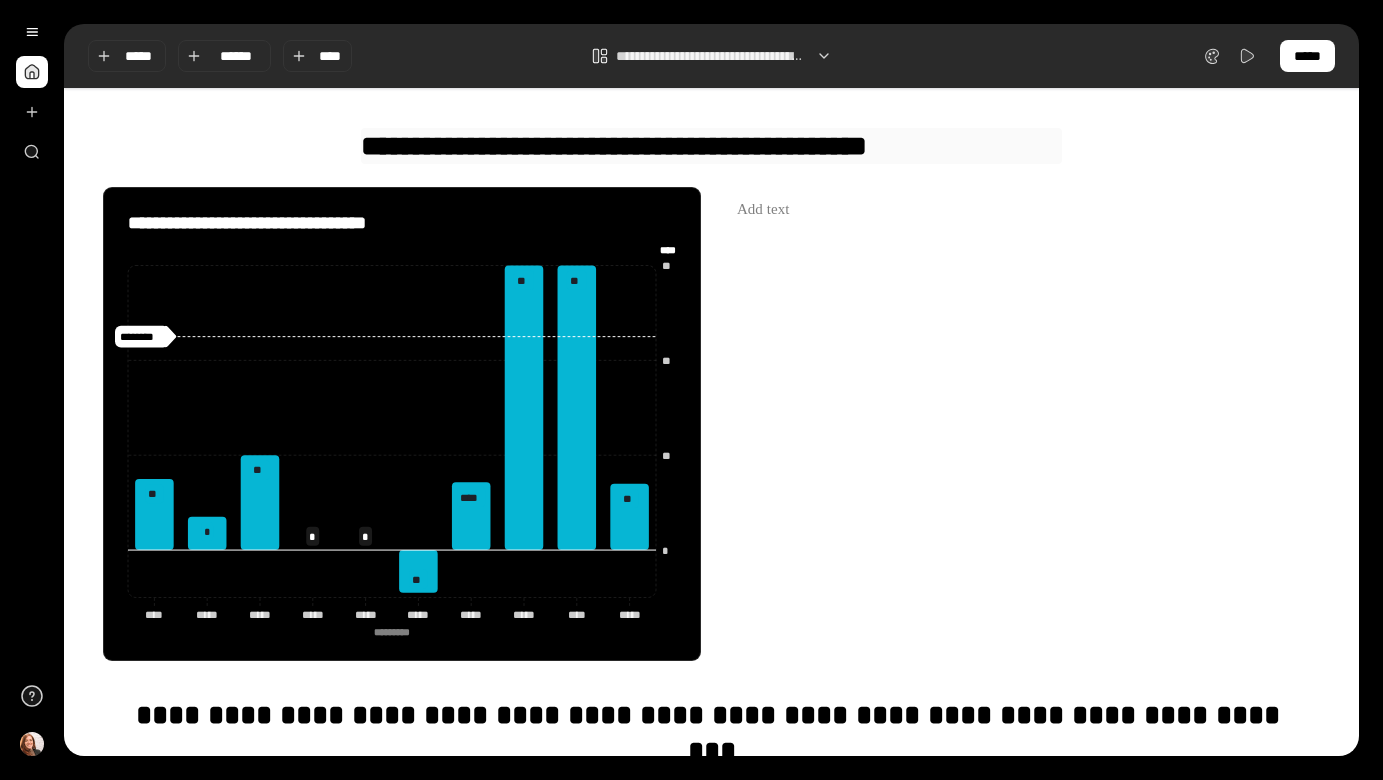 drag, startPoint x: 467, startPoint y: 149, endPoint x: 308, endPoint y: 148, distance: 159.00314 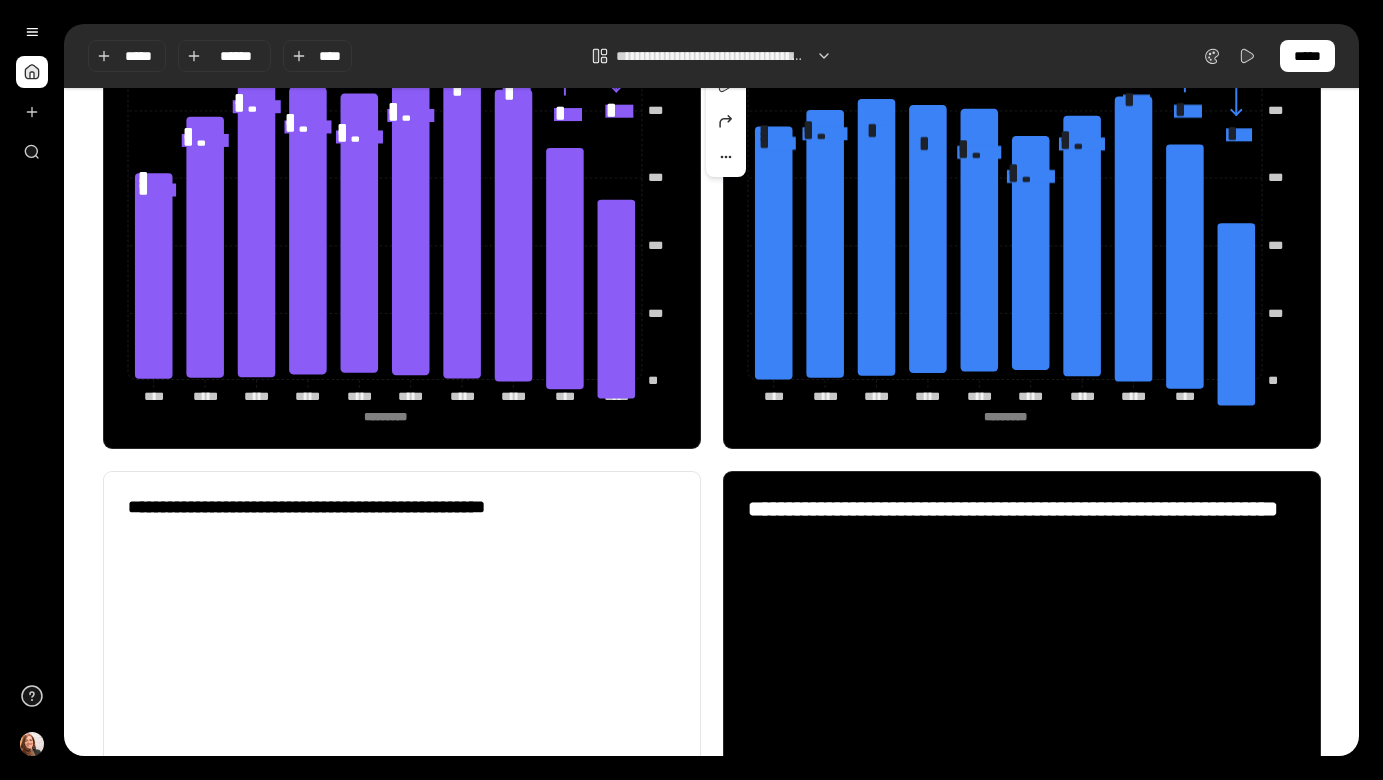 scroll, scrollTop: 1550, scrollLeft: 0, axis: vertical 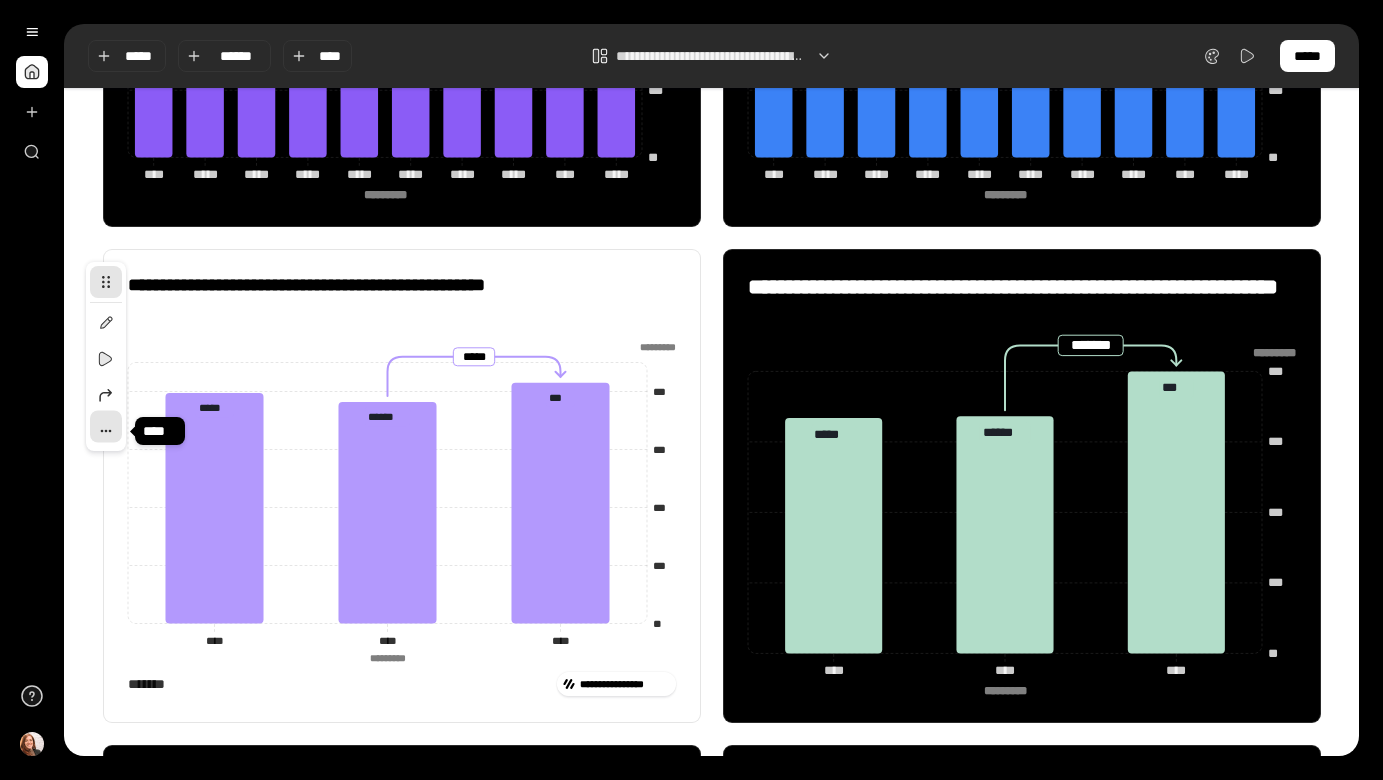 type on "**********" 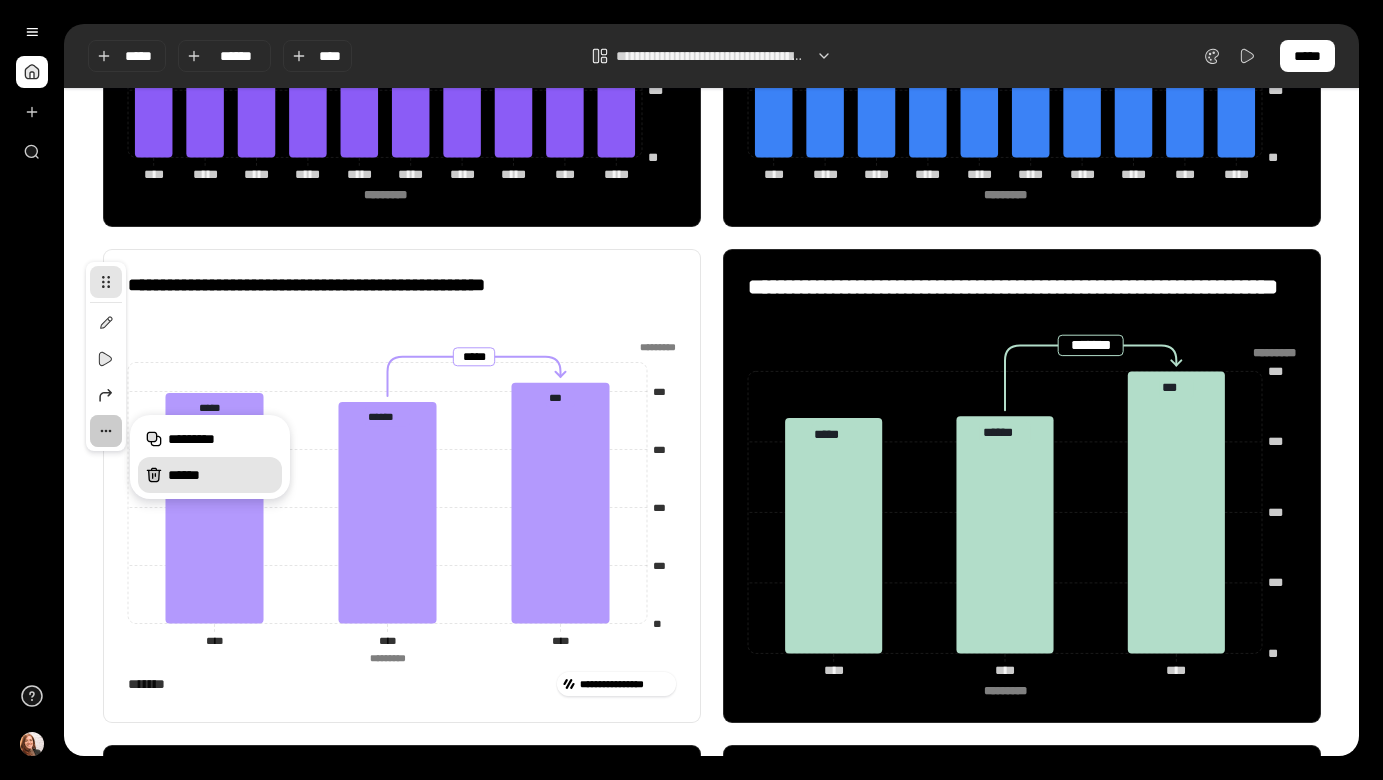 click on "******" at bounding box center (210, 475) 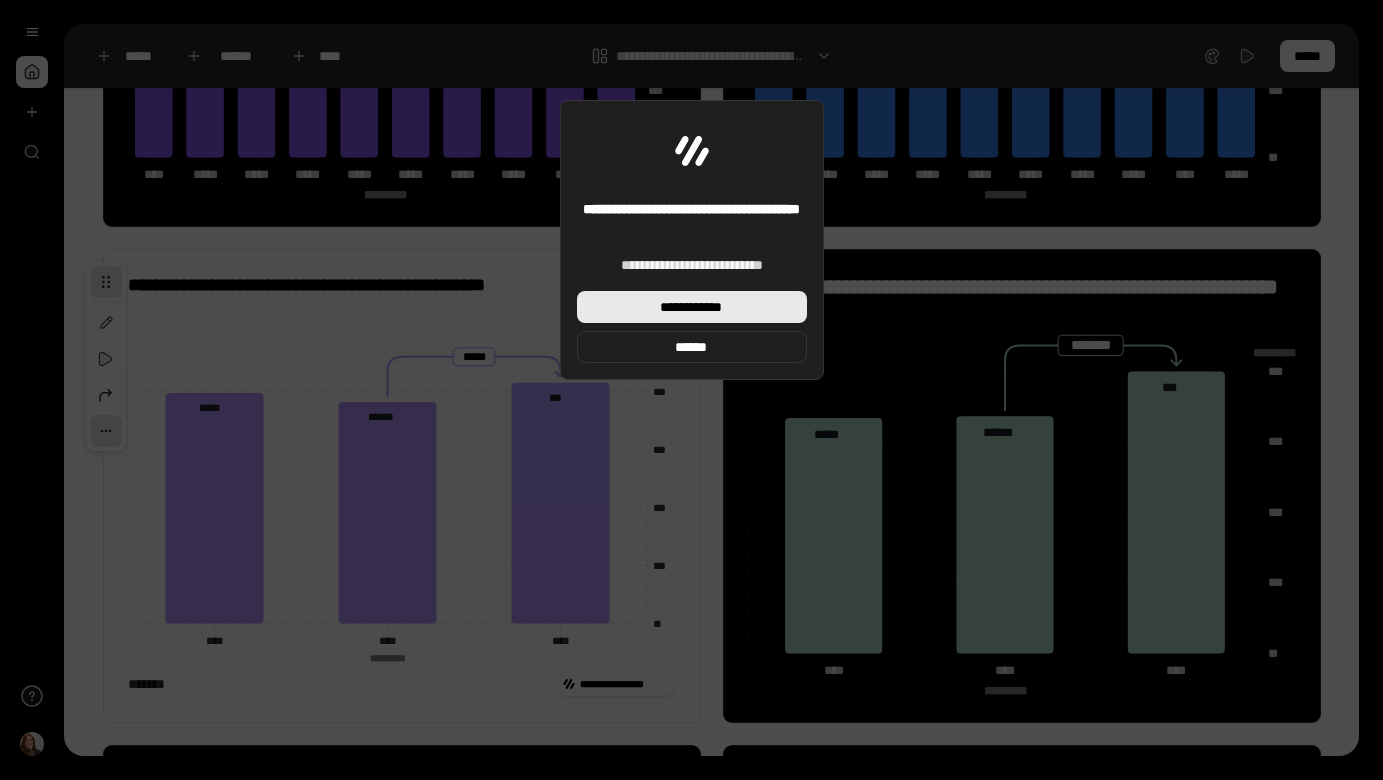 click on "**********" at bounding box center [691, 307] 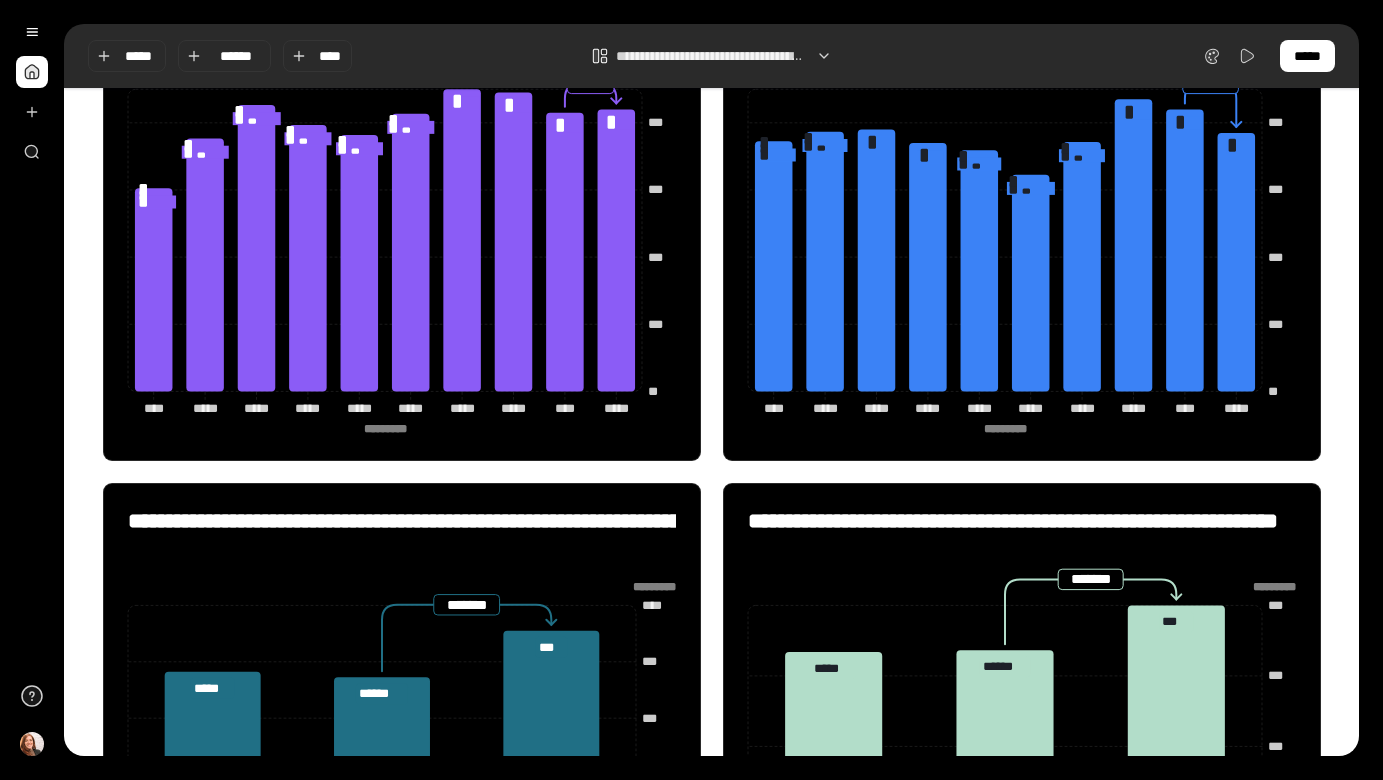 scroll, scrollTop: 1319, scrollLeft: 0, axis: vertical 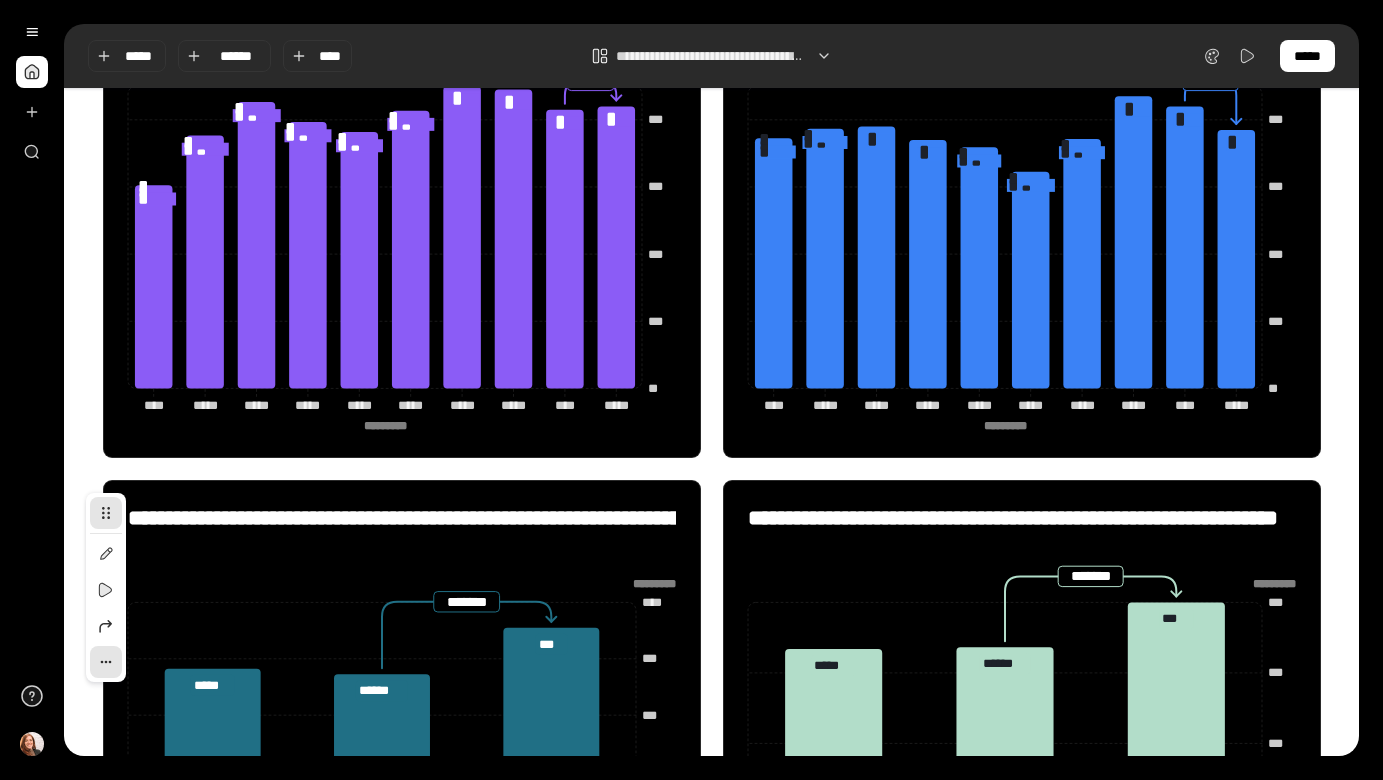click at bounding box center [106, 662] 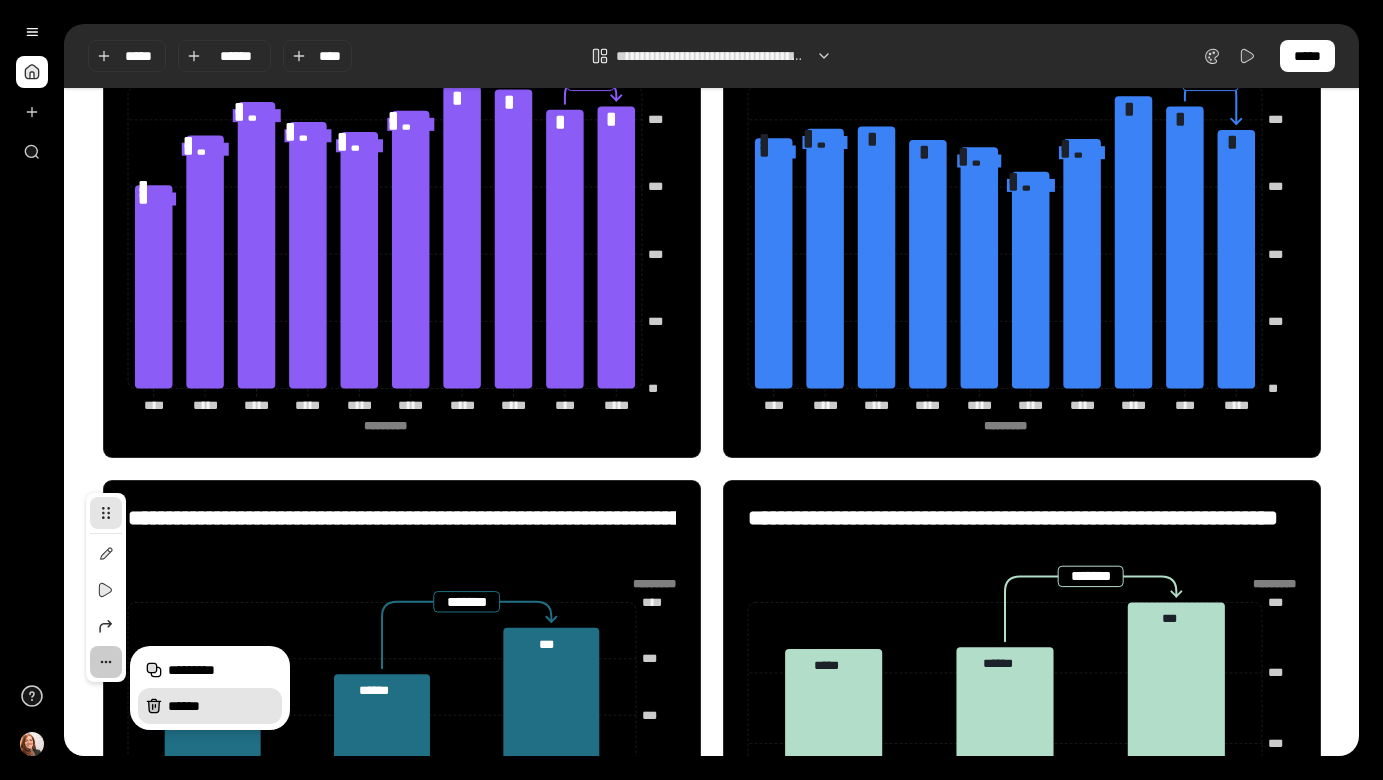 click on "******" at bounding box center [221, 706] 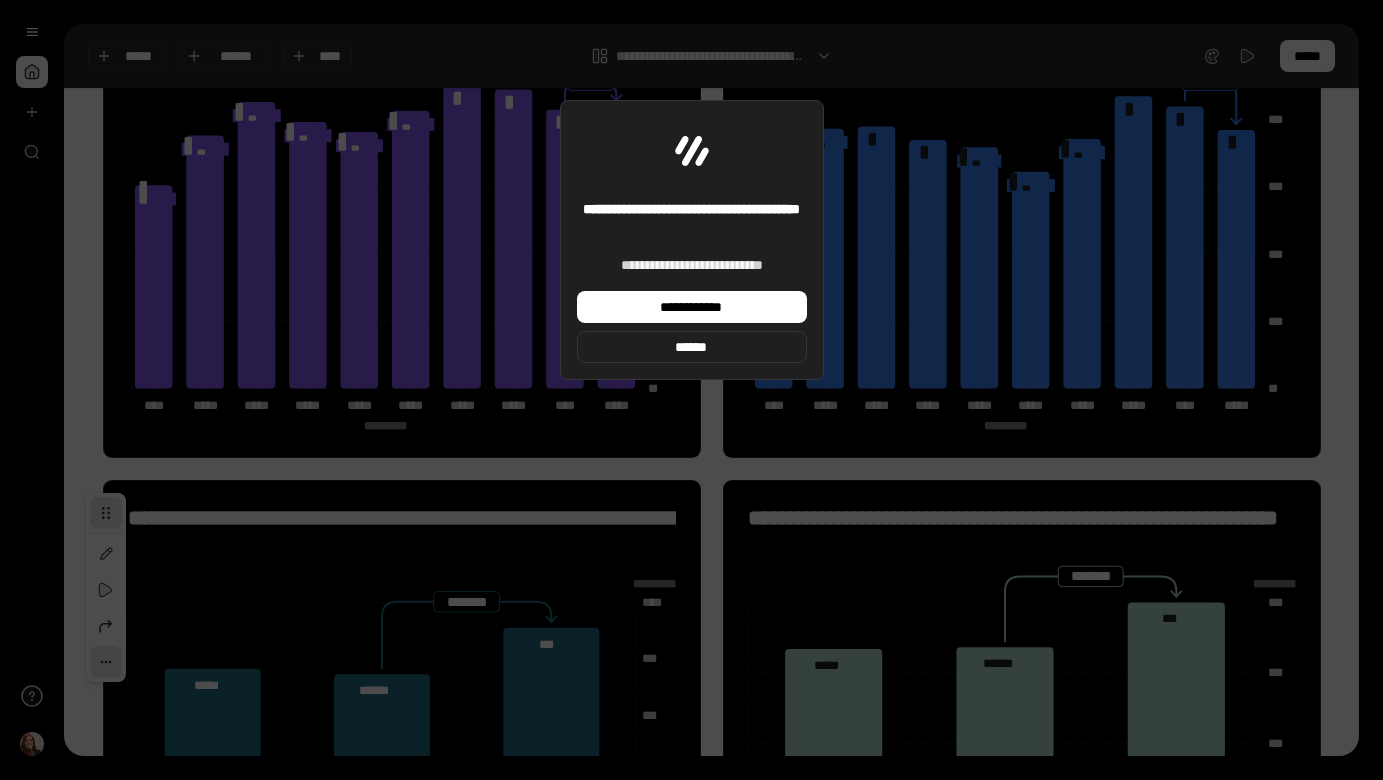 click on "**********" at bounding box center [692, 307] 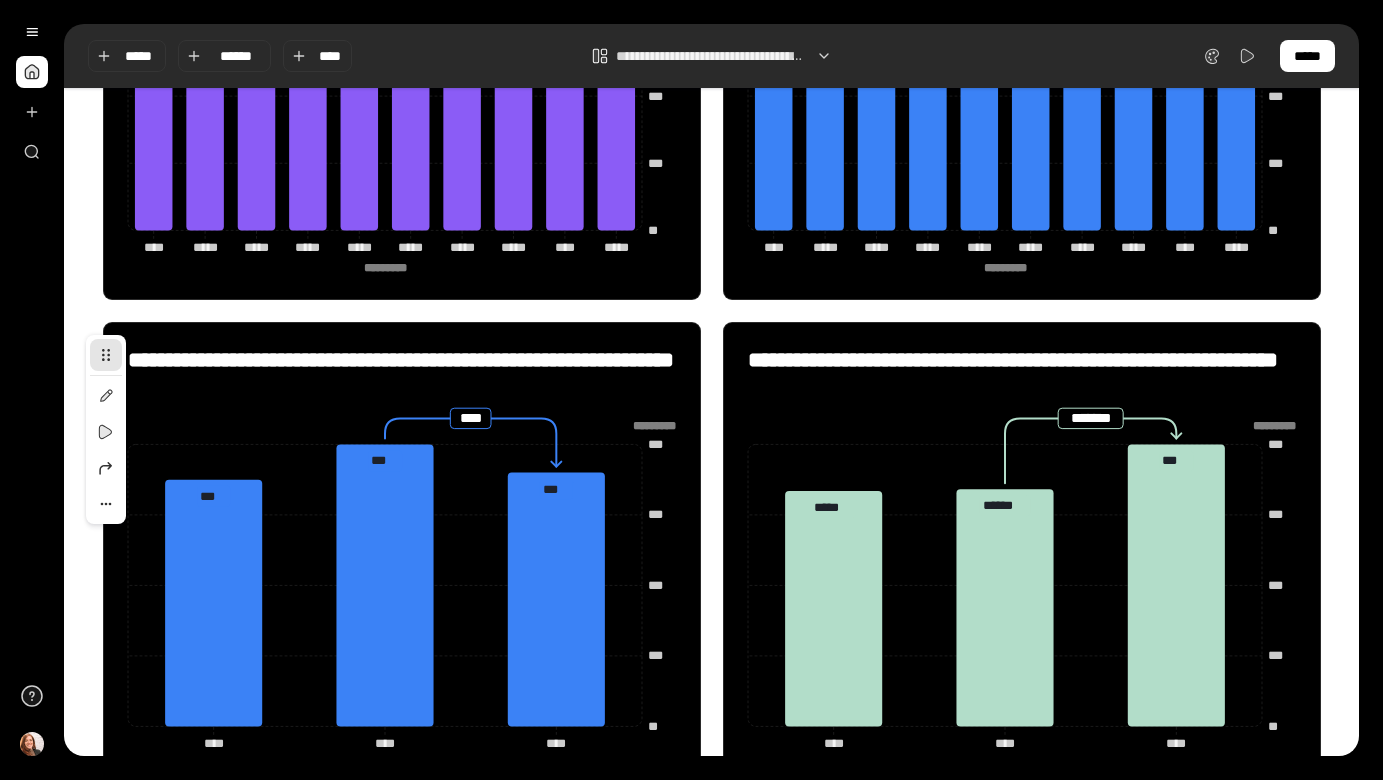 scroll, scrollTop: 1489, scrollLeft: 0, axis: vertical 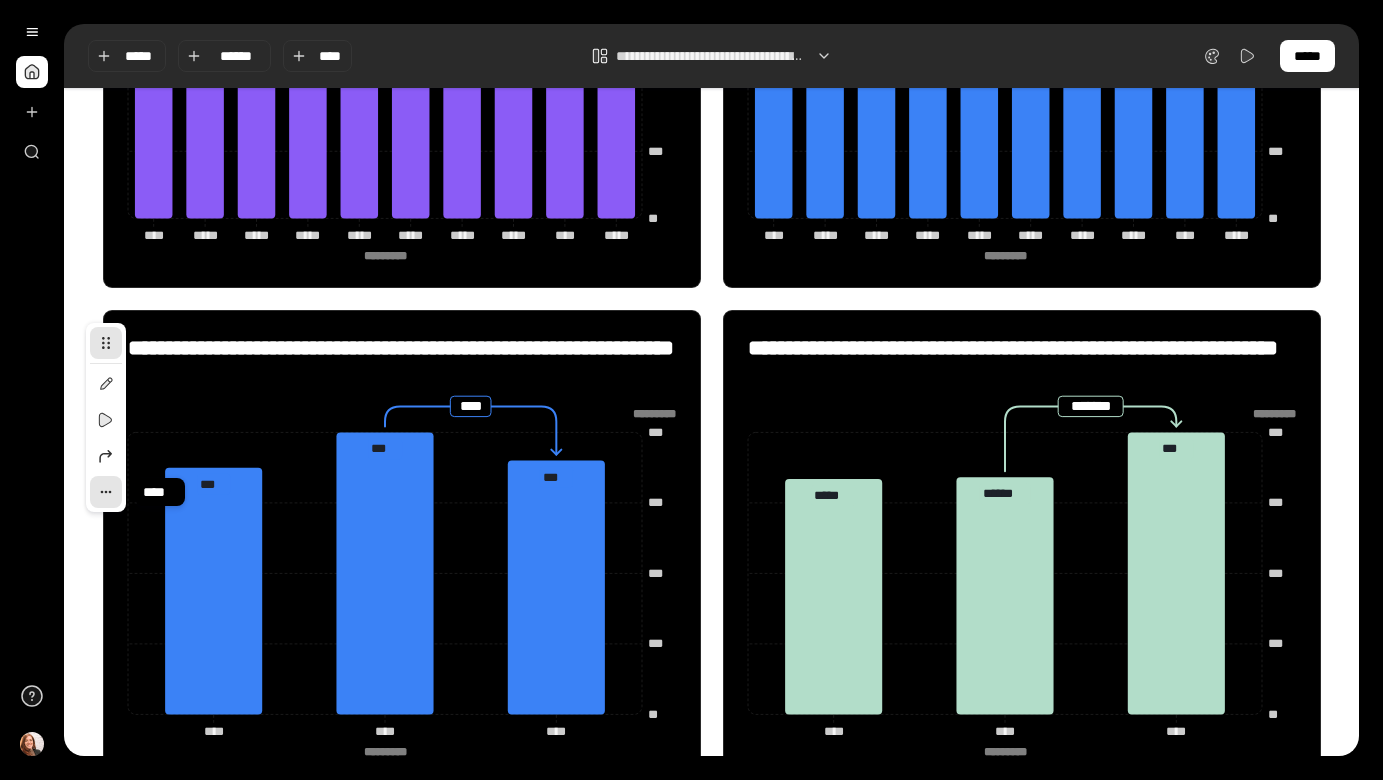 click at bounding box center [106, 492] 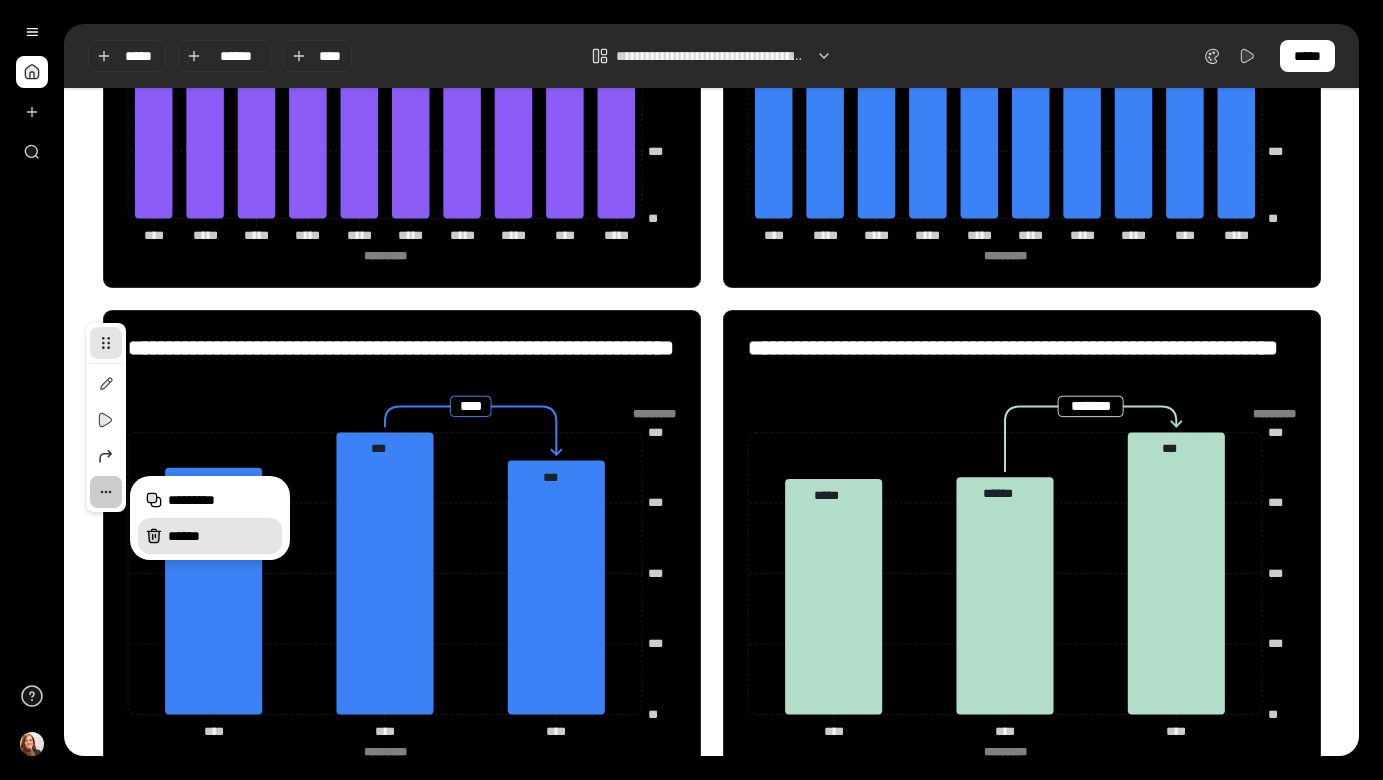 click on "******" at bounding box center (221, 536) 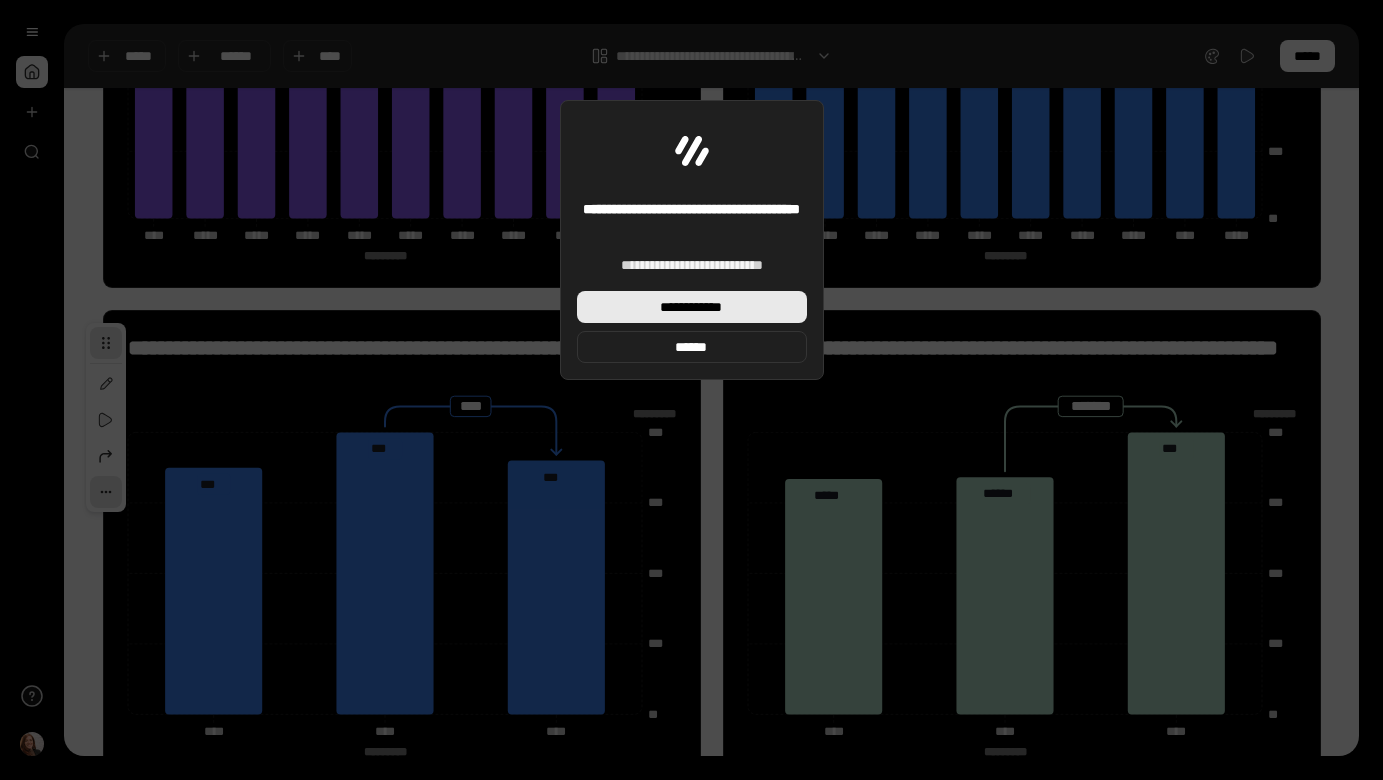 click on "**********" at bounding box center [691, 307] 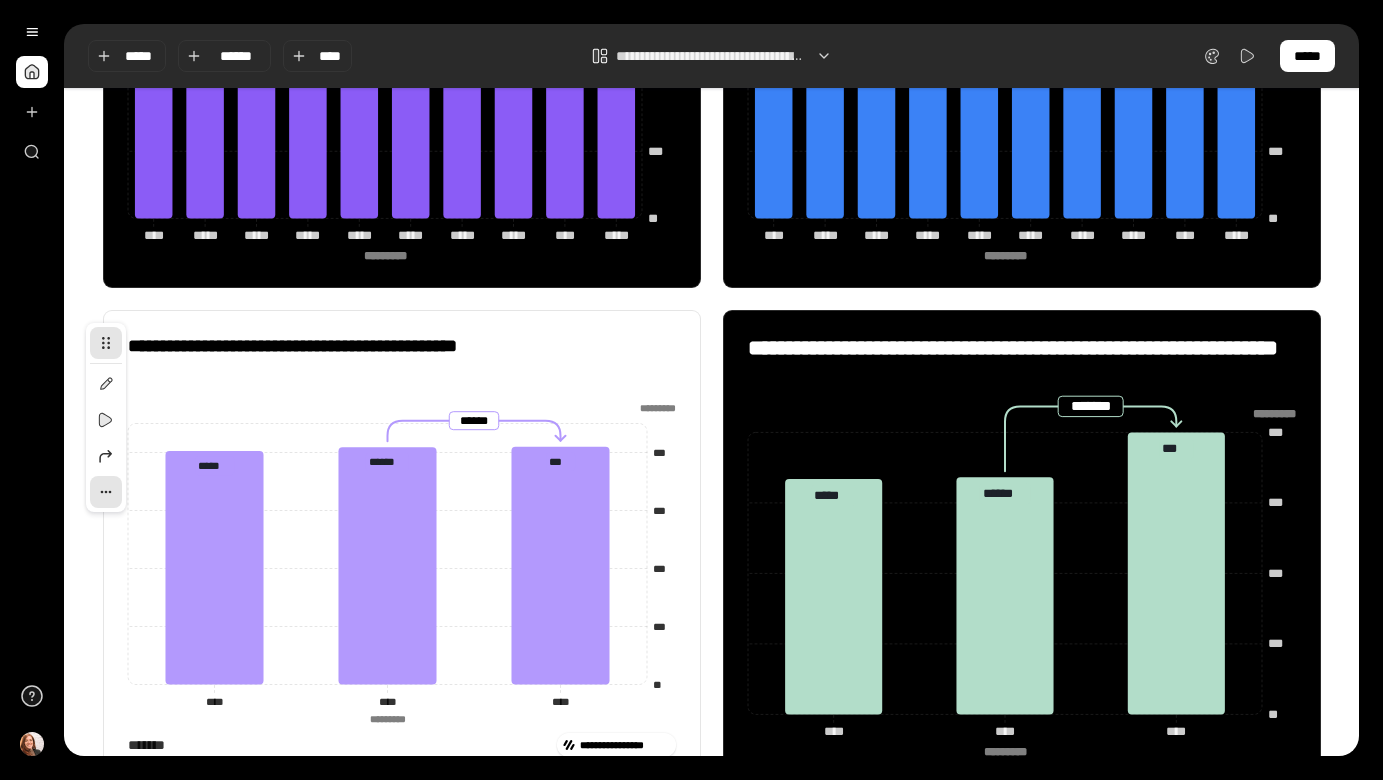click 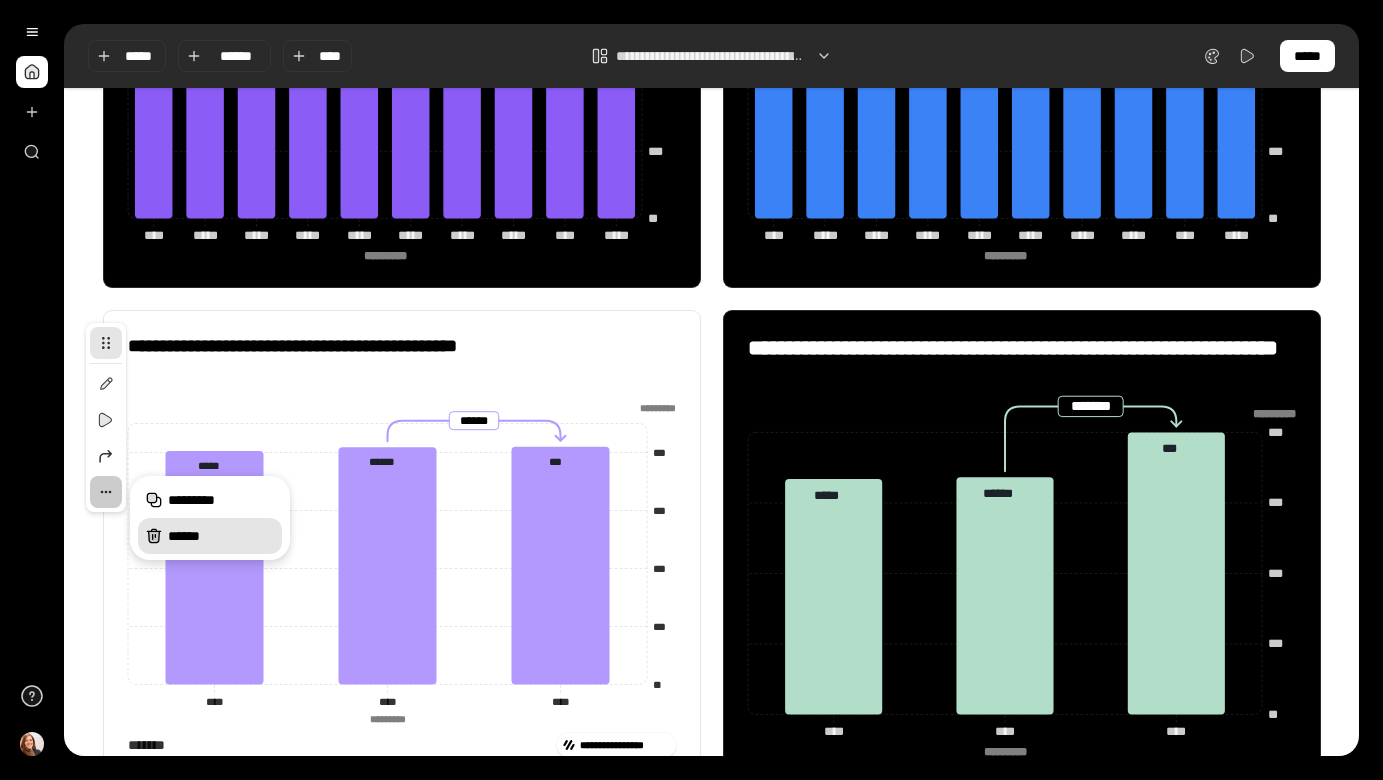 click 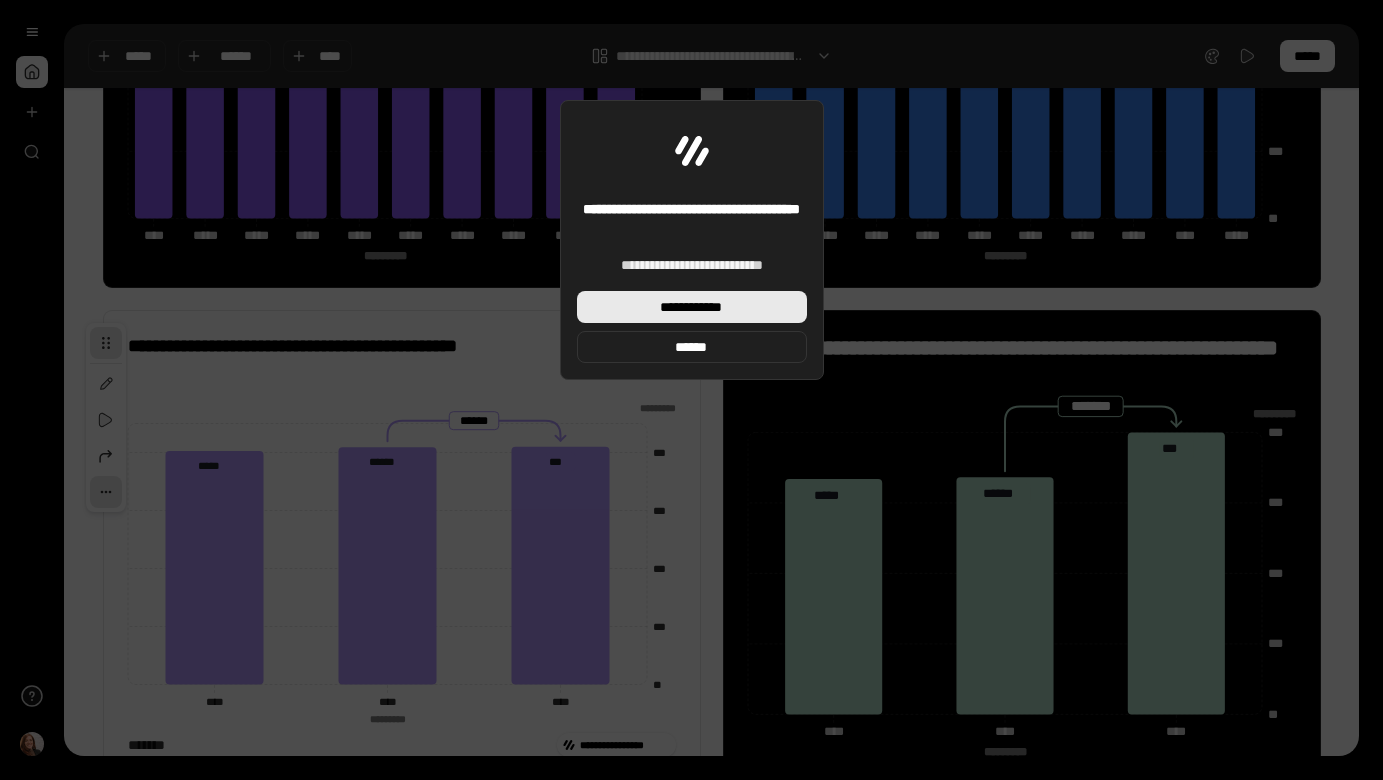 click on "**********" at bounding box center (691, 307) 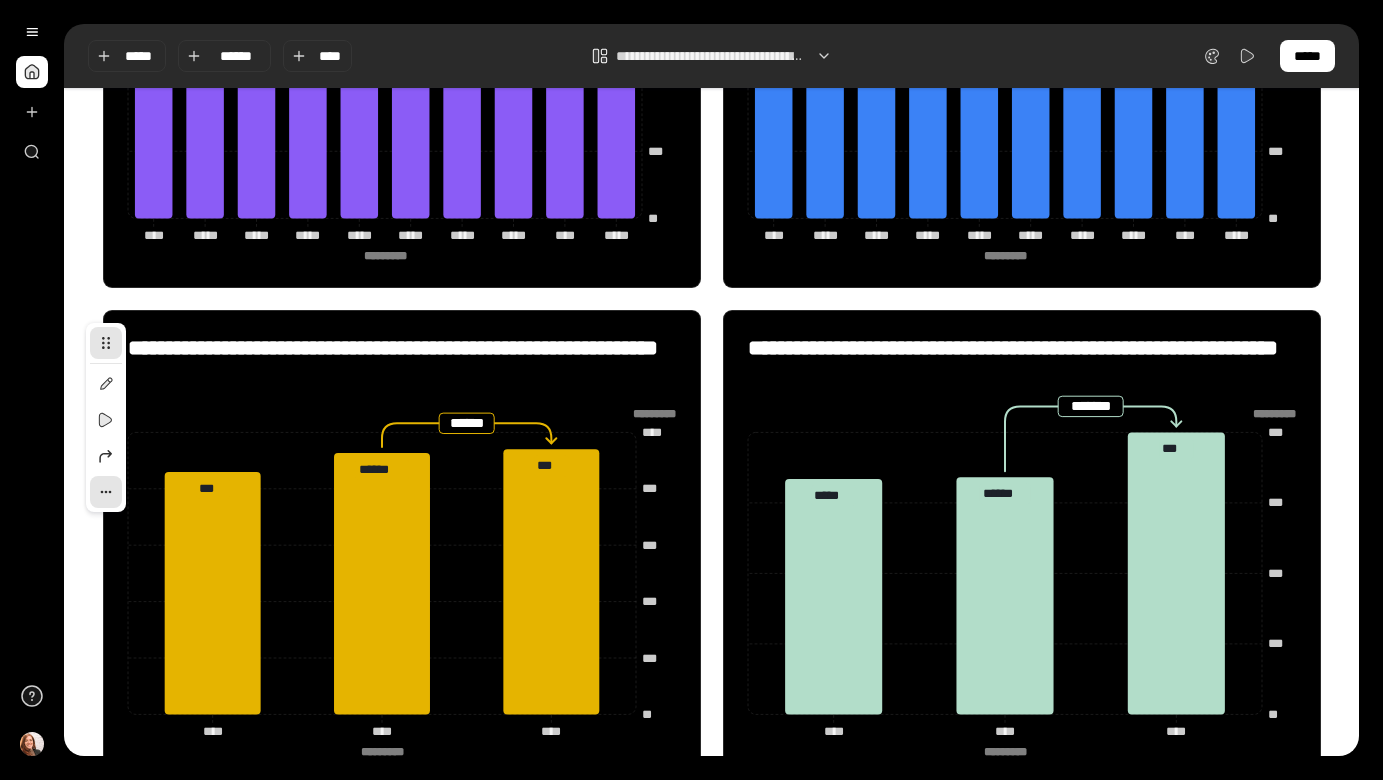 click 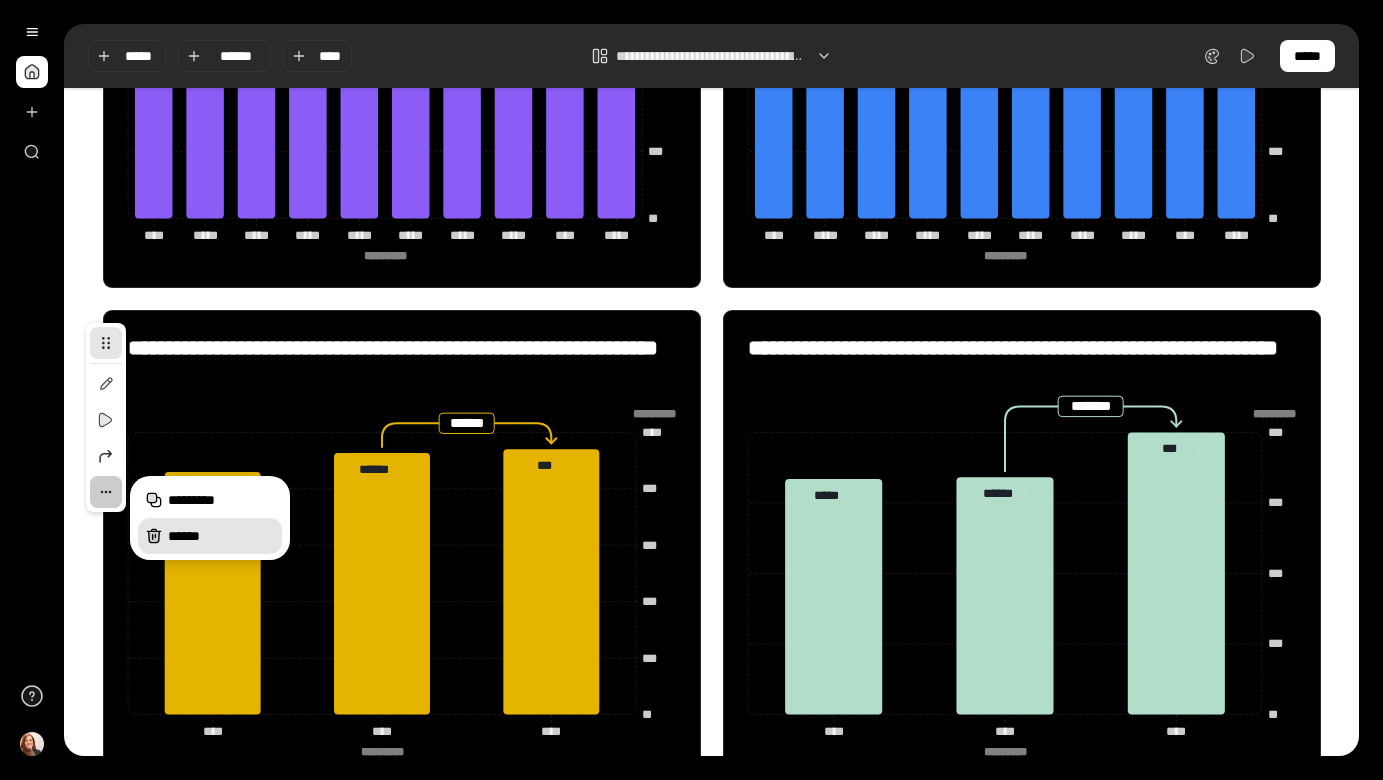 click on "******" at bounding box center [221, 536] 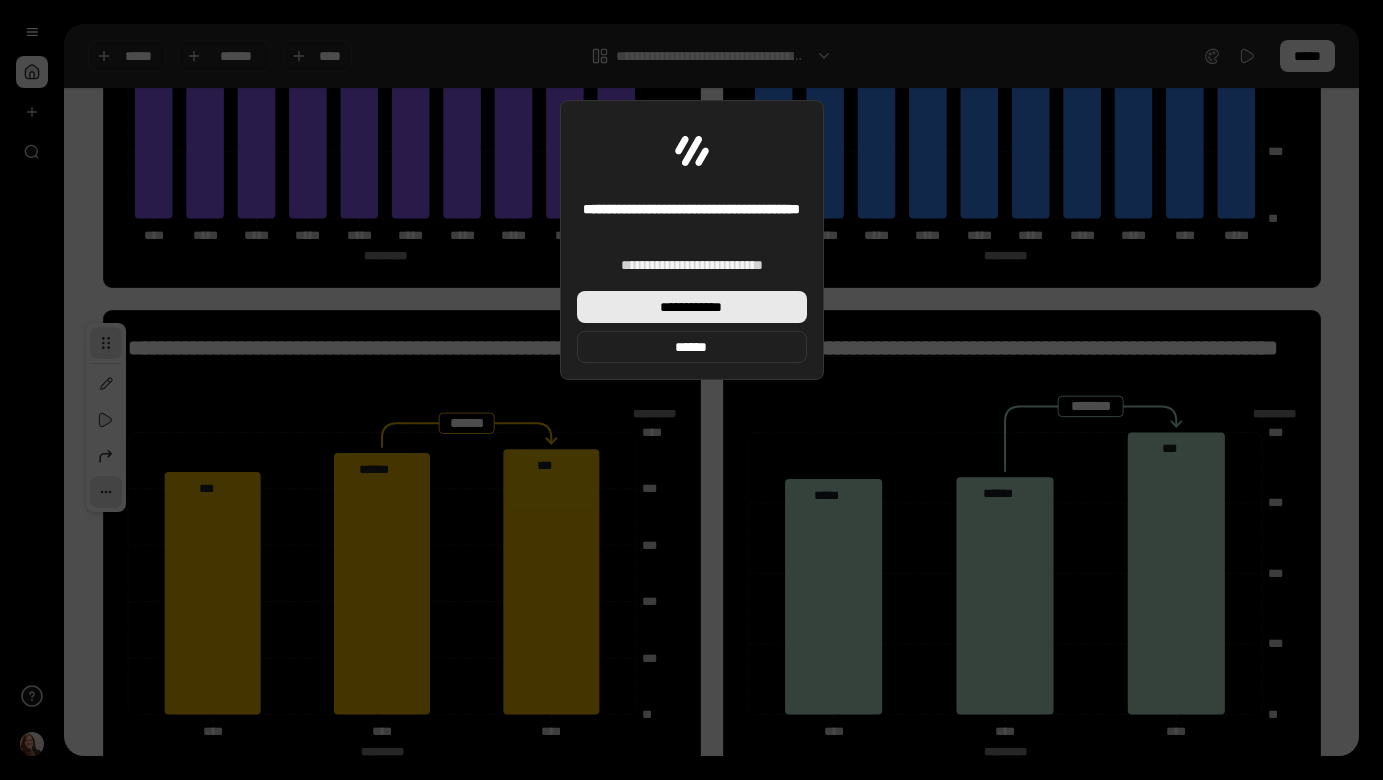 click on "**********" at bounding box center (692, 307) 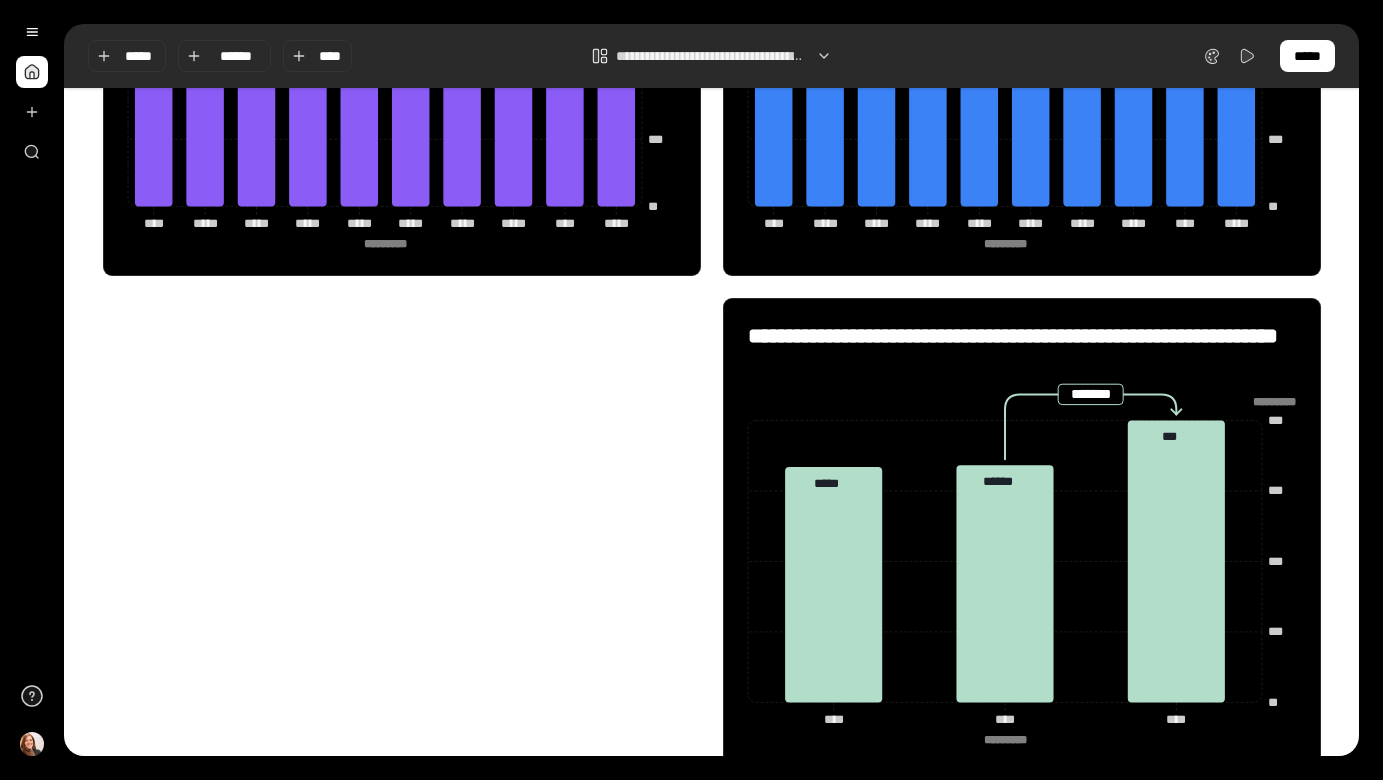 scroll, scrollTop: 1508, scrollLeft: 0, axis: vertical 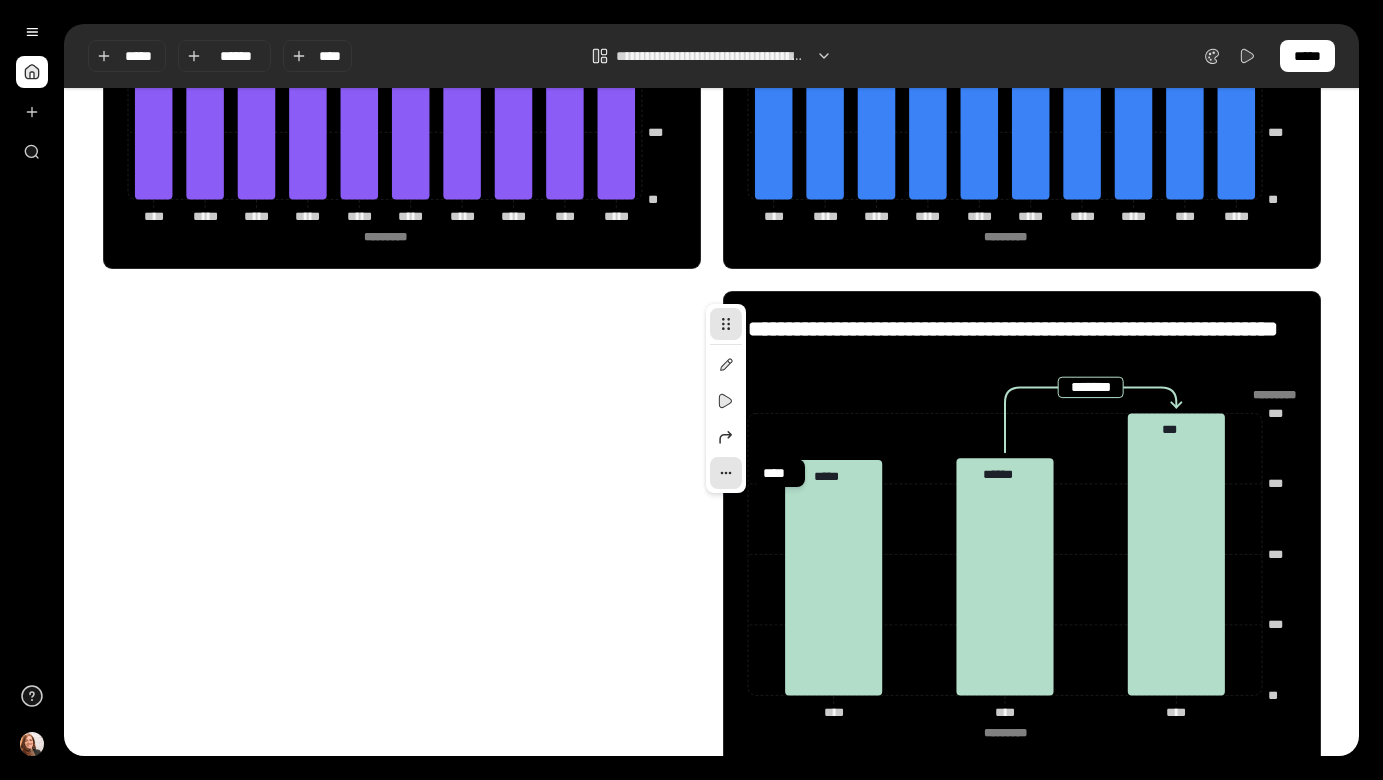 click 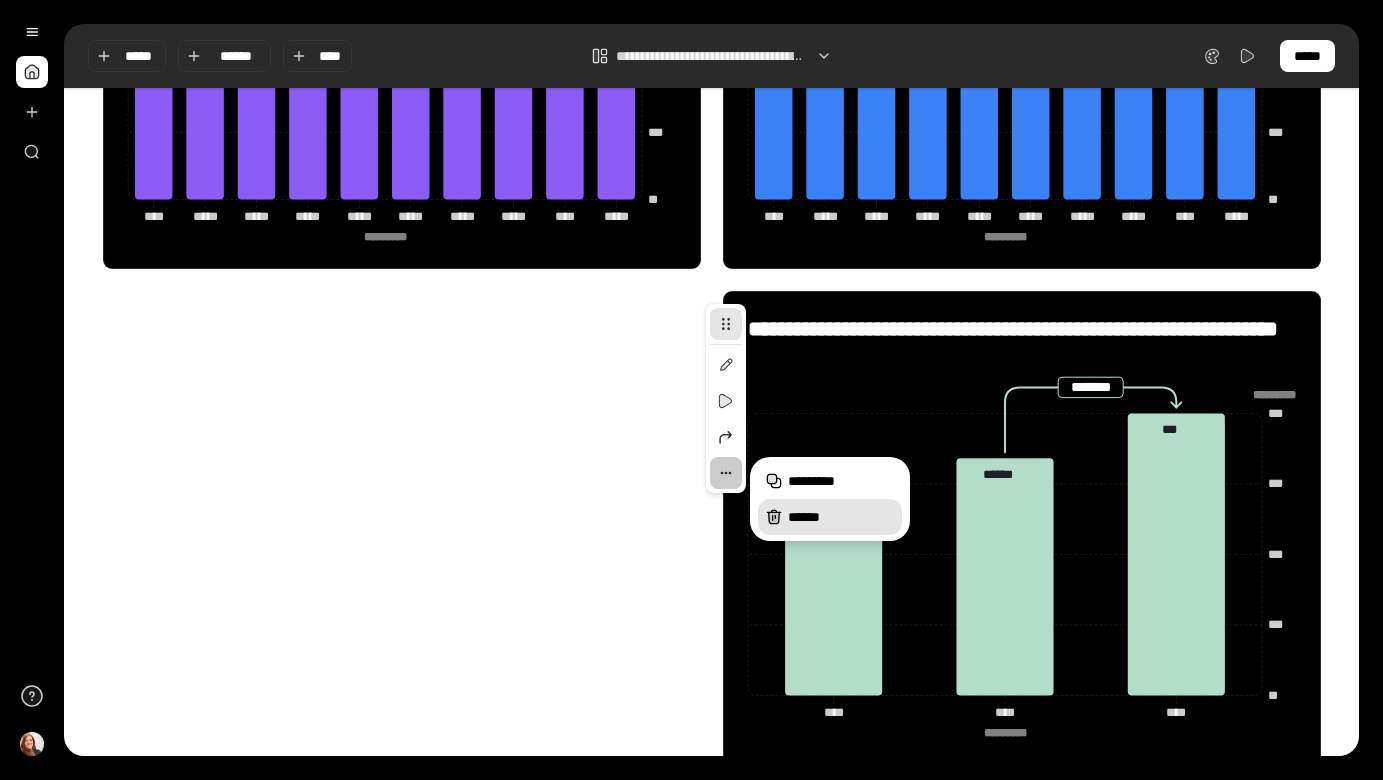 click on "******" at bounding box center (841, 517) 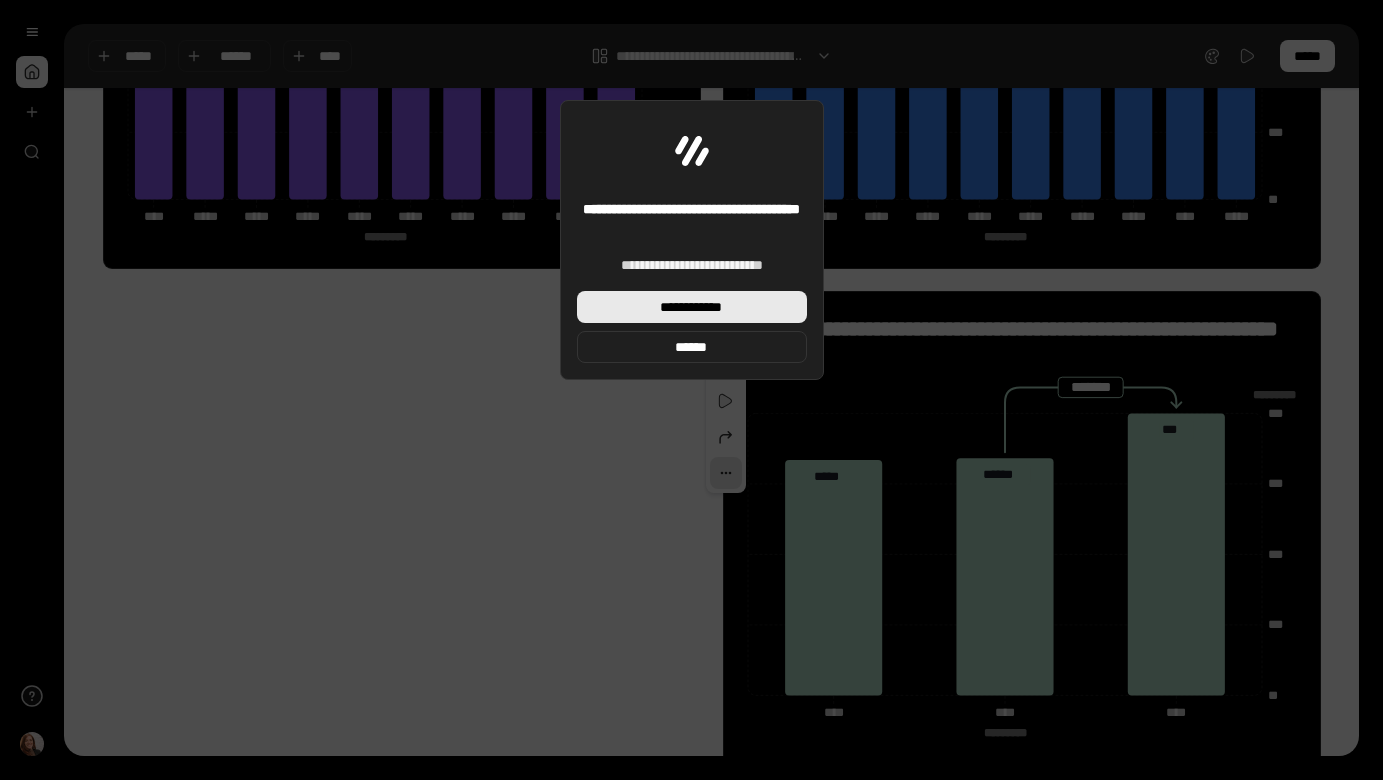 click on "**********" at bounding box center [692, 307] 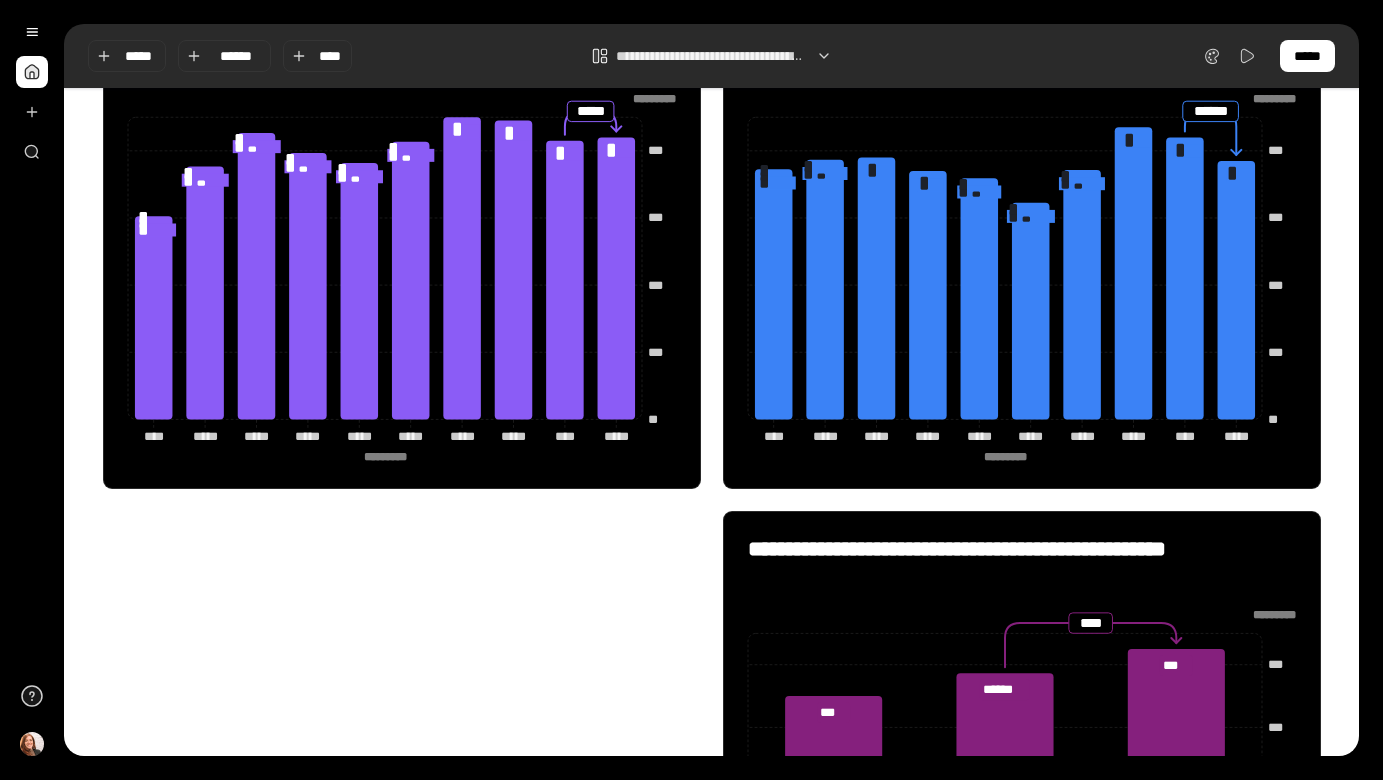 scroll, scrollTop: 1372, scrollLeft: 0, axis: vertical 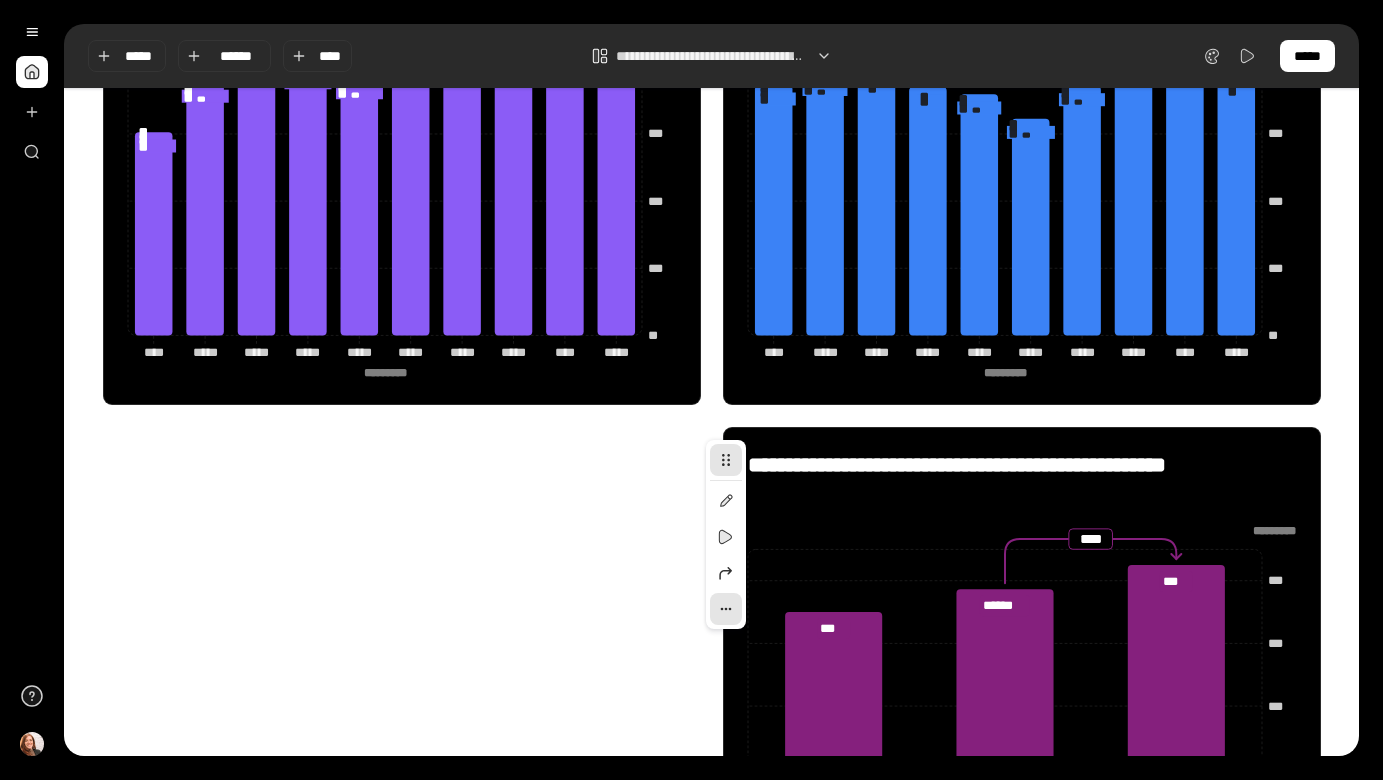 click at bounding box center (726, 609) 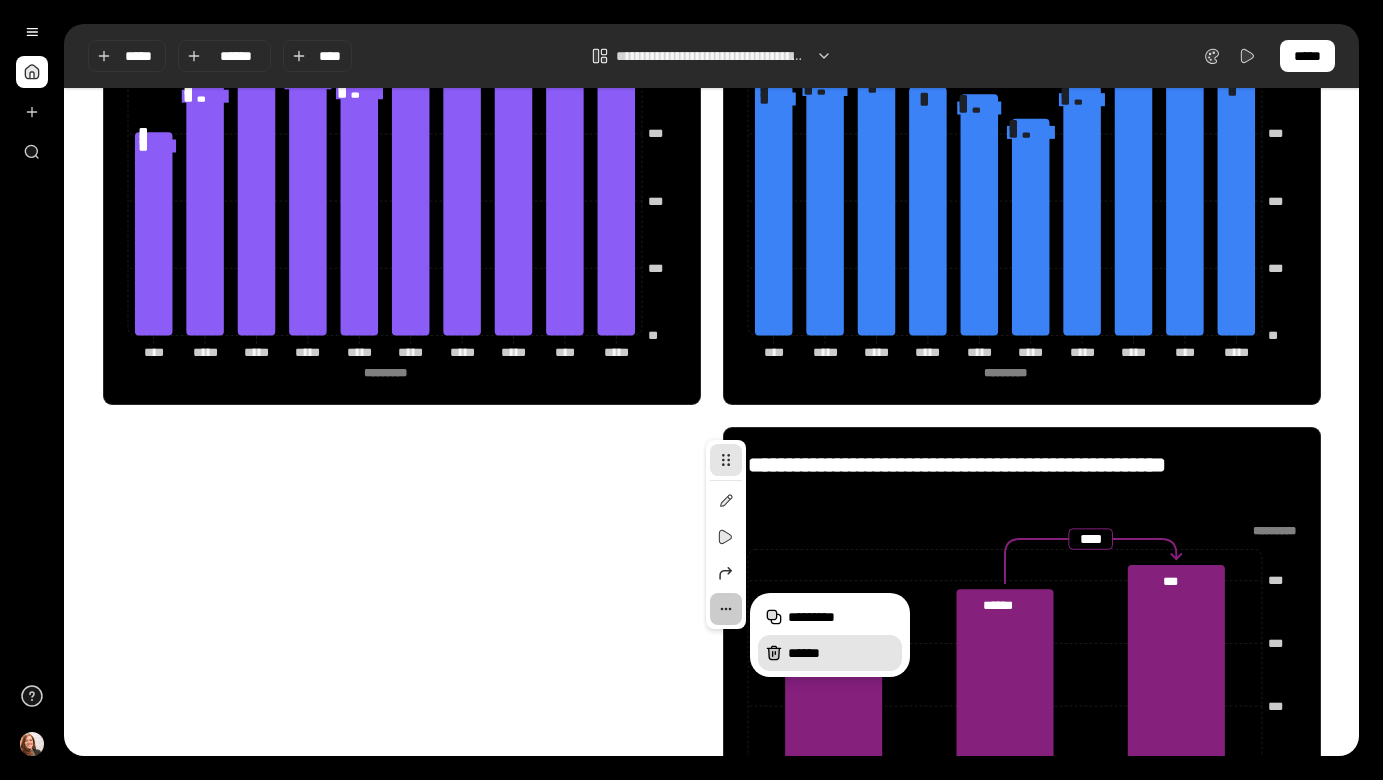 click on "******" at bounding box center [841, 653] 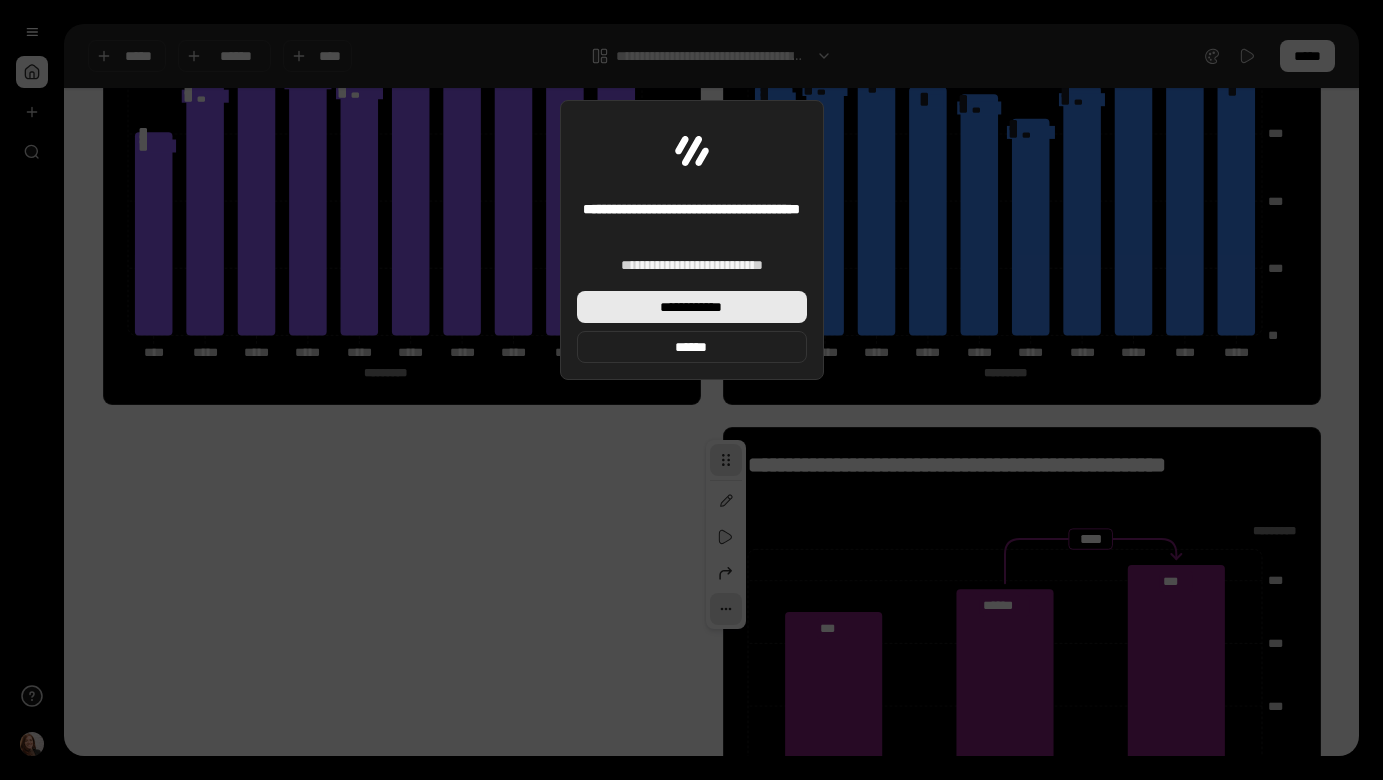 click on "**********" at bounding box center [692, 307] 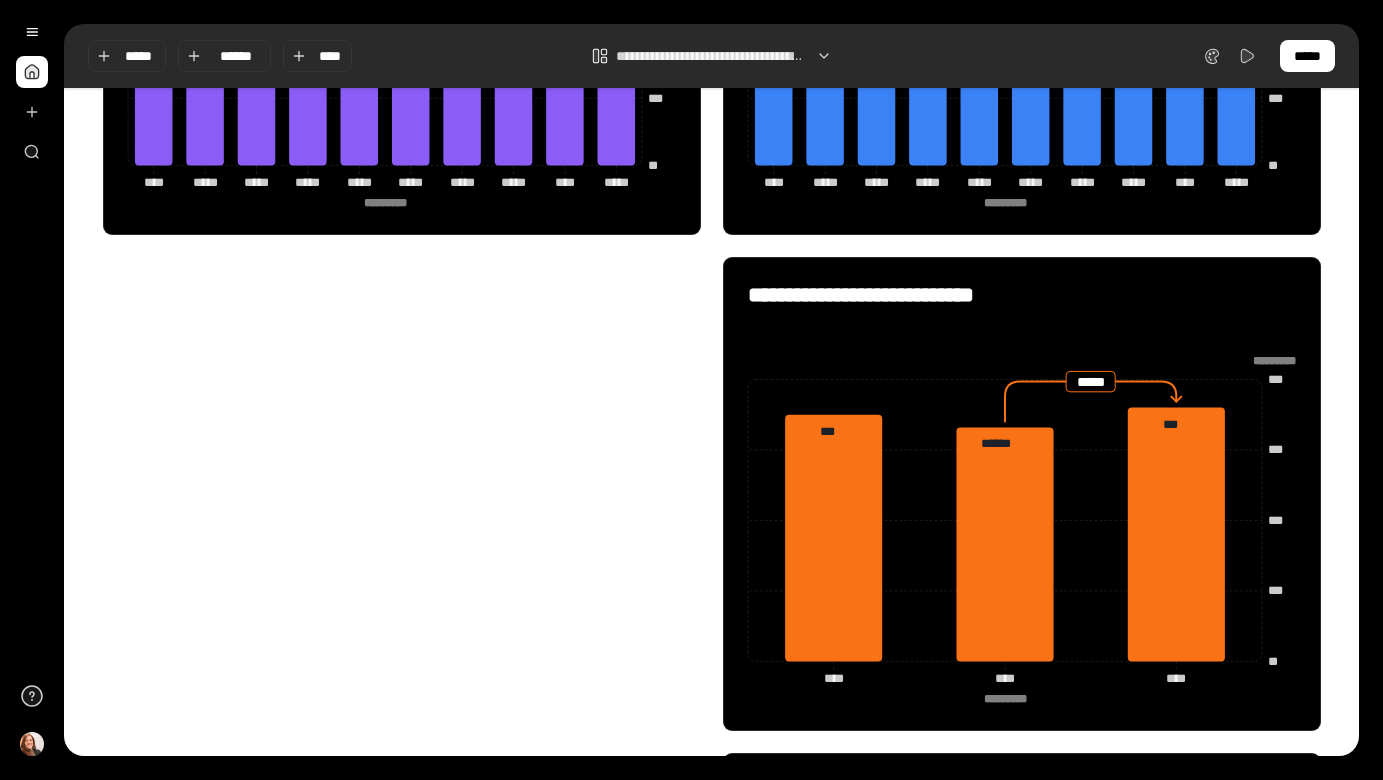 scroll, scrollTop: 1548, scrollLeft: 0, axis: vertical 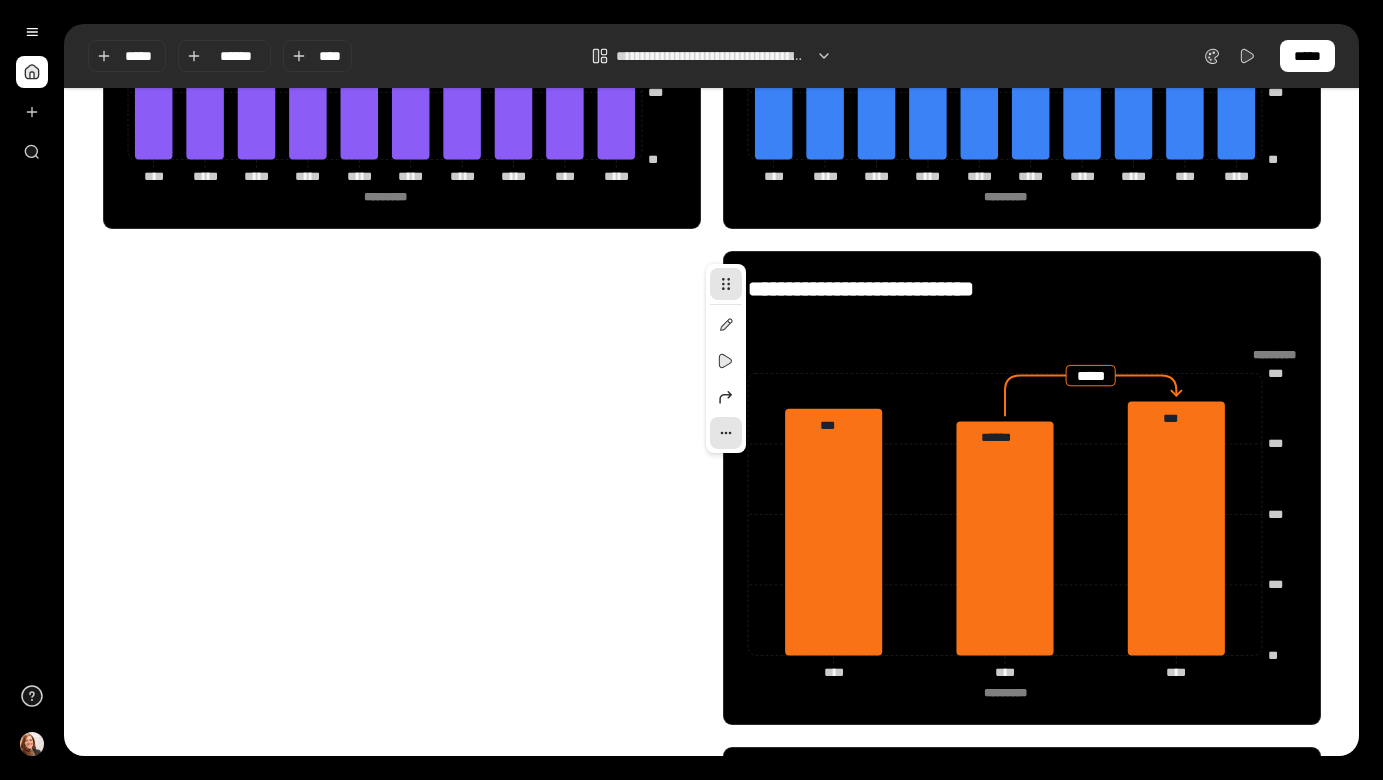 click at bounding box center (726, 433) 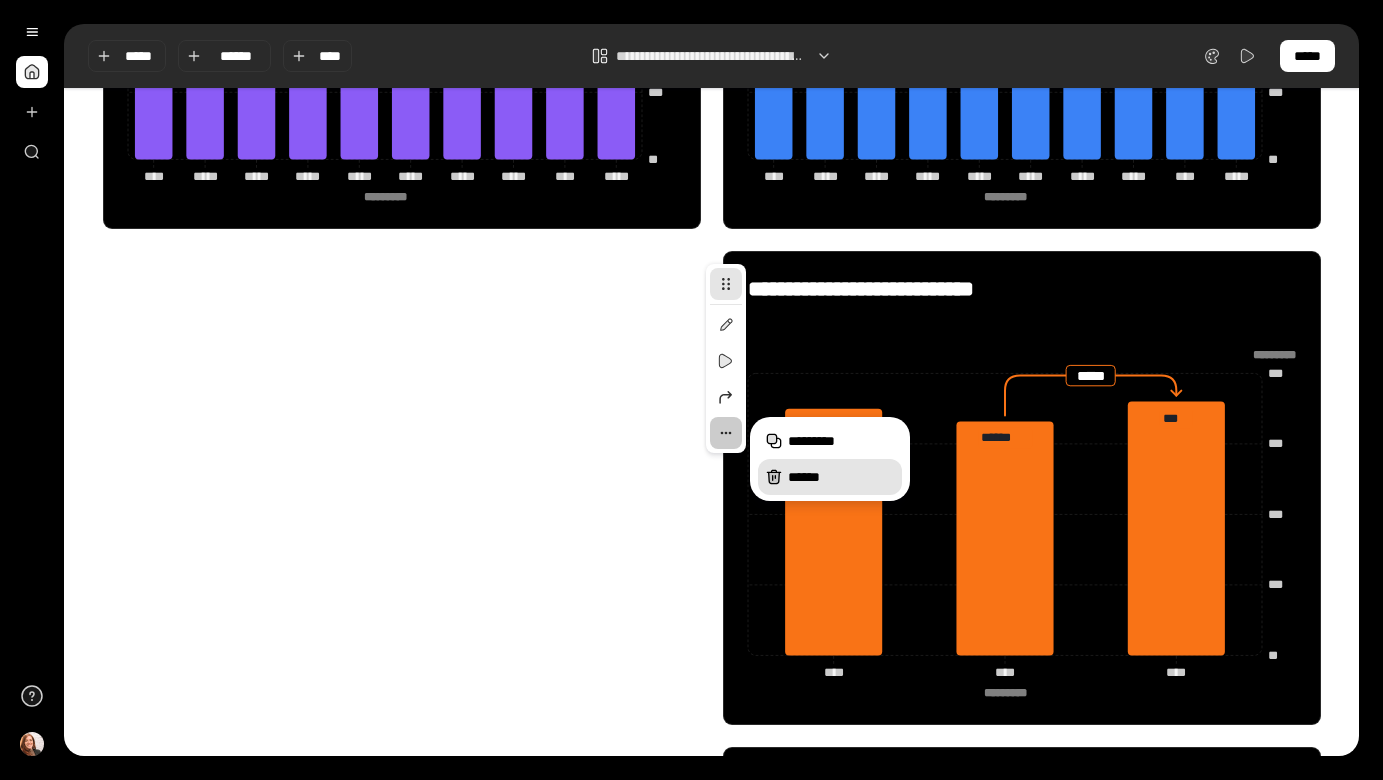 click on "******" at bounding box center (830, 477) 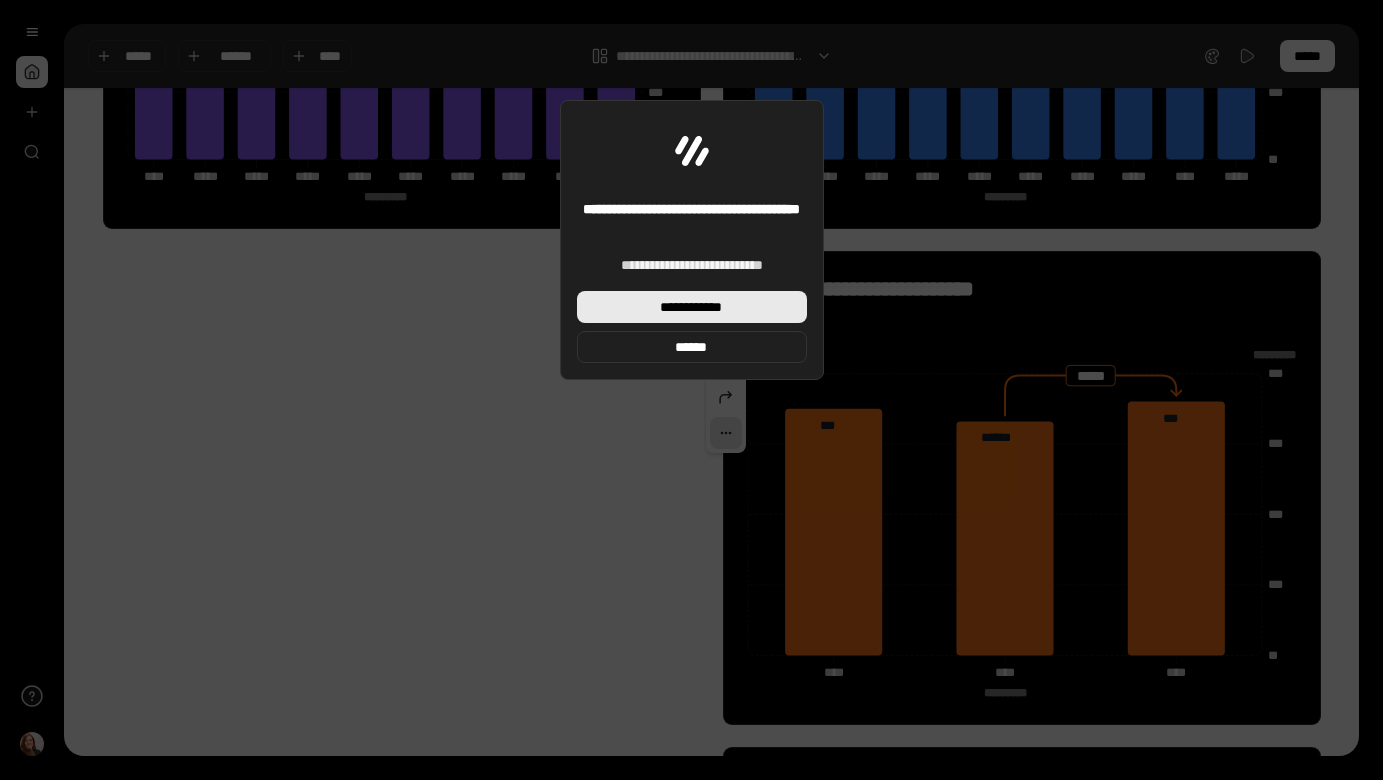click on "**********" at bounding box center [692, 307] 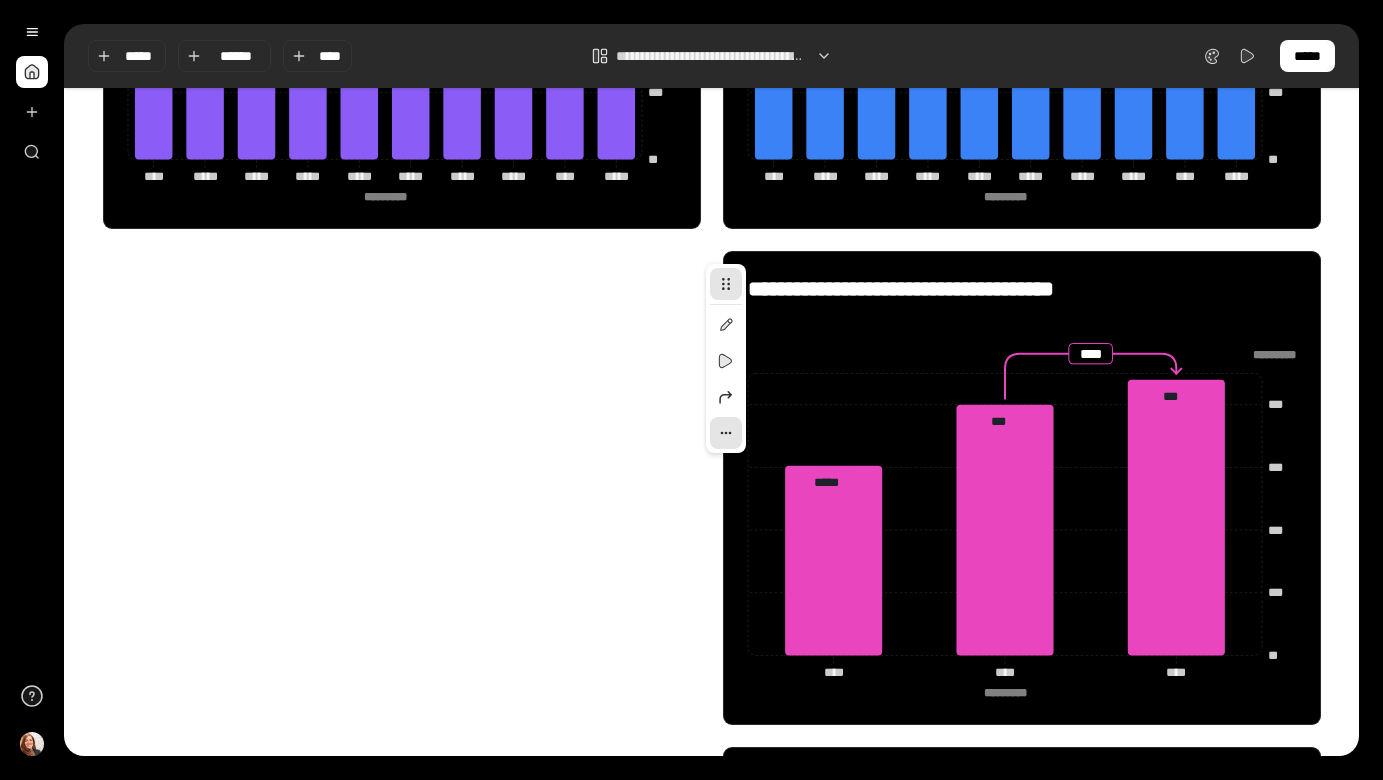 click 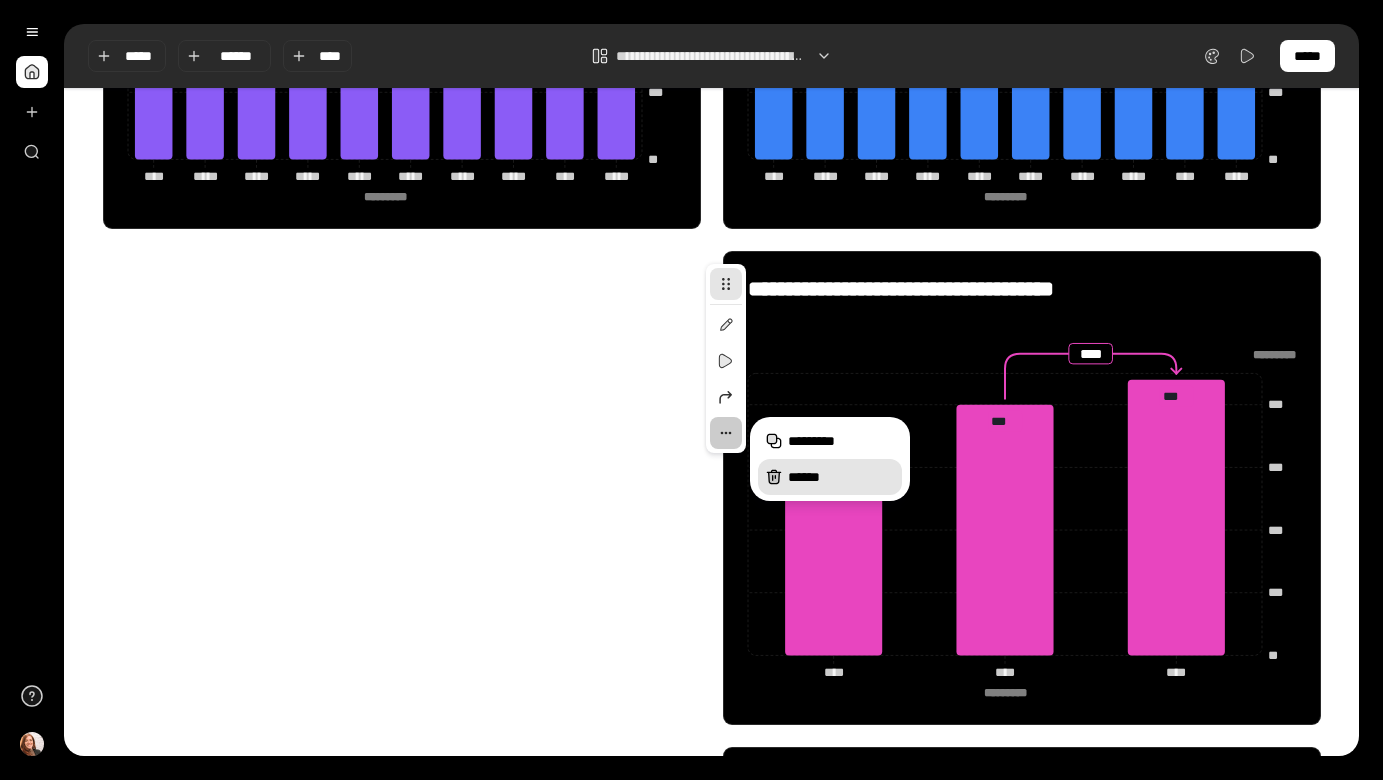 click on "******" at bounding box center (841, 477) 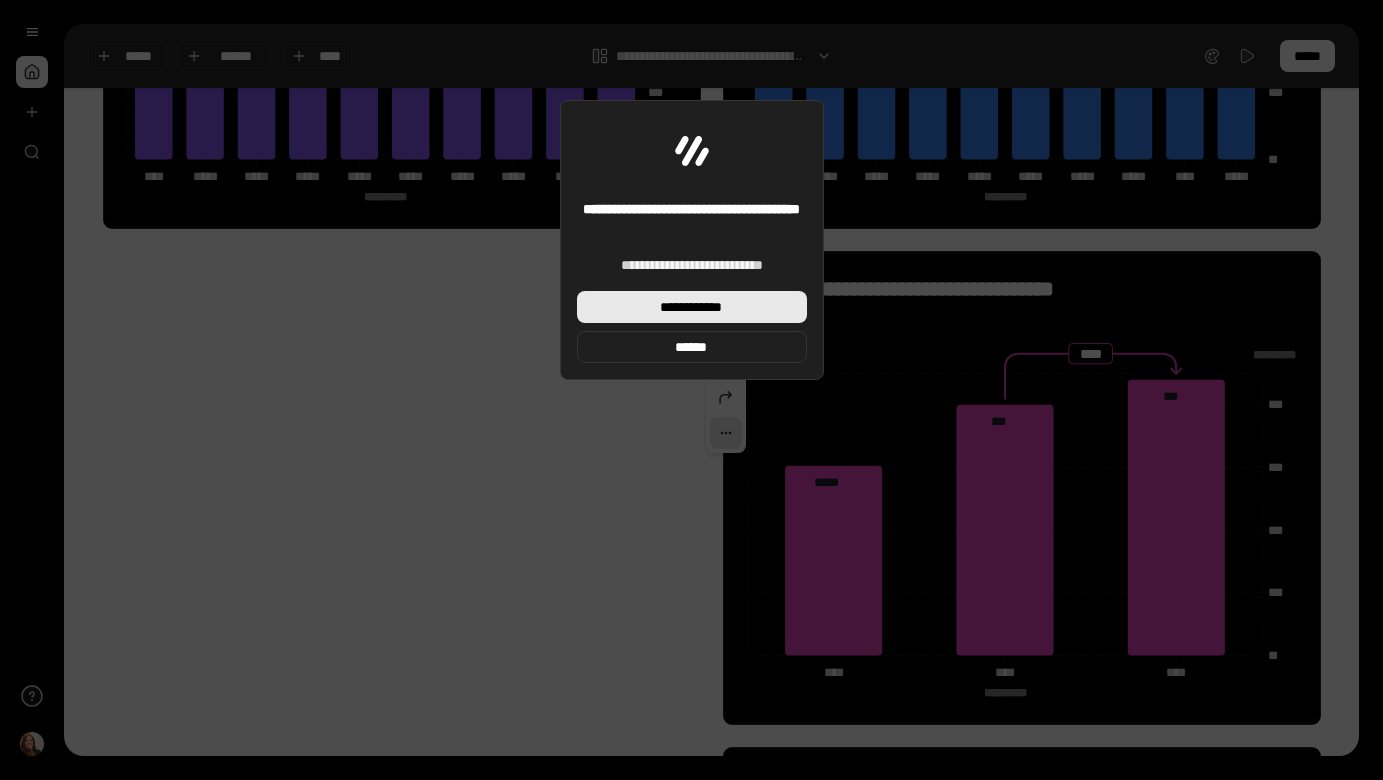 click on "**********" at bounding box center [692, 307] 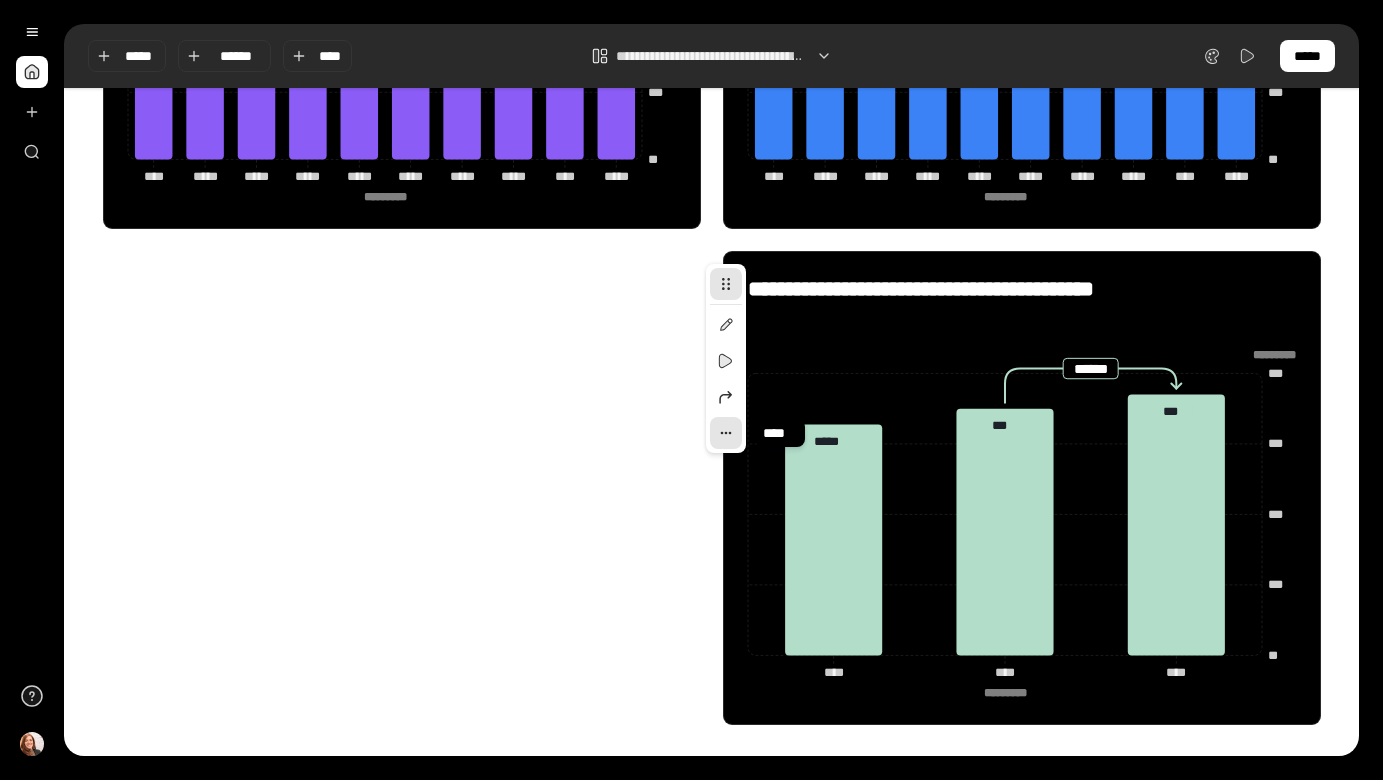 click 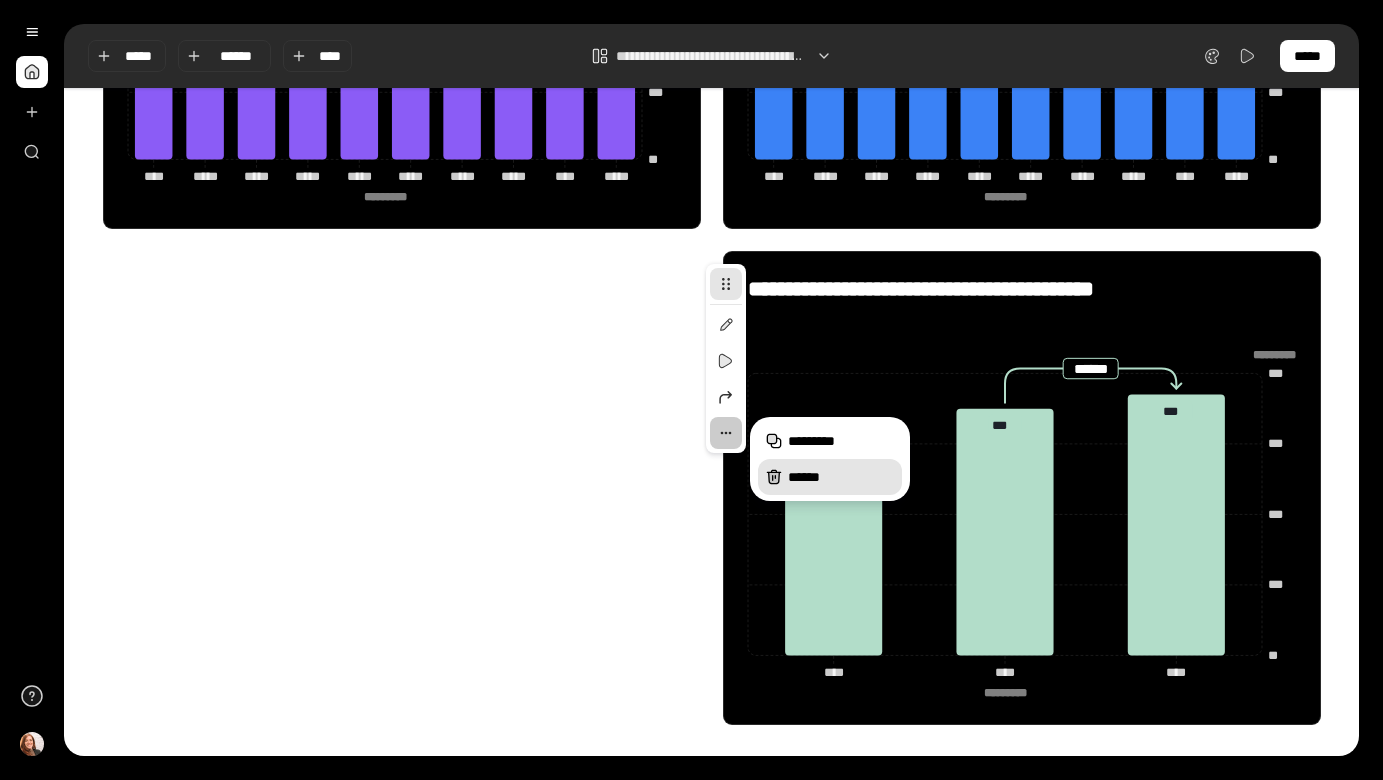 click on "******" at bounding box center (841, 477) 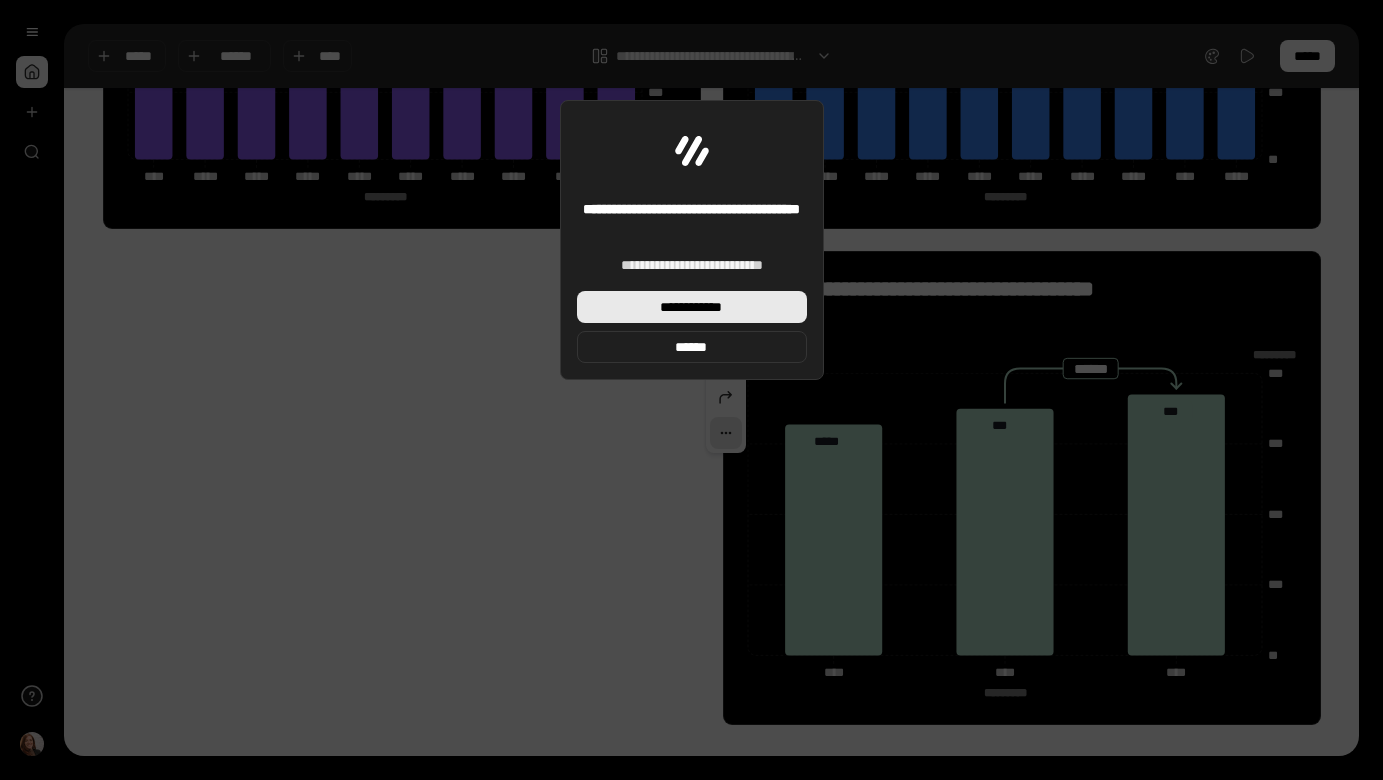 click on "**********" at bounding box center [692, 307] 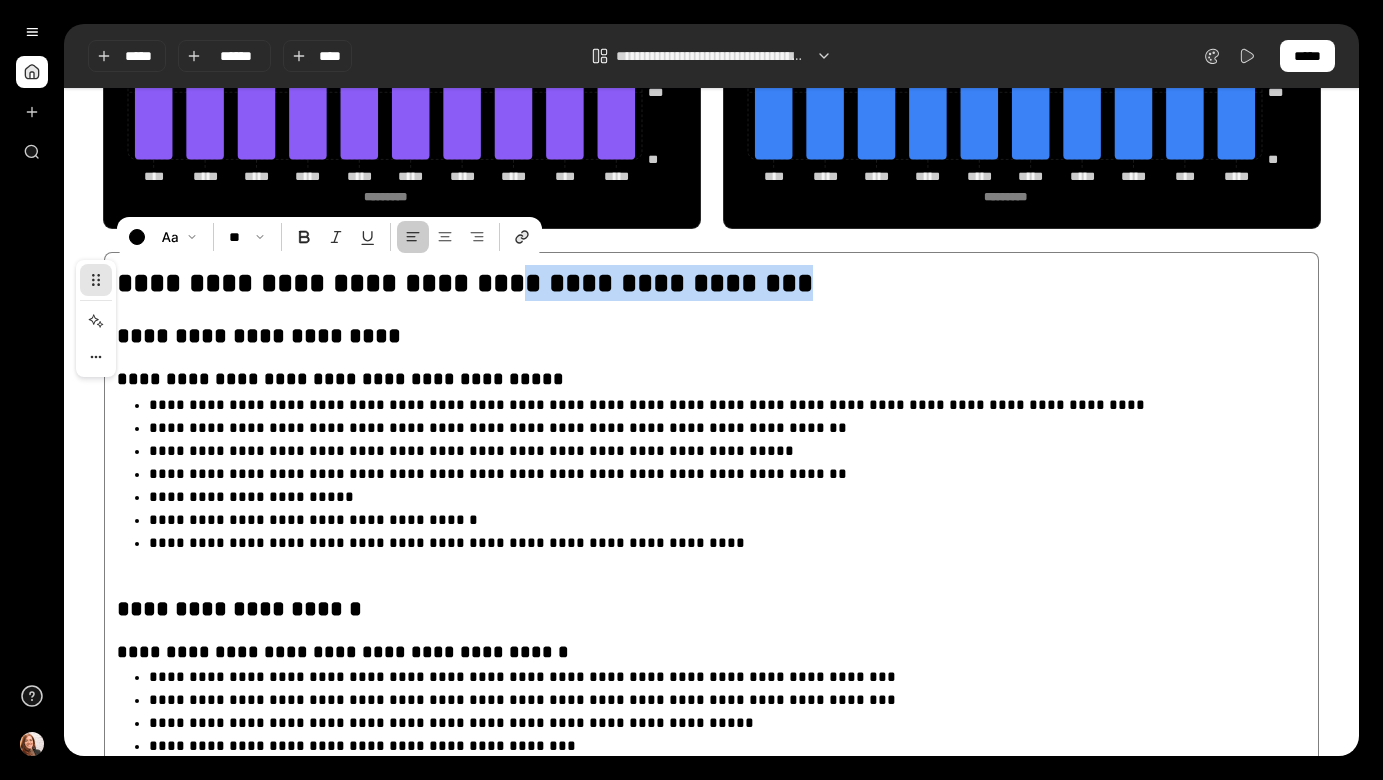 drag, startPoint x: 852, startPoint y: 290, endPoint x: 537, endPoint y: 281, distance: 315.12854 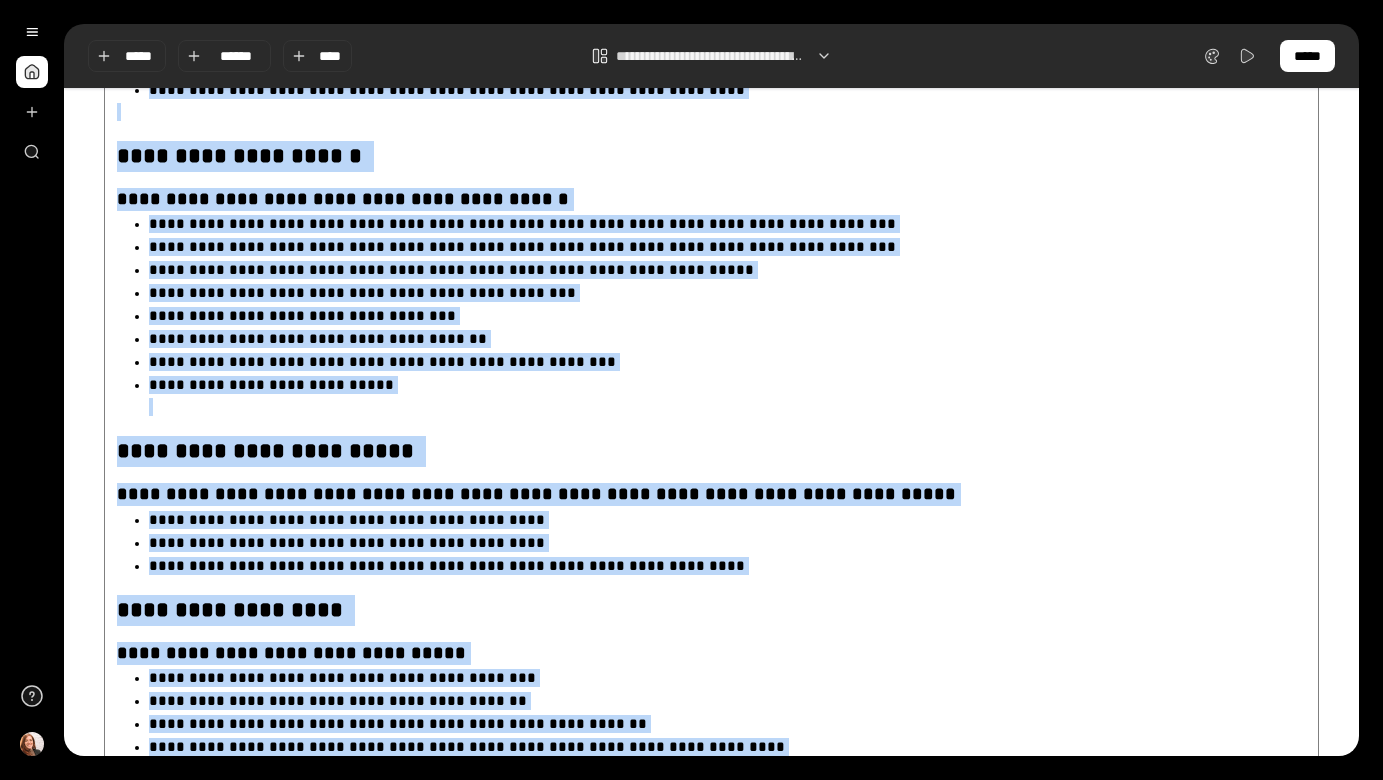 scroll, scrollTop: 2872, scrollLeft: 0, axis: vertical 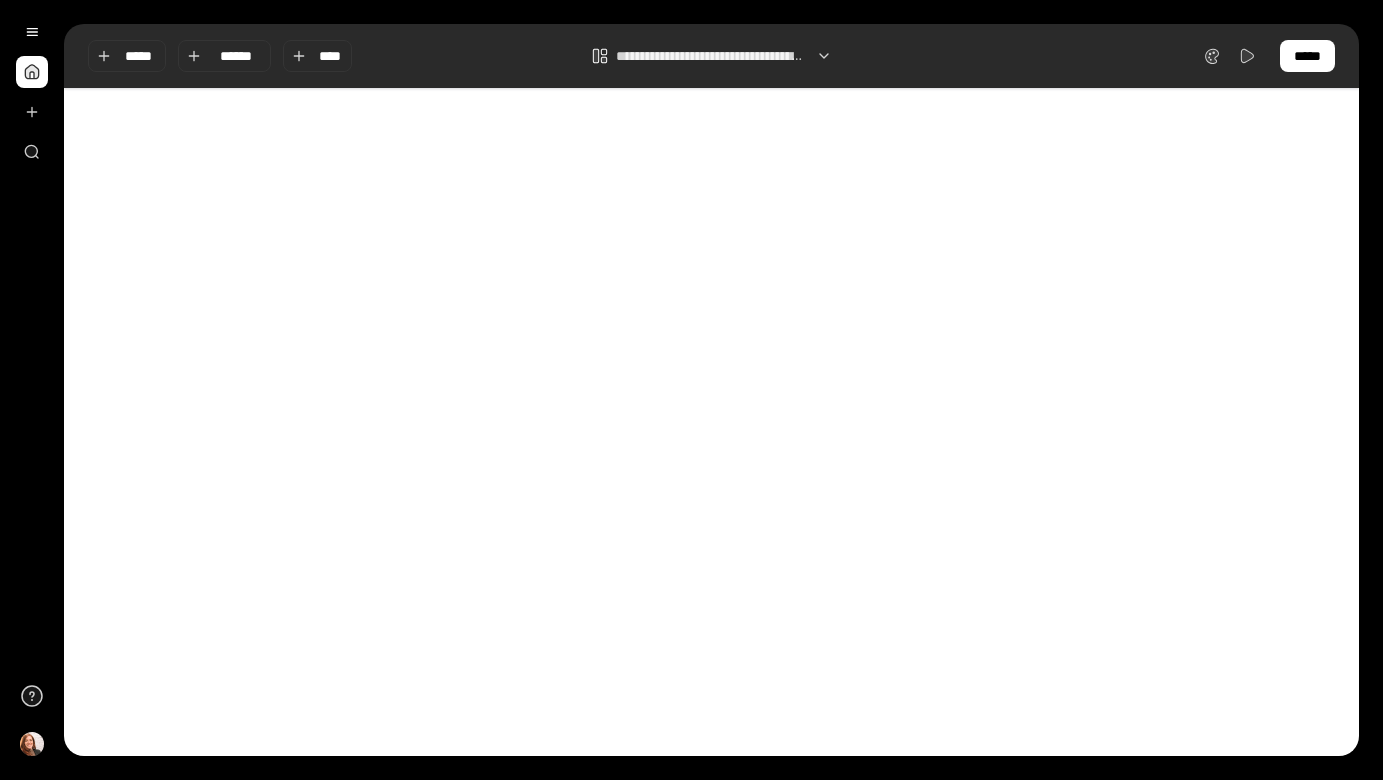 drag, startPoint x: 127, startPoint y: 334, endPoint x: 454, endPoint y: 881, distance: 637.28955 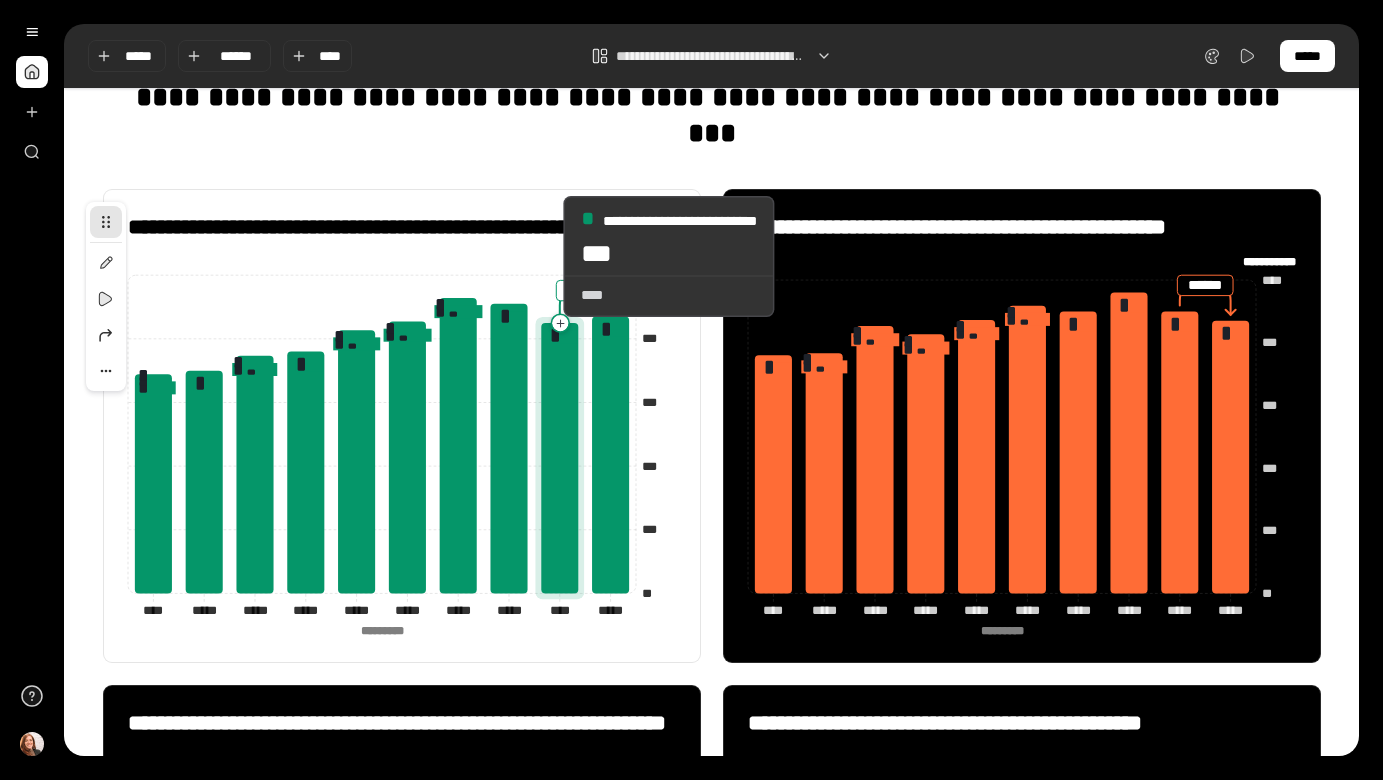 scroll, scrollTop: 623, scrollLeft: 0, axis: vertical 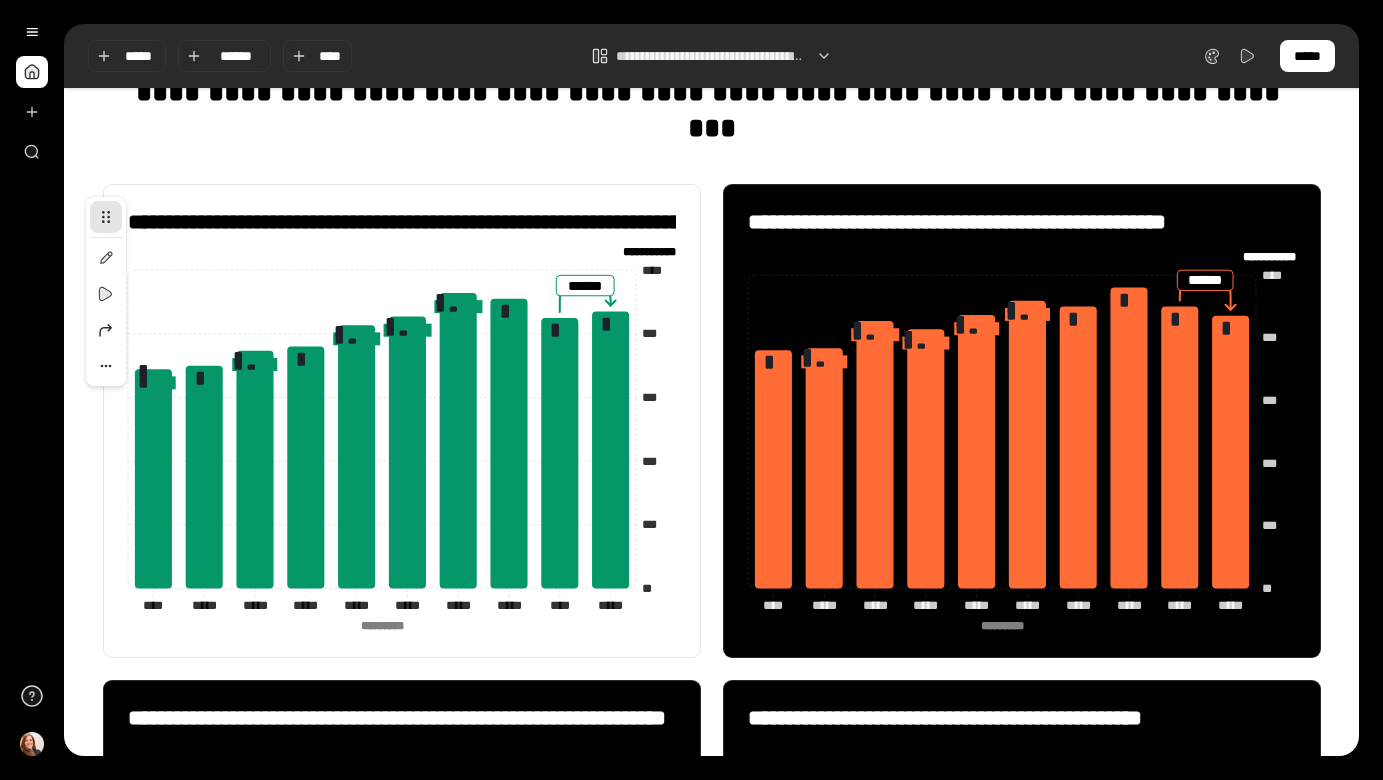 click on "**********" 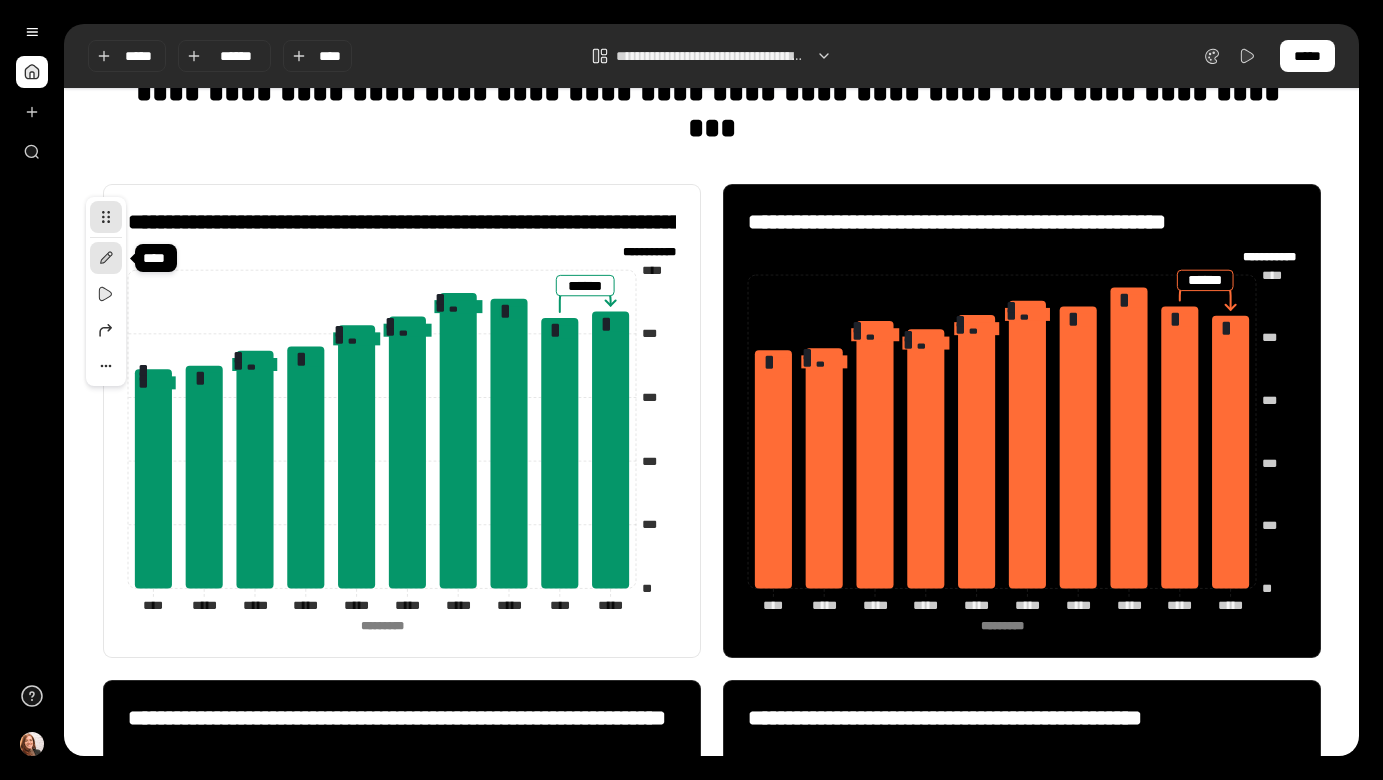 click 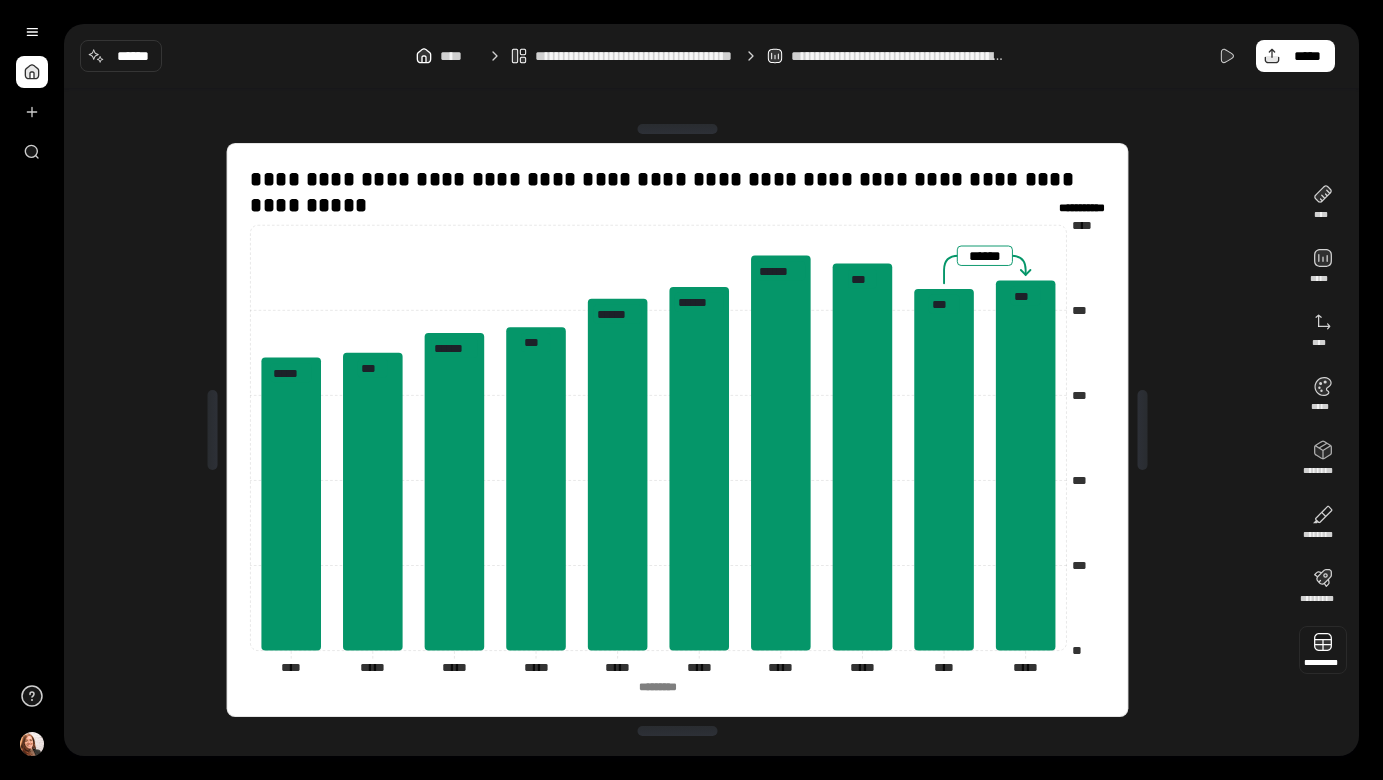 click at bounding box center (1323, 650) 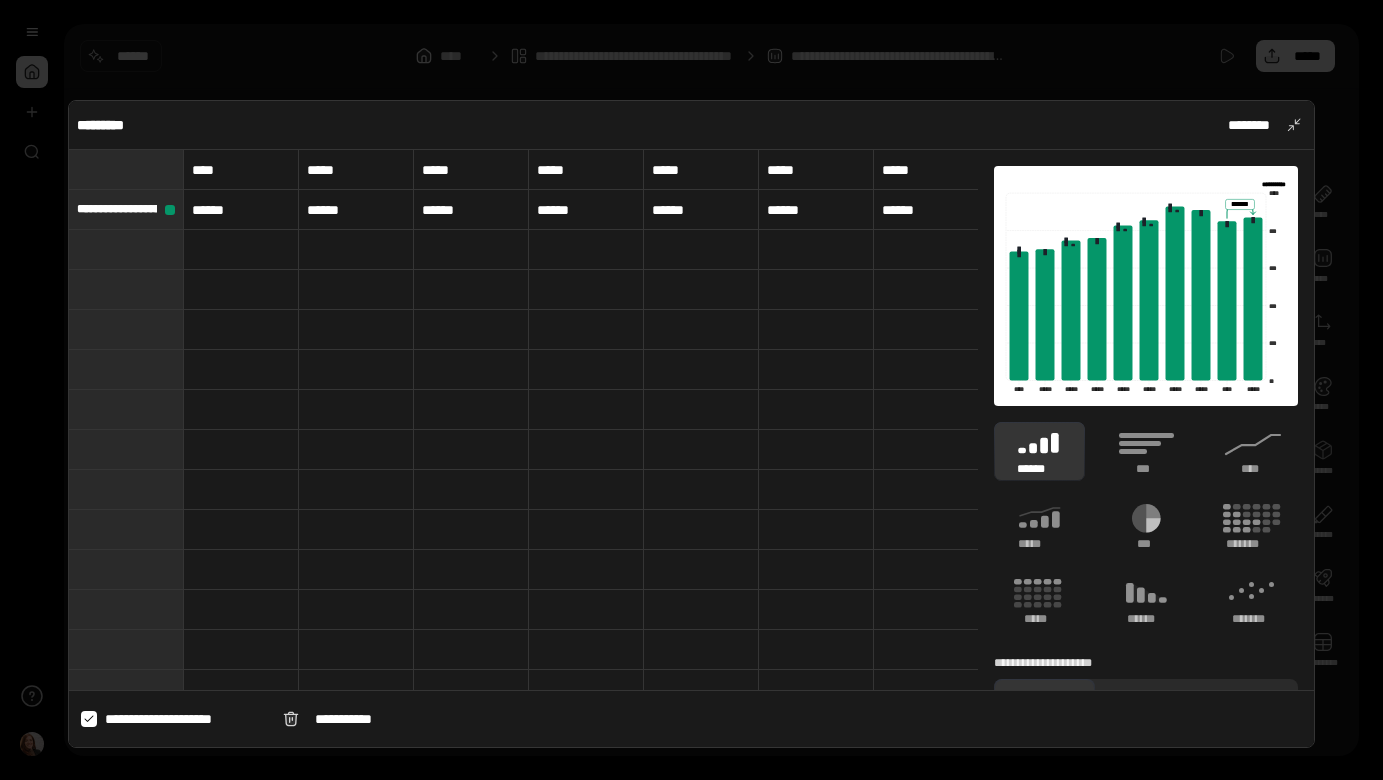 click on "*****" at bounding box center (931, 170) 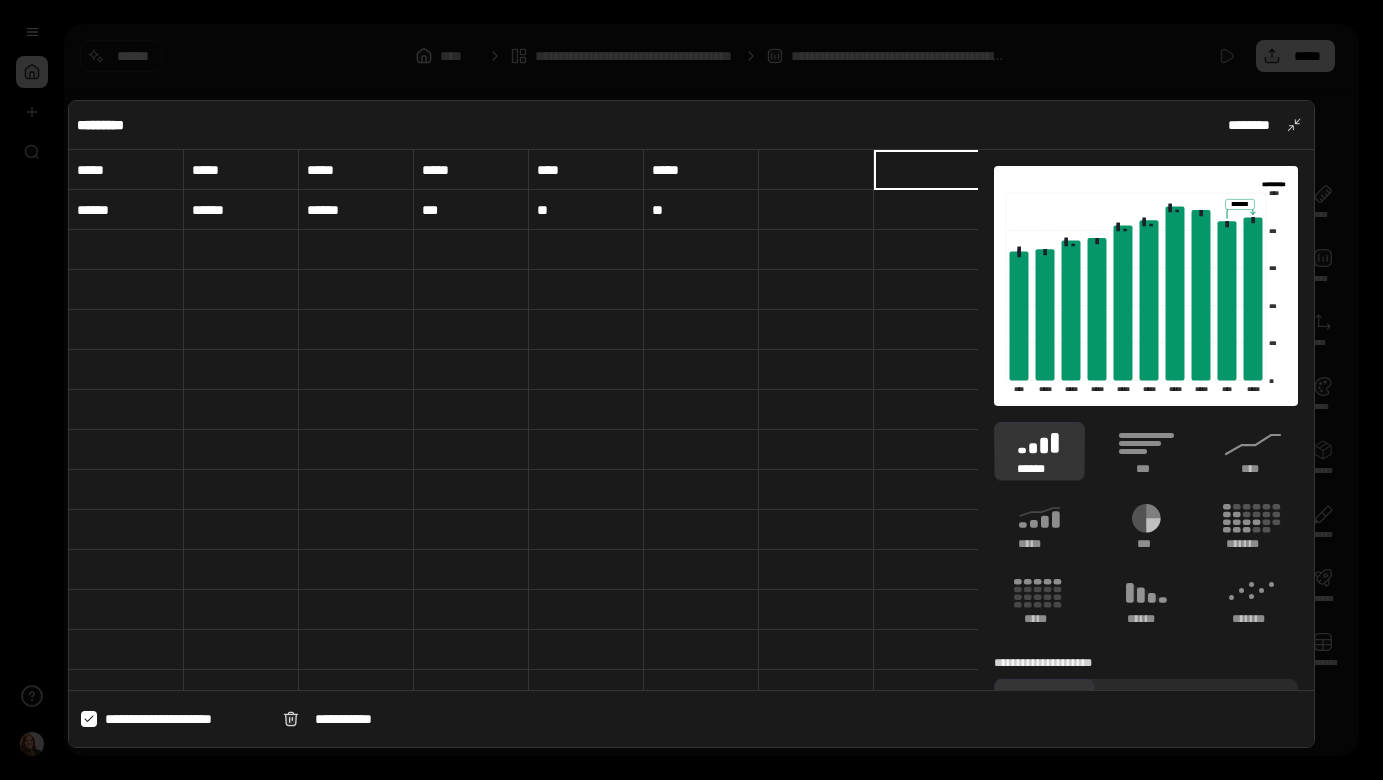 scroll, scrollTop: 0, scrollLeft: 586, axis: horizontal 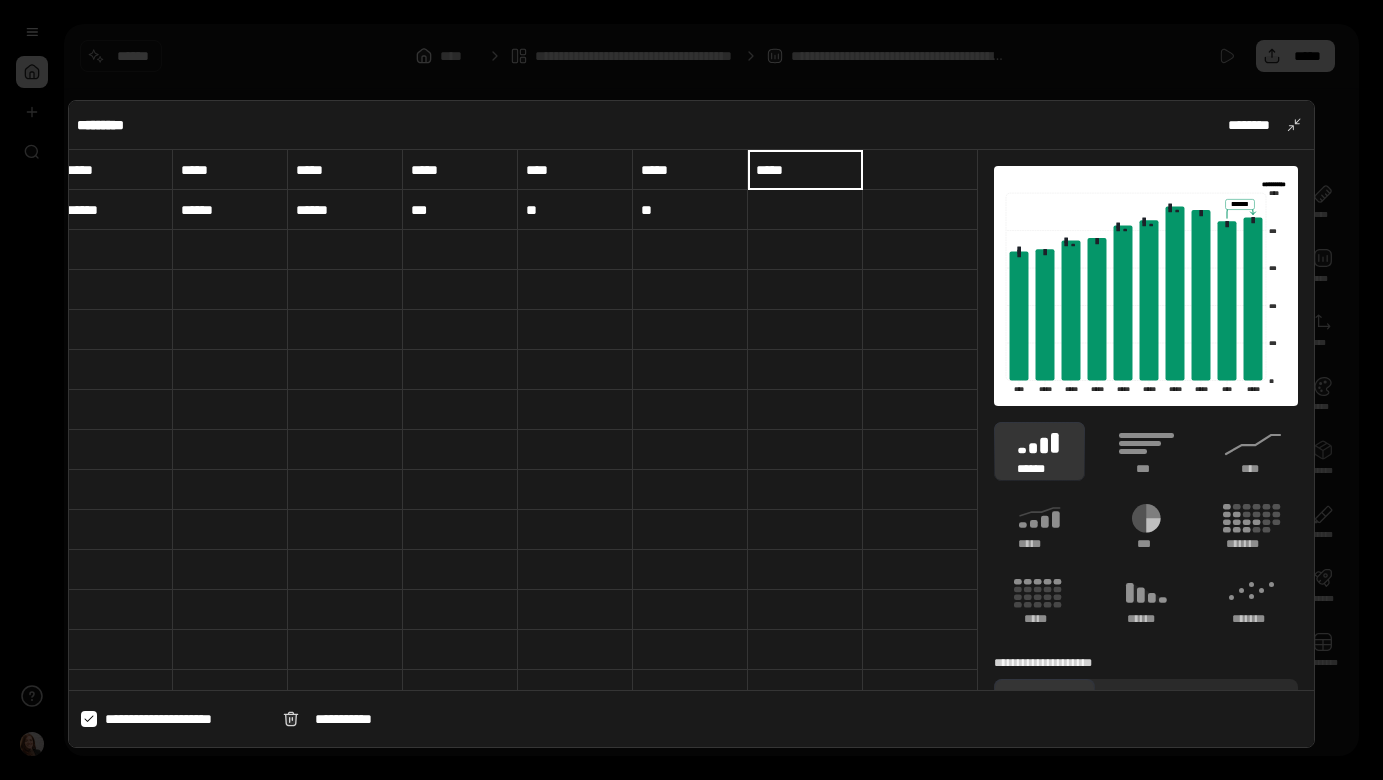 type on "*****" 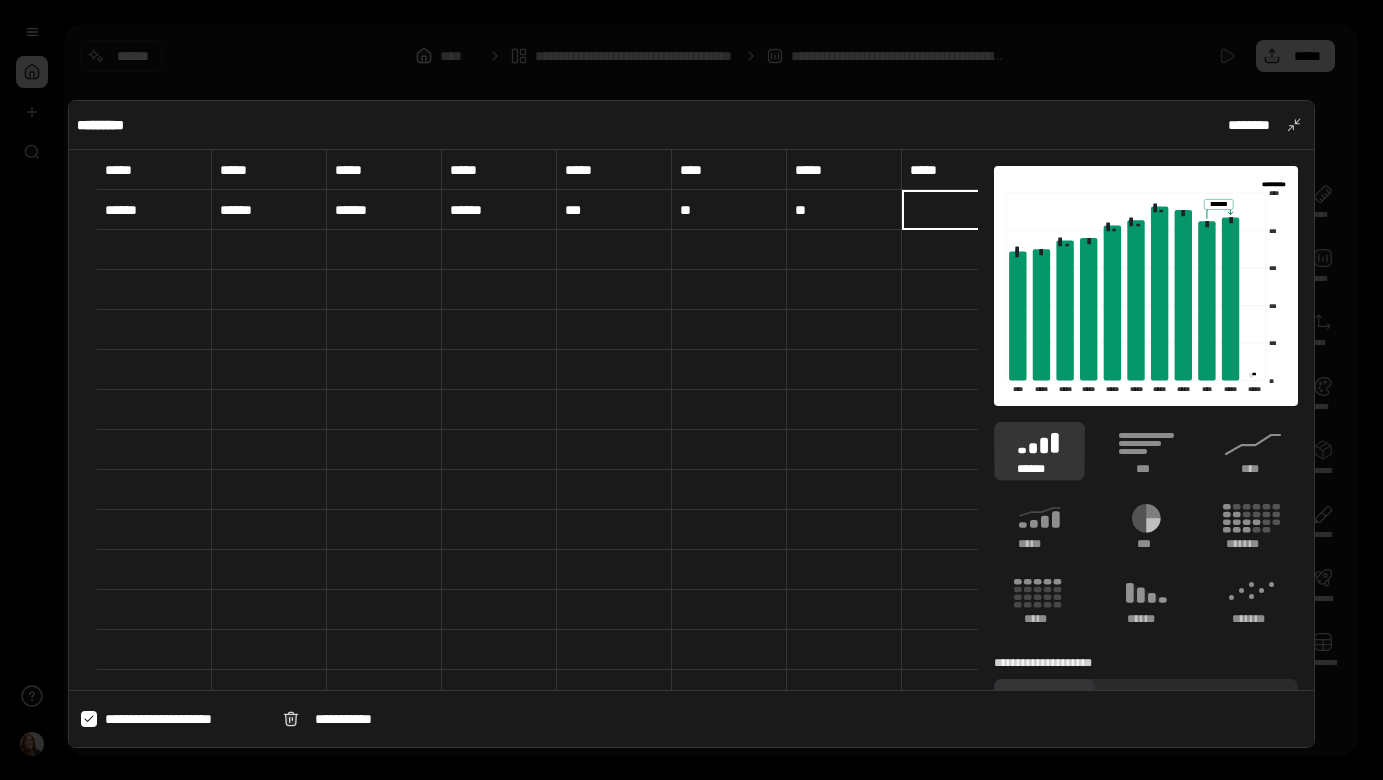 scroll, scrollTop: 0, scrollLeft: 756, axis: horizontal 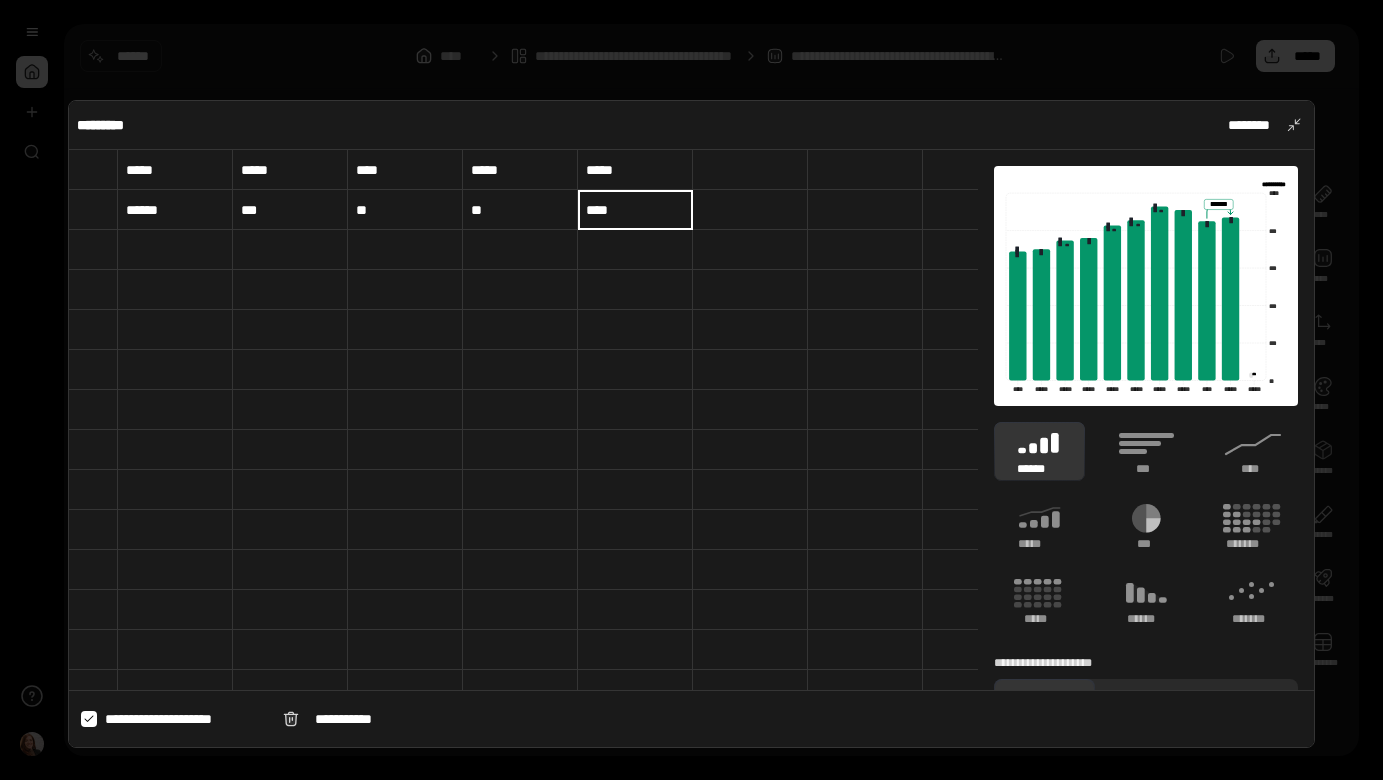 type on "****" 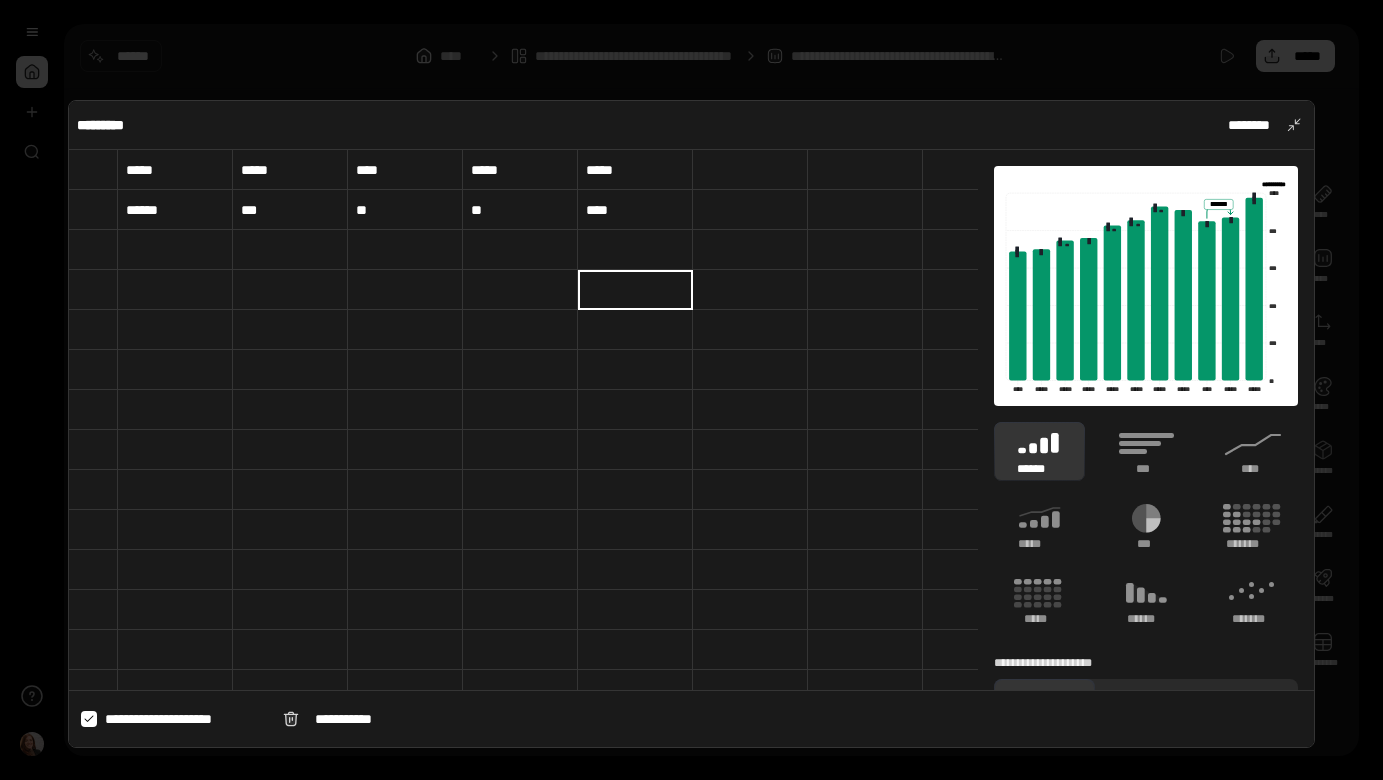 click at bounding box center (691, 390) 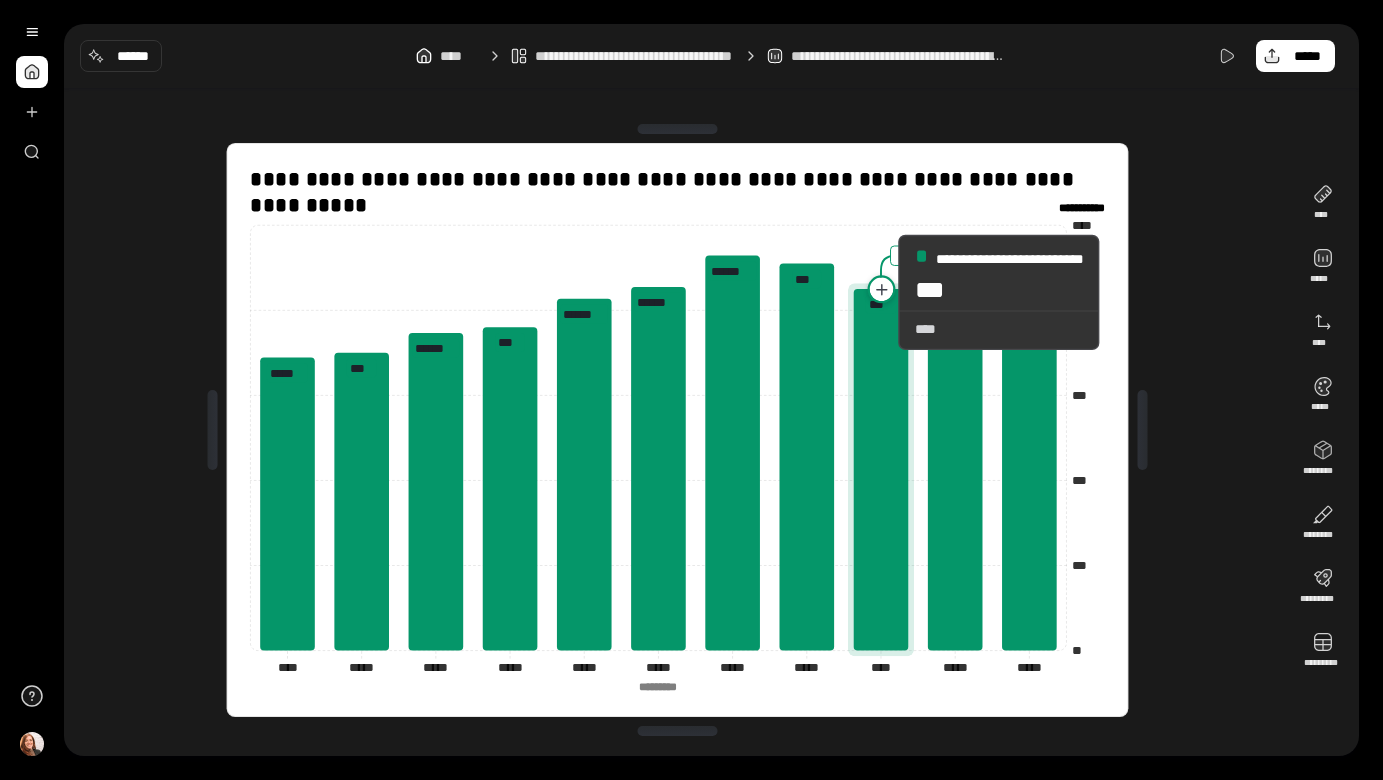 click 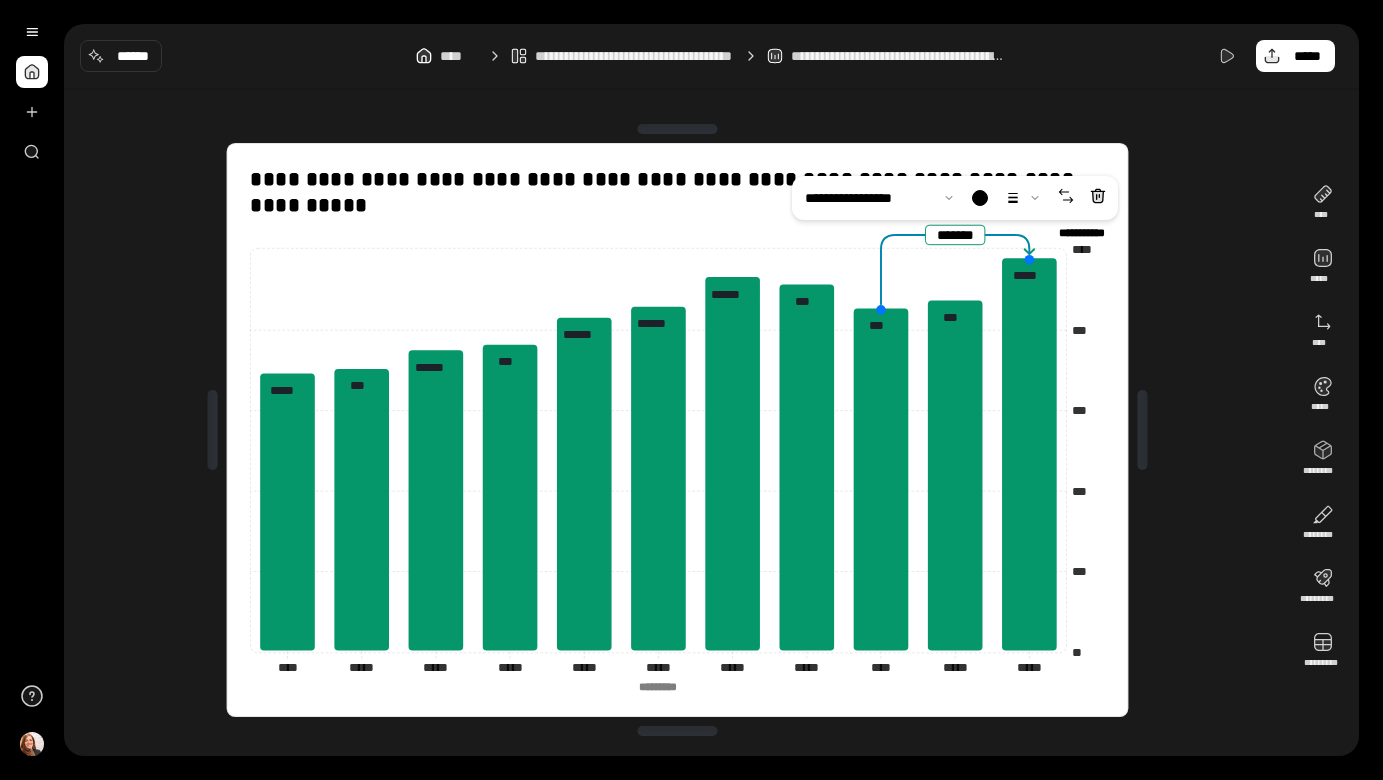drag, startPoint x: 958, startPoint y: 281, endPoint x: 1019, endPoint y: 252, distance: 67.54258 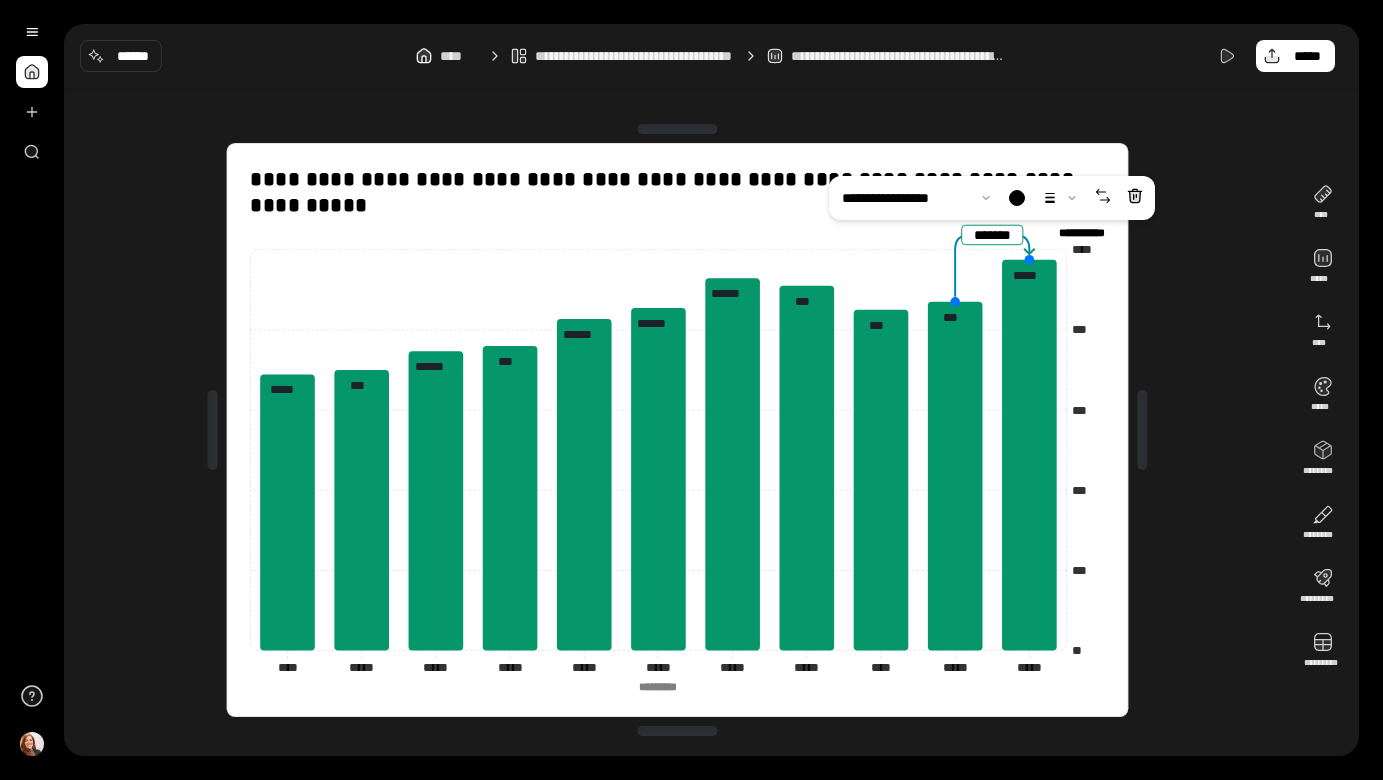drag, startPoint x: 883, startPoint y: 307, endPoint x: 947, endPoint y: 306, distance: 64.00781 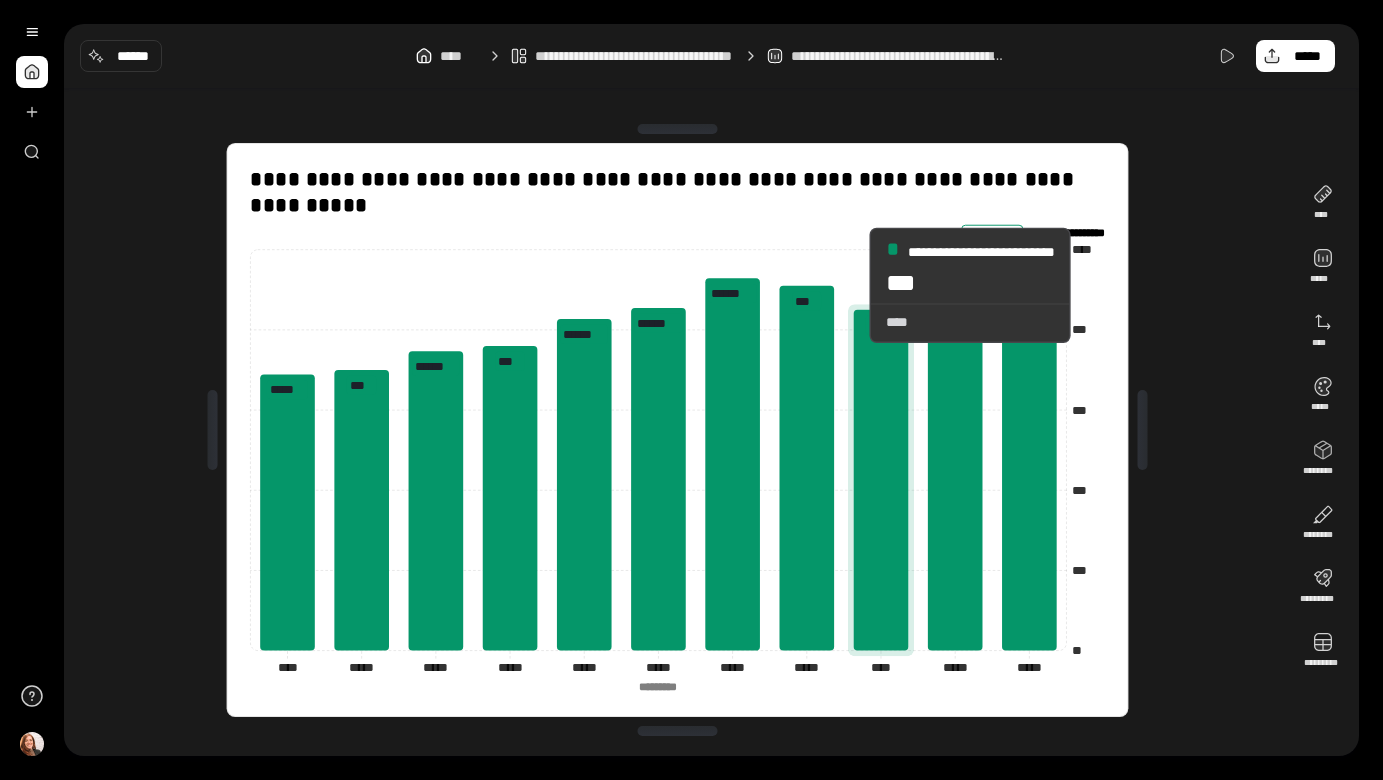 click 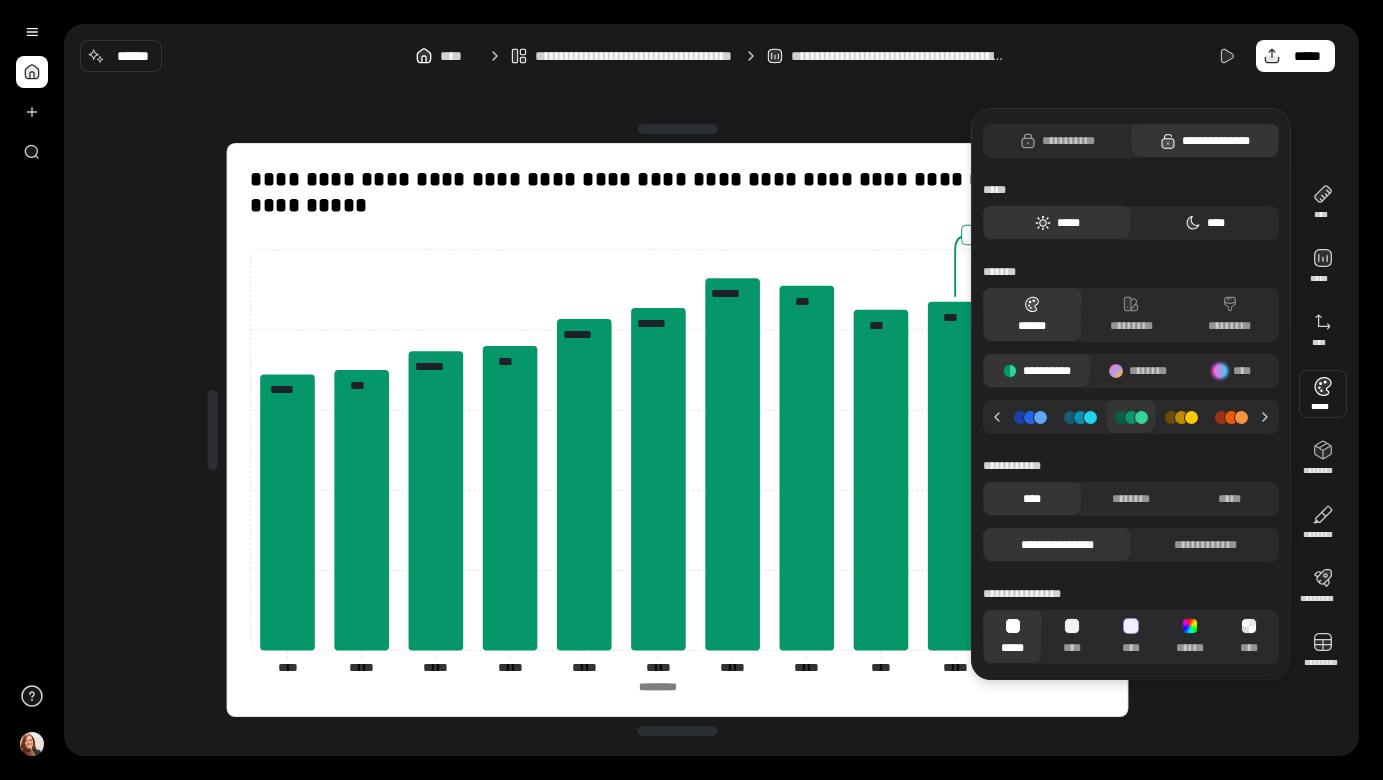 click on "****" at bounding box center [1205, 223] 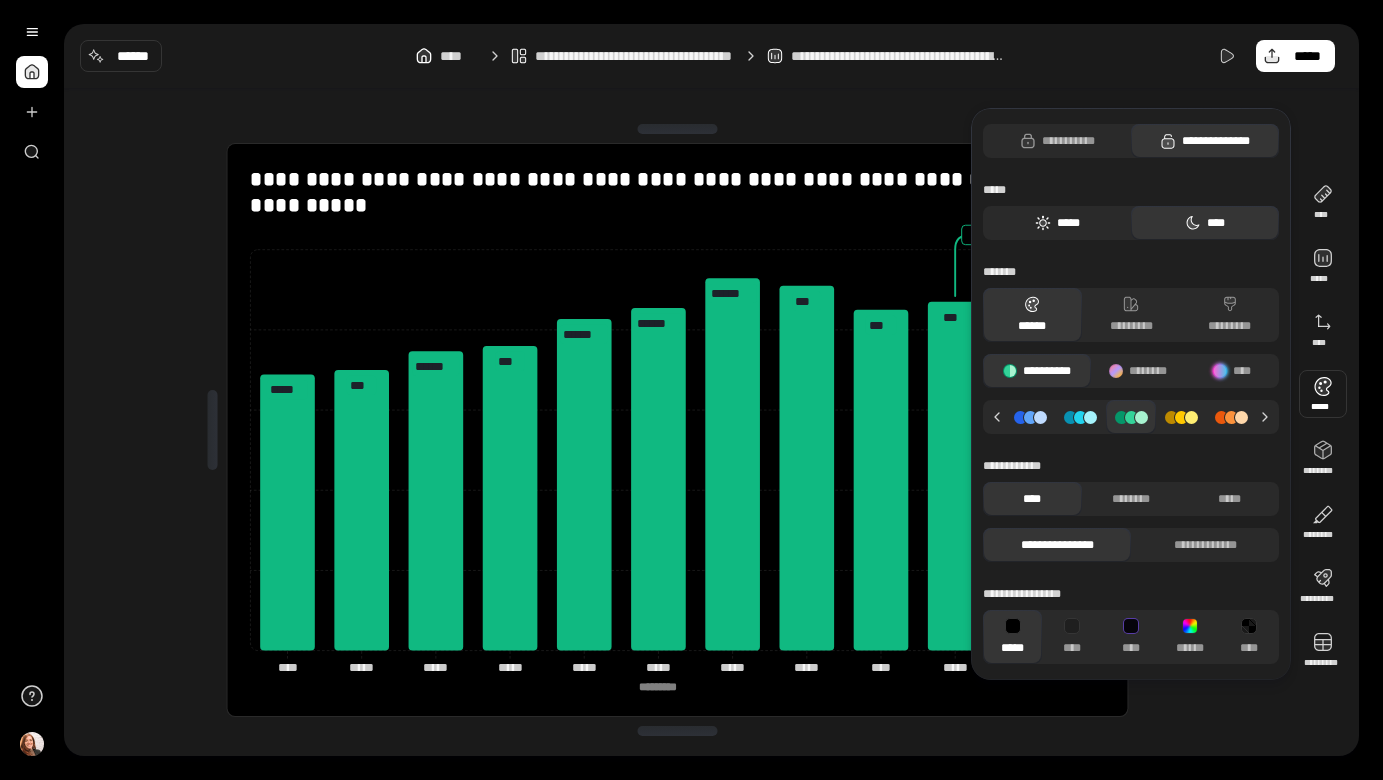 click on "*****" at bounding box center [1057, 223] 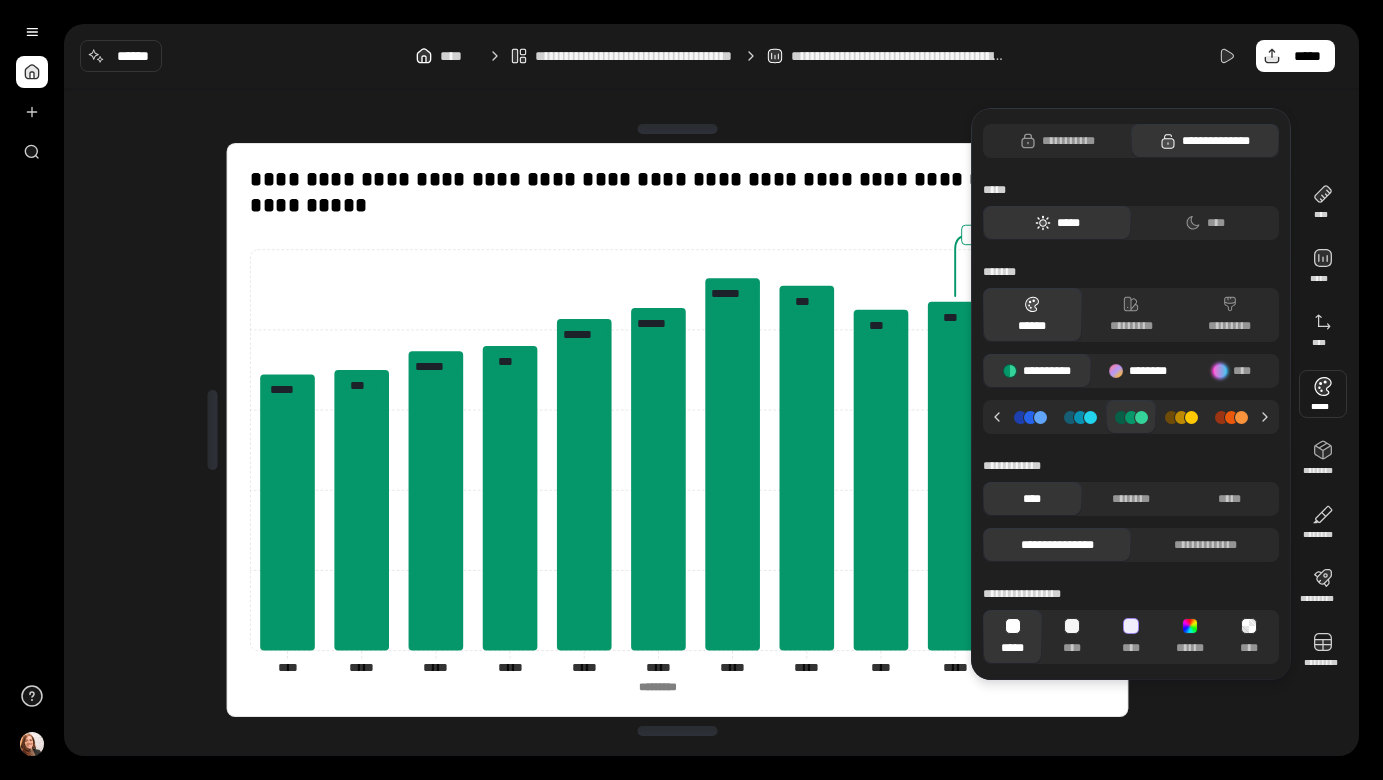 click on "********" at bounding box center (1138, 371) 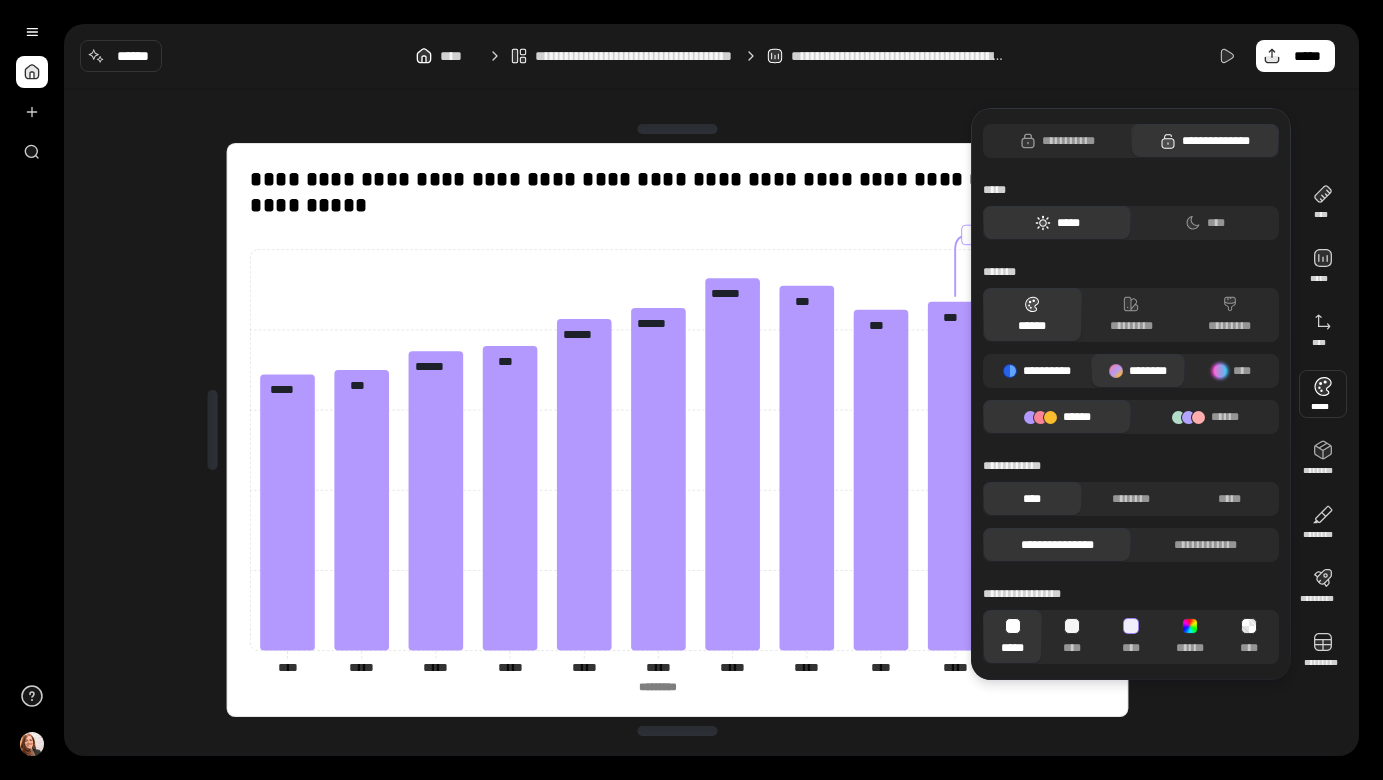 click on "**********" at bounding box center [1037, 371] 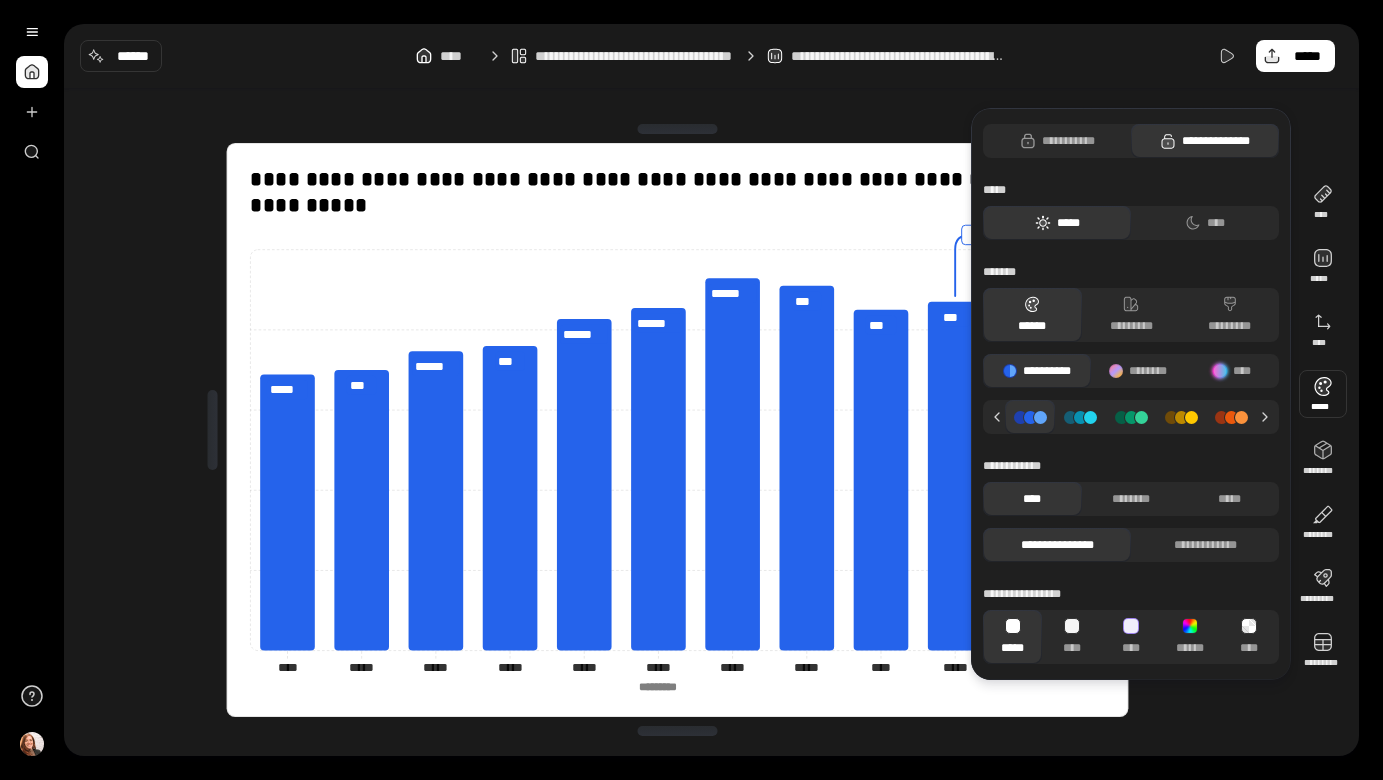 click 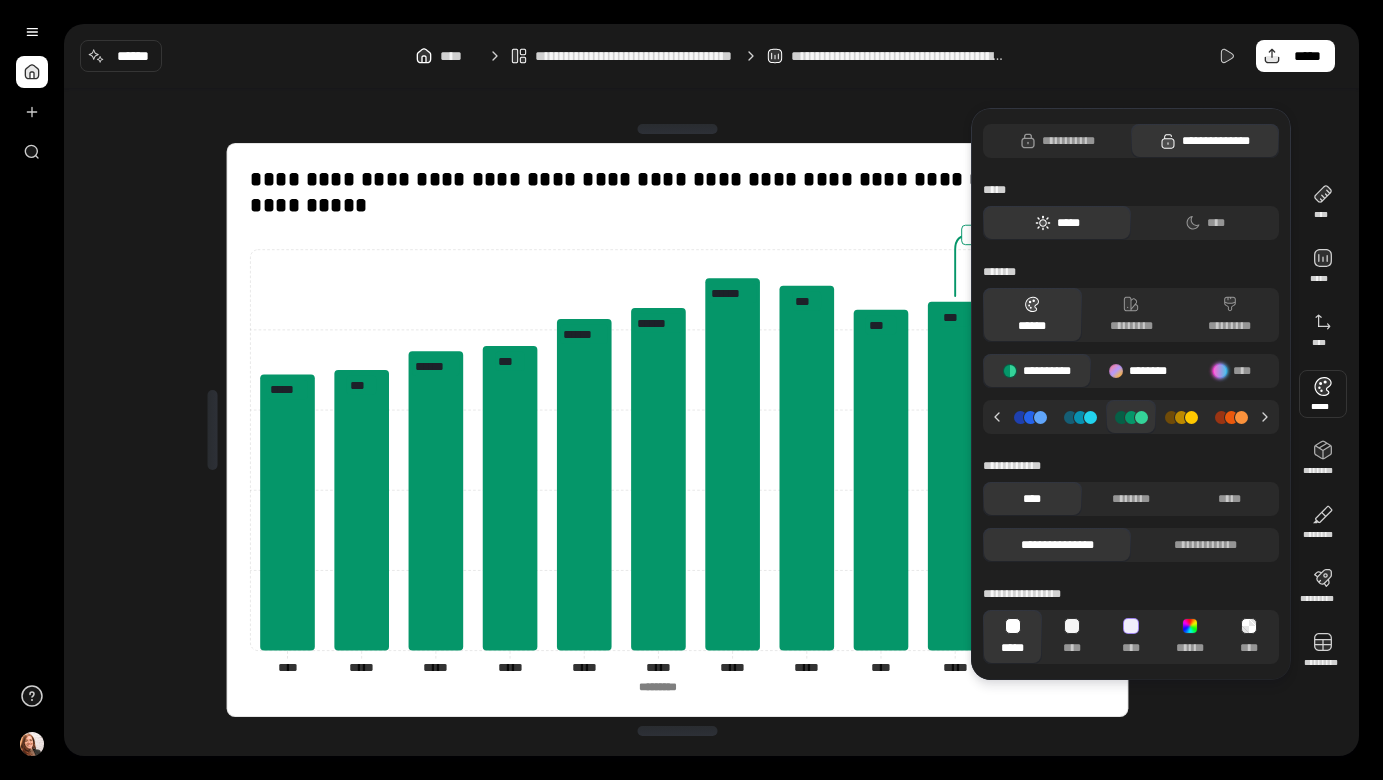 click on "********" at bounding box center [1138, 371] 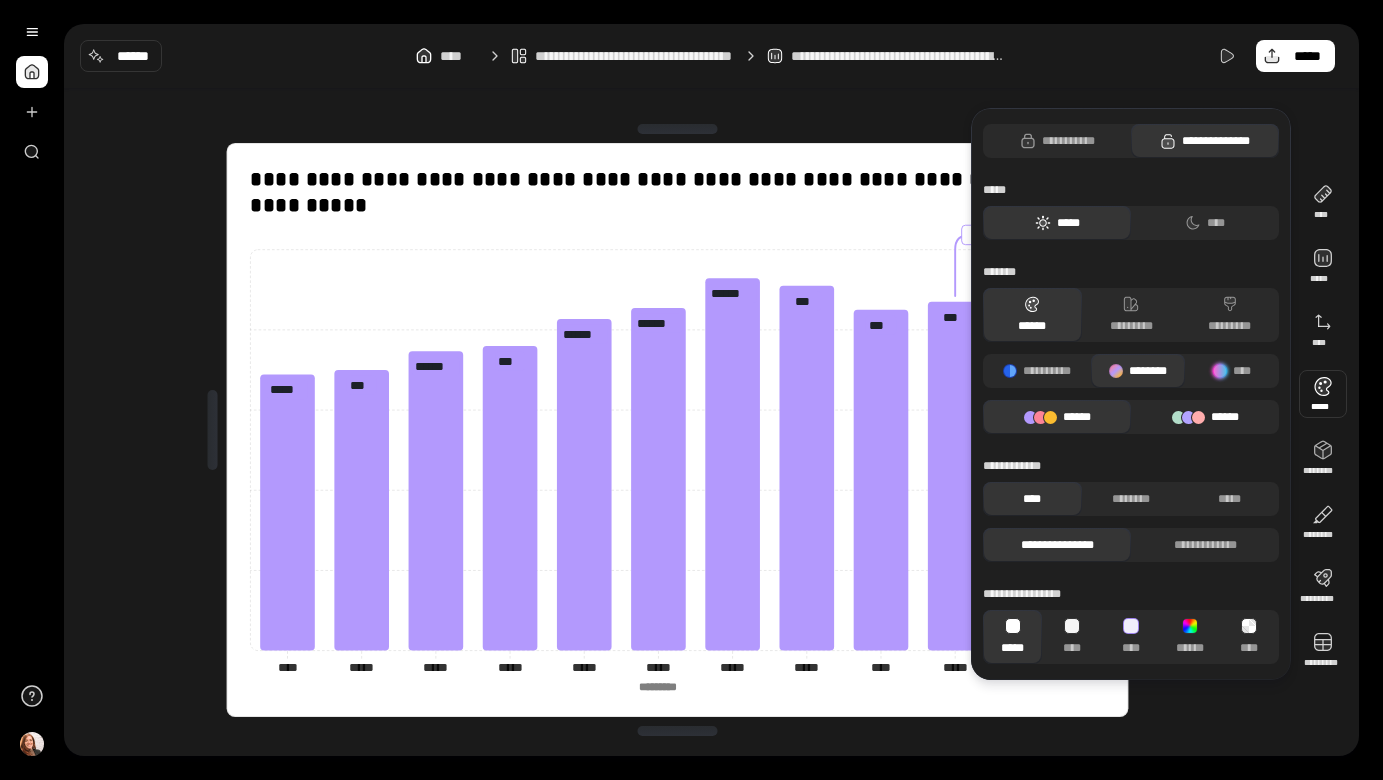 click on "******" at bounding box center [1205, 417] 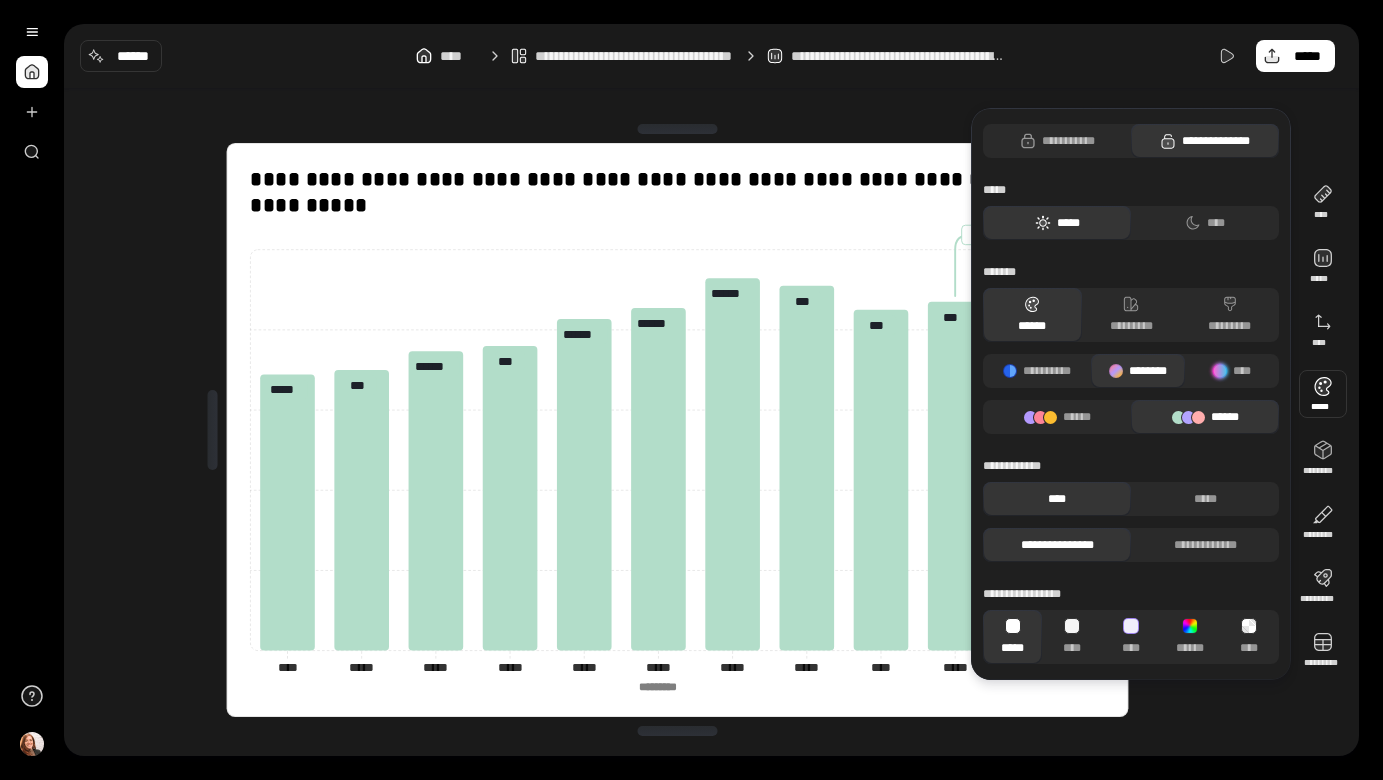 click at bounding box center (677, 129) 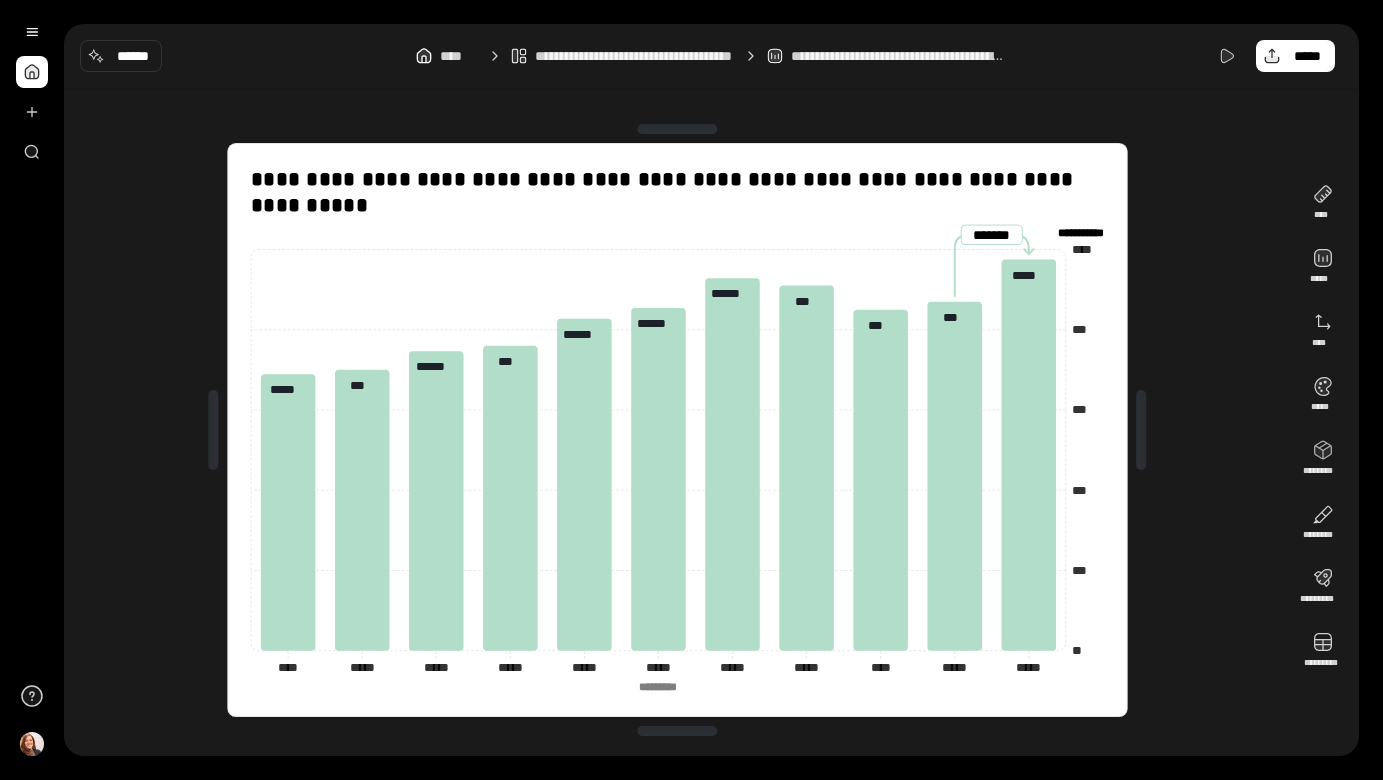 click on "**********" at bounding box center (677, 430) 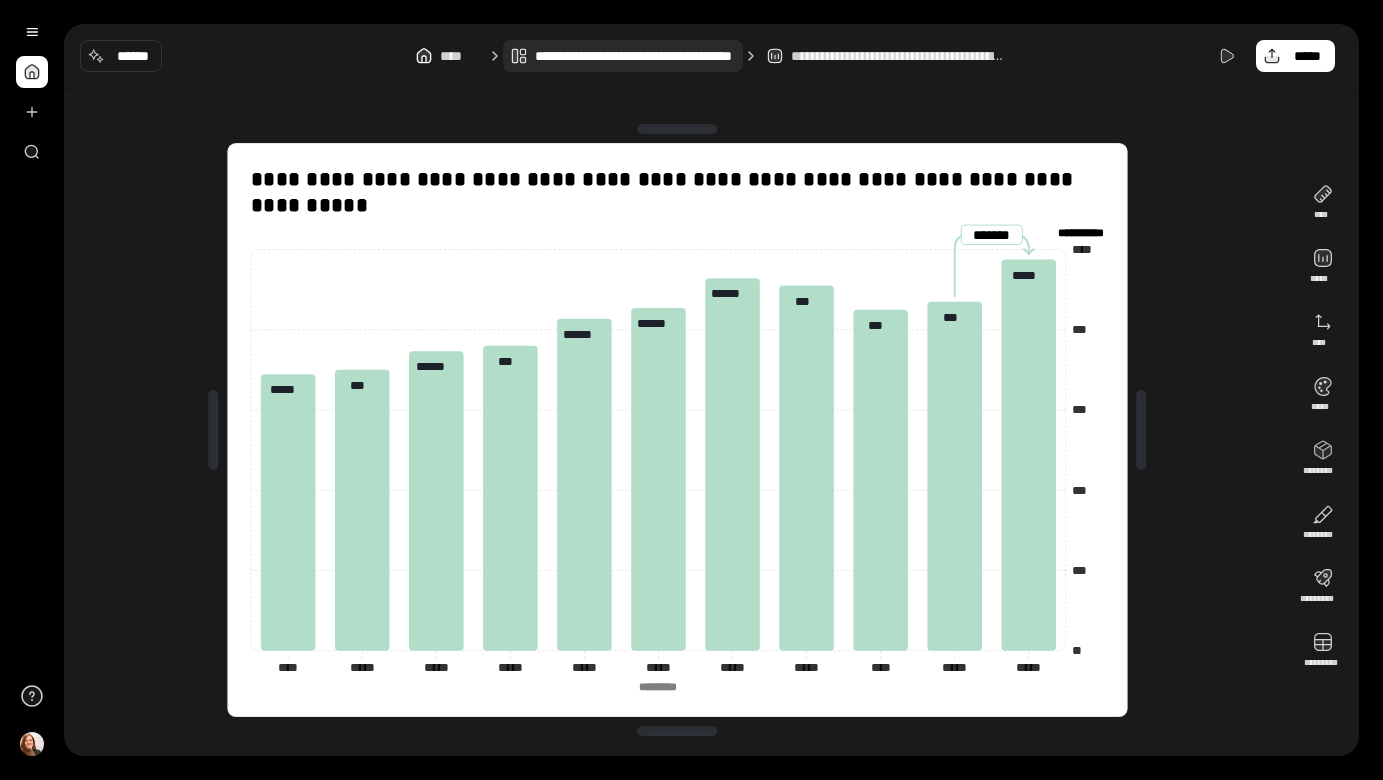click on "**********" at bounding box center [635, 56] 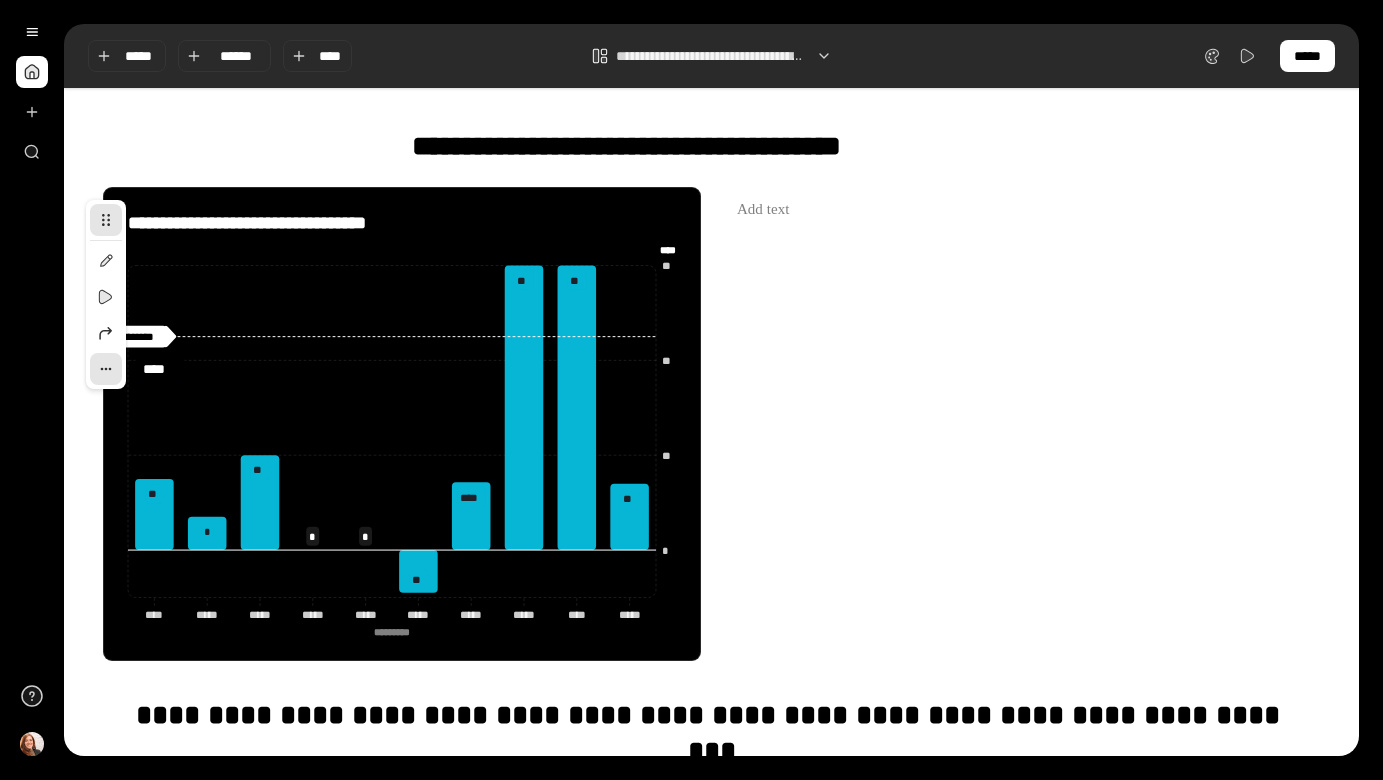 click 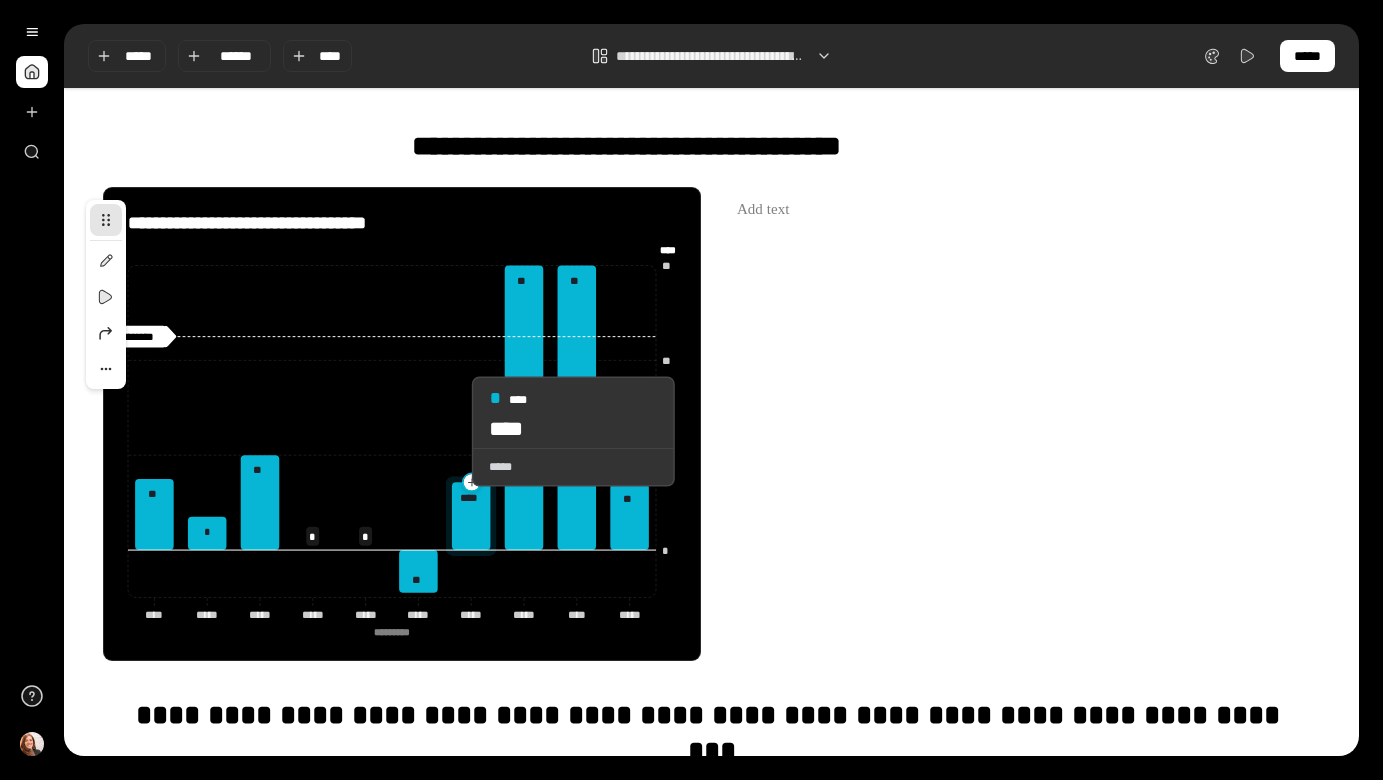 click 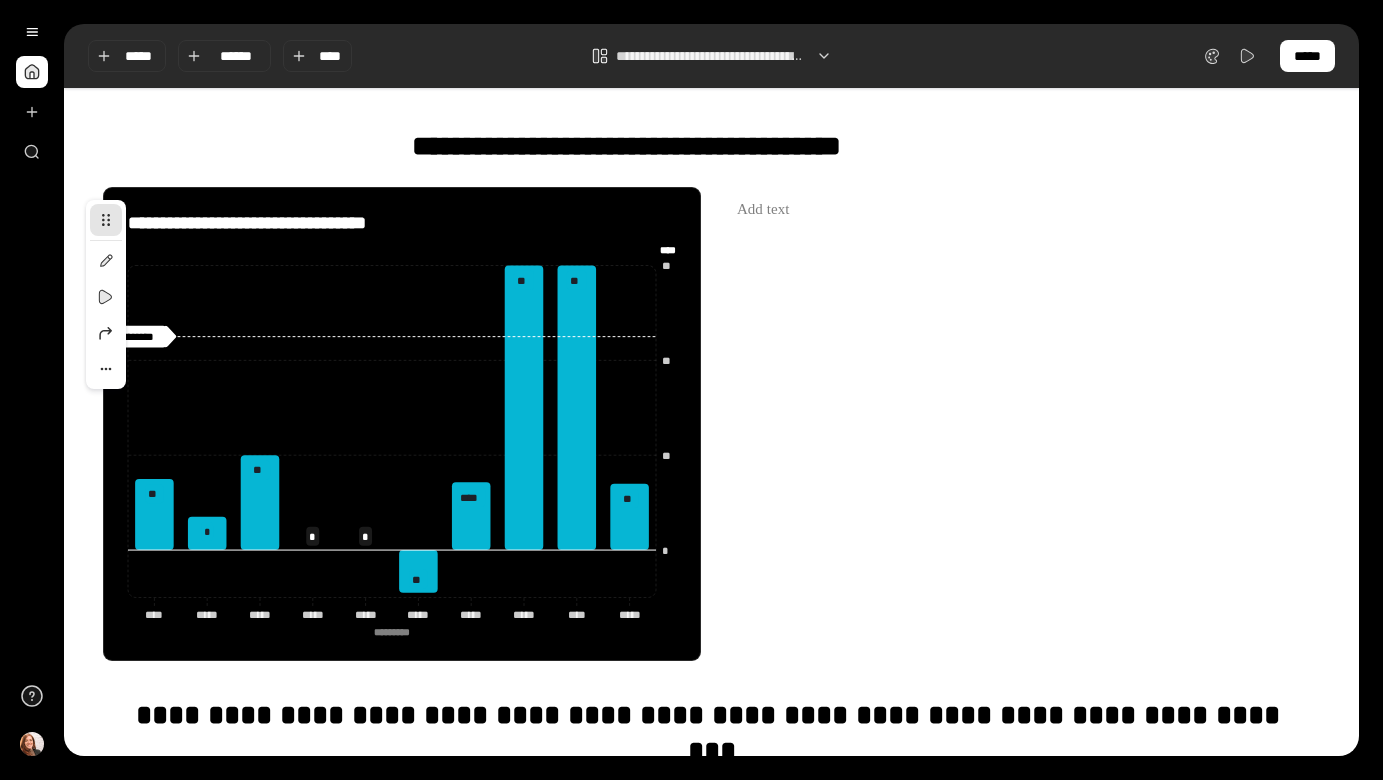 click on "**********" at bounding box center [402, 424] 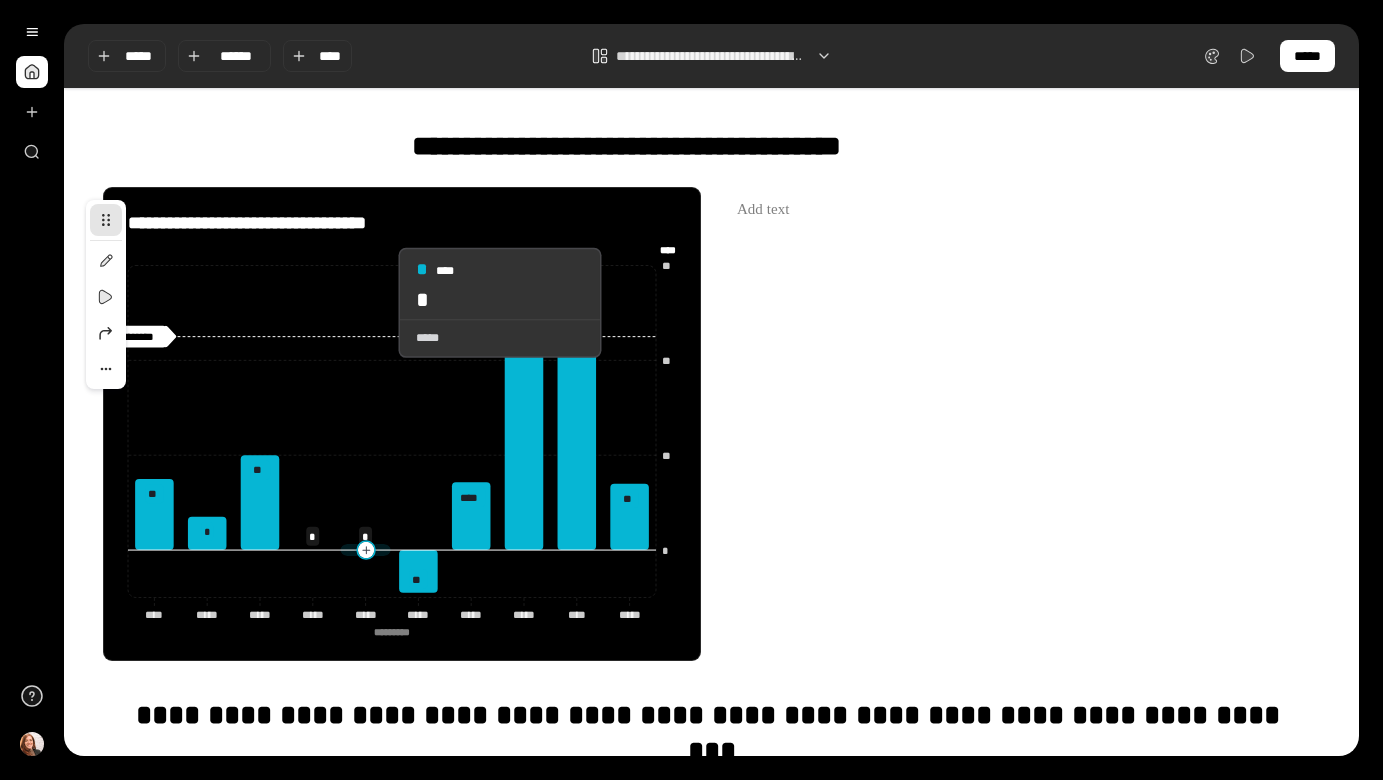 click 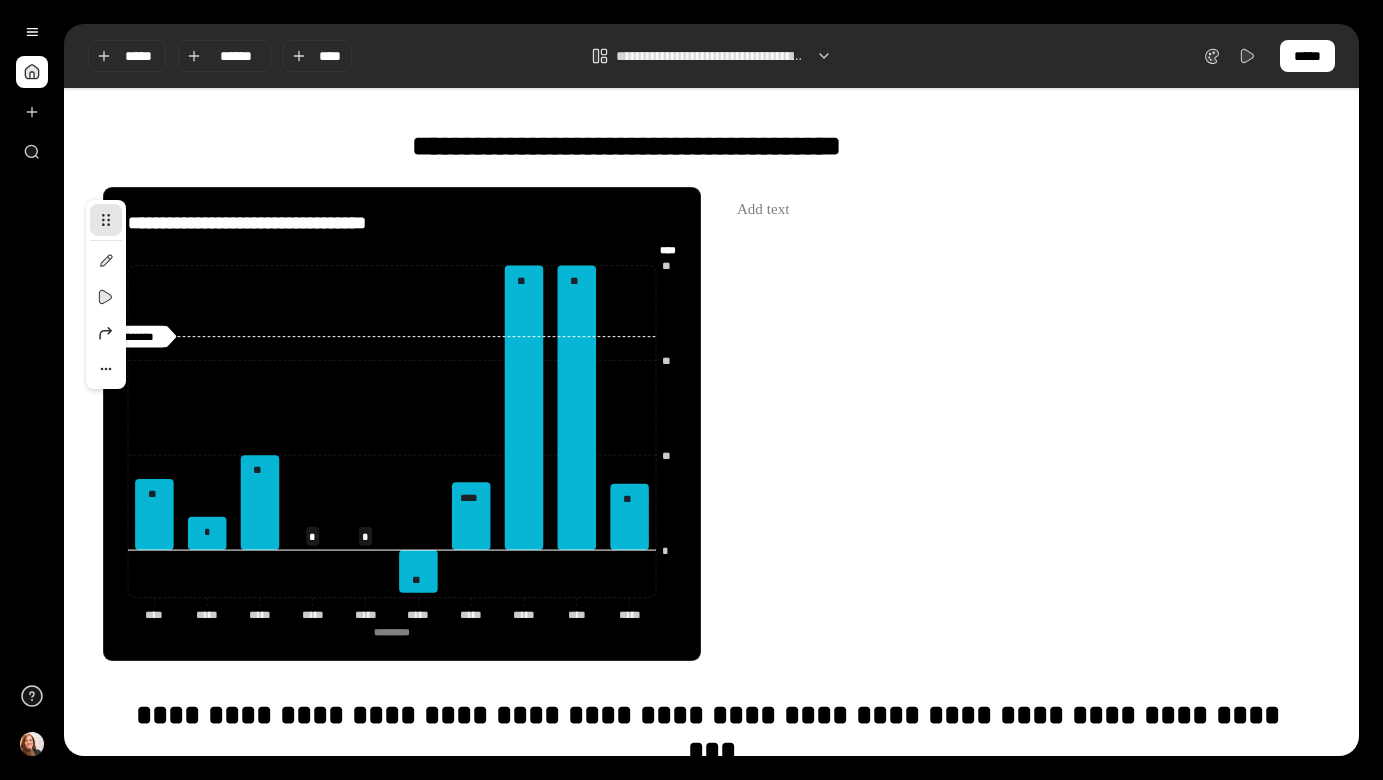 click on "* ** ** ** **** **** **** **** ***** ***** ***** ***** ***** ***** ***** ***** ***** ***** ***** ***** ***** ***** **** **** ***** ***** *********" 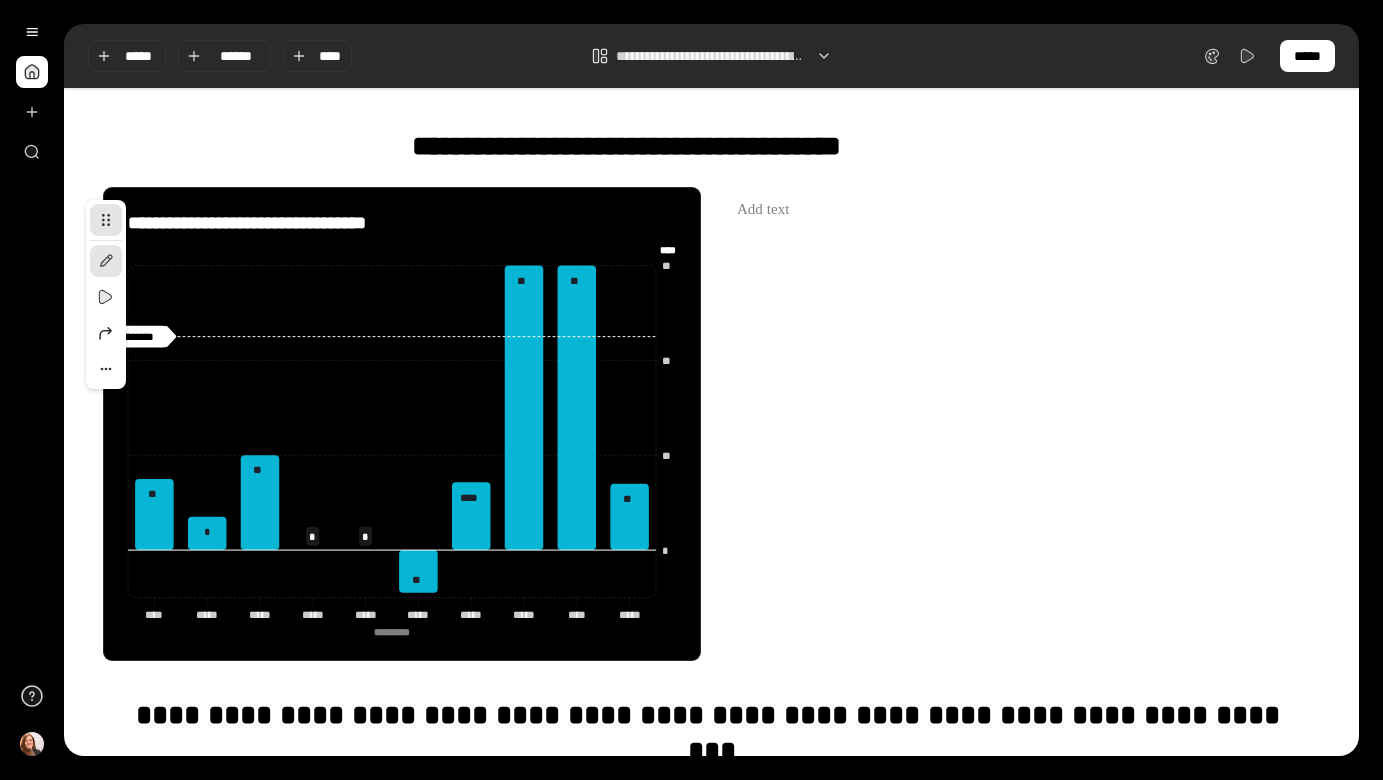 click 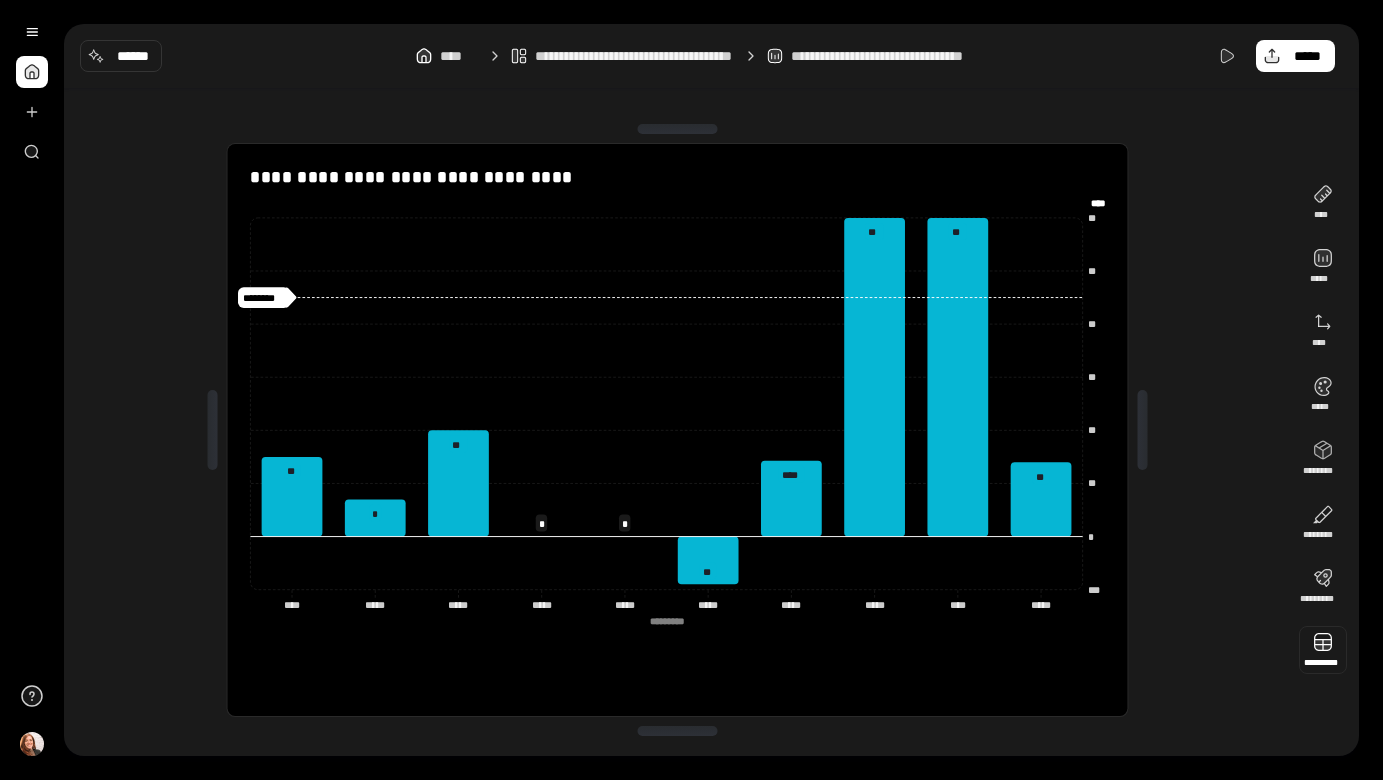 click at bounding box center (1323, 650) 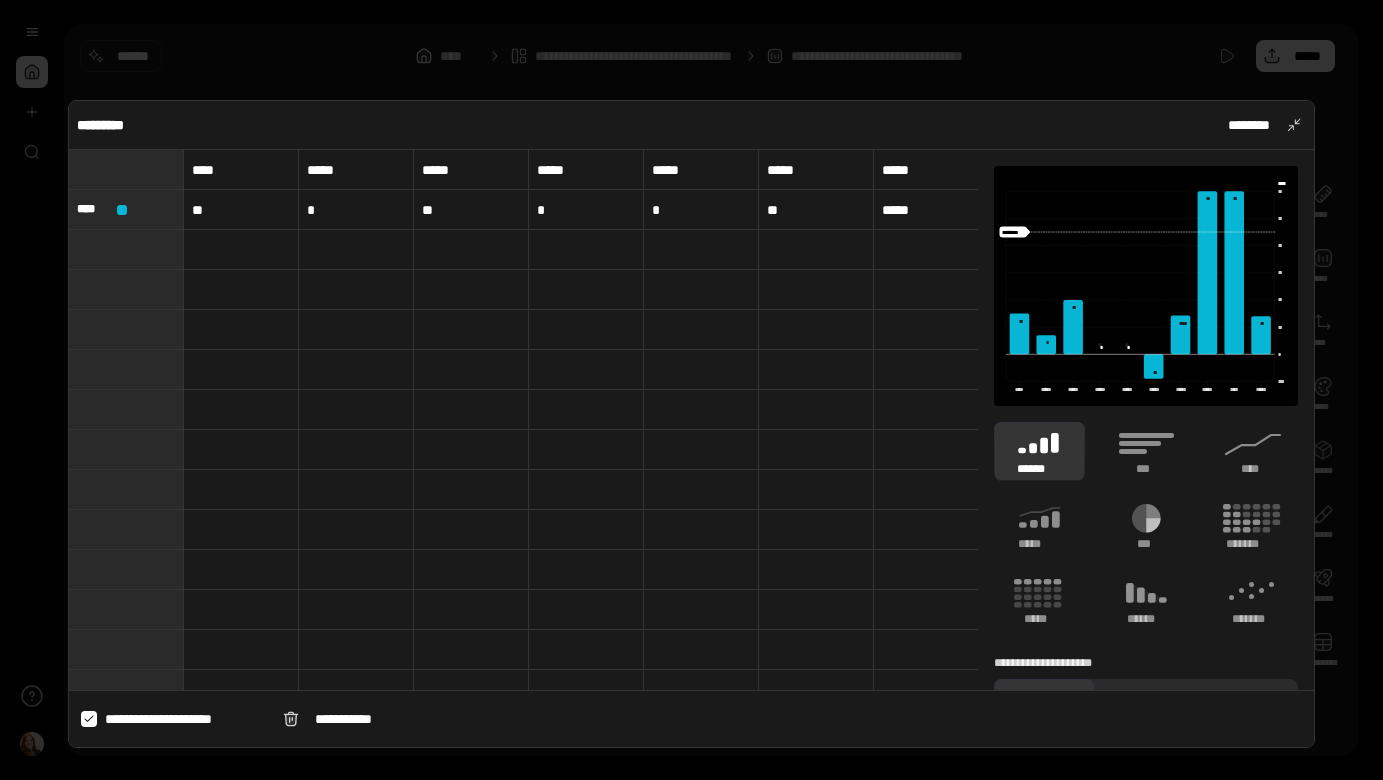 click on "*****" at bounding box center [931, 170] 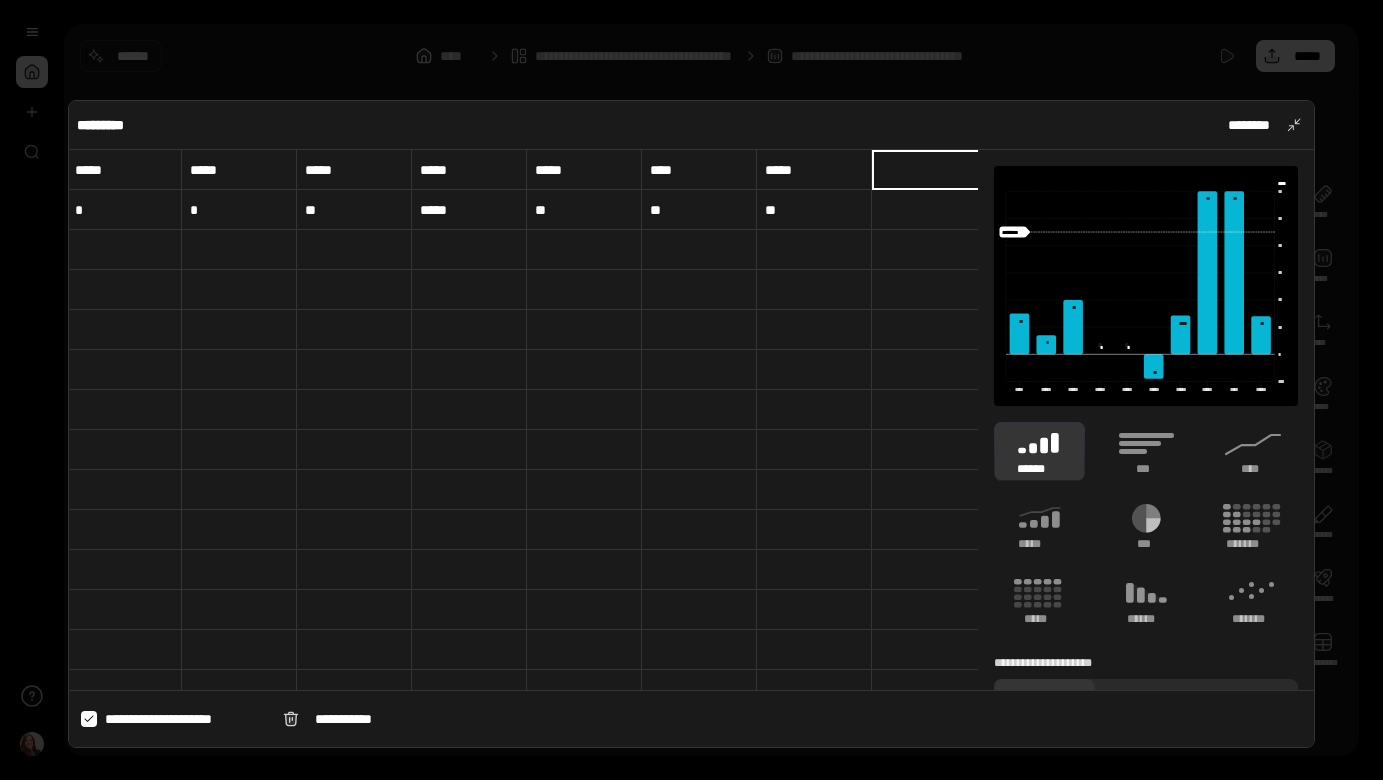 scroll, scrollTop: 0, scrollLeft: 471, axis: horizontal 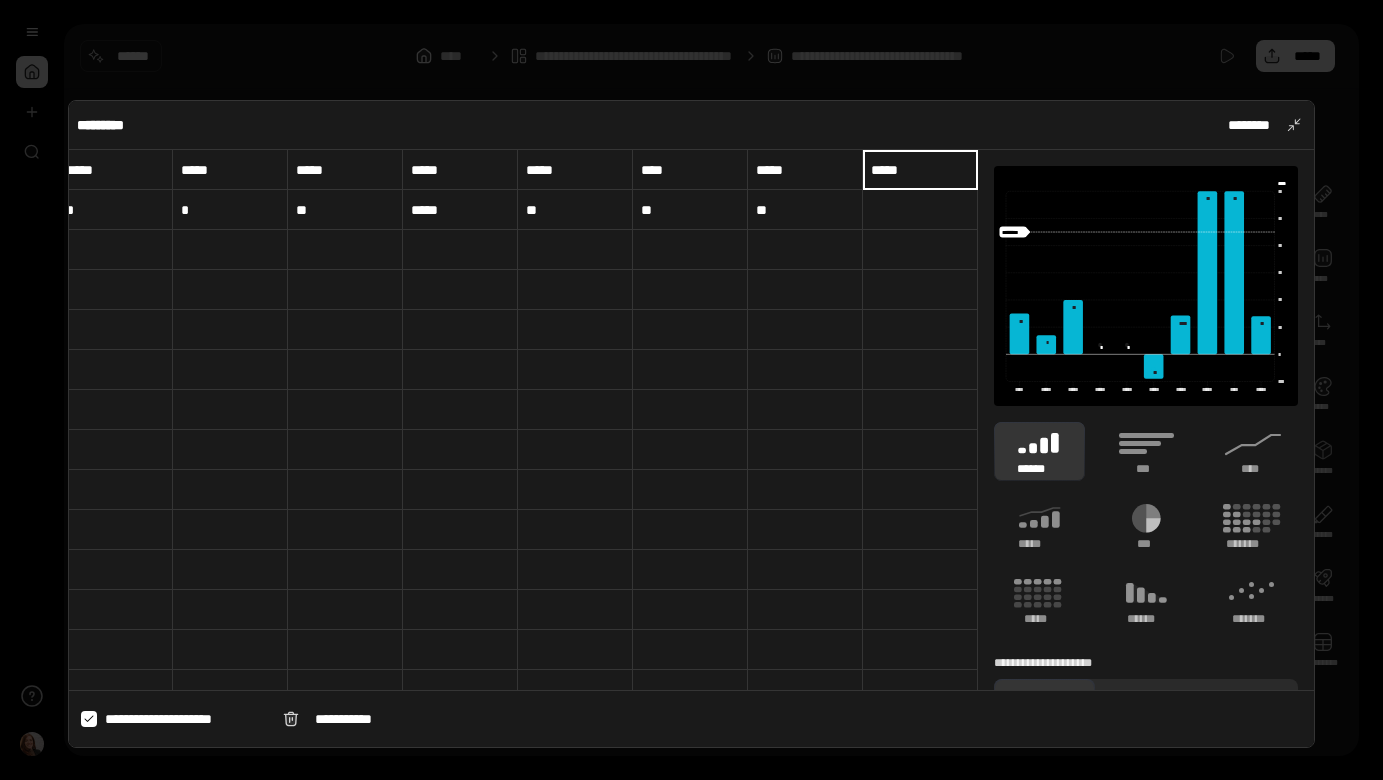 type on "*****" 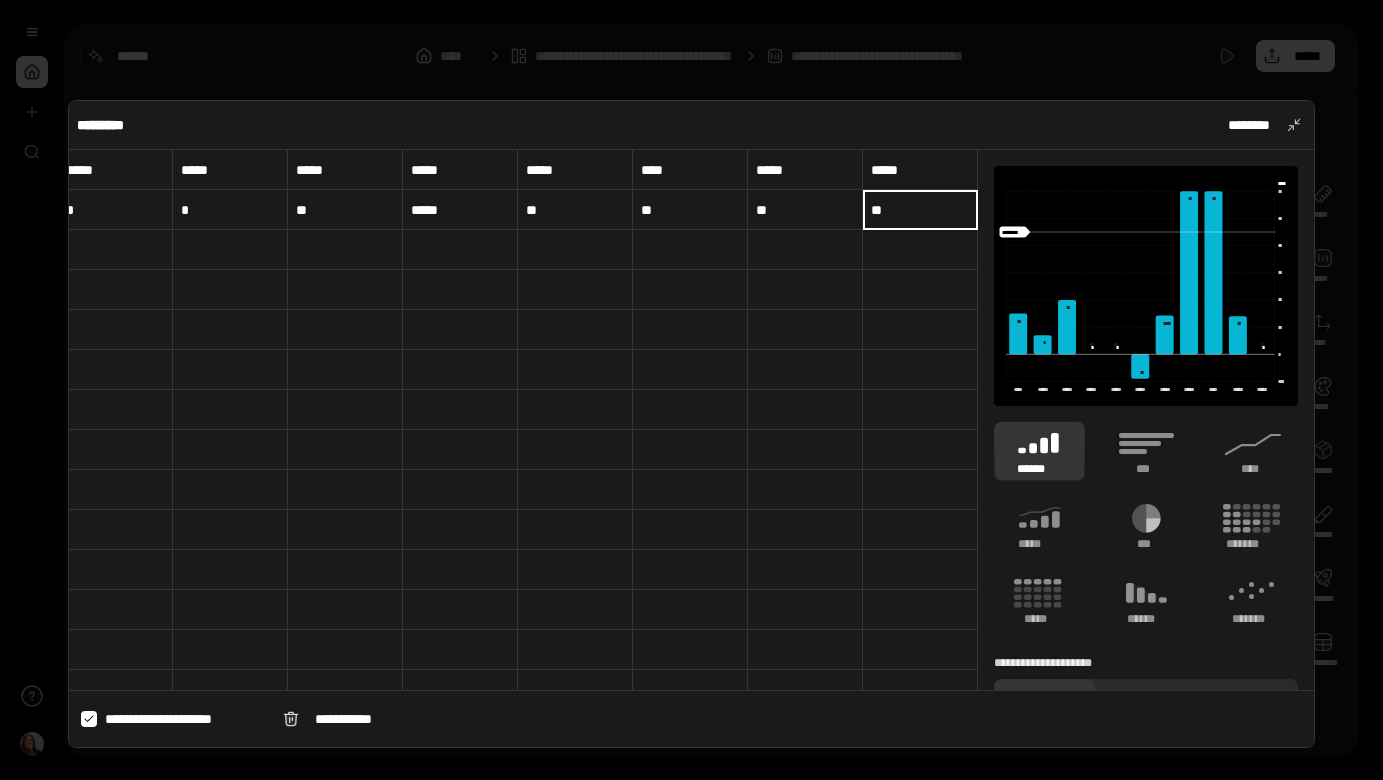 type on "**" 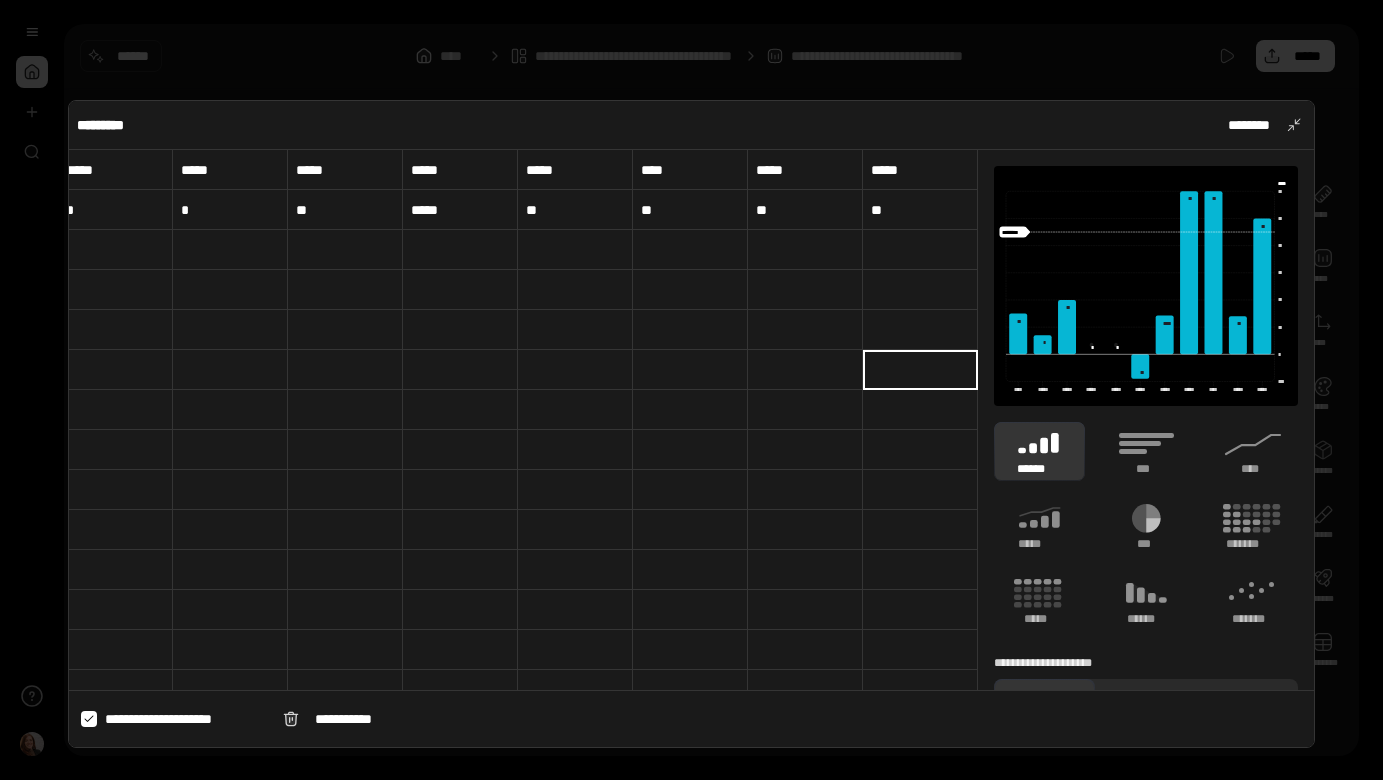 click at bounding box center (691, 390) 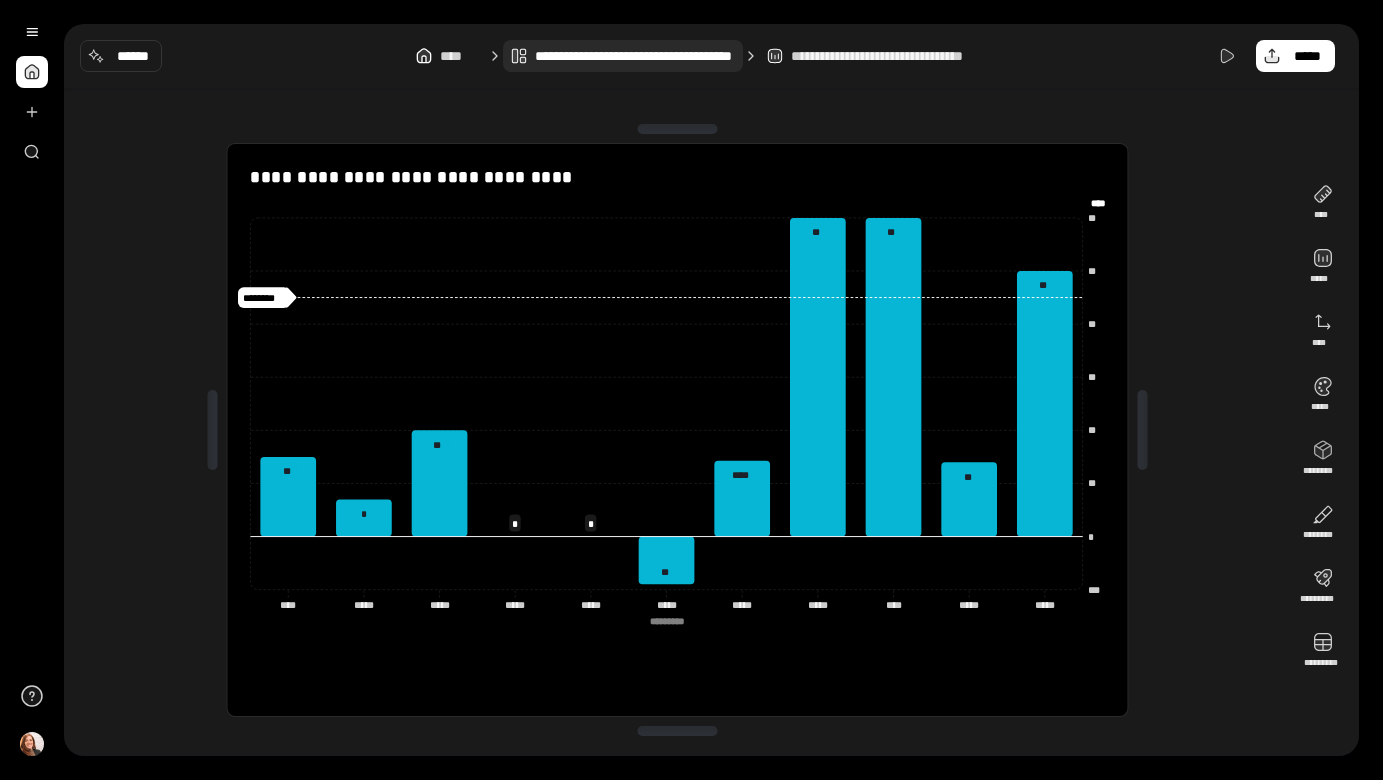 click on "**********" at bounding box center [635, 56] 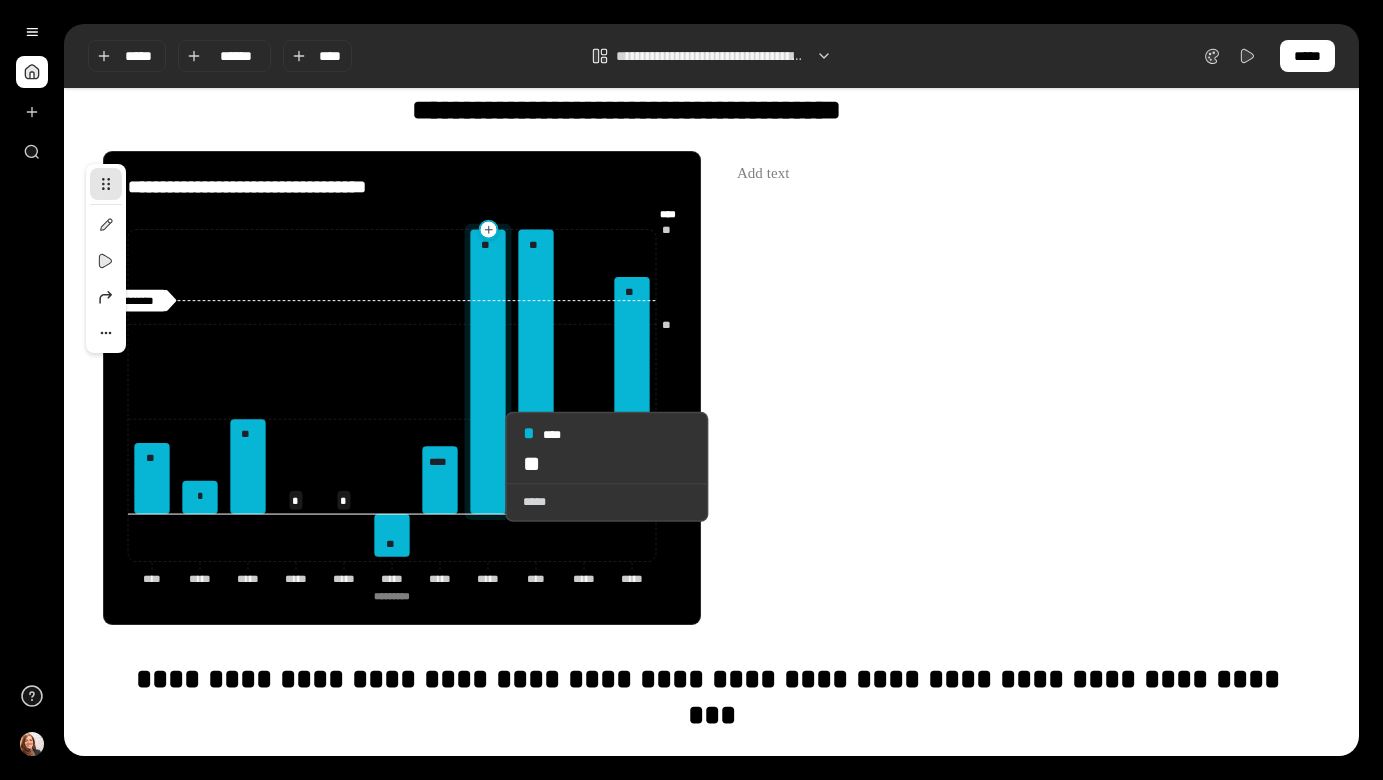scroll, scrollTop: 0, scrollLeft: 0, axis: both 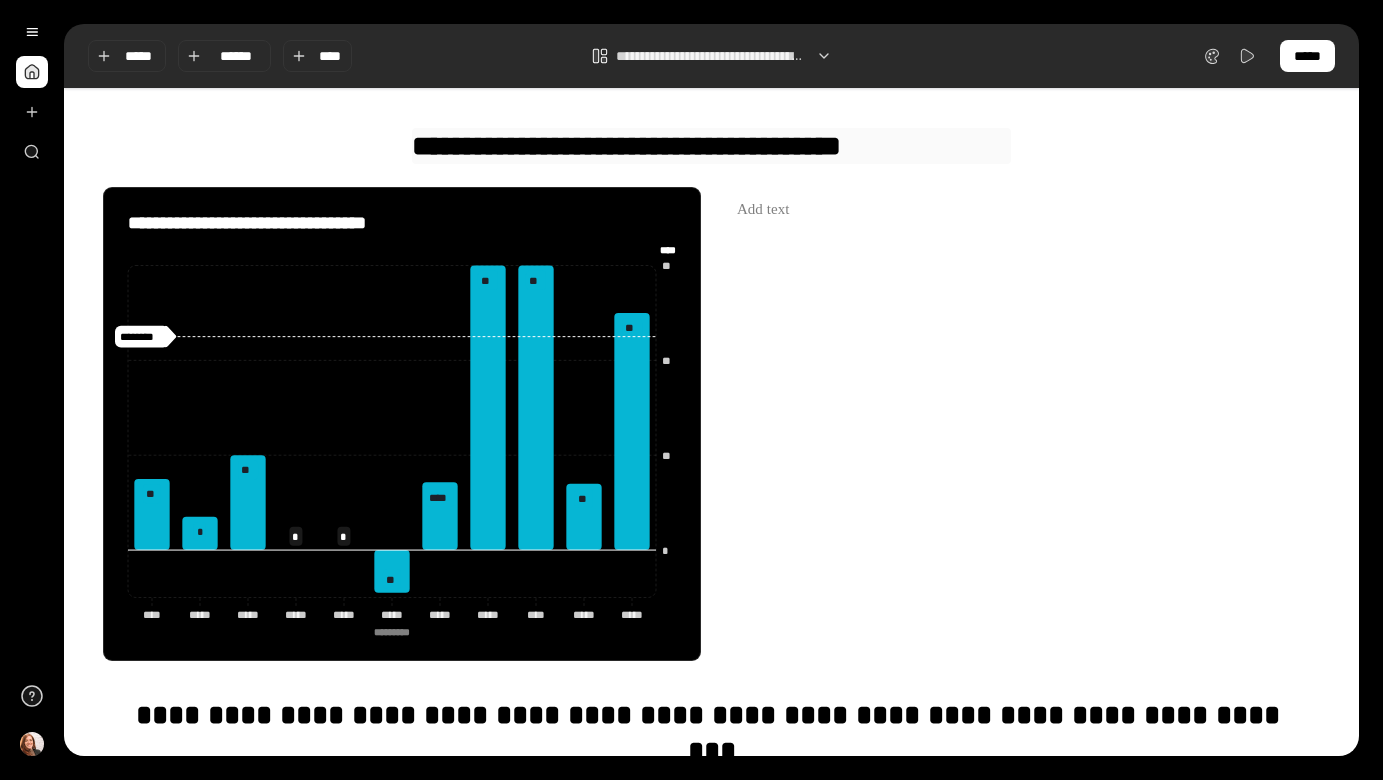 drag, startPoint x: 594, startPoint y: 147, endPoint x: 1025, endPoint y: 162, distance: 431.26096 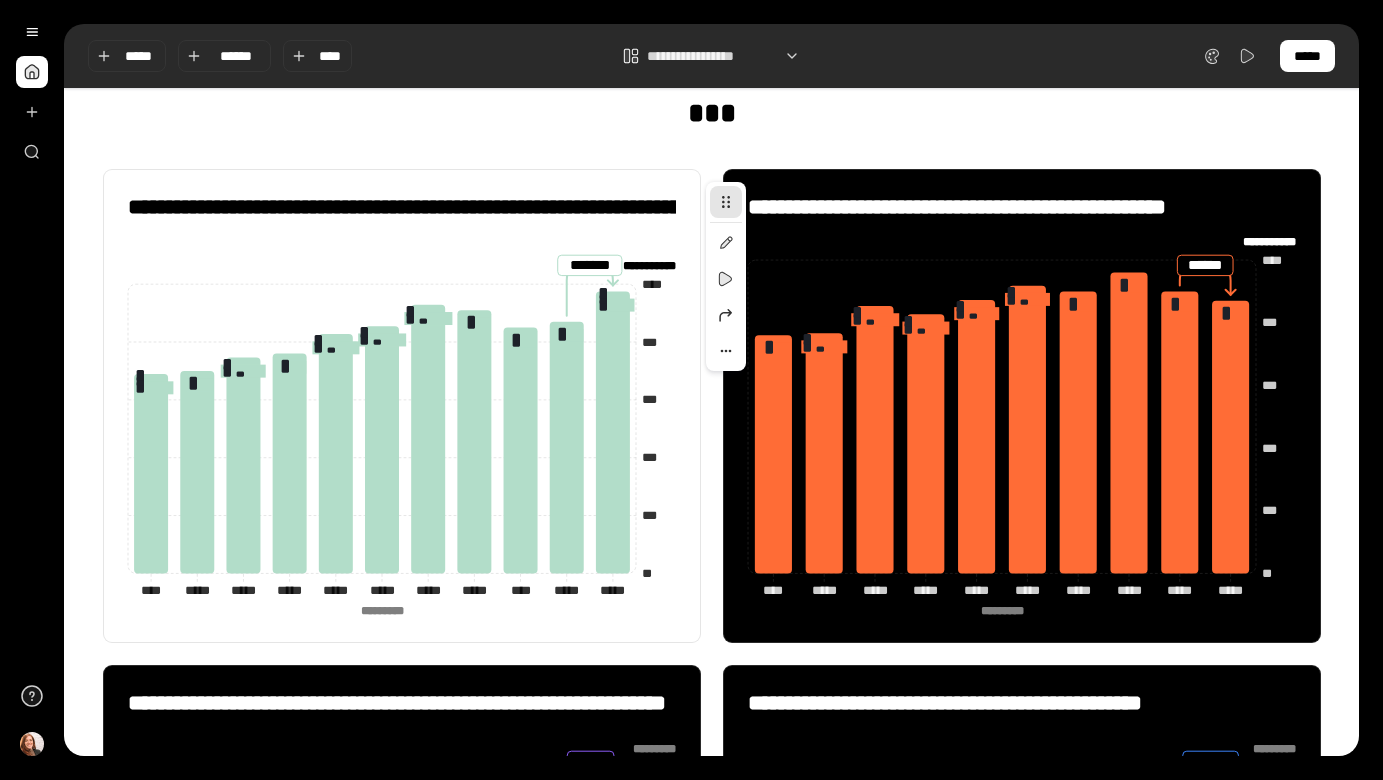 scroll, scrollTop: 640, scrollLeft: 0, axis: vertical 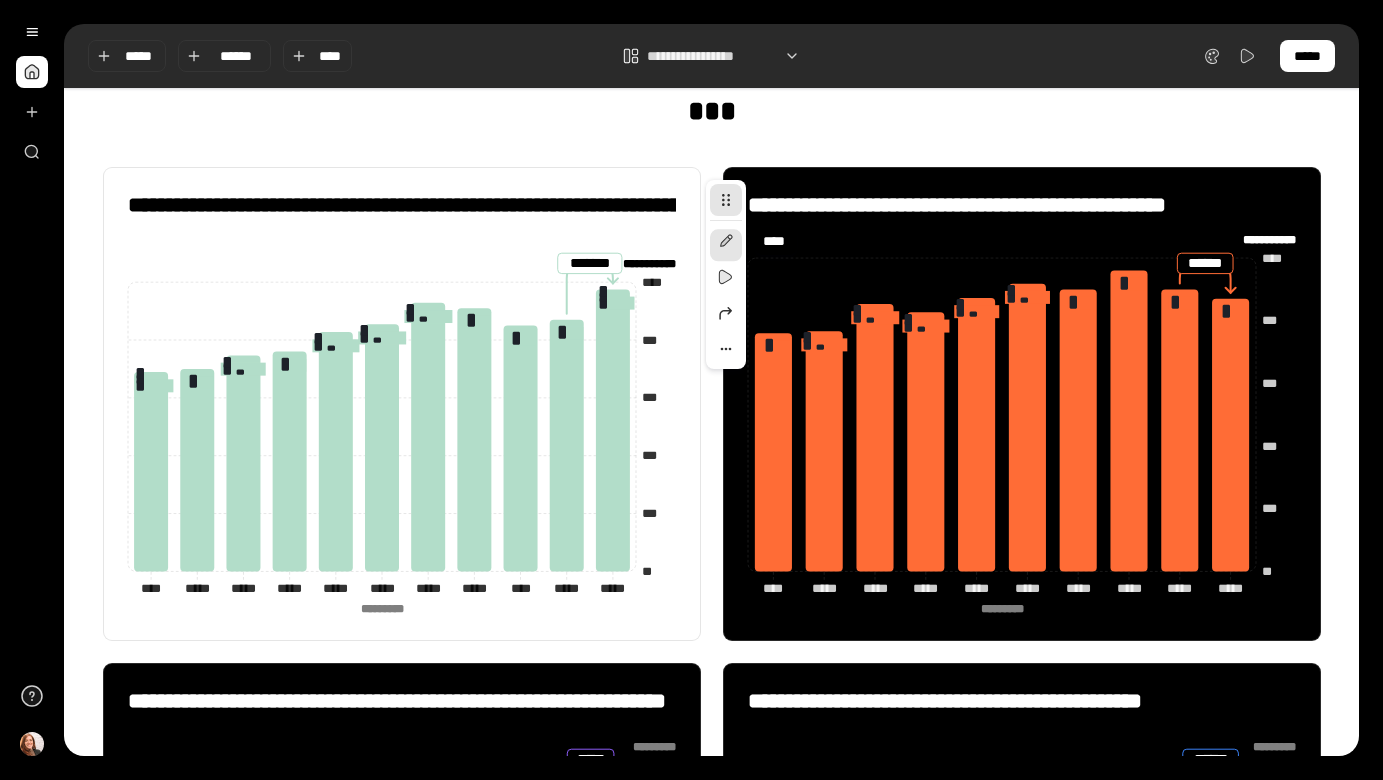 type on "**********" 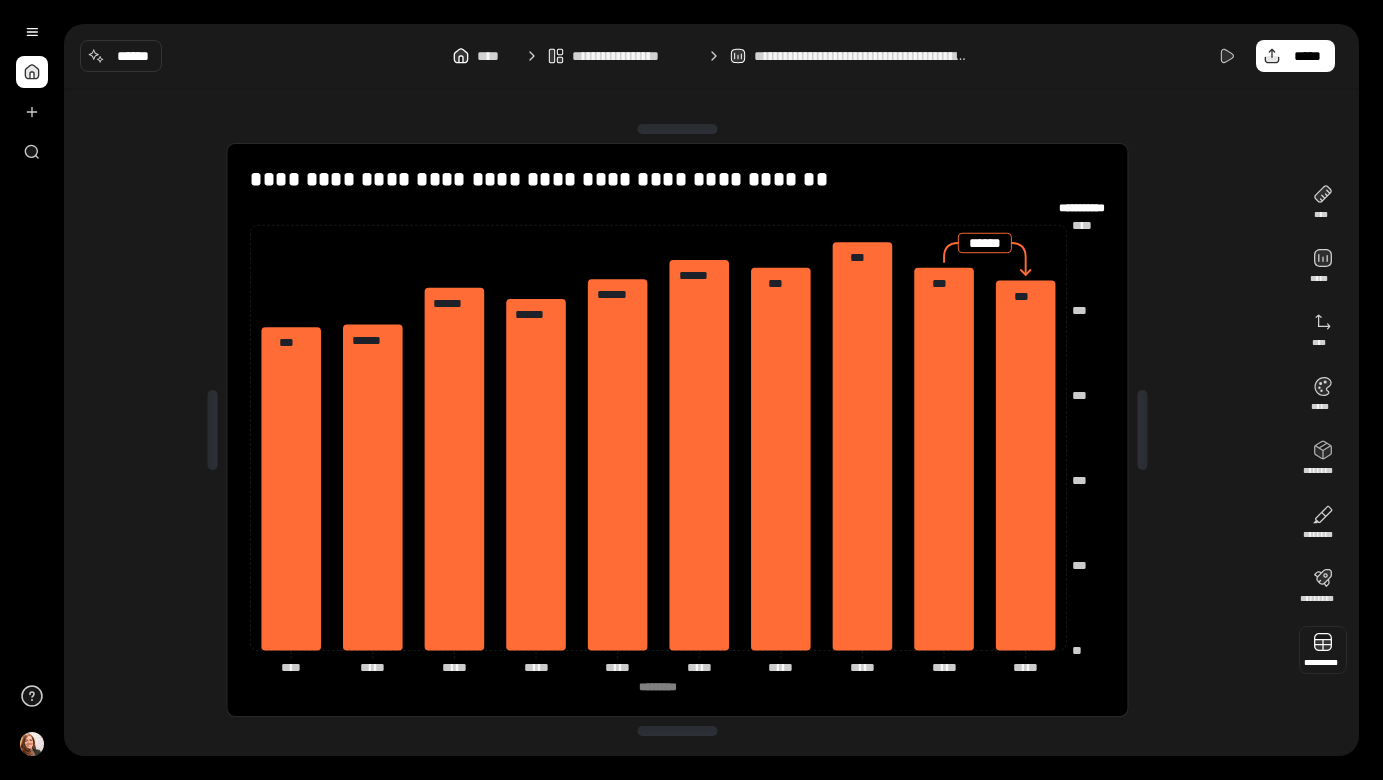 click at bounding box center (1323, 650) 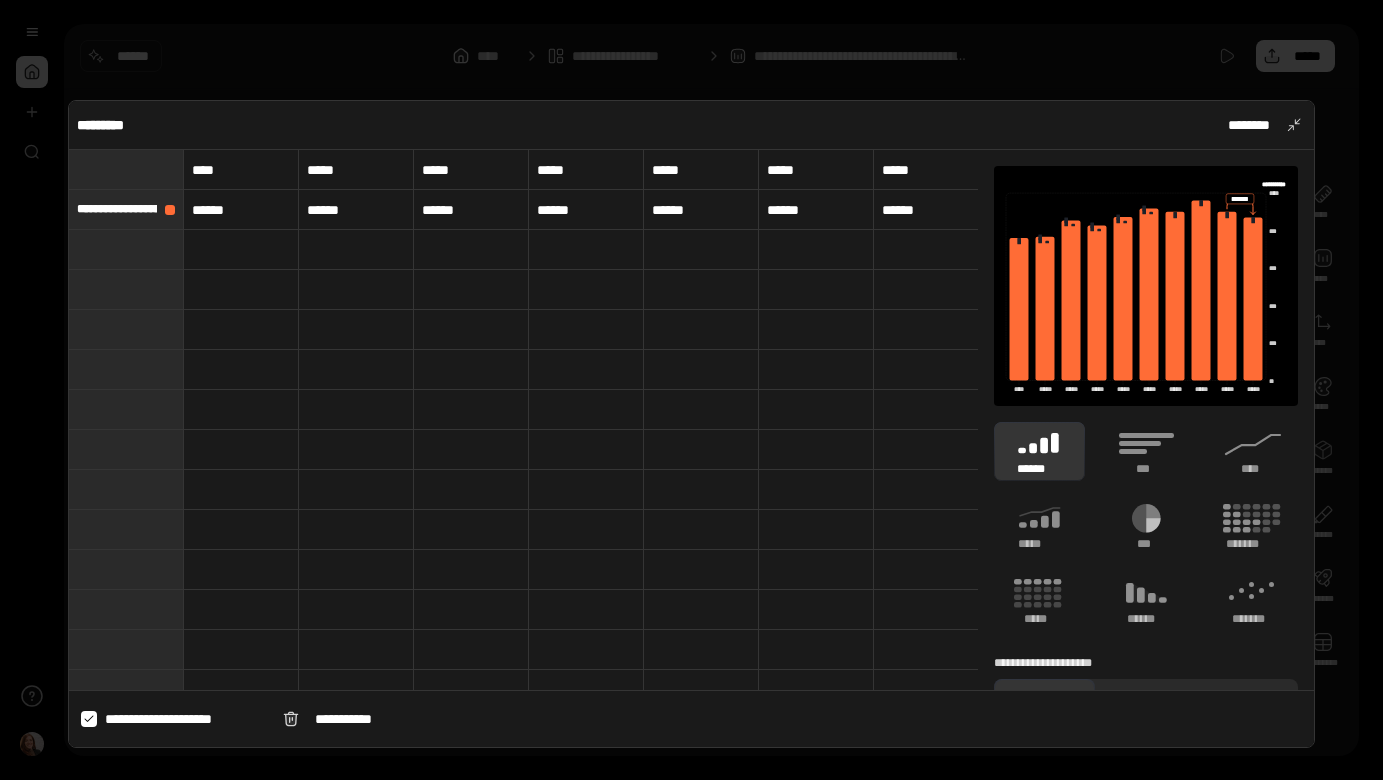 click on "*****" at bounding box center (931, 170) 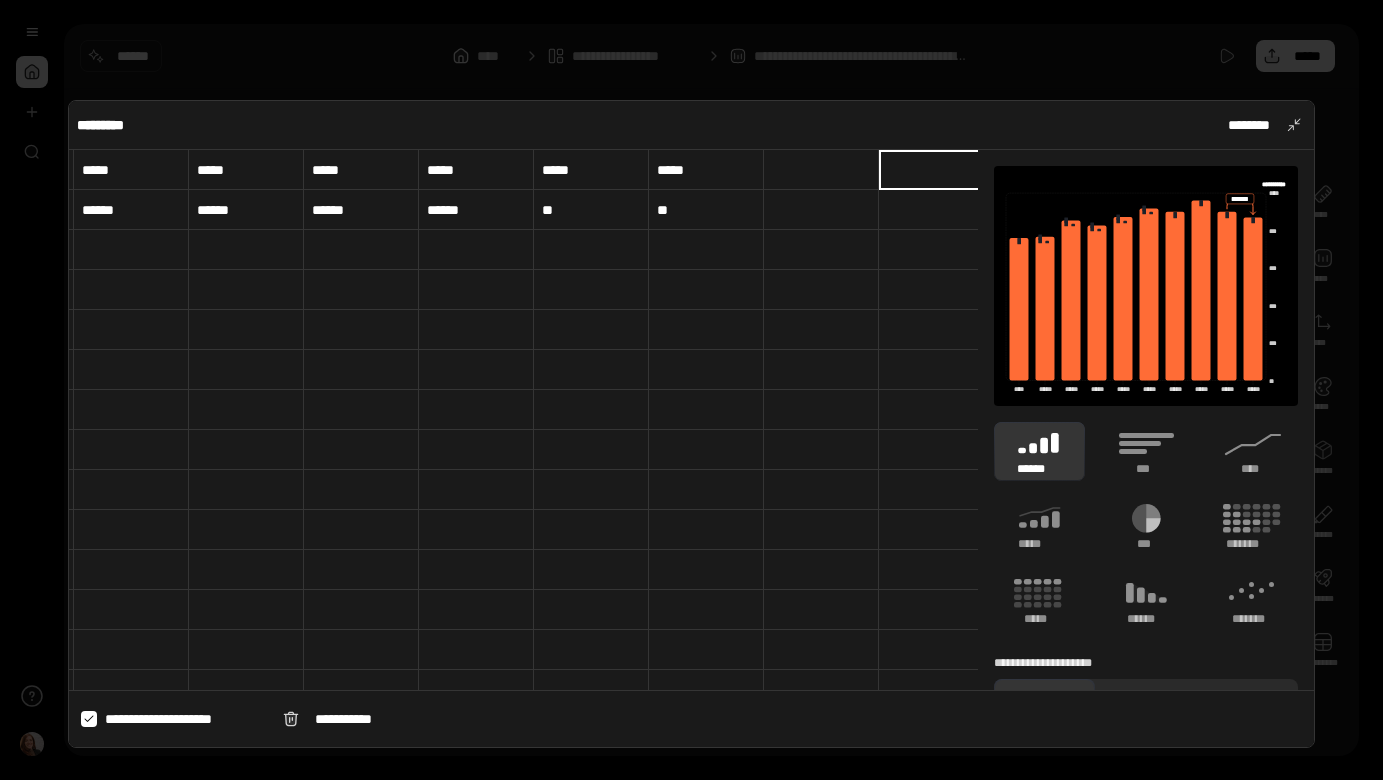 scroll, scrollTop: 0, scrollLeft: 586, axis: horizontal 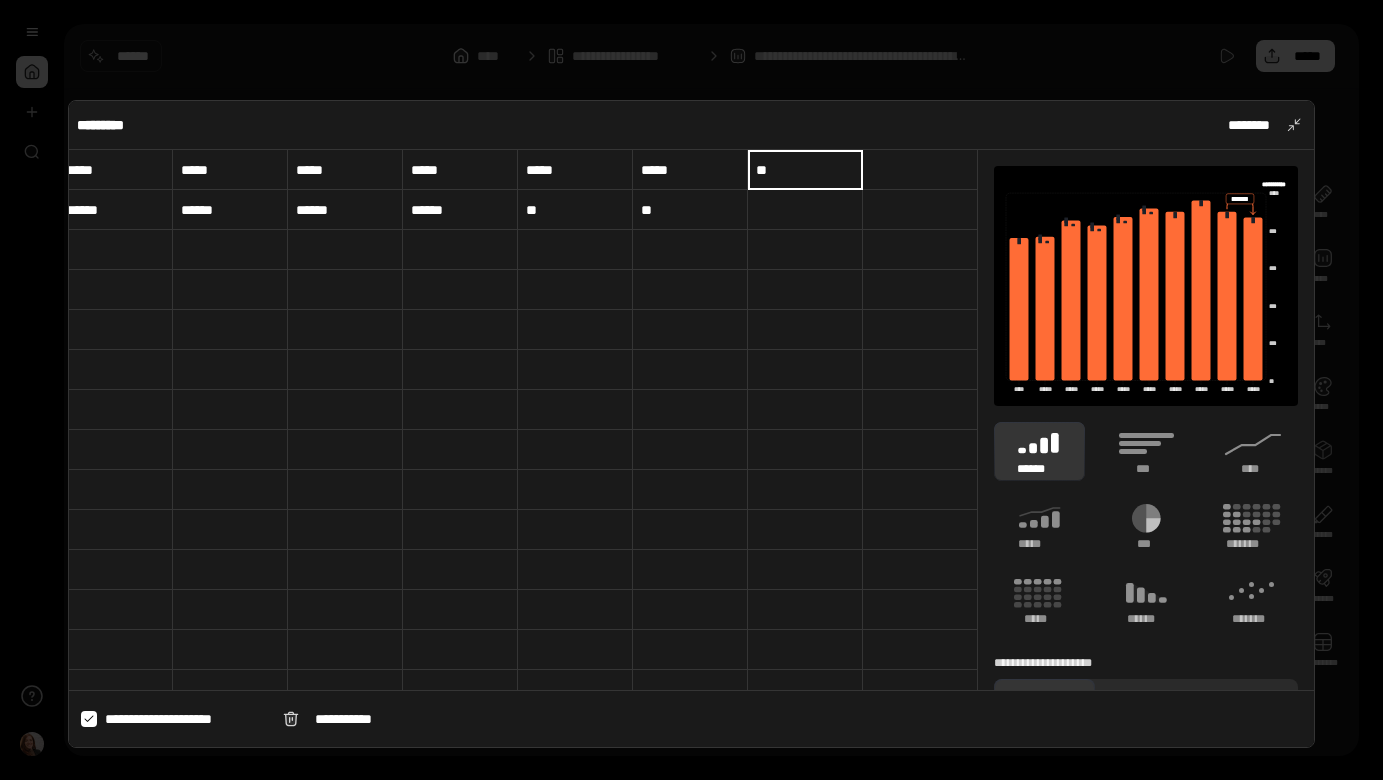 type on "*" 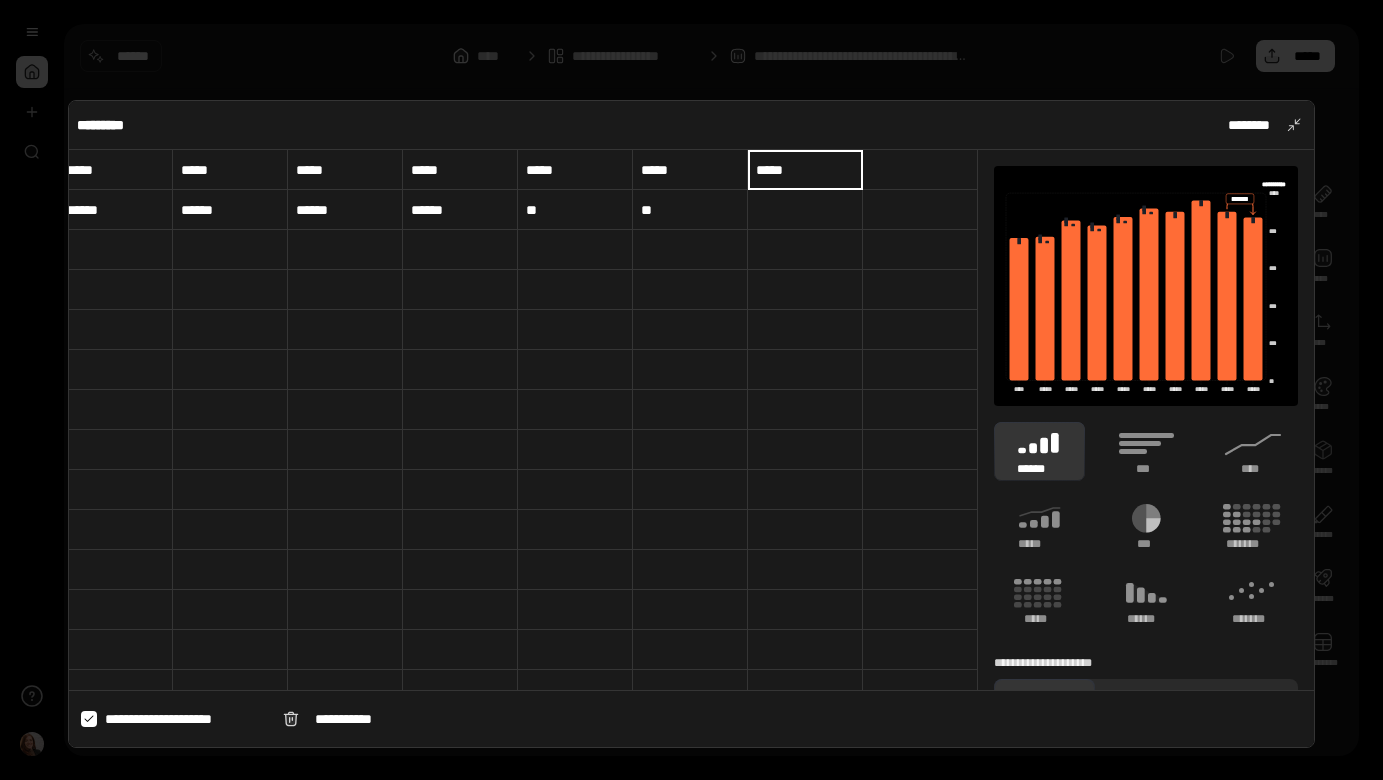type on "*****" 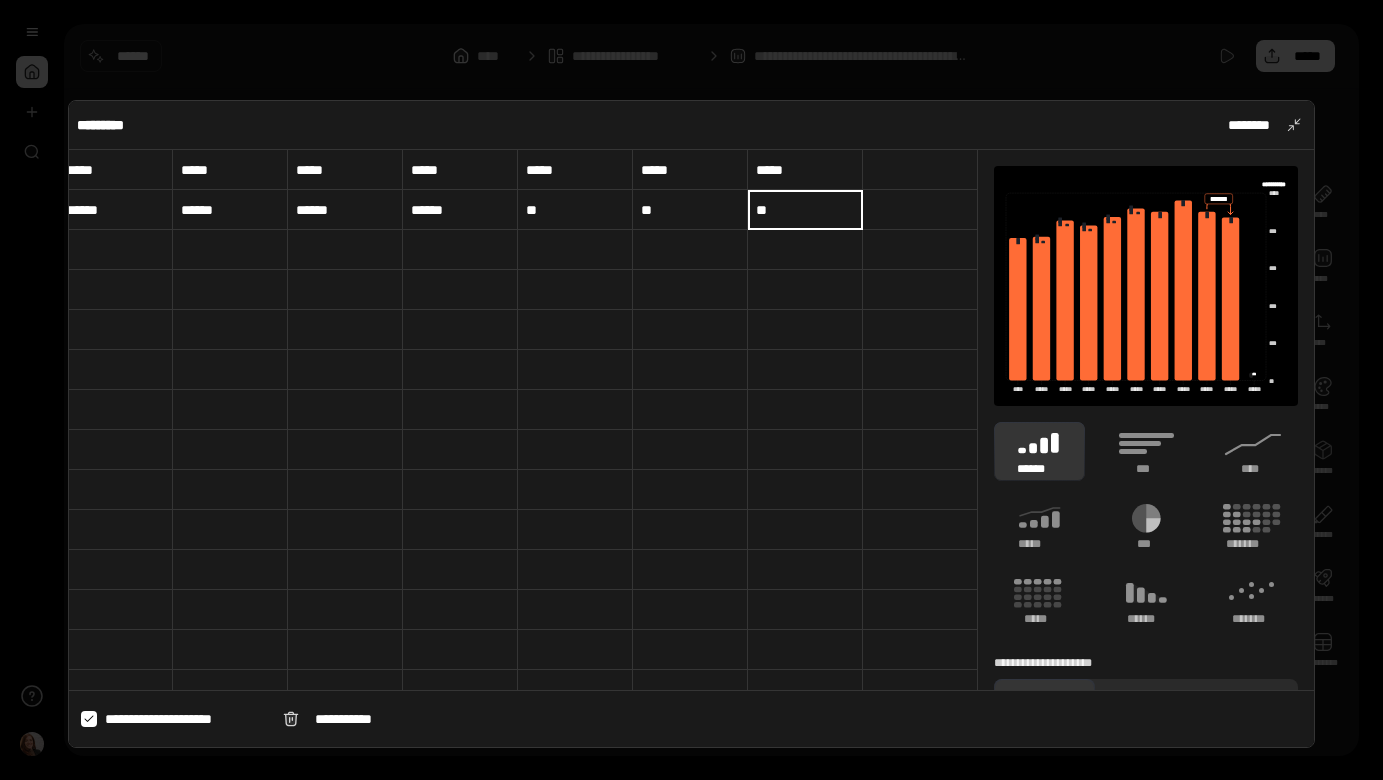 type on "**" 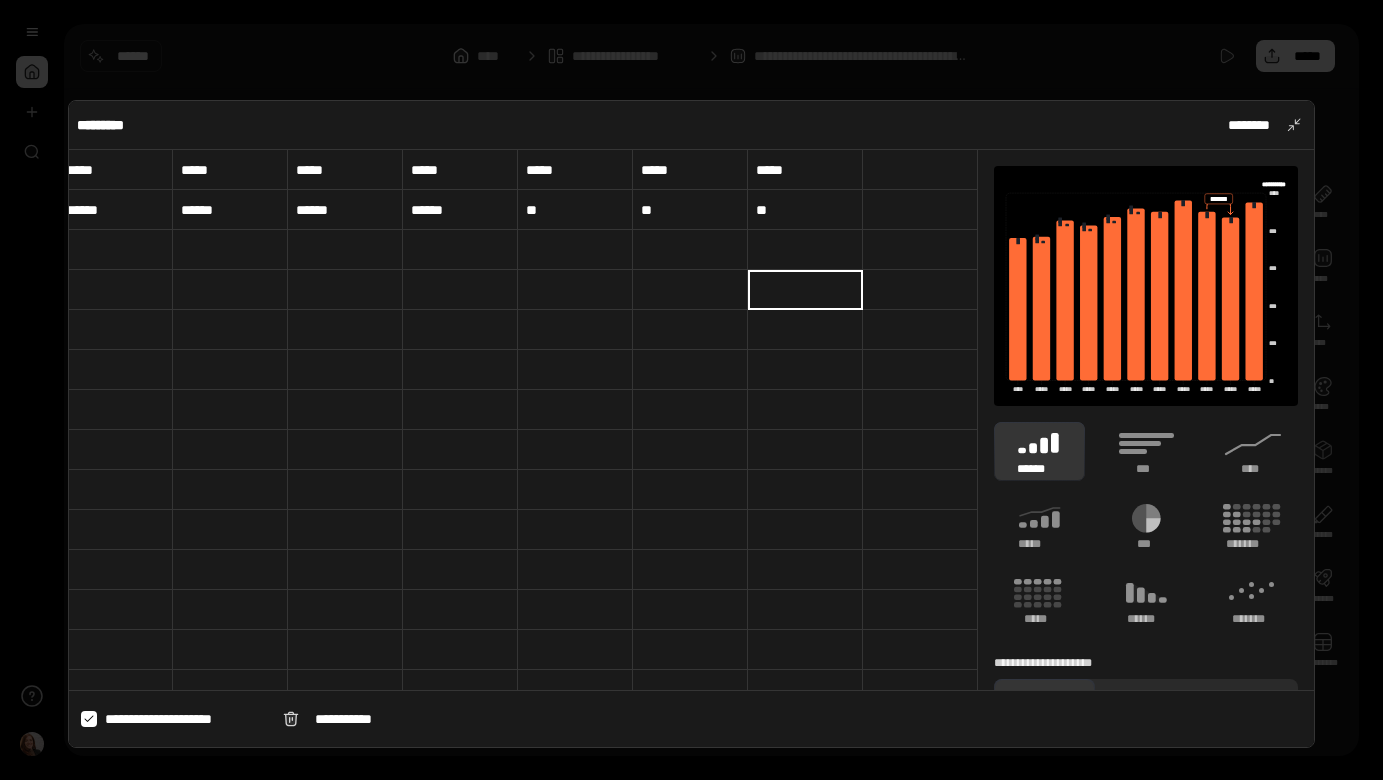 click on "********* ********" at bounding box center (691, 125) 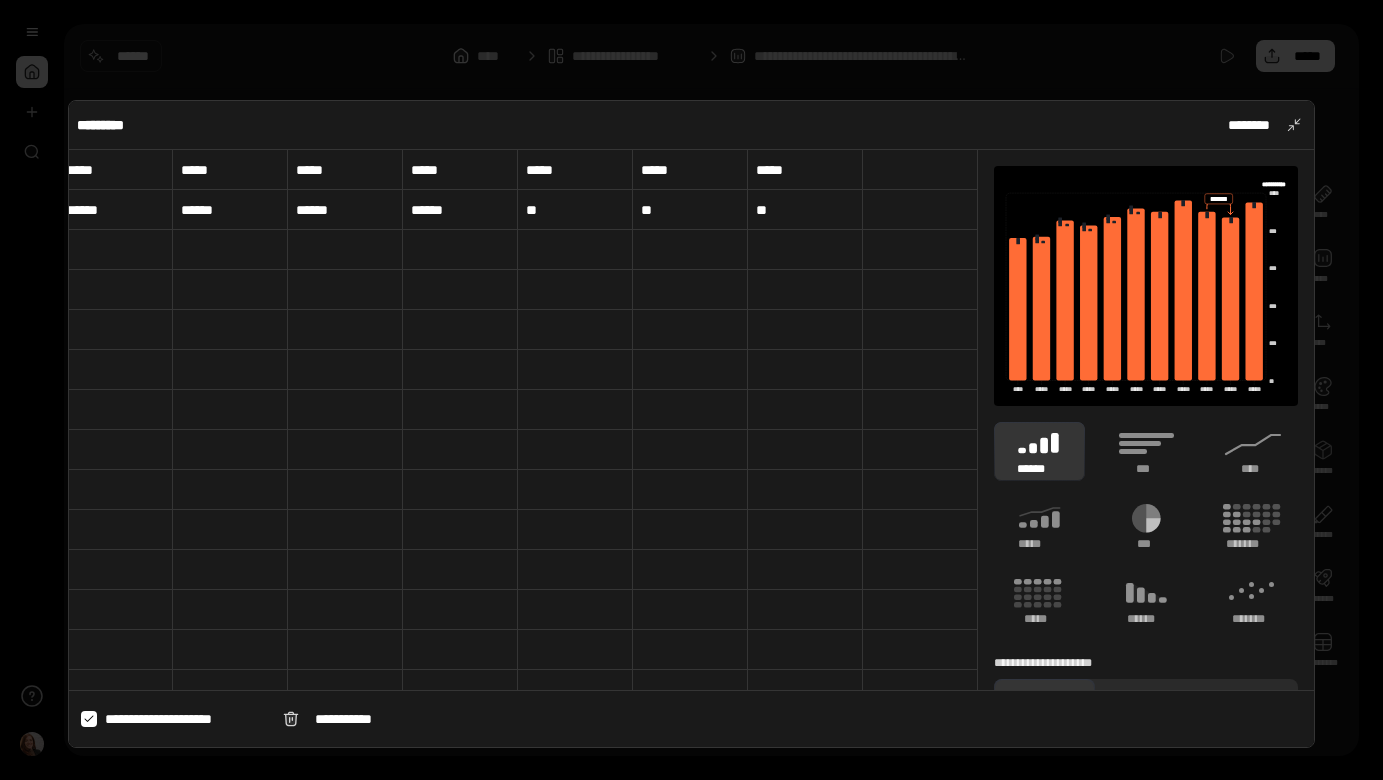 click at bounding box center [691, 390] 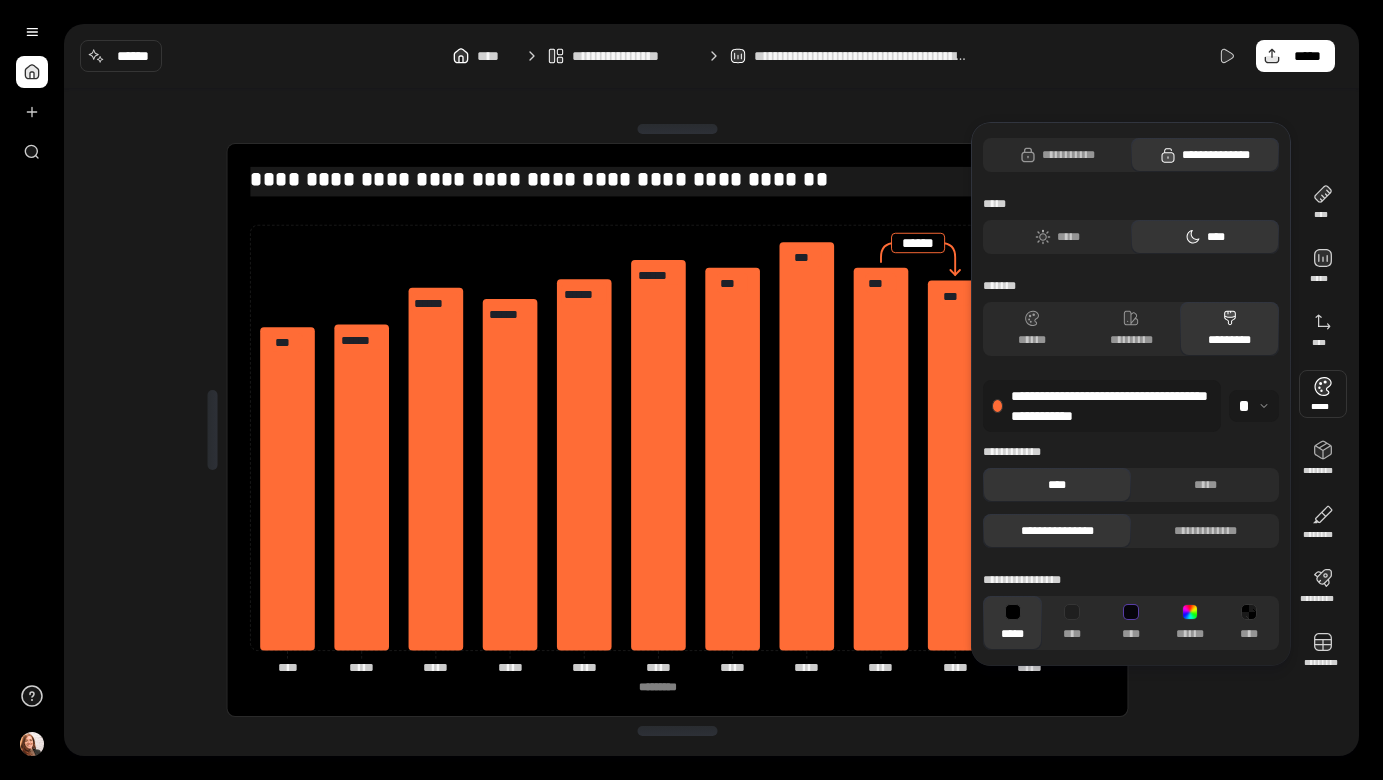 click on "**********" at bounding box center (677, 180) 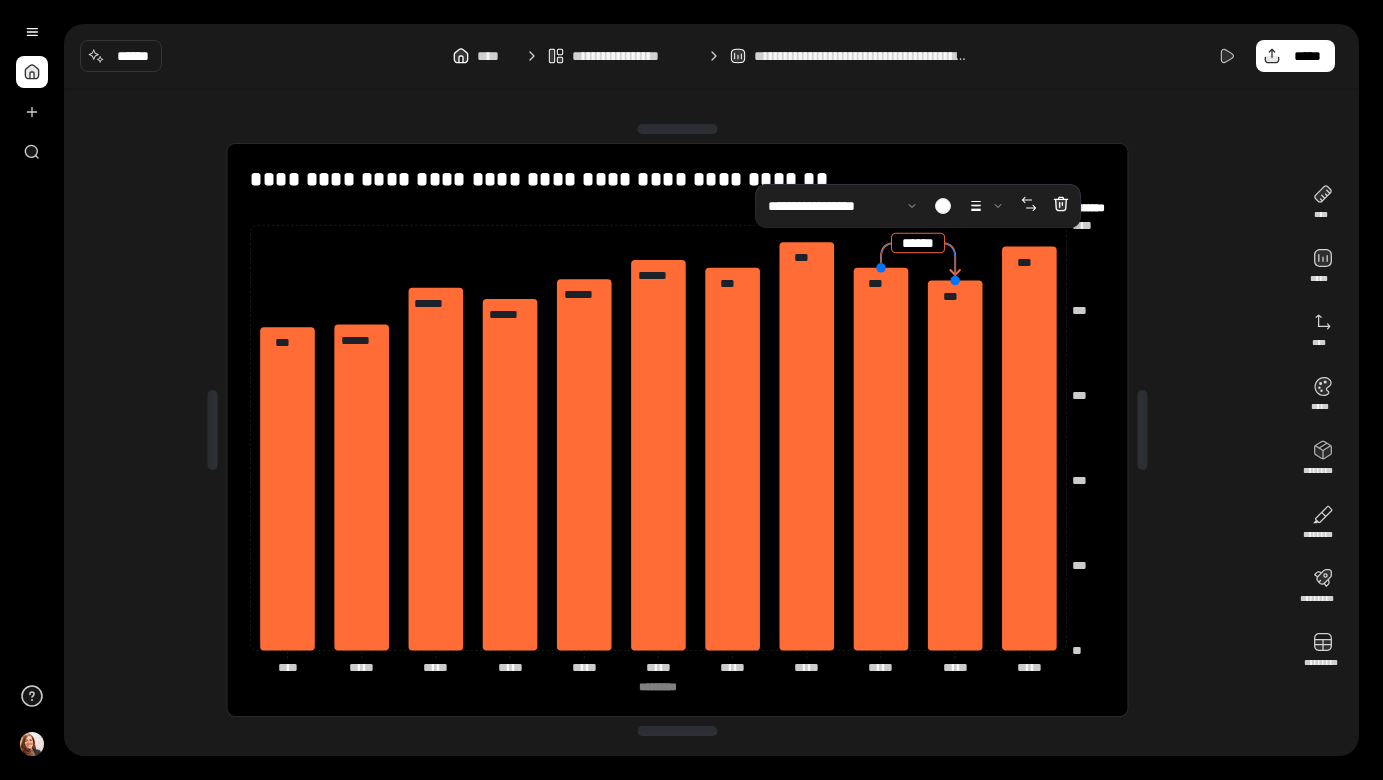 drag, startPoint x: 955, startPoint y: 272, endPoint x: 1011, endPoint y: 250, distance: 60.166435 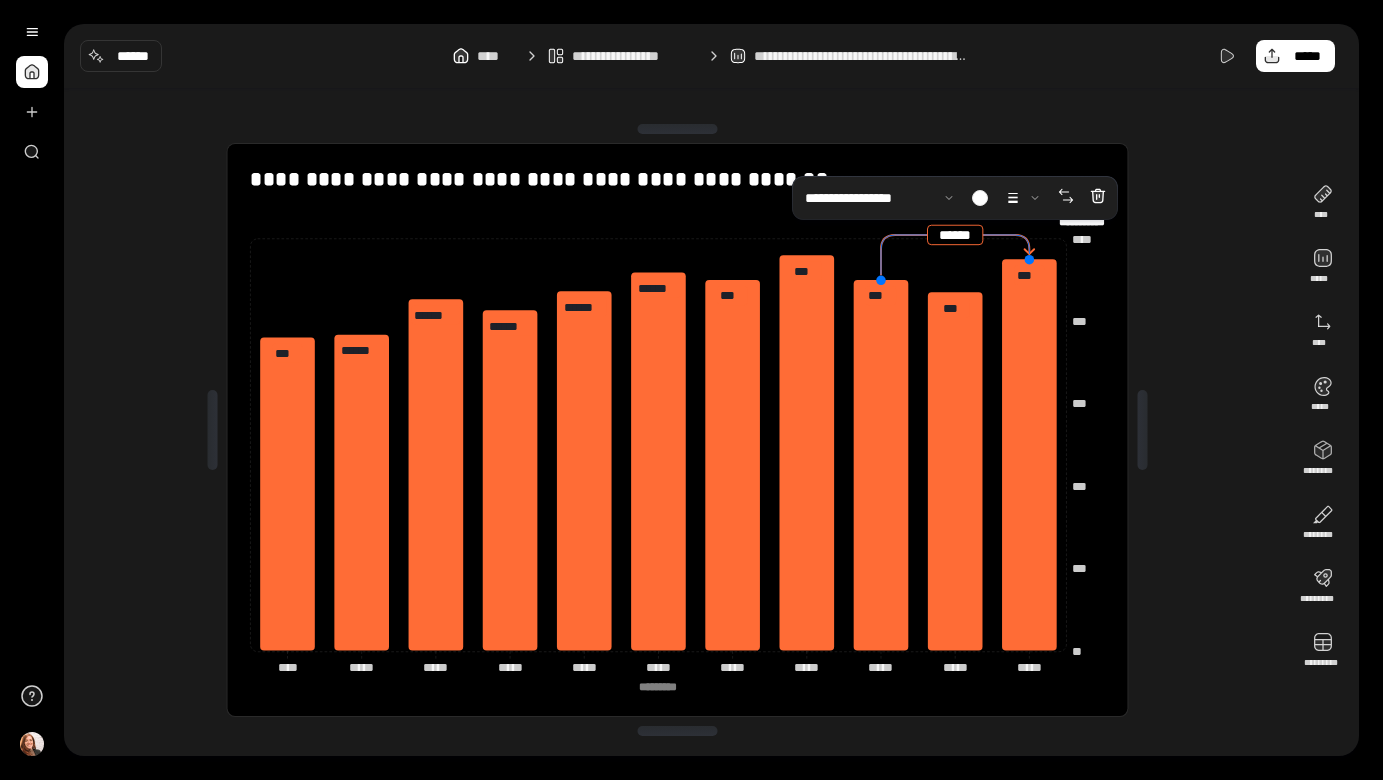 drag, startPoint x: 953, startPoint y: 279, endPoint x: 1017, endPoint y: 254, distance: 68.70953 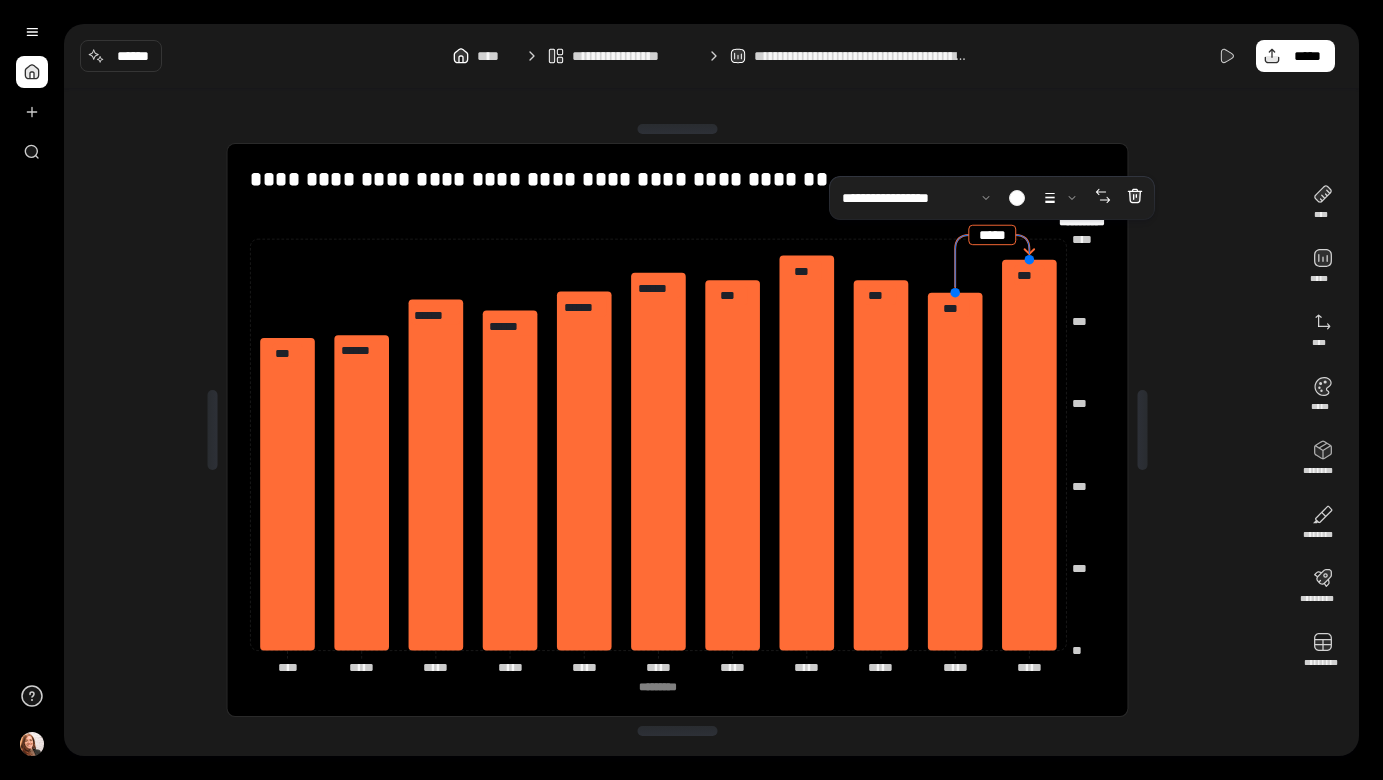 drag, startPoint x: 878, startPoint y: 284, endPoint x: 940, endPoint y: 287, distance: 62.072536 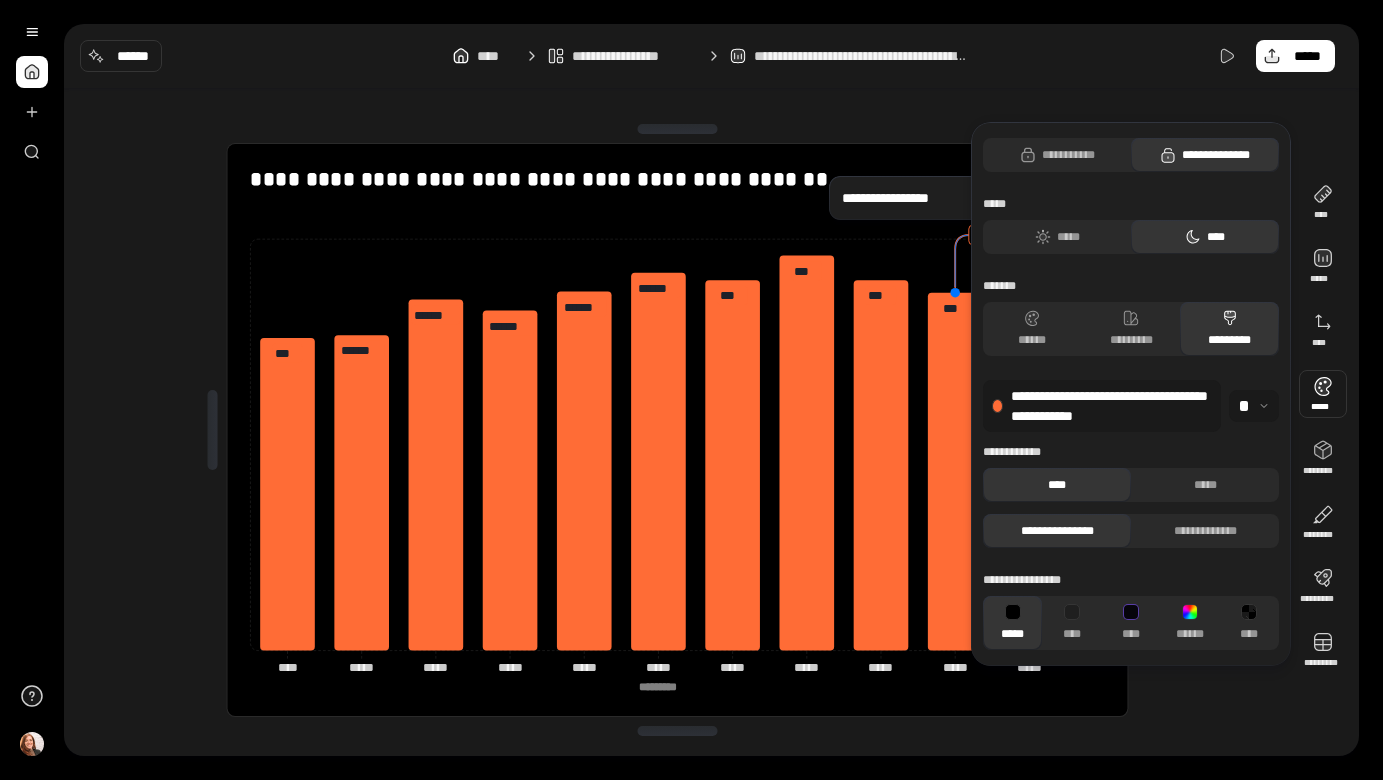 click at bounding box center [1323, 394] 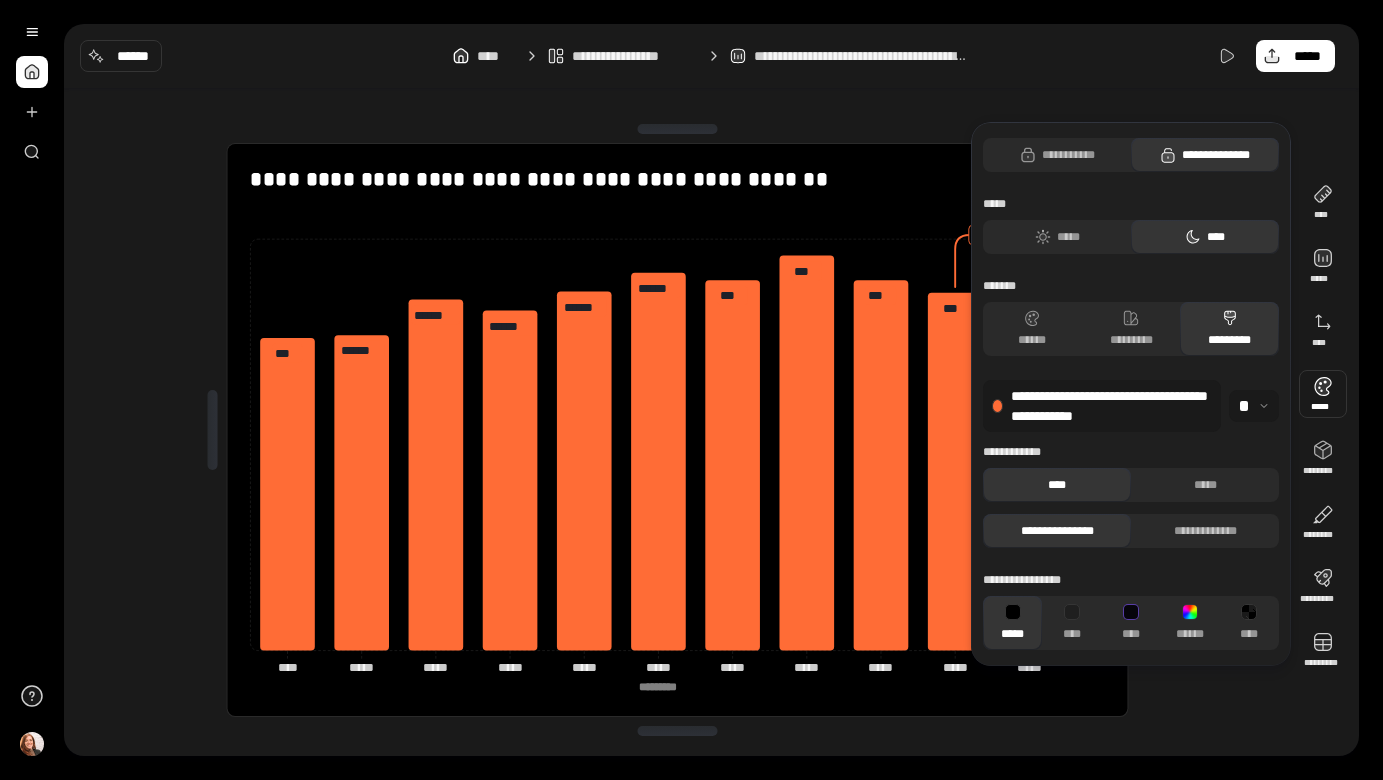 click at bounding box center [1323, 394] 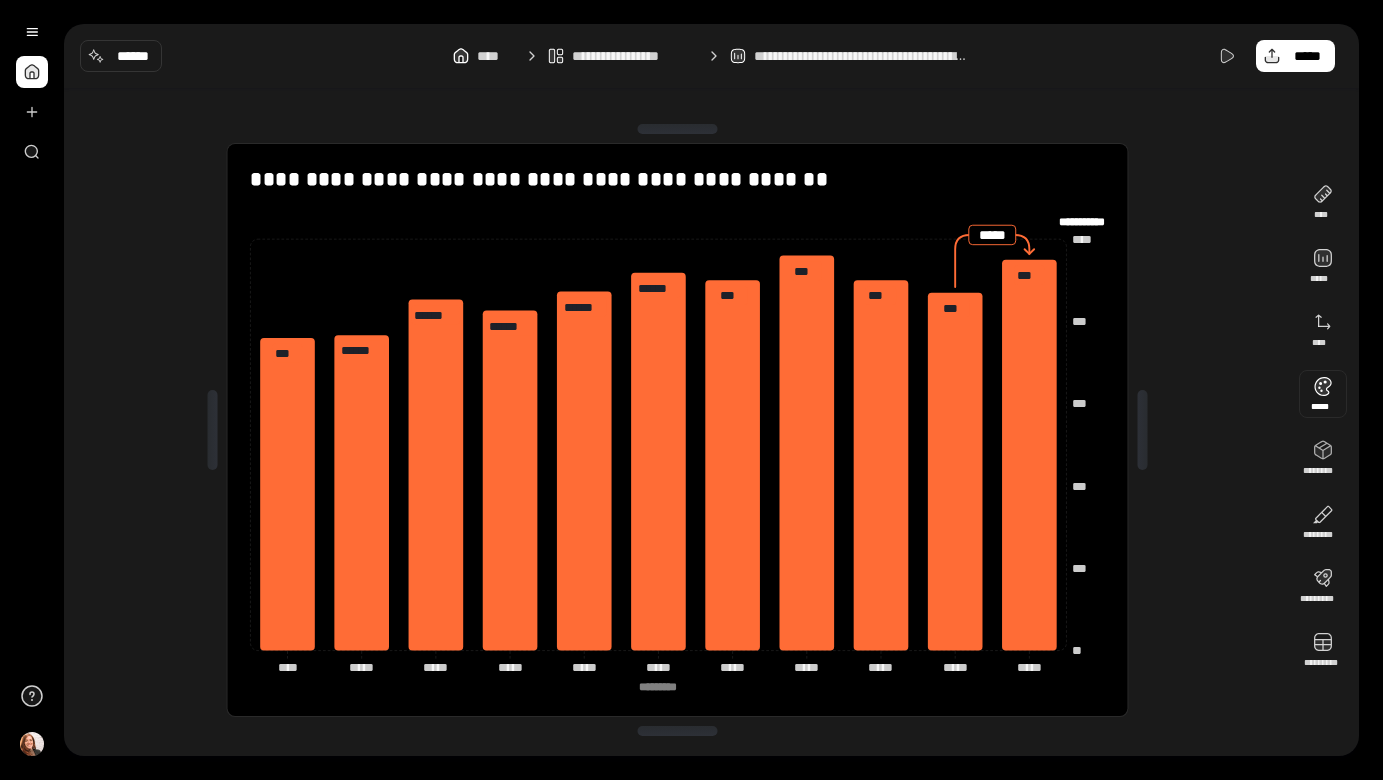 click at bounding box center [1323, 394] 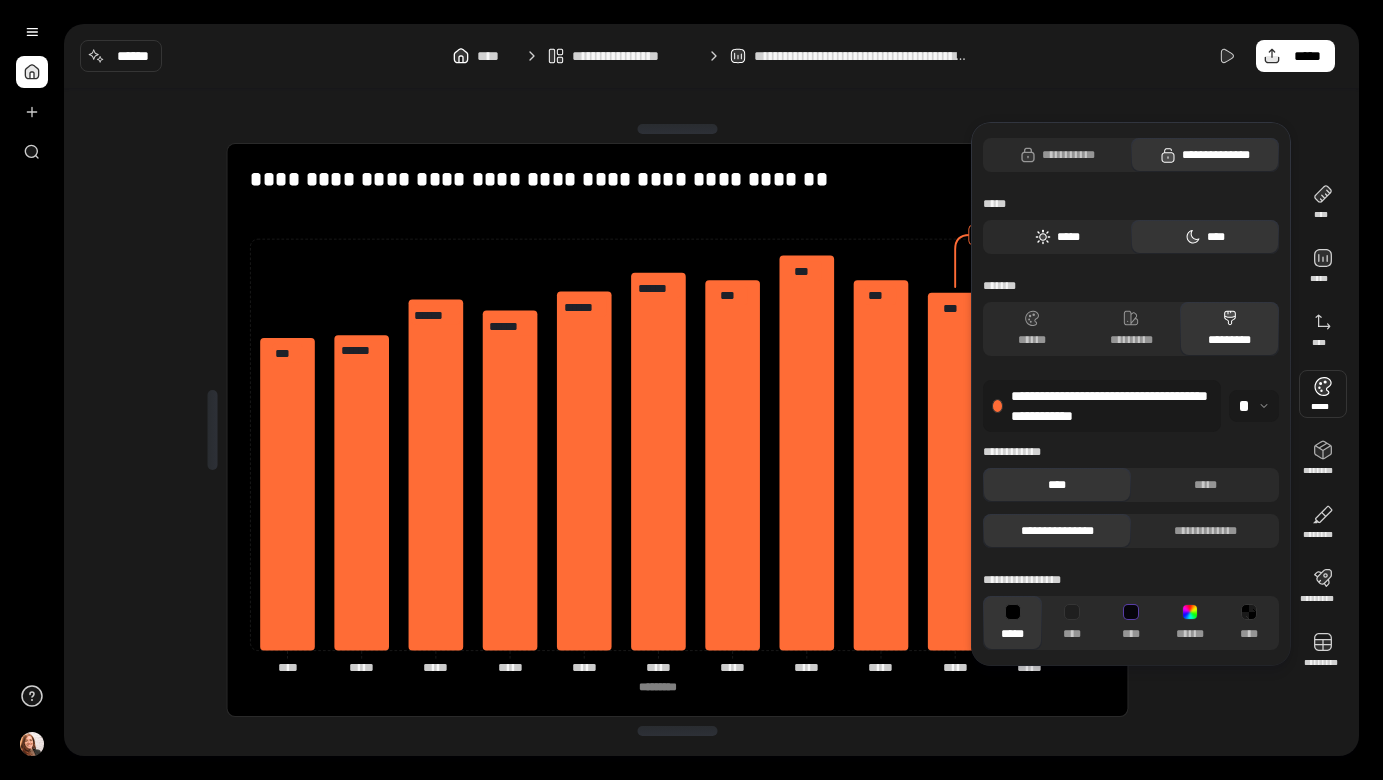 click on "*****" at bounding box center (1057, 237) 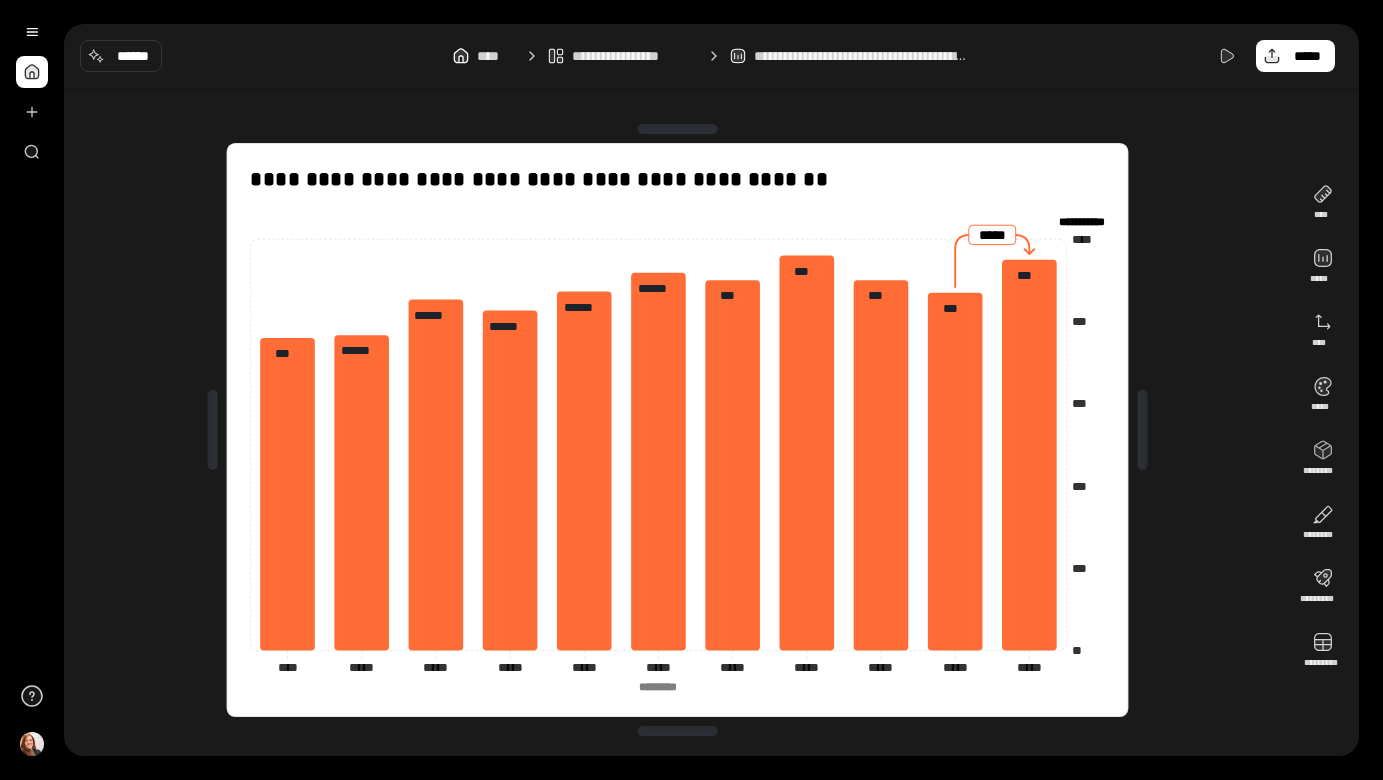 click on "**********" at bounding box center [711, 390] 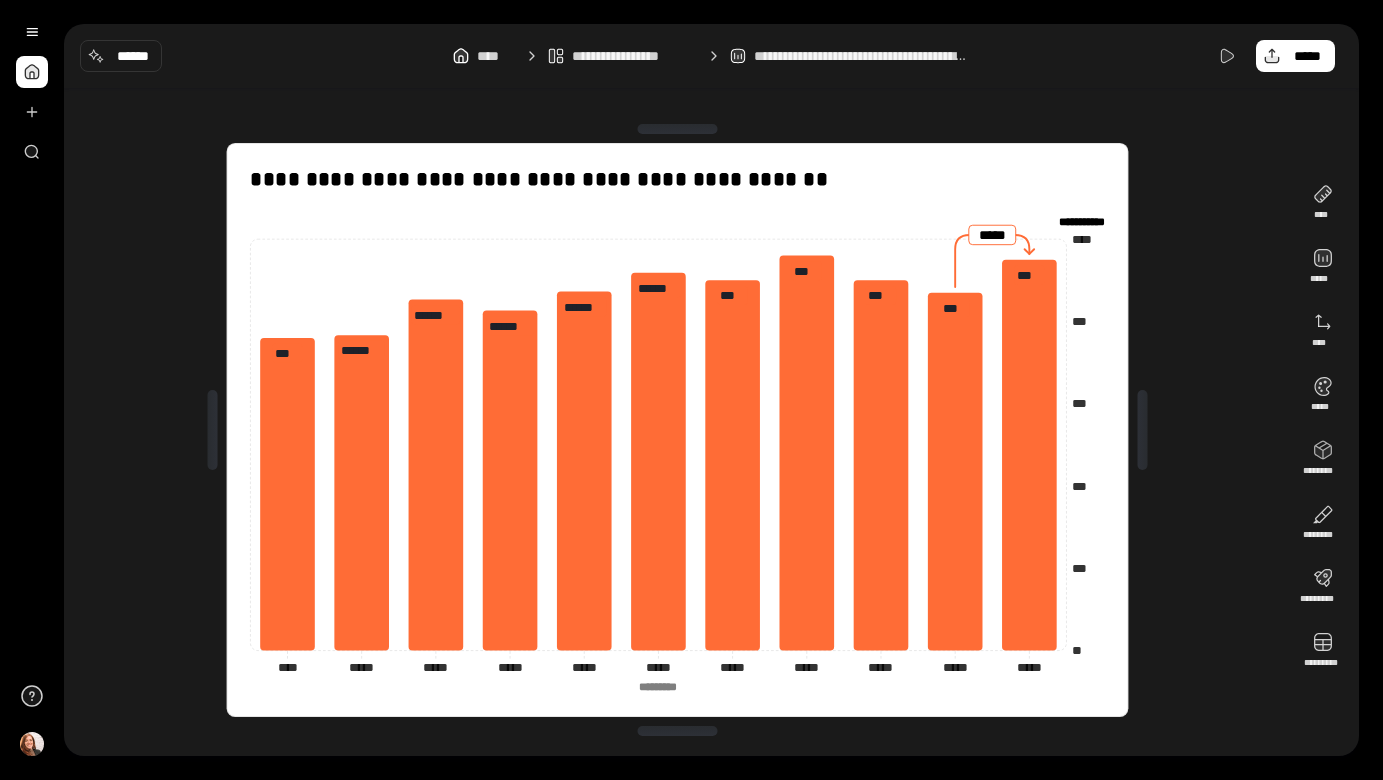 click on "**********" at bounding box center (677, 430) 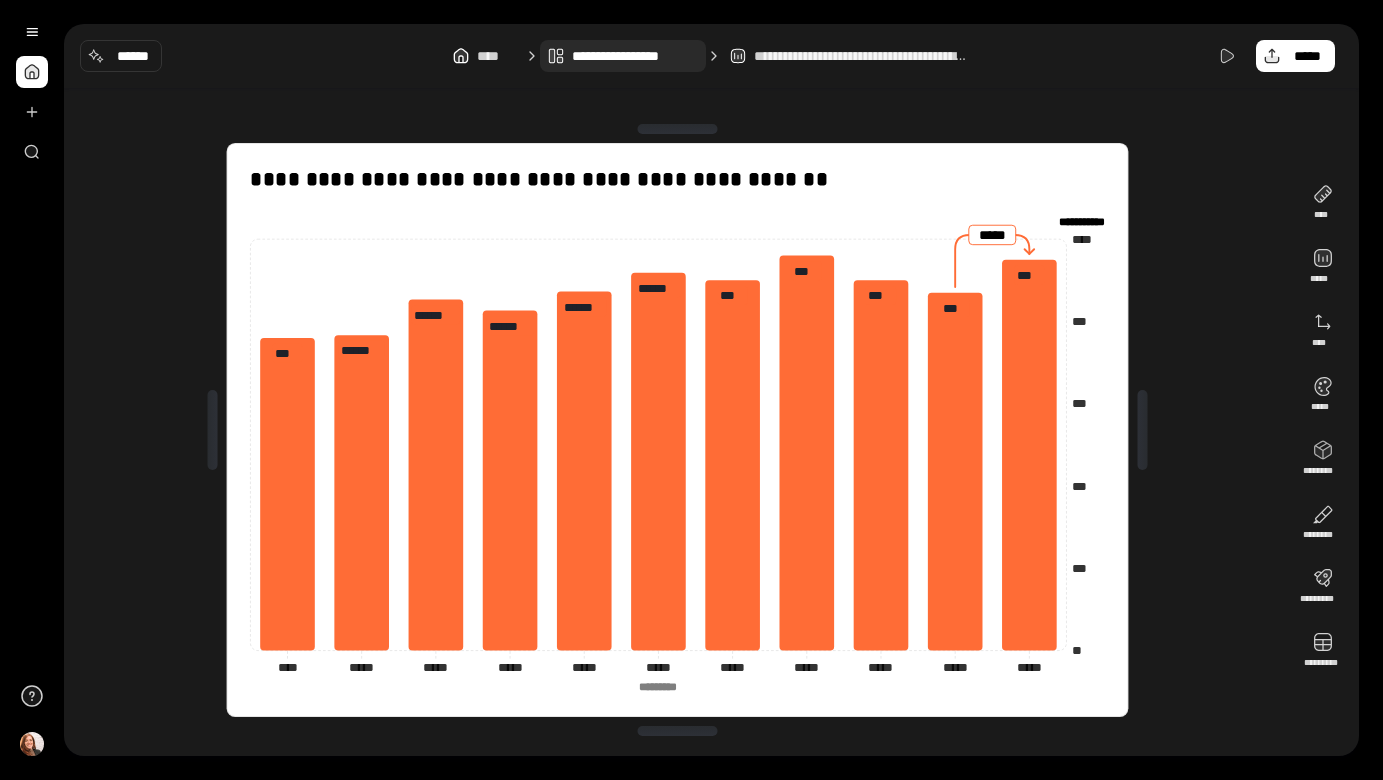 click on "**********" at bounding box center (635, 56) 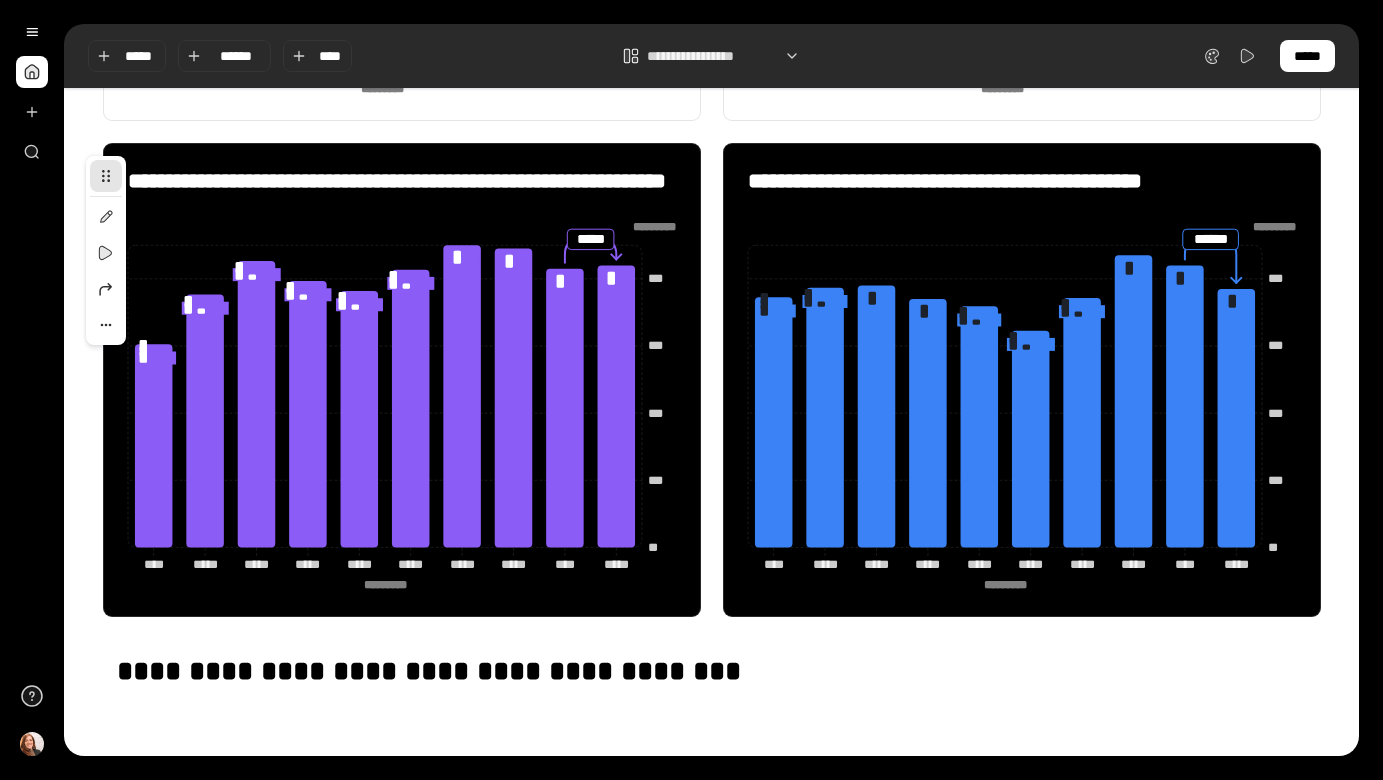 scroll, scrollTop: 1171, scrollLeft: 0, axis: vertical 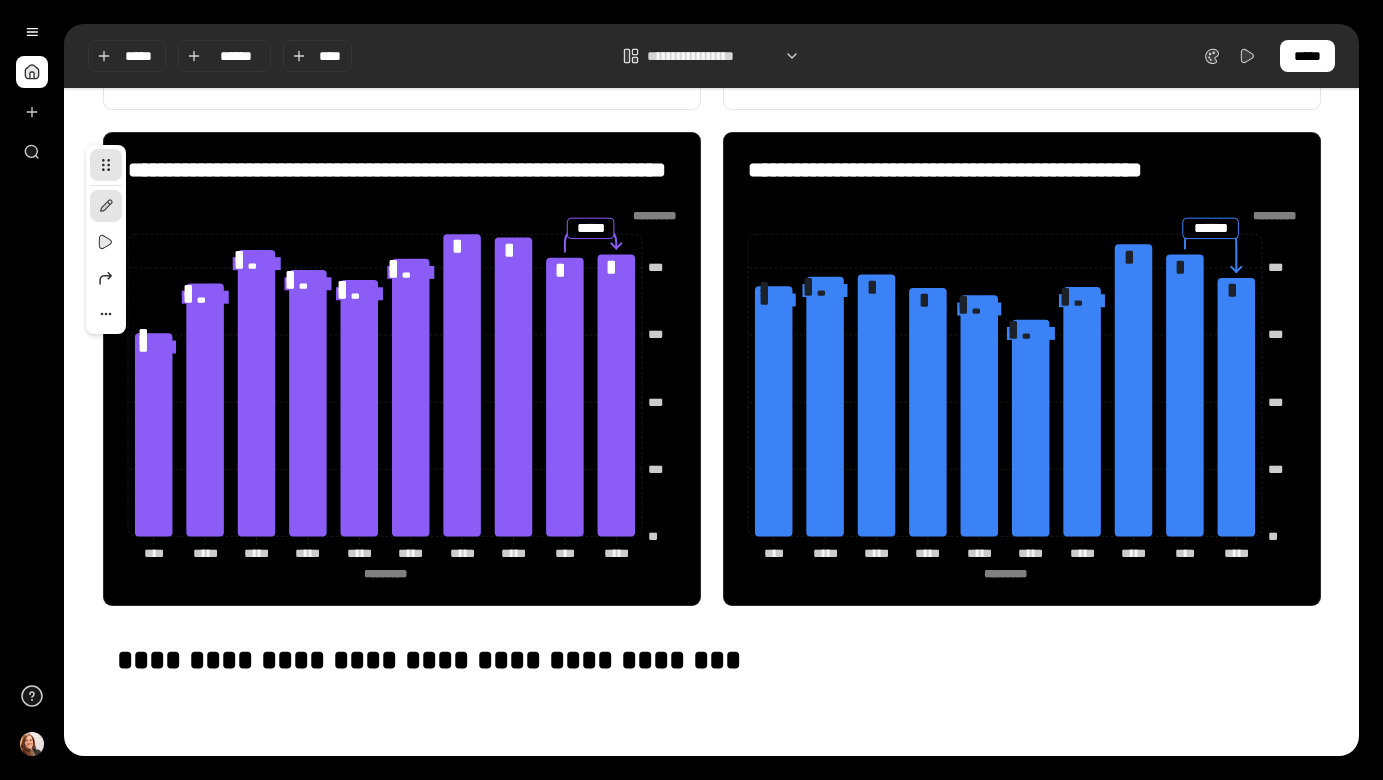 click 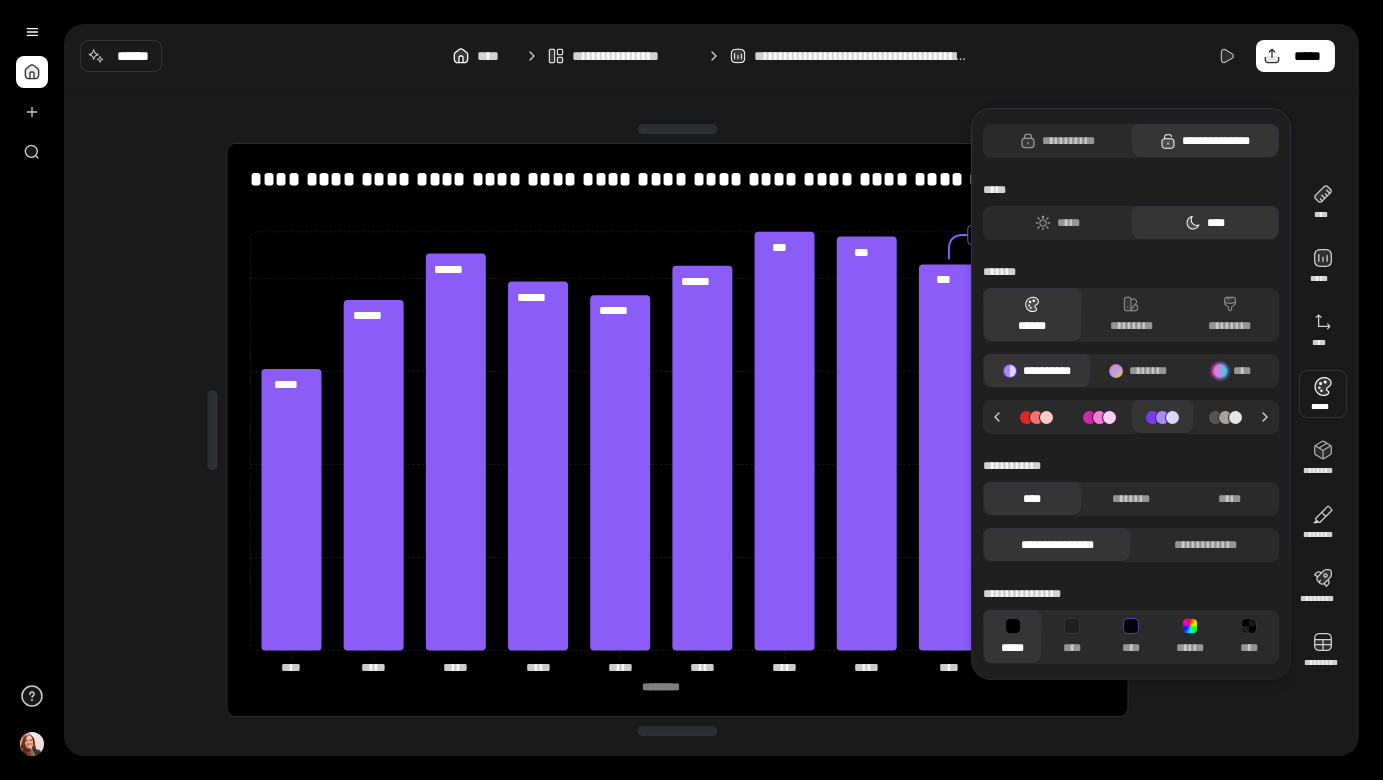click at bounding box center (1323, 394) 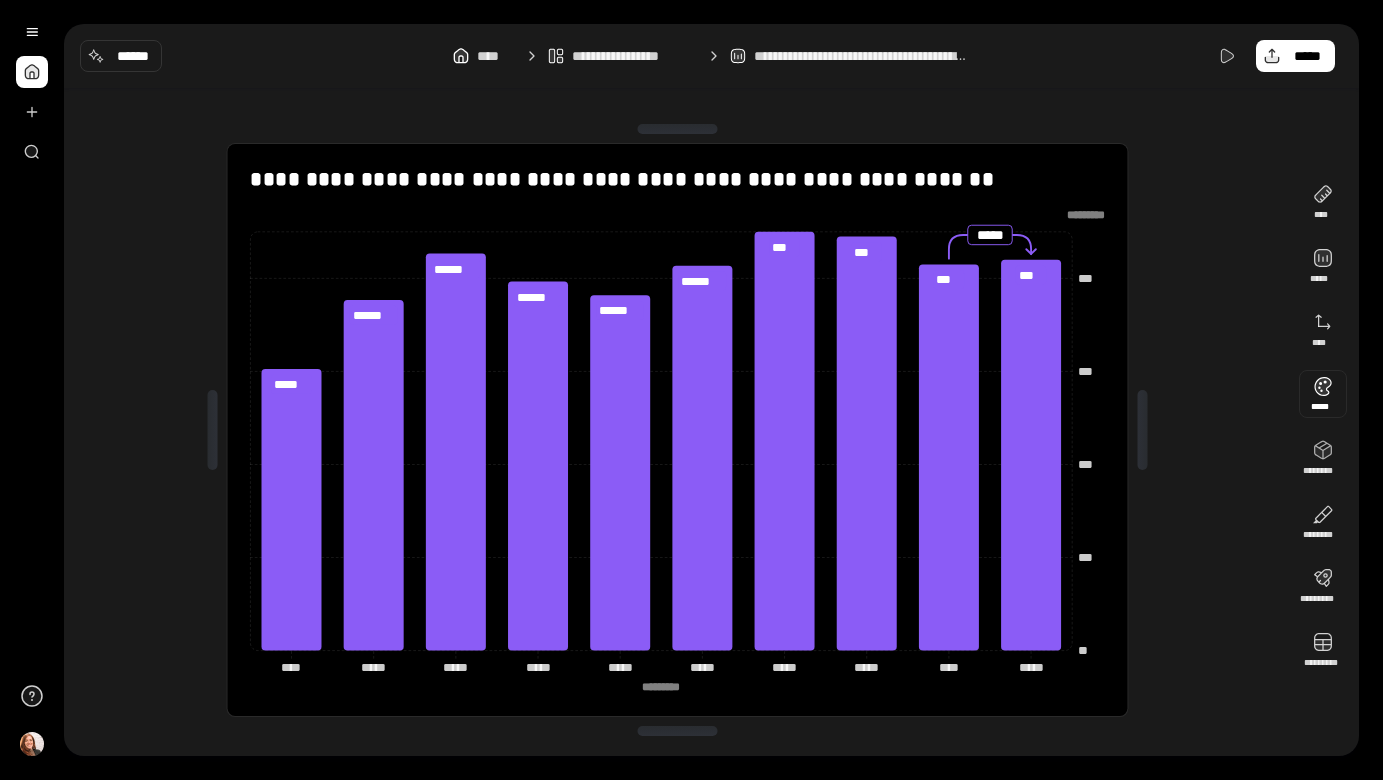 click at bounding box center (1323, 394) 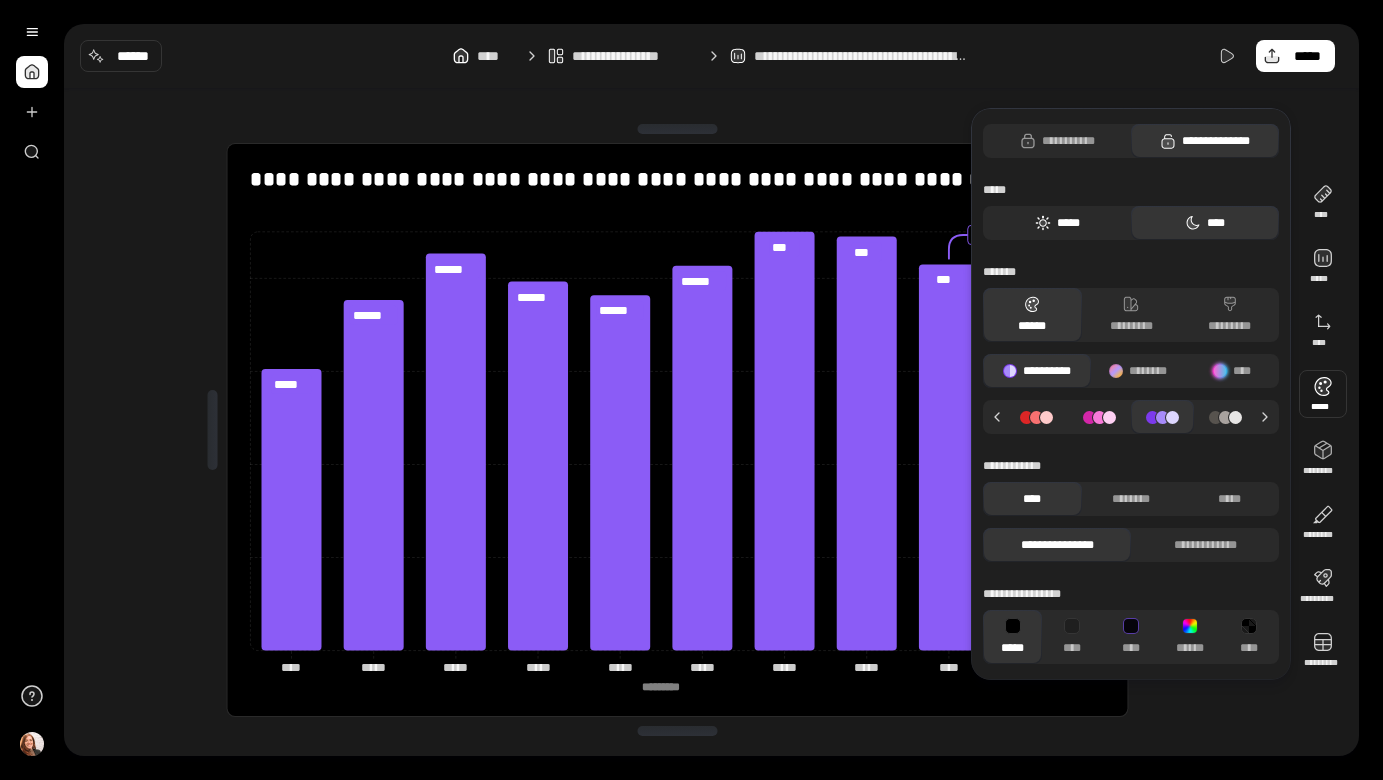 click on "*****" at bounding box center [1057, 223] 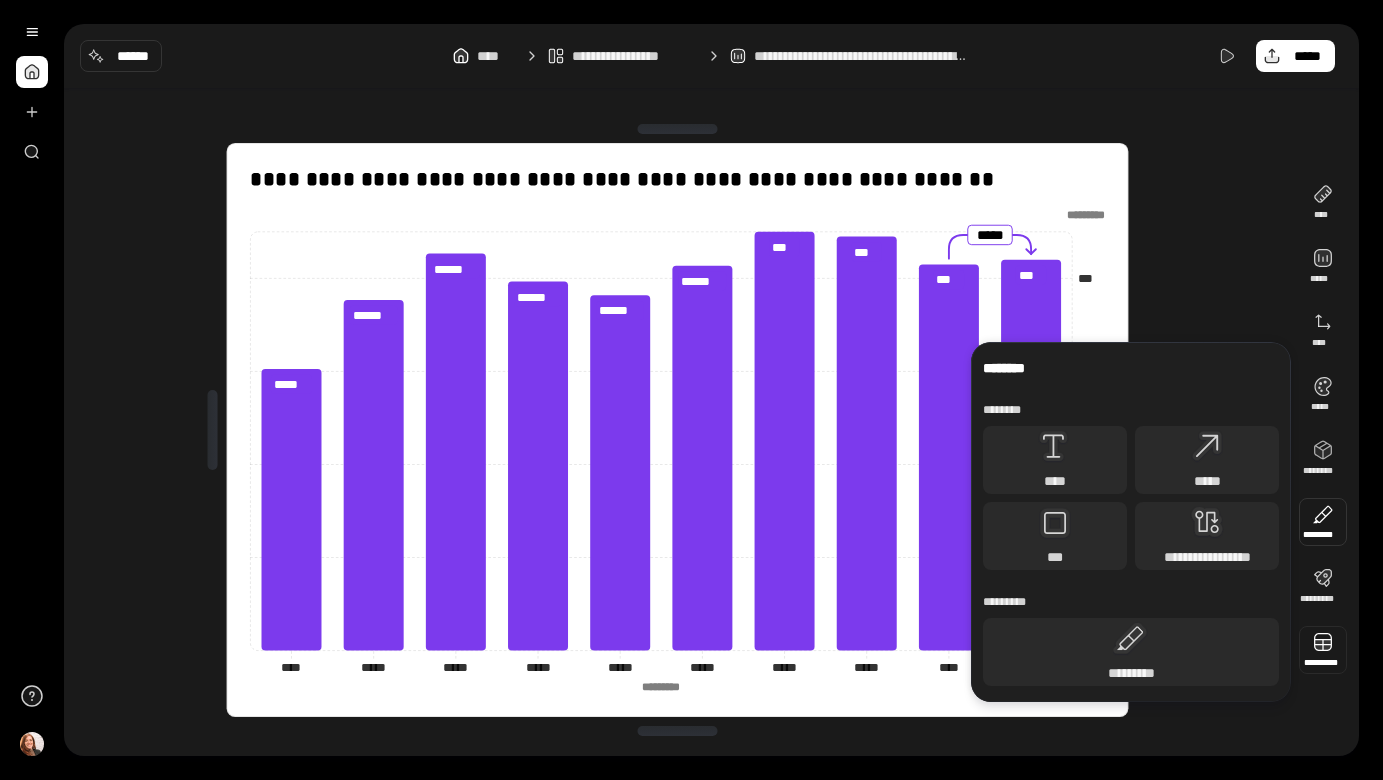 click at bounding box center [1323, 650] 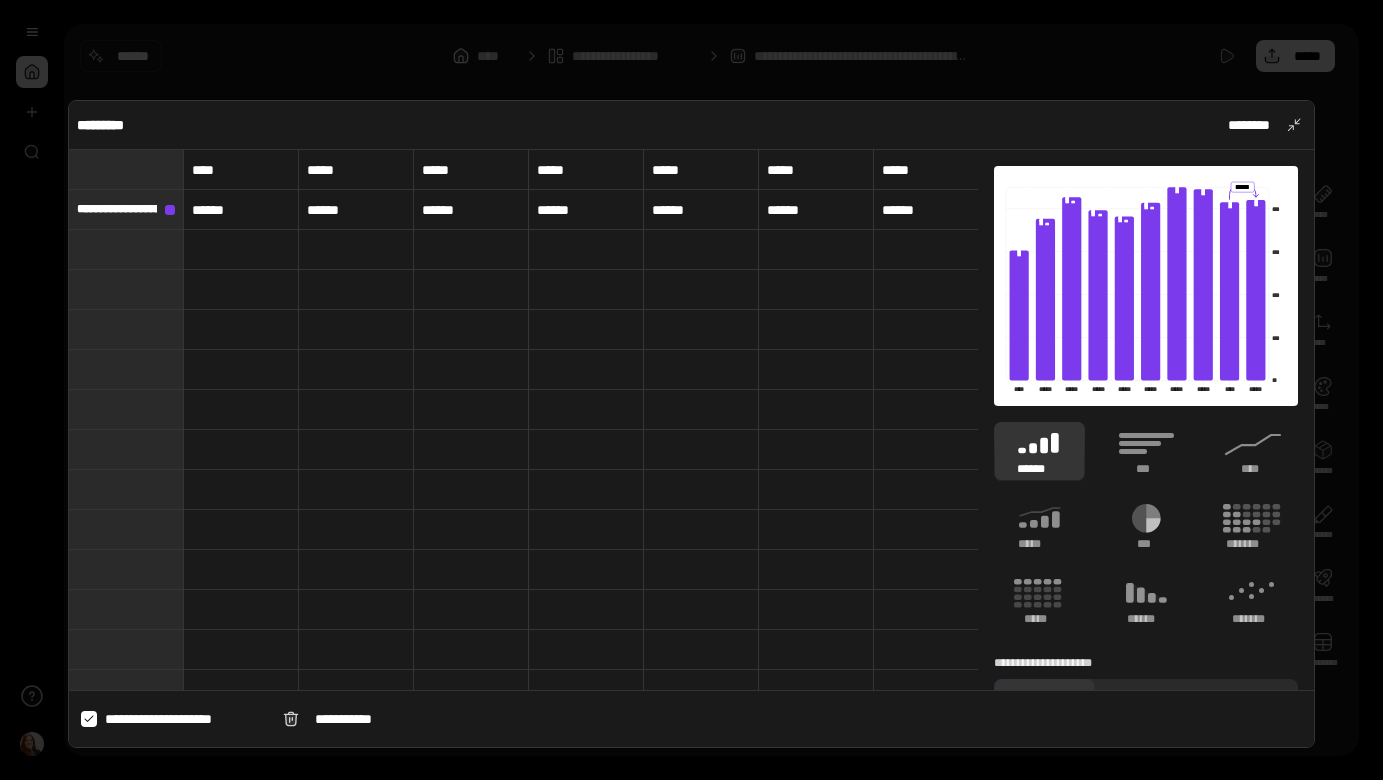 click on "*****" at bounding box center (931, 170) 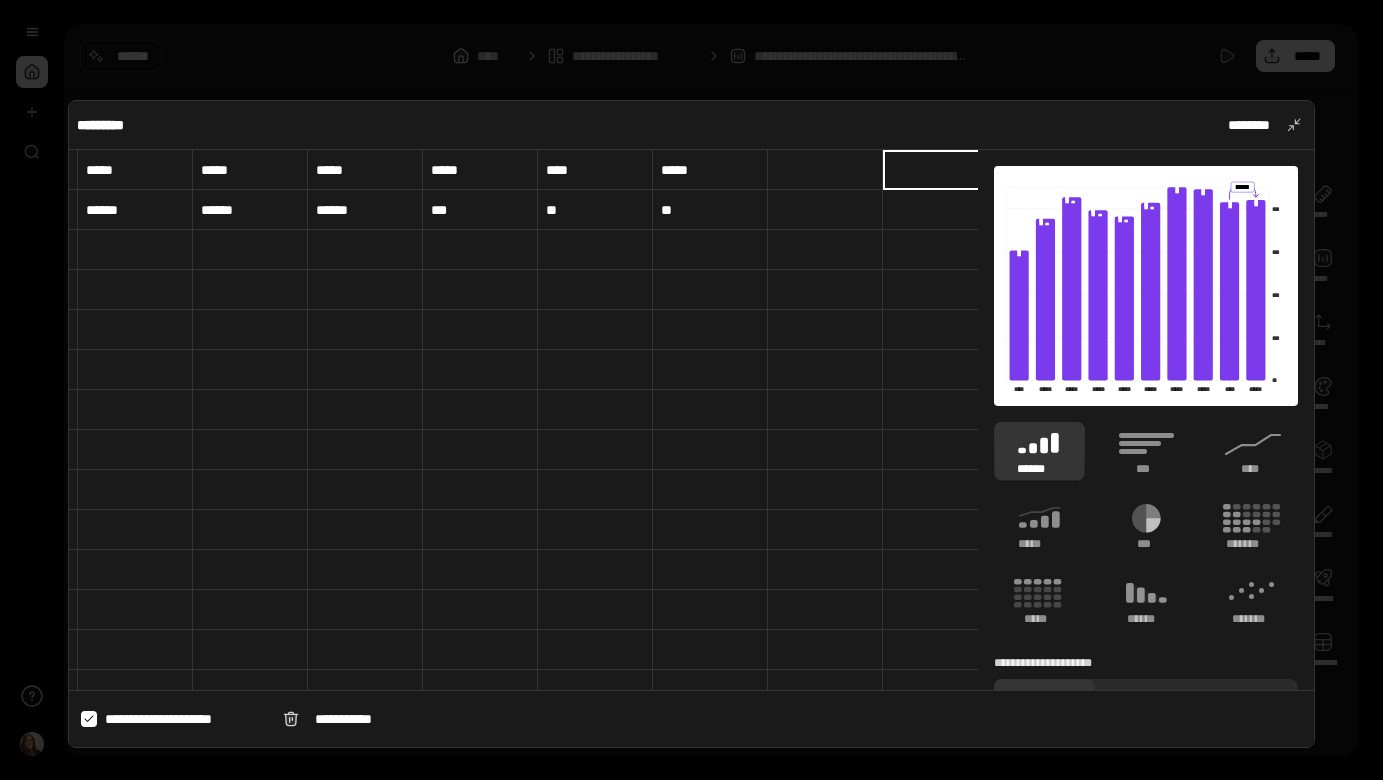scroll, scrollTop: 0, scrollLeft: 586, axis: horizontal 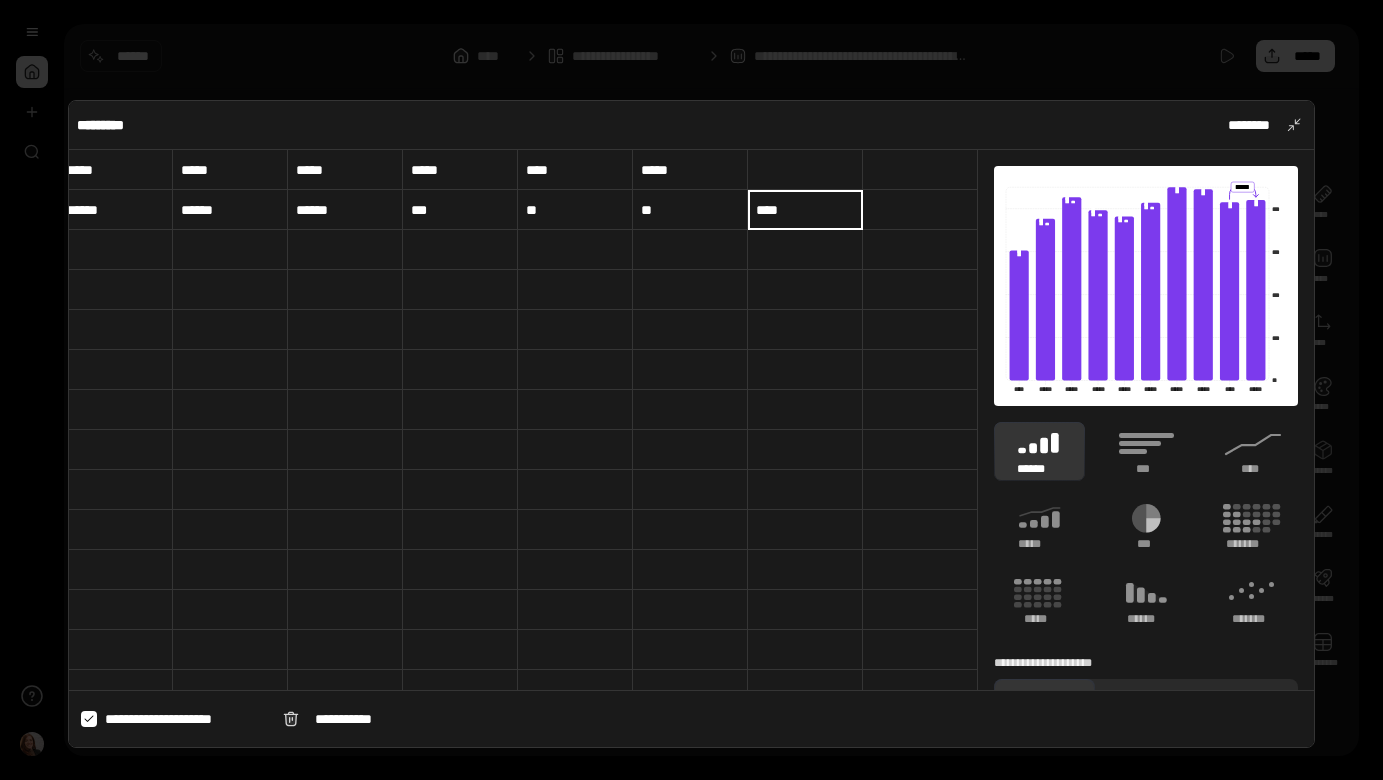 type on "****" 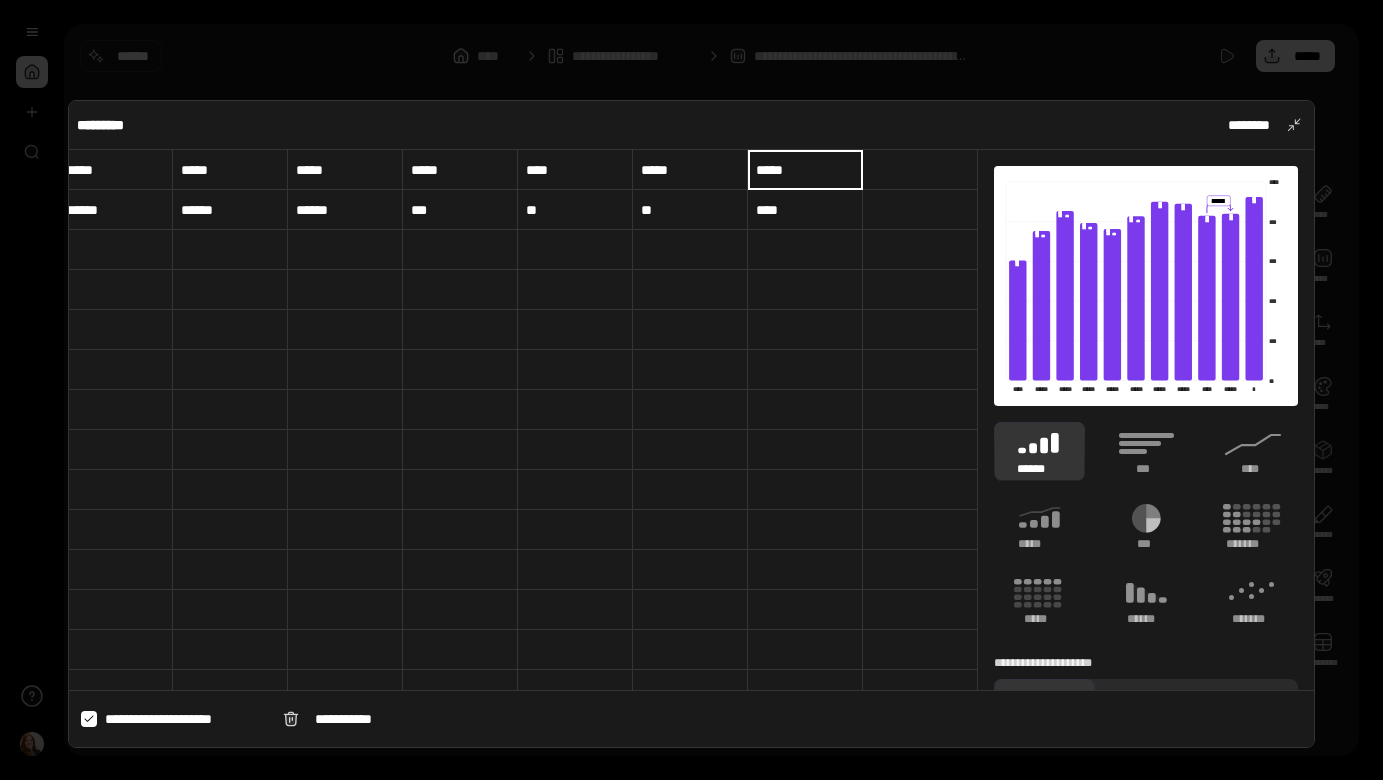 type on "*****" 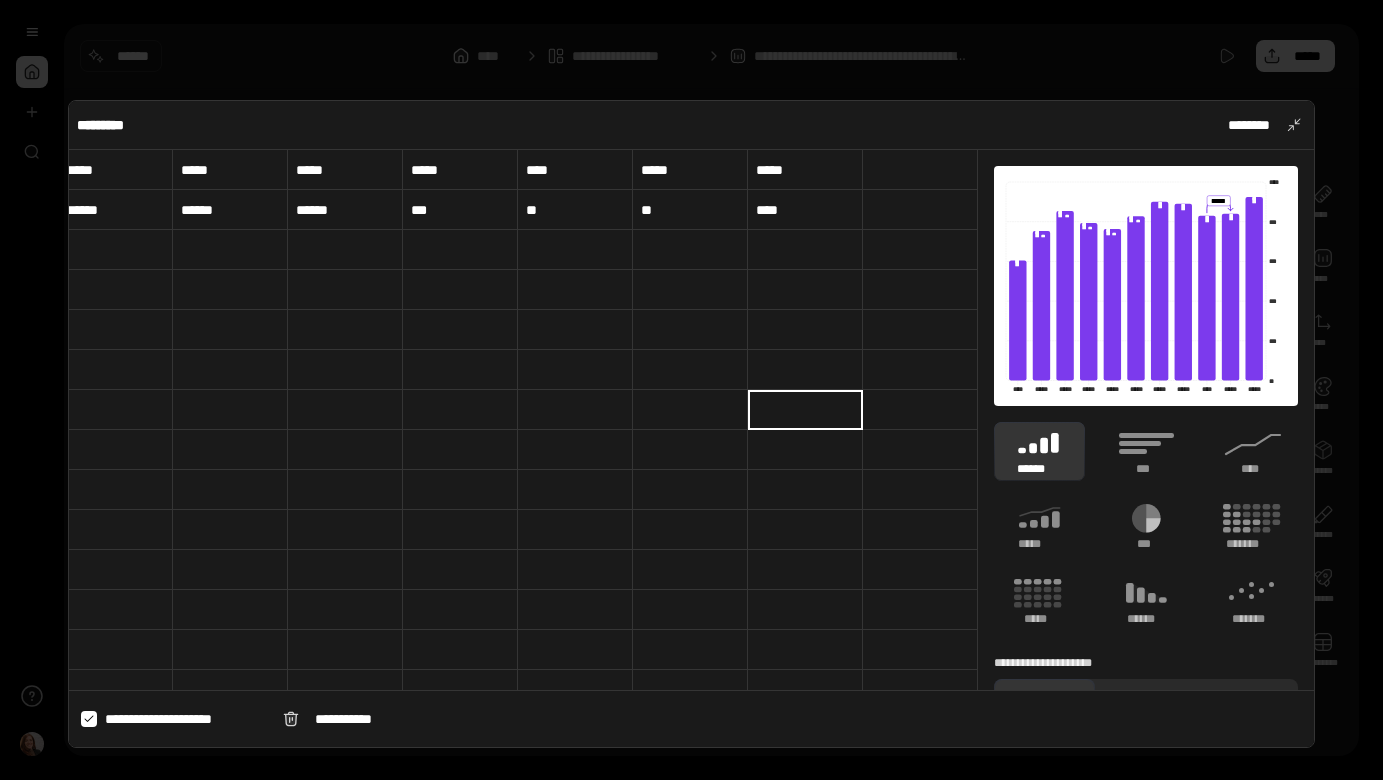 click at bounding box center [691, 390] 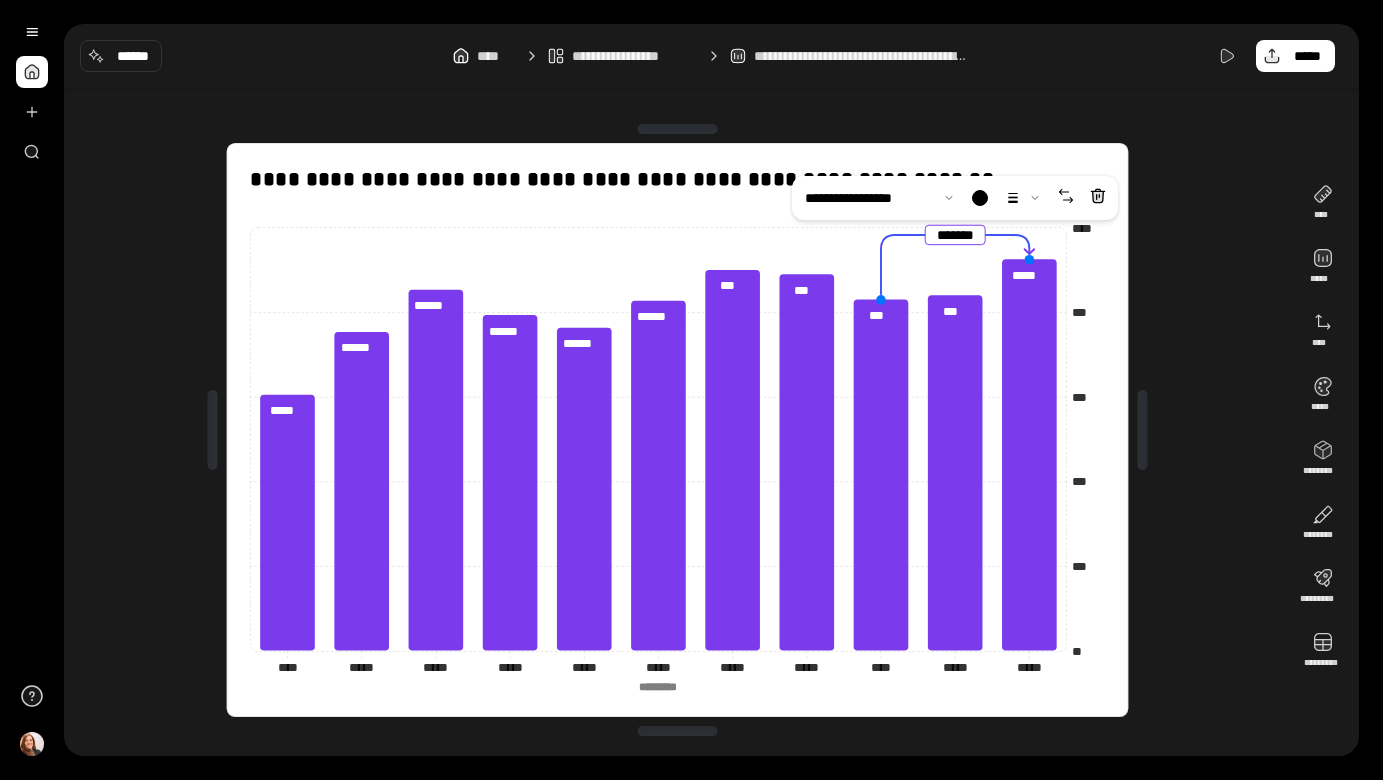 drag, startPoint x: 954, startPoint y: 294, endPoint x: 1008, endPoint y: 267, distance: 60.373837 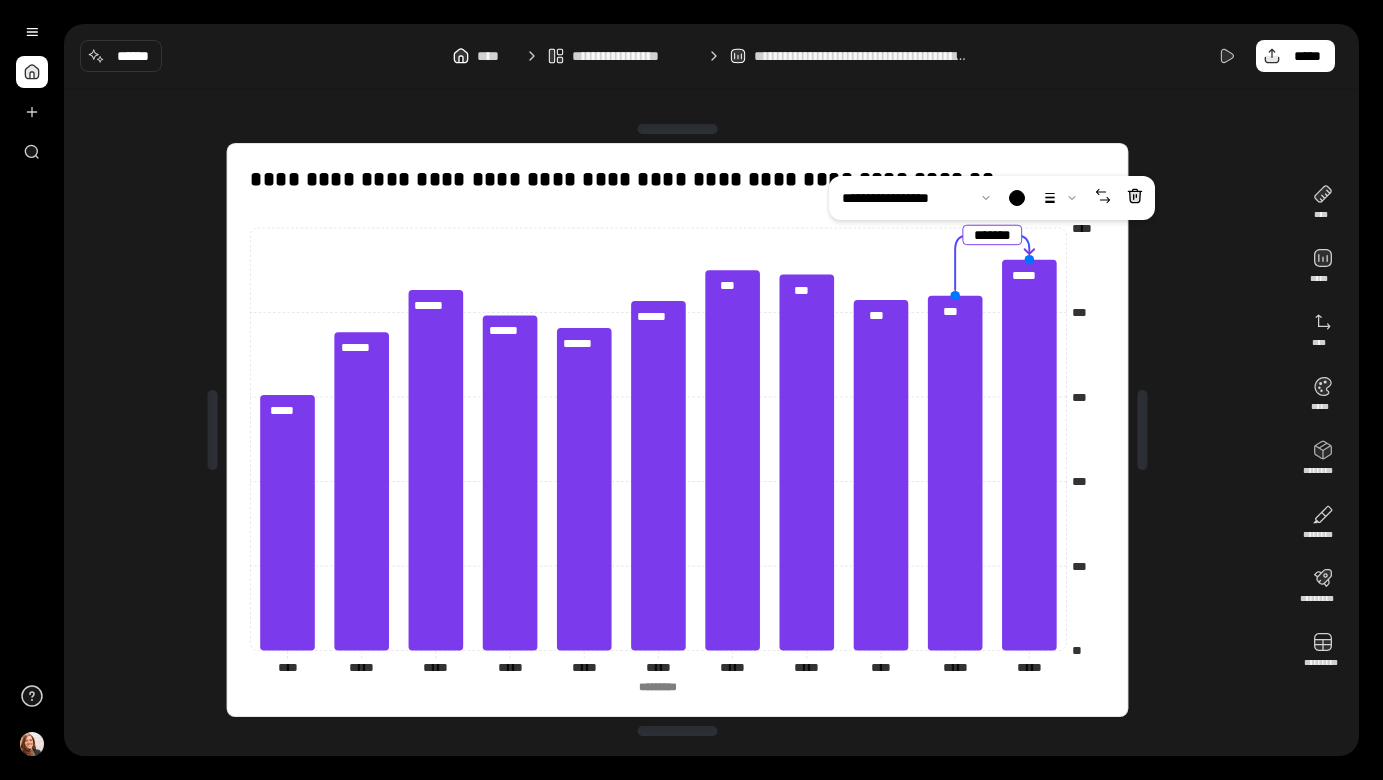 drag, startPoint x: 881, startPoint y: 302, endPoint x: 937, endPoint y: 302, distance: 56 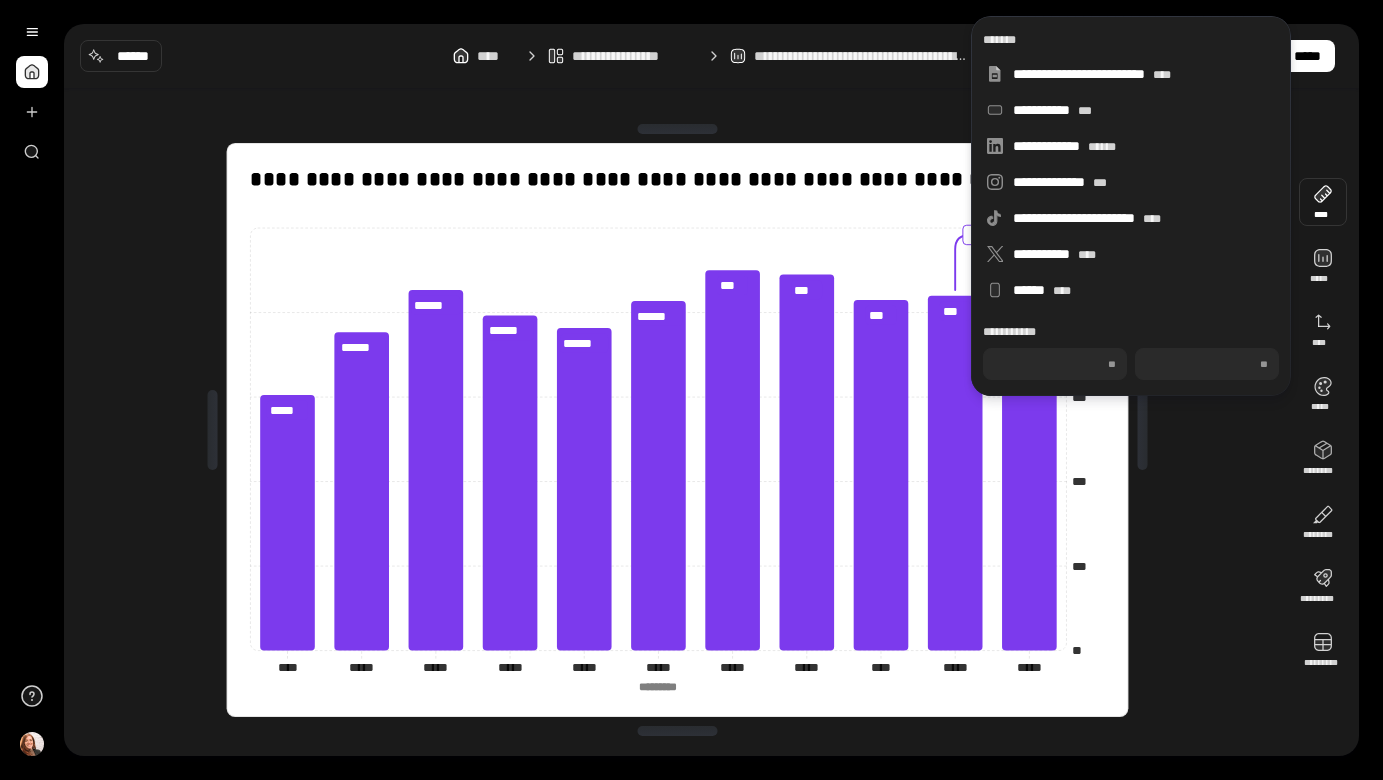 drag, startPoint x: 1227, startPoint y: 177, endPoint x: 1203, endPoint y: 544, distance: 367.7839 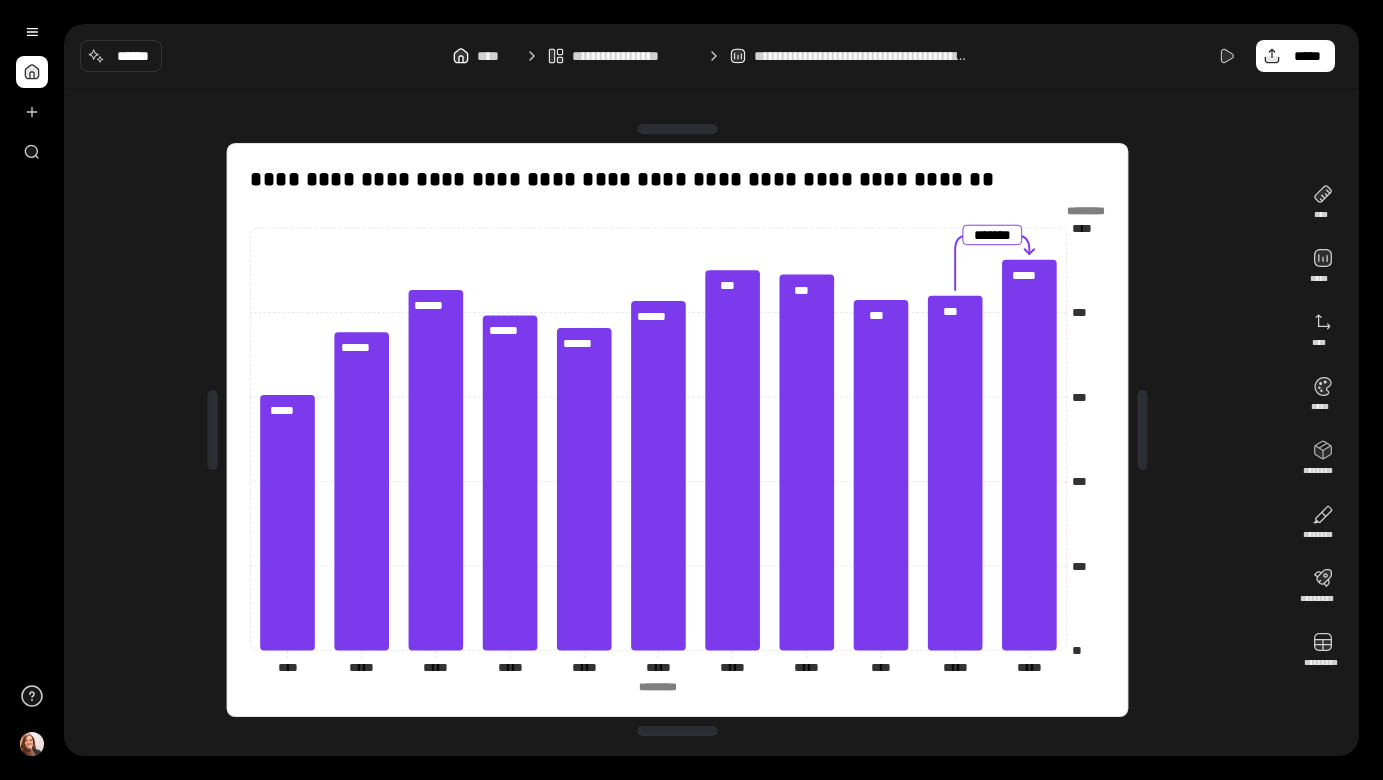 click on "**********" at bounding box center (677, 430) 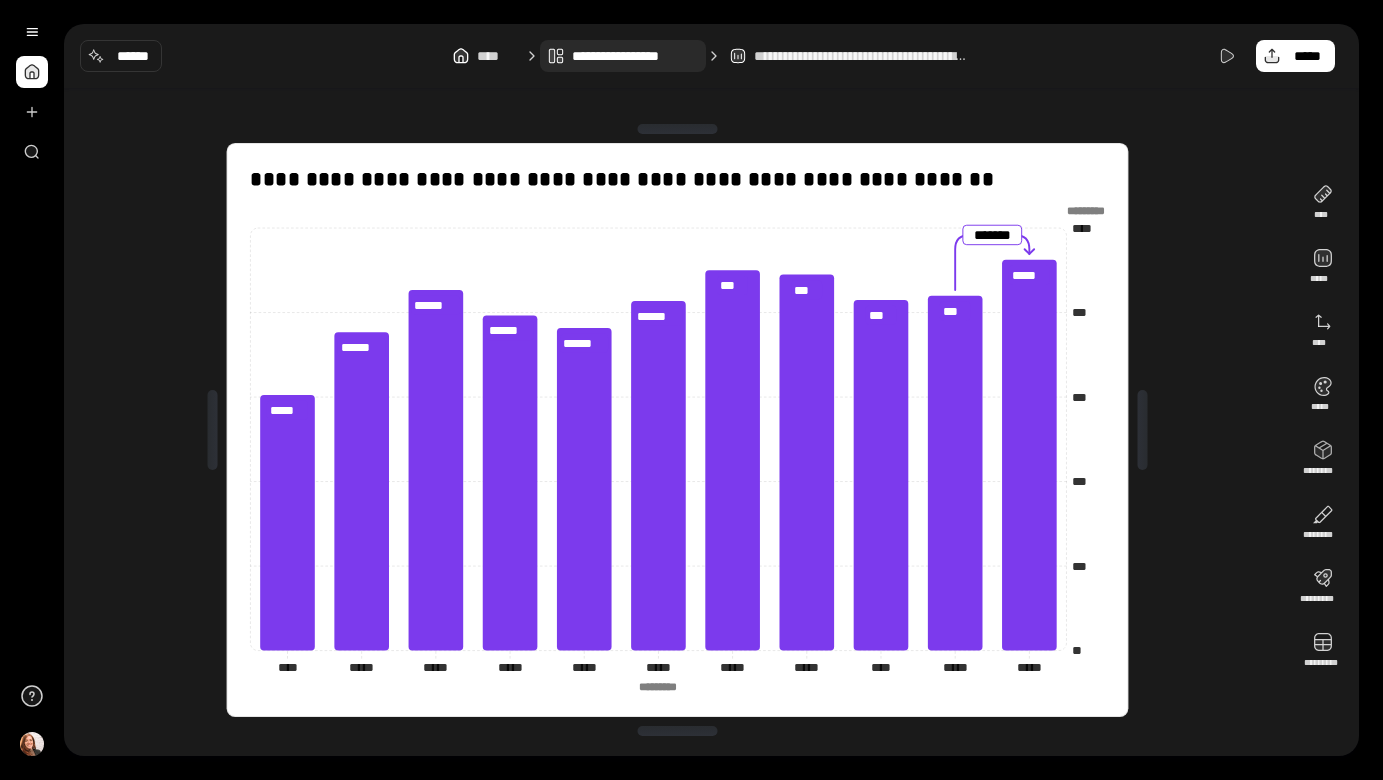 click on "**********" at bounding box center (635, 56) 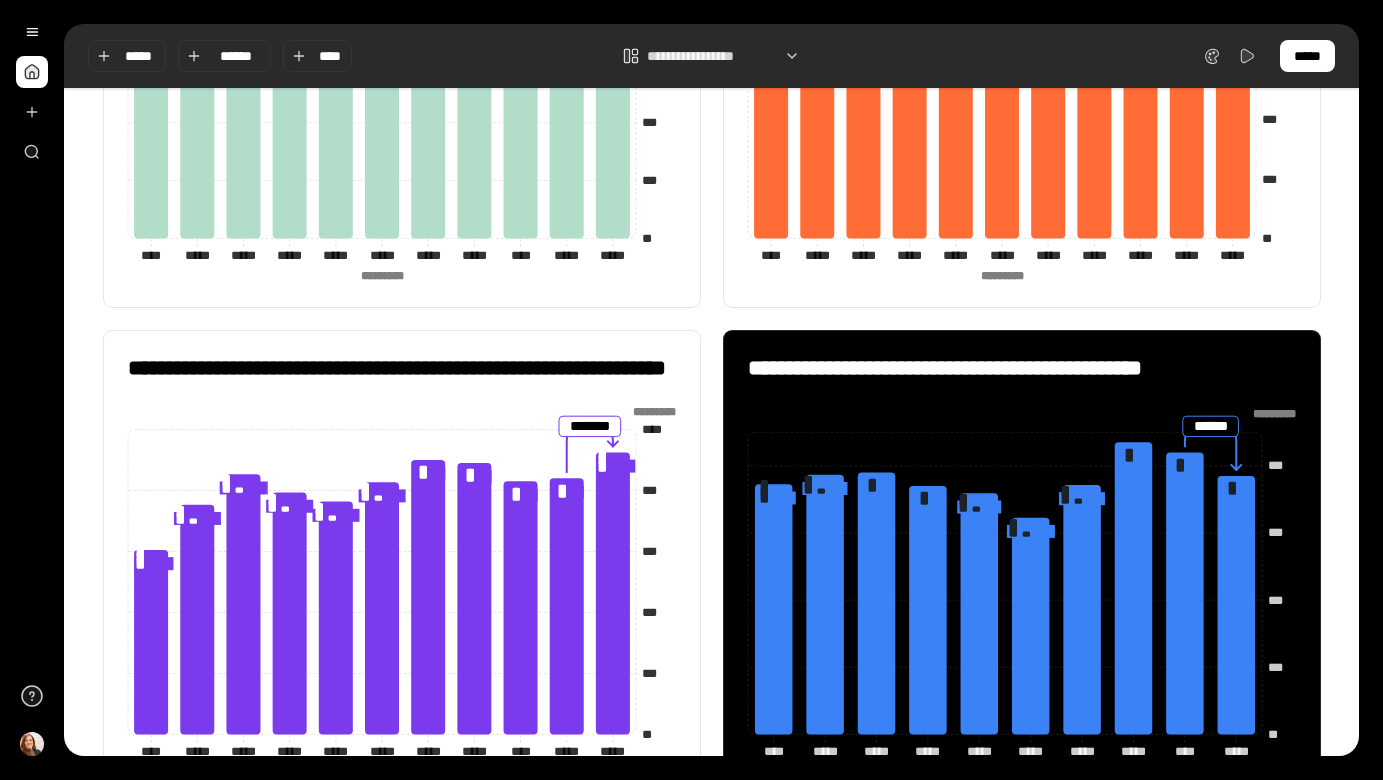 scroll, scrollTop: 993, scrollLeft: 0, axis: vertical 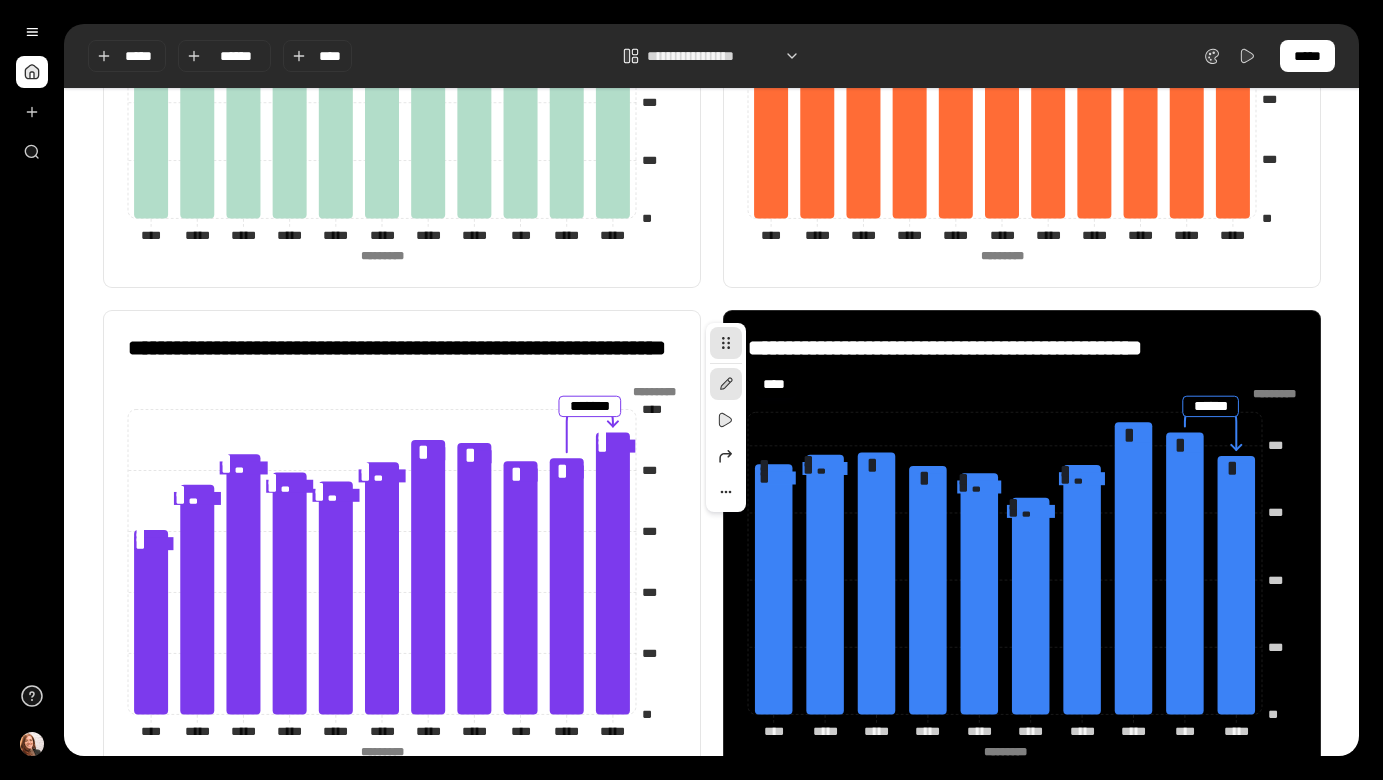 click 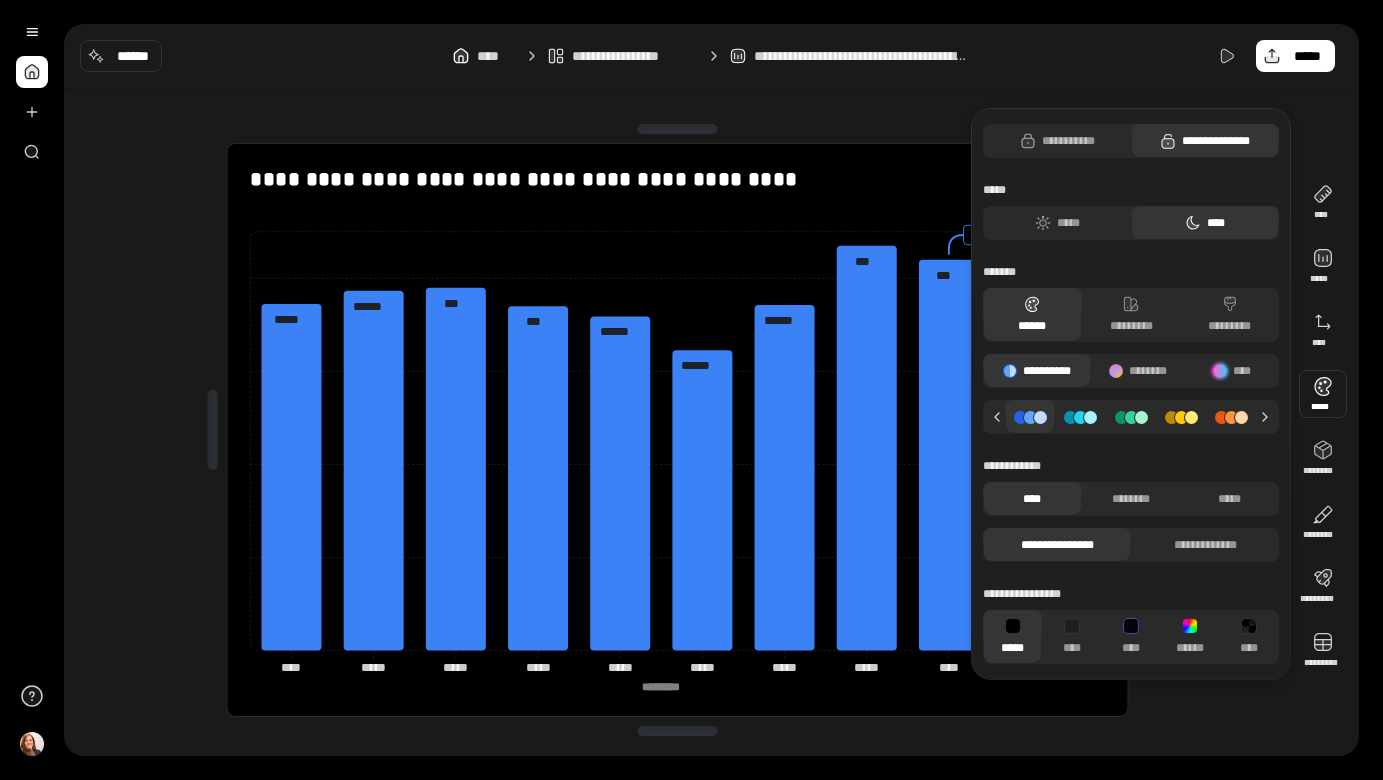 click at bounding box center [1323, 394] 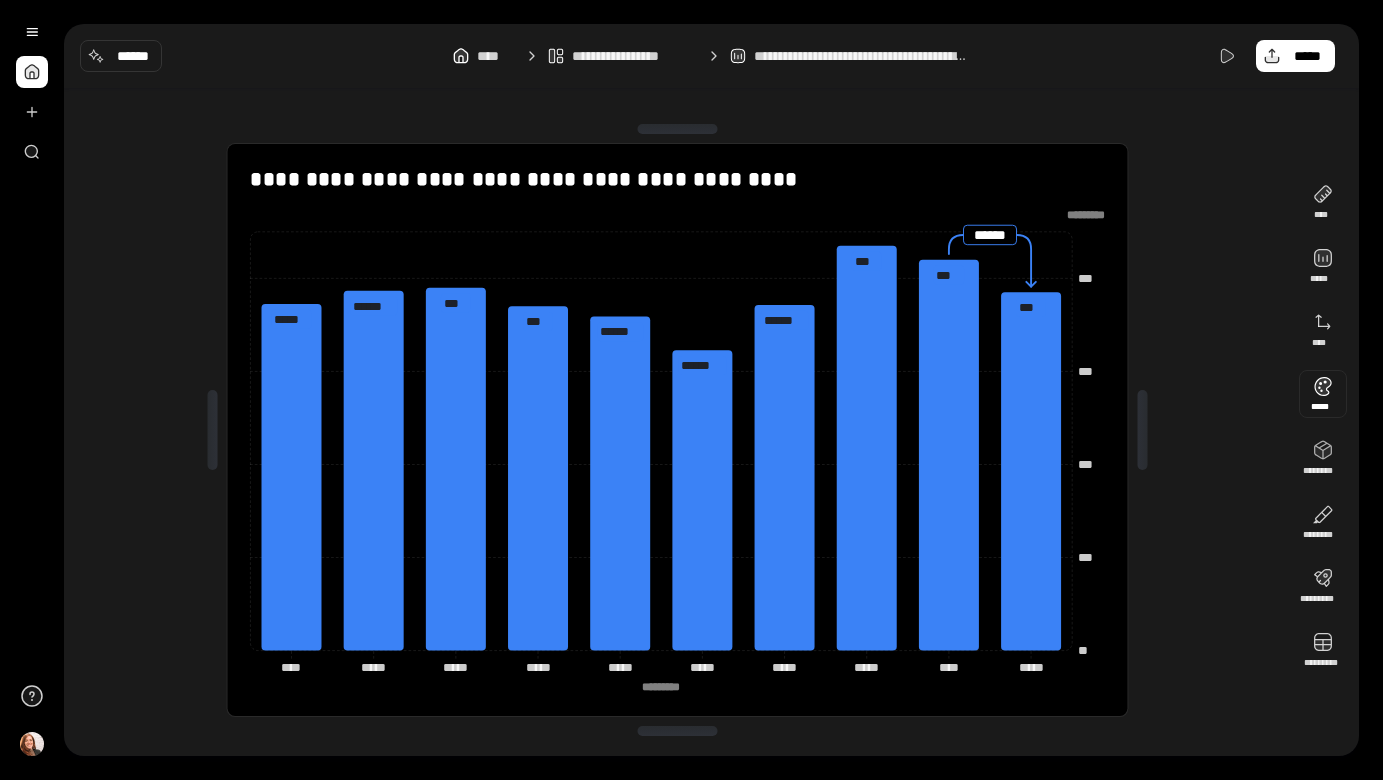 click at bounding box center [1323, 394] 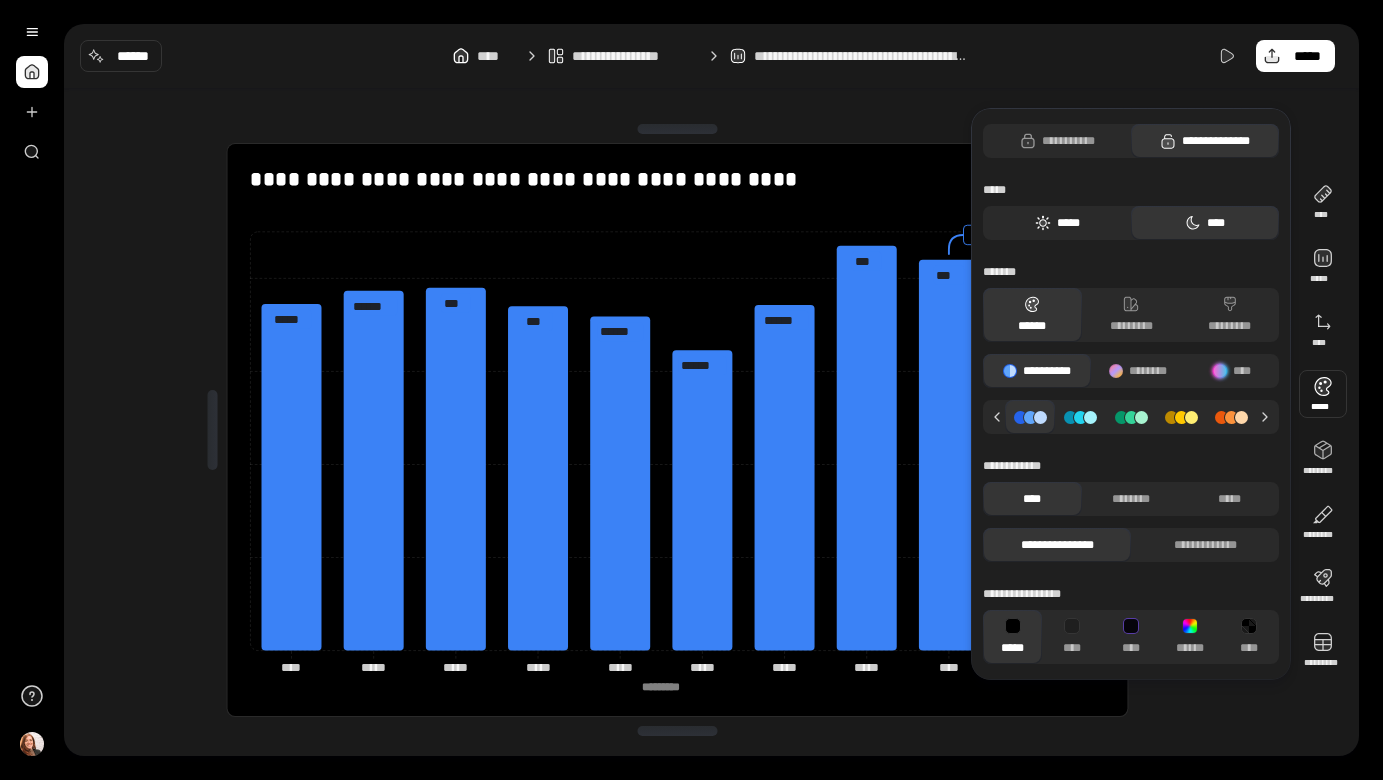 click on "*****" at bounding box center (1057, 223) 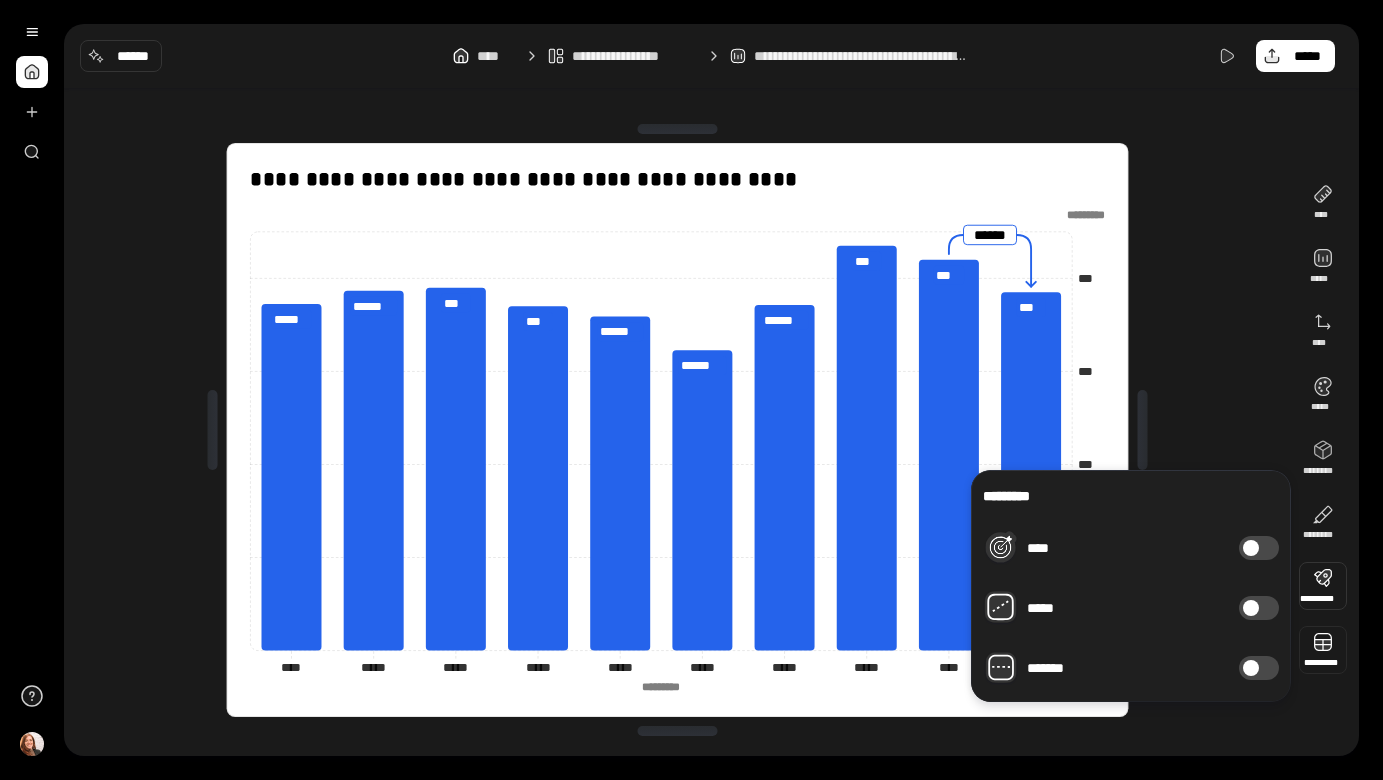 click at bounding box center [1323, 650] 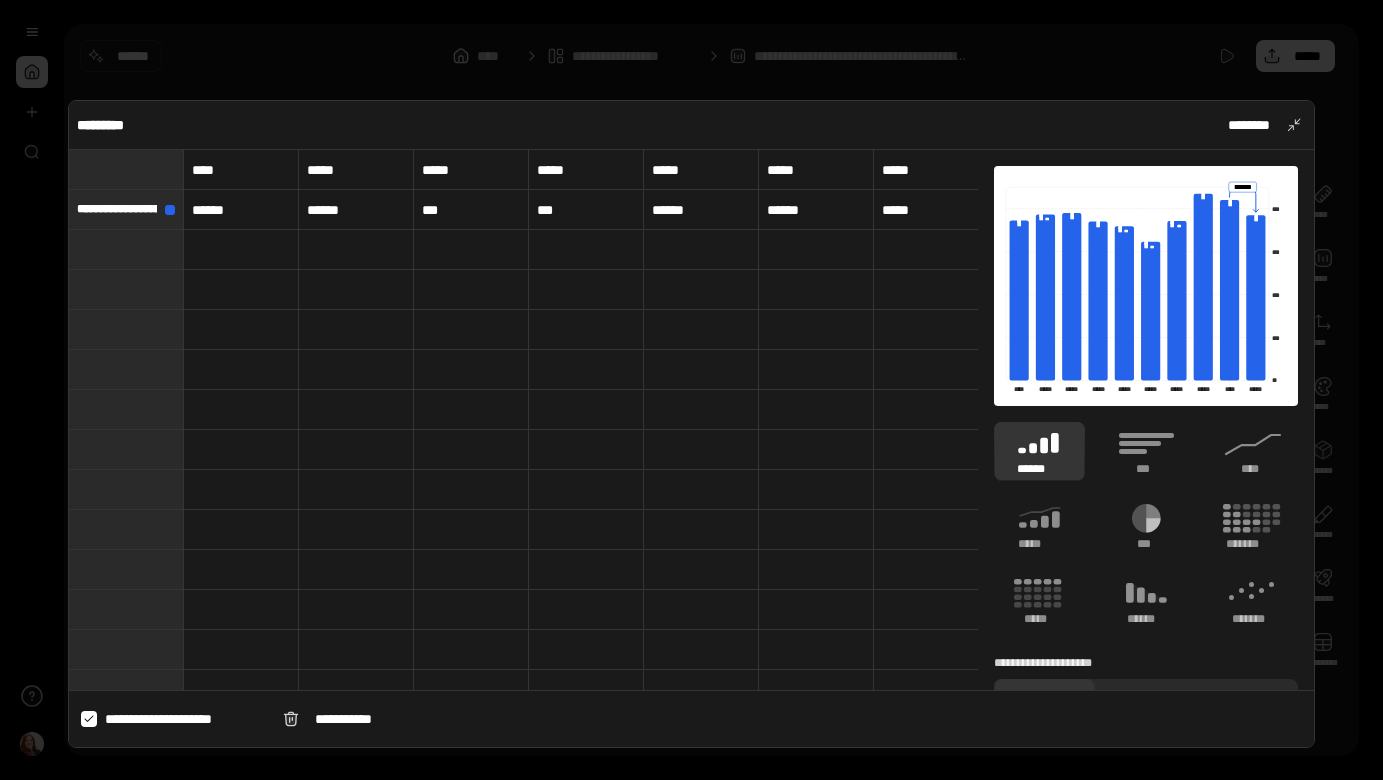 click on "*****" at bounding box center [931, 170] 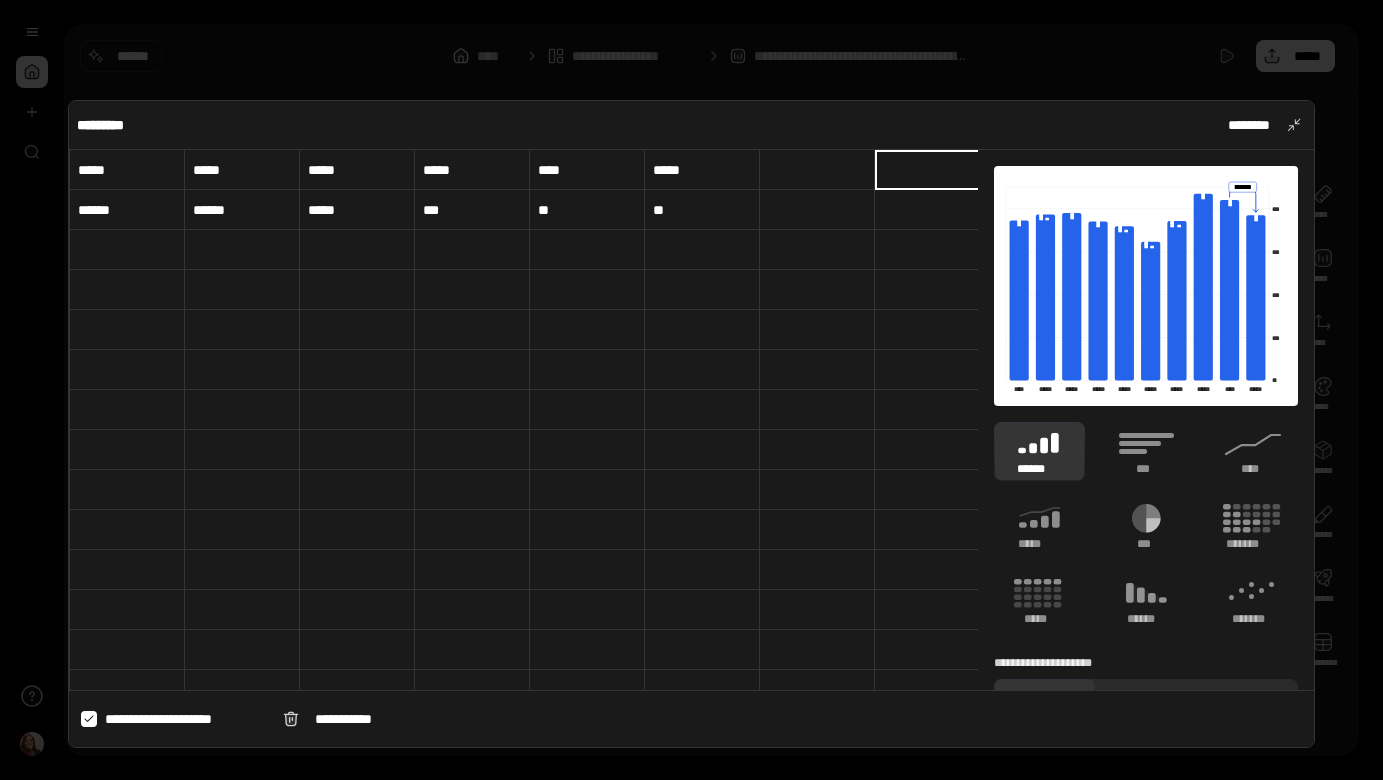 scroll, scrollTop: 0, scrollLeft: 586, axis: horizontal 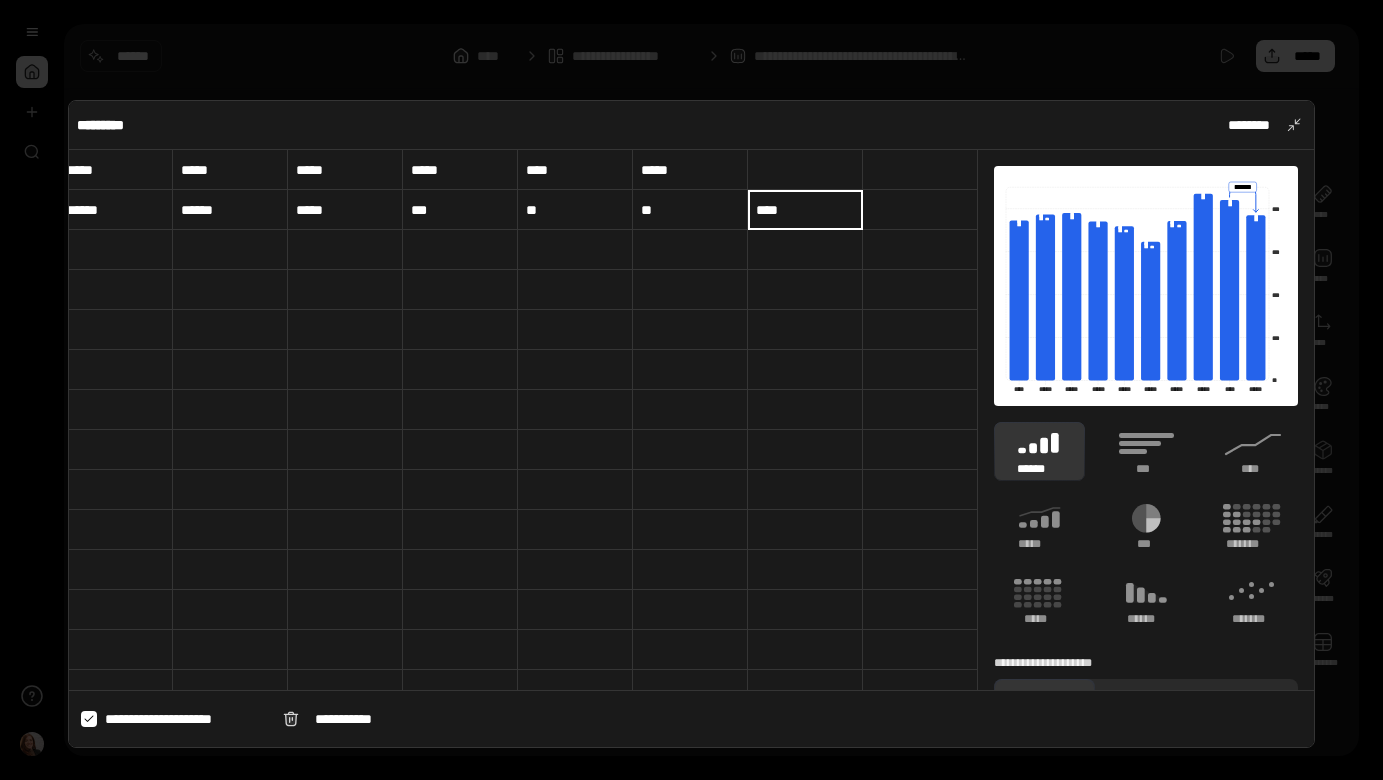 type on "****" 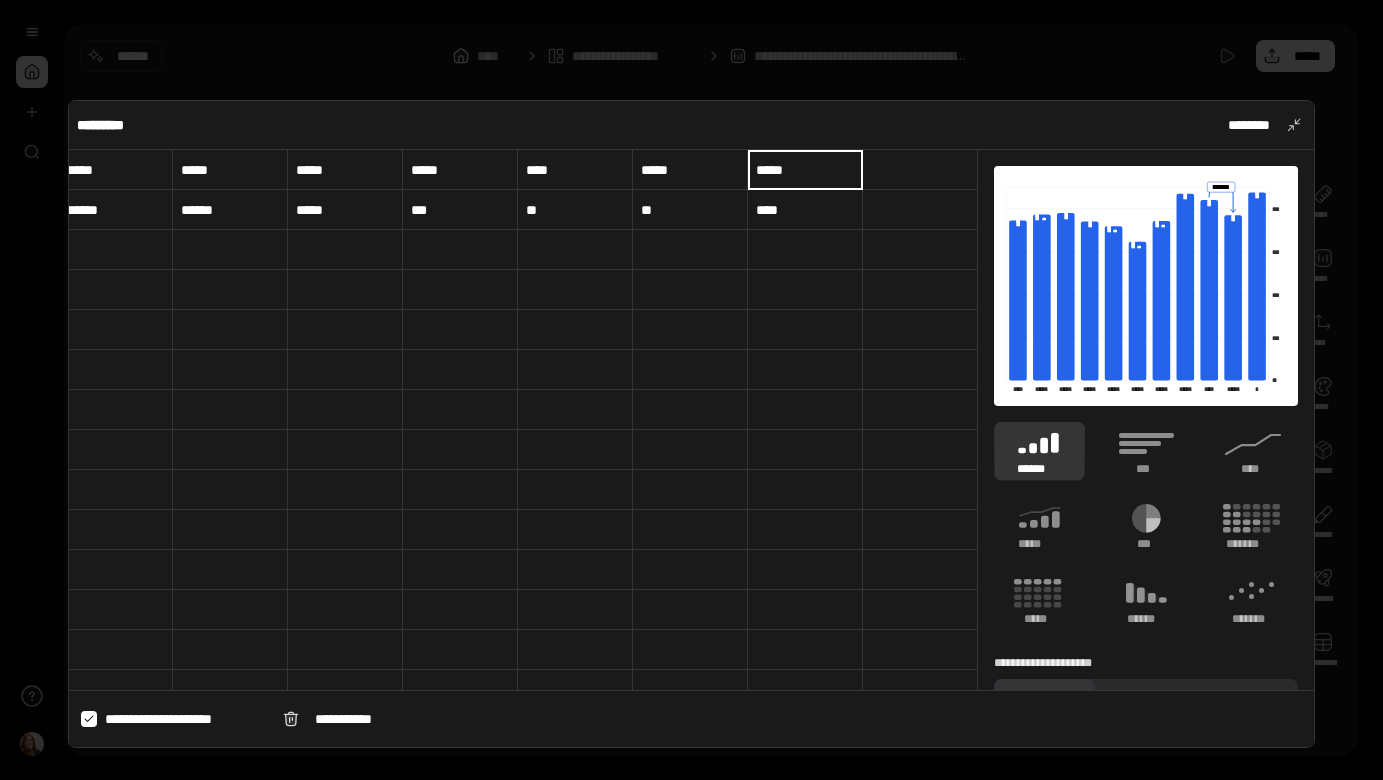 type on "*****" 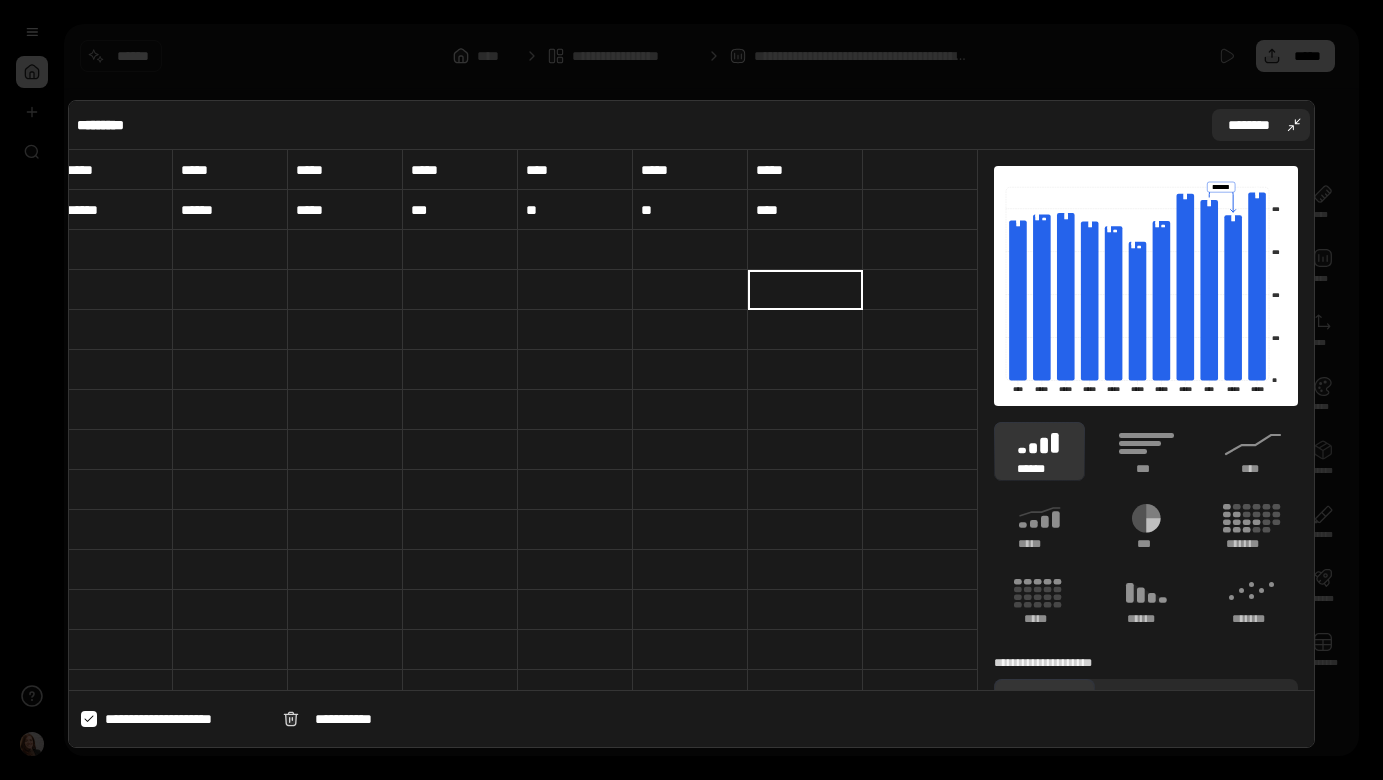 click on "********" at bounding box center [1249, 125] 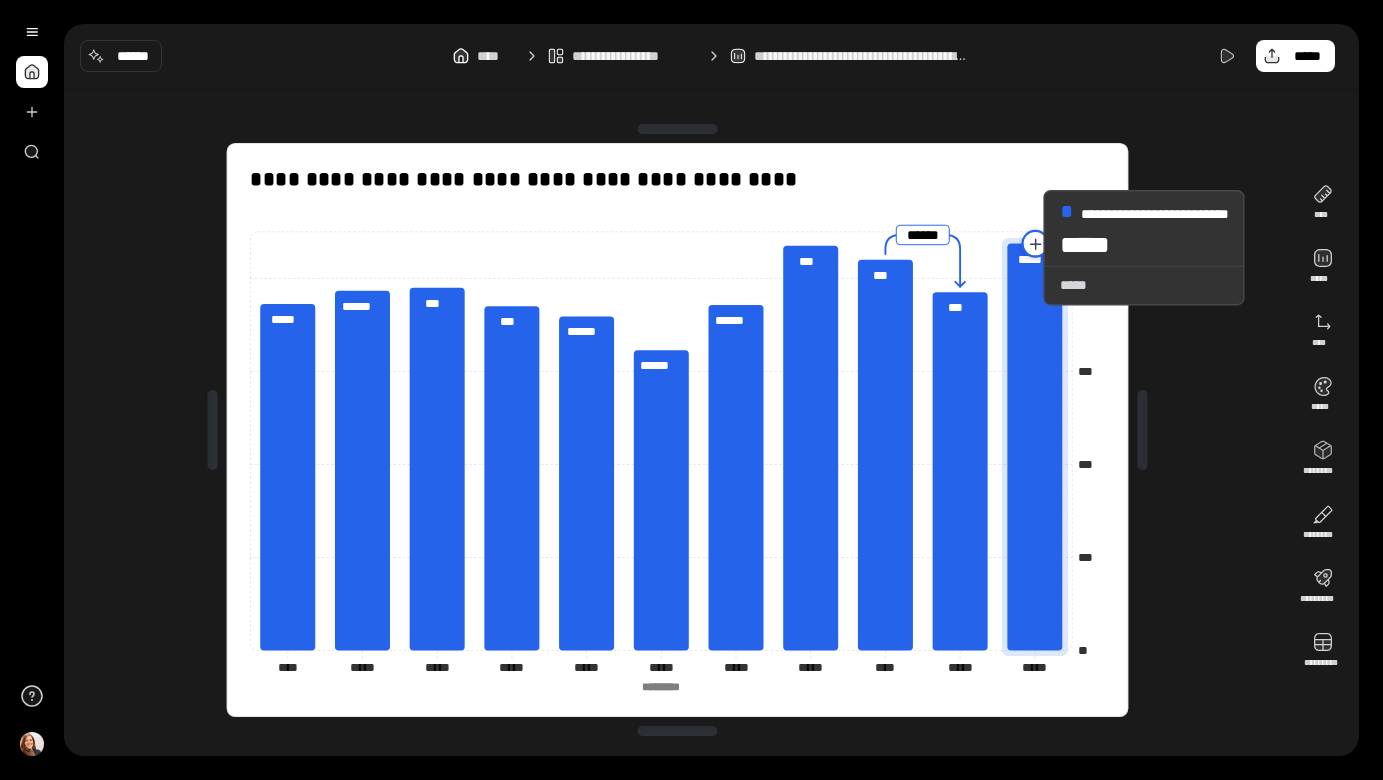 drag, startPoint x: 967, startPoint y: 291, endPoint x: 1020, endPoint y: 247, distance: 68.88396 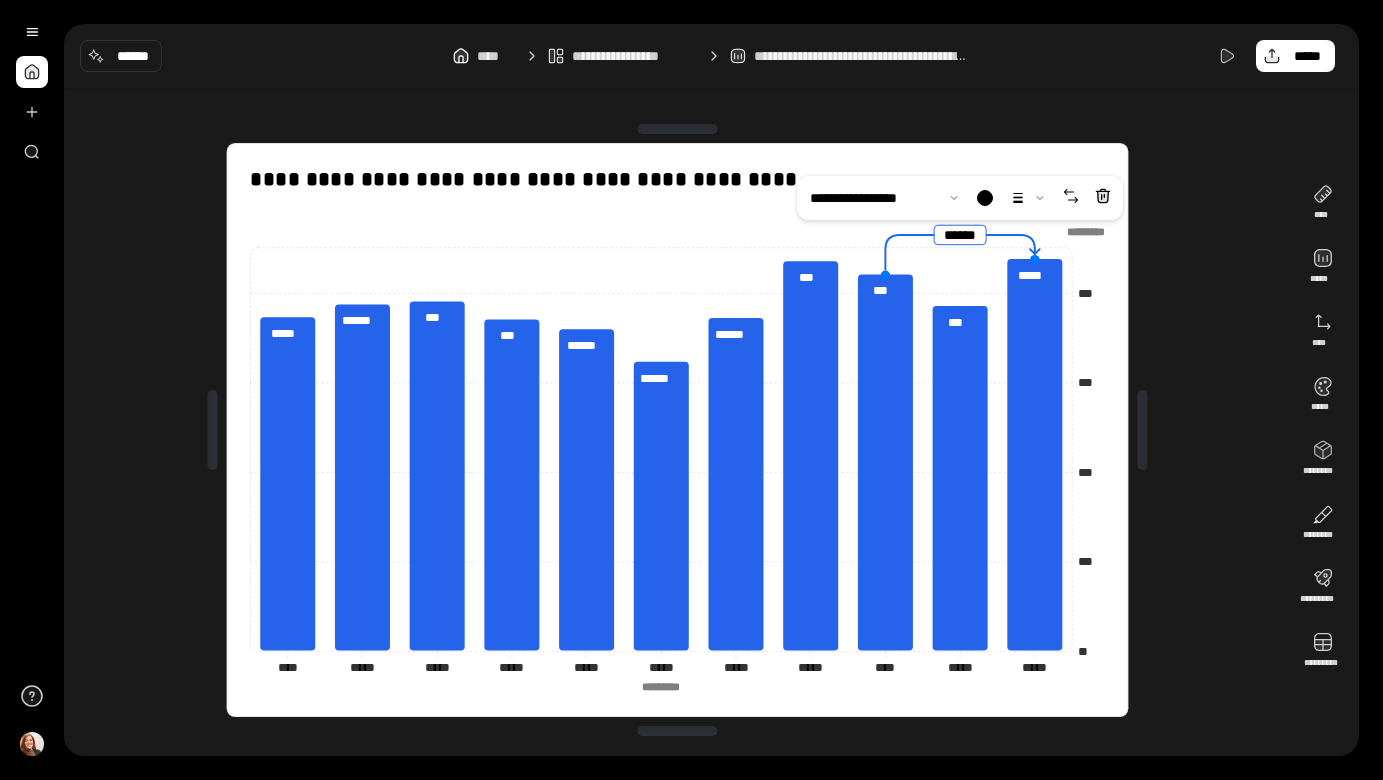 drag, startPoint x: 957, startPoint y: 295, endPoint x: 1019, endPoint y: 244, distance: 80.280754 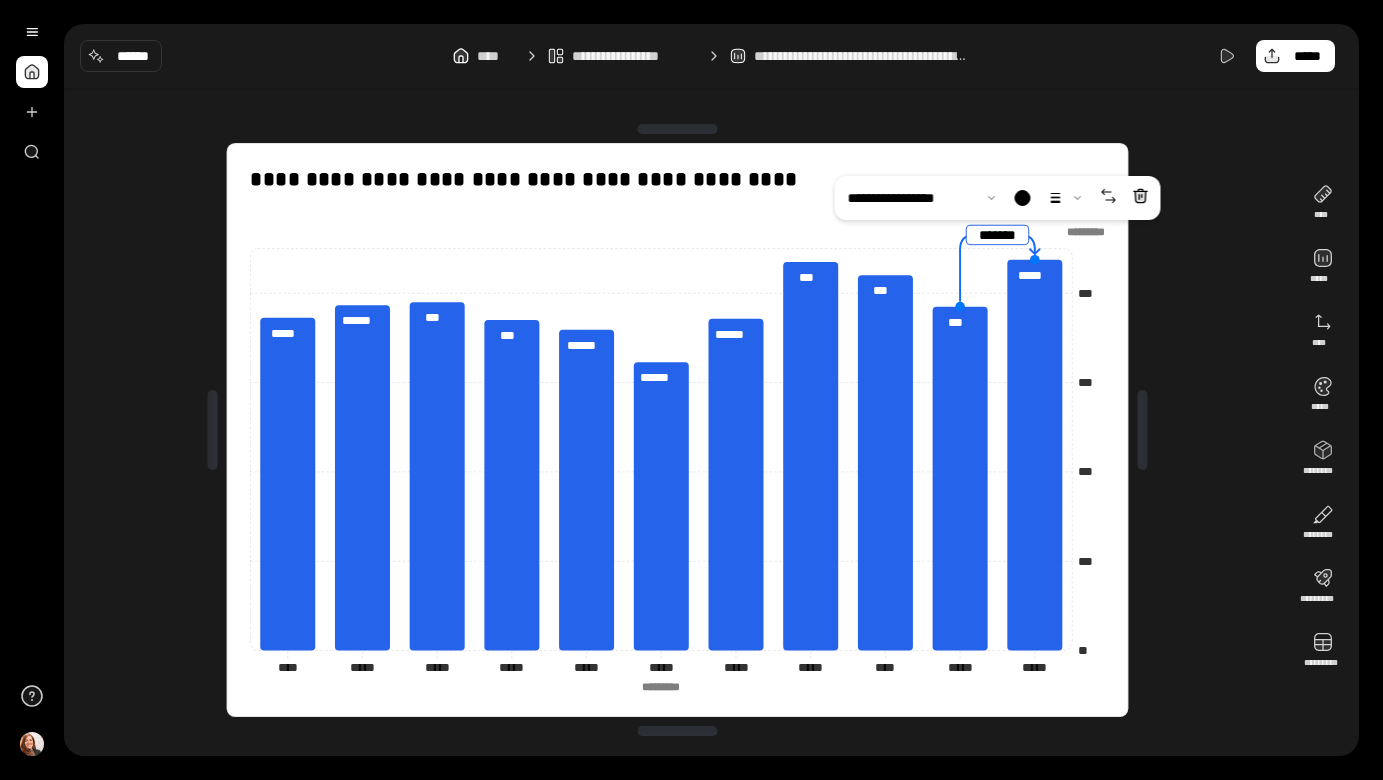 drag, startPoint x: 886, startPoint y: 276, endPoint x: 952, endPoint y: 283, distance: 66.37017 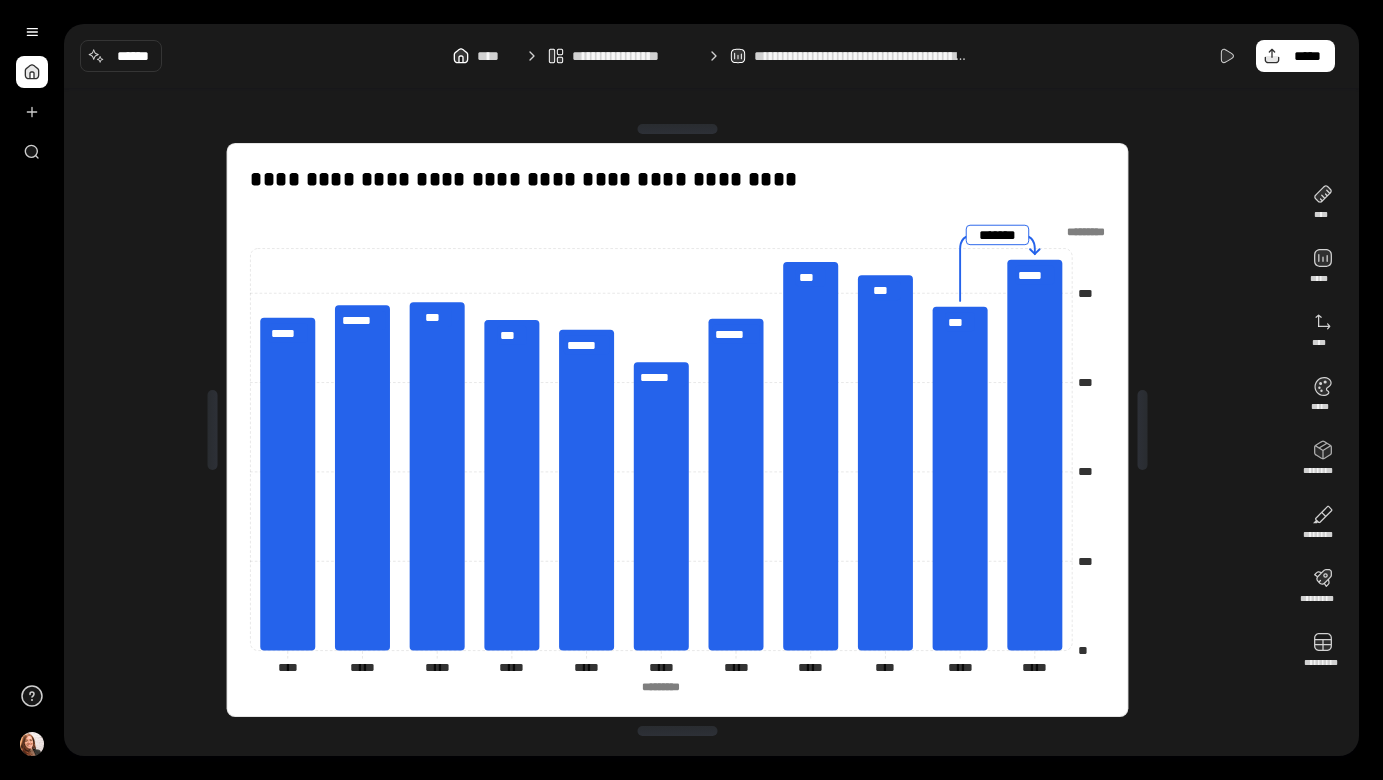 click on "**********" at bounding box center [677, 430] 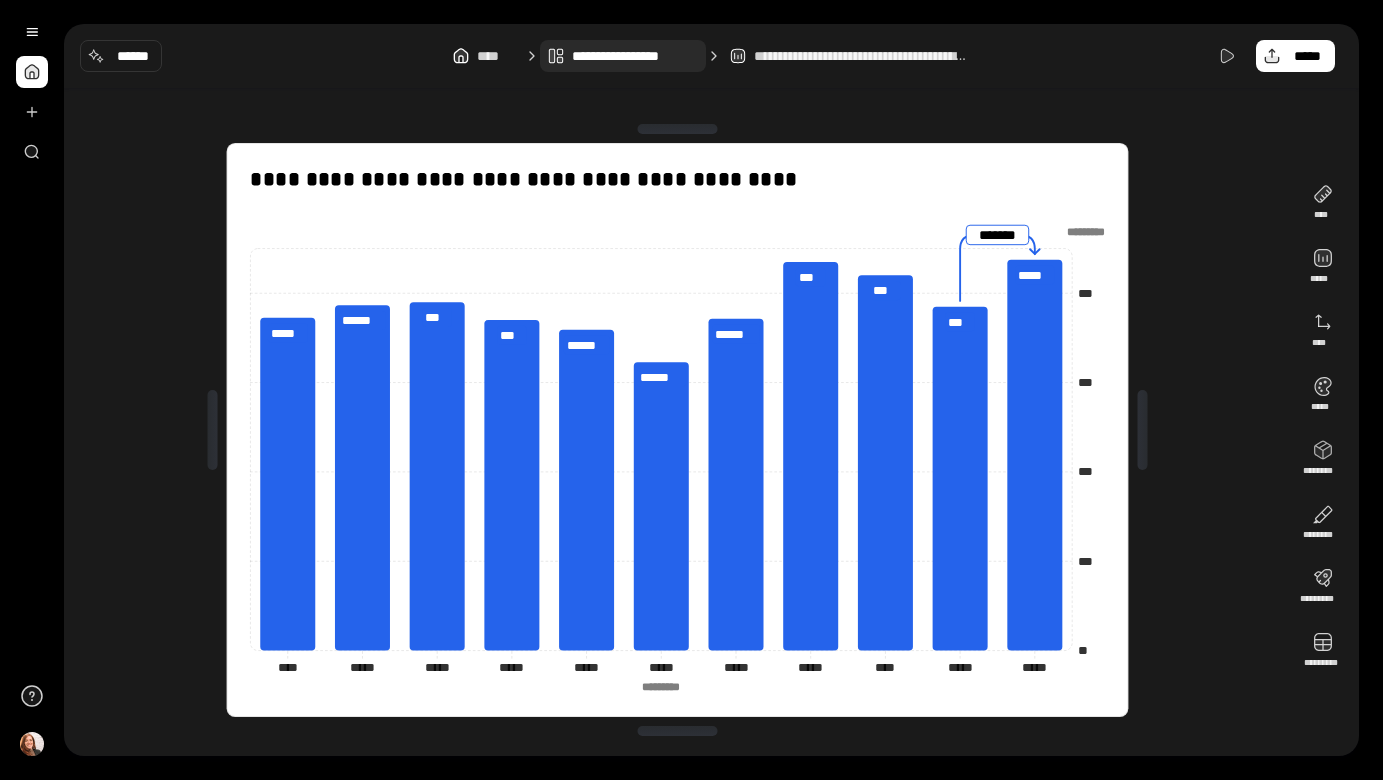 click on "**********" at bounding box center [623, 56] 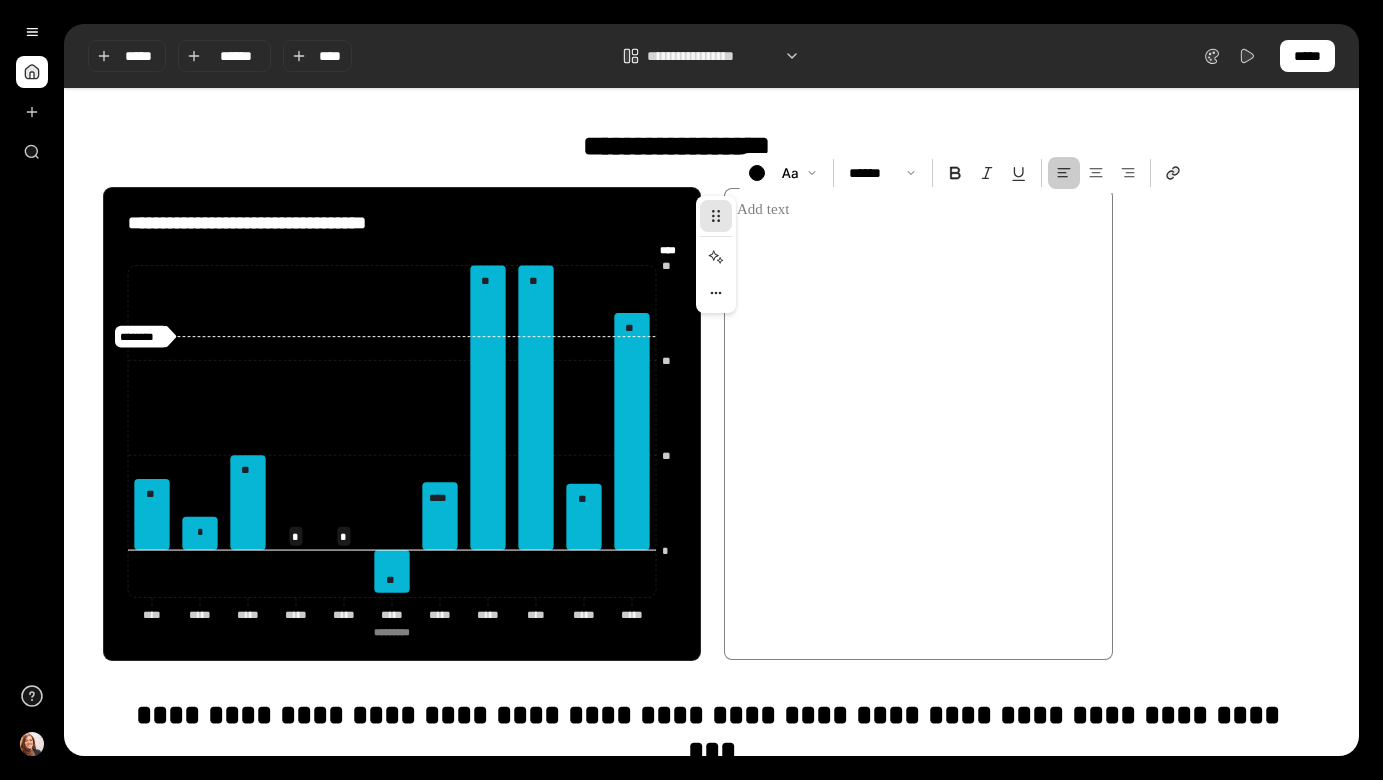 click at bounding box center [918, 210] 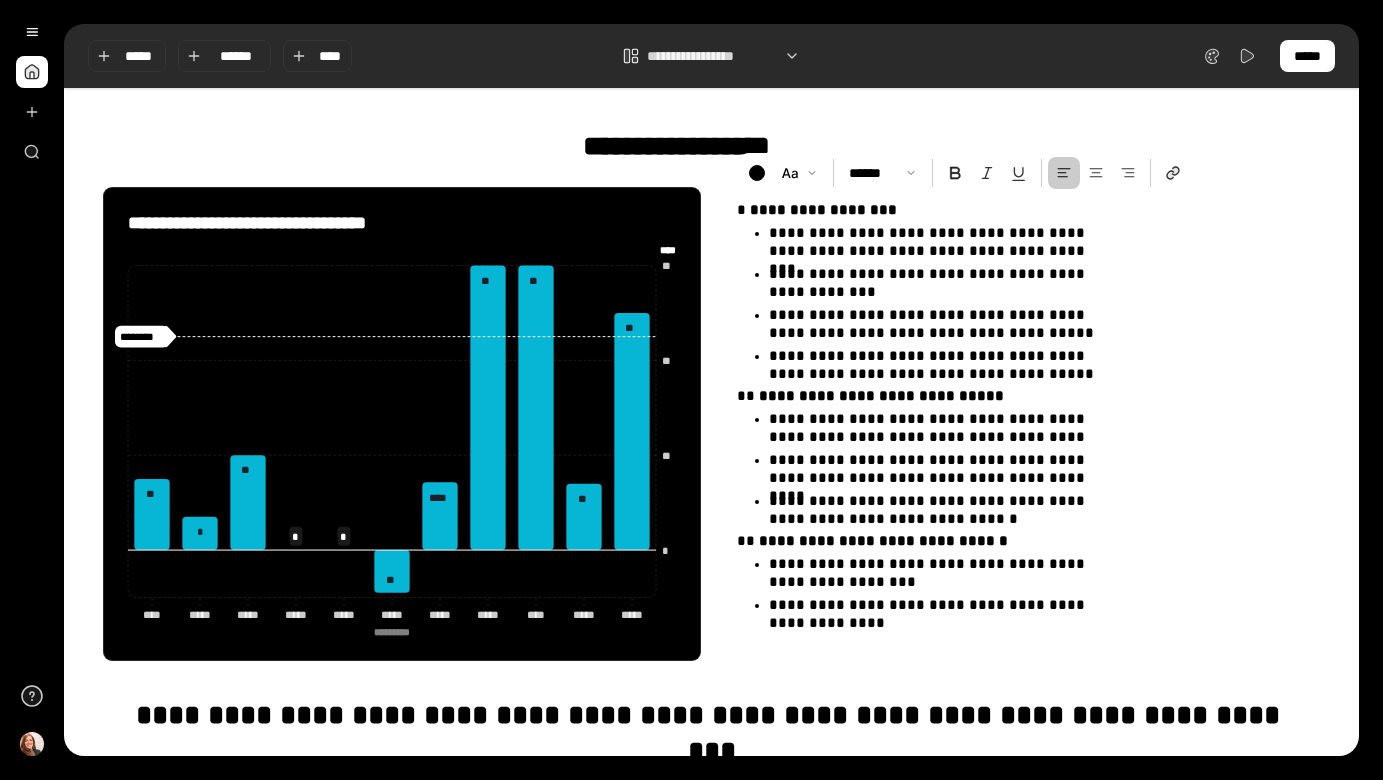 click on "**********" at bounding box center (711, 1788) 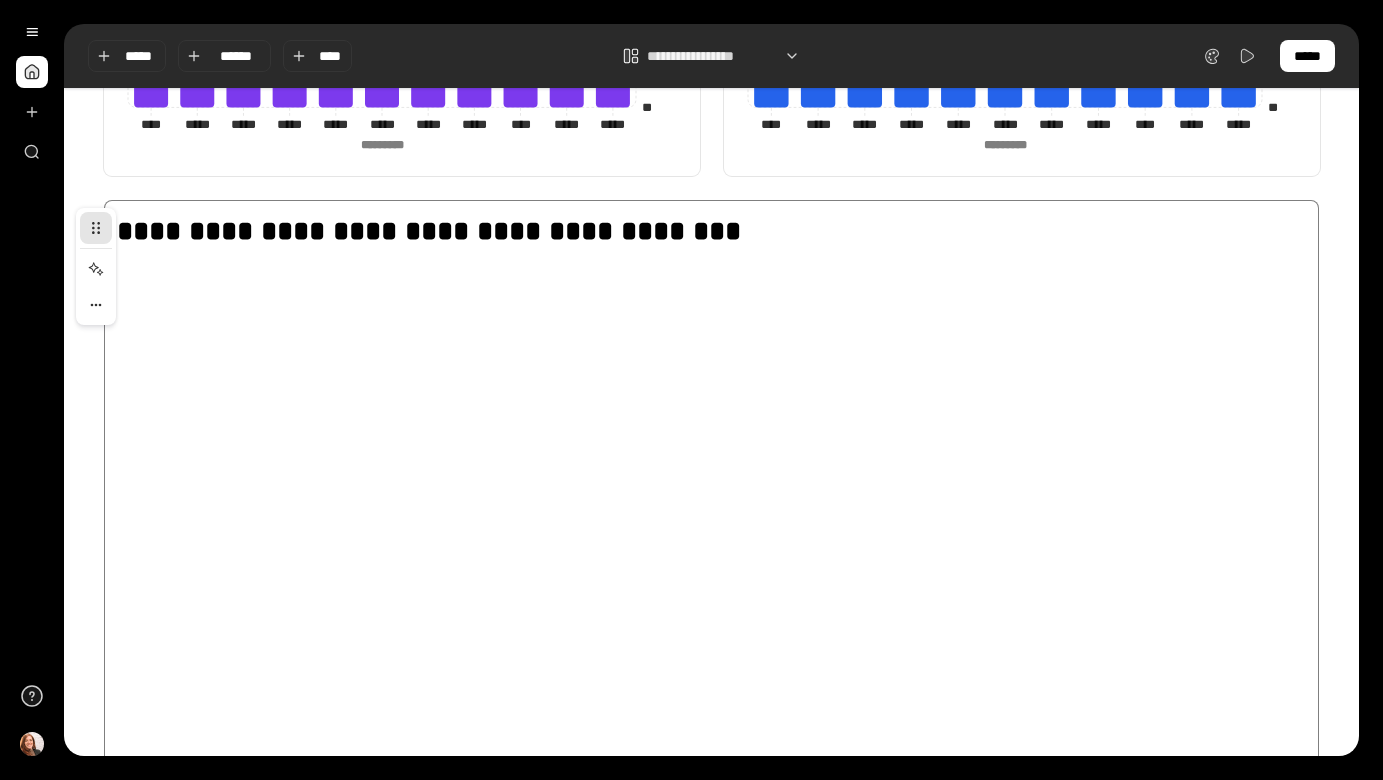 scroll, scrollTop: 1609, scrollLeft: 0, axis: vertical 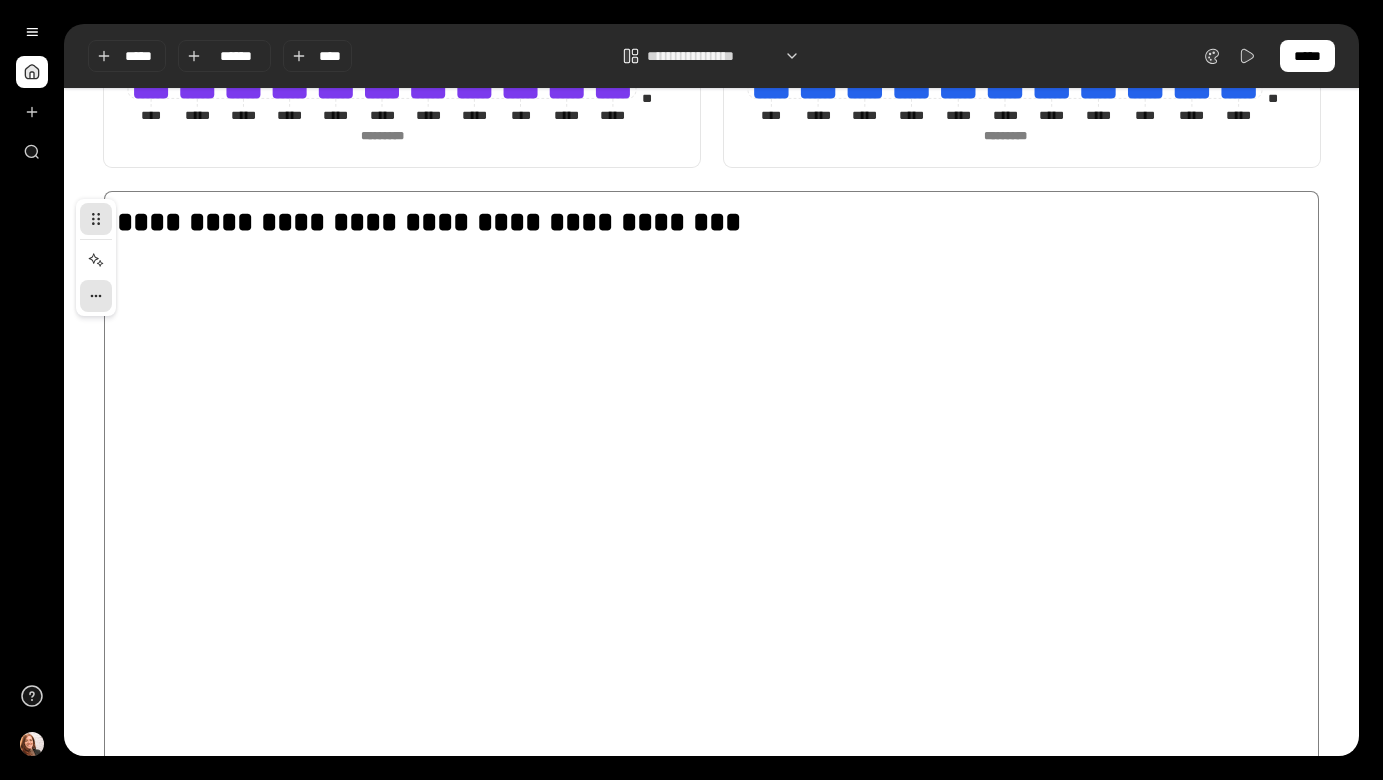 click 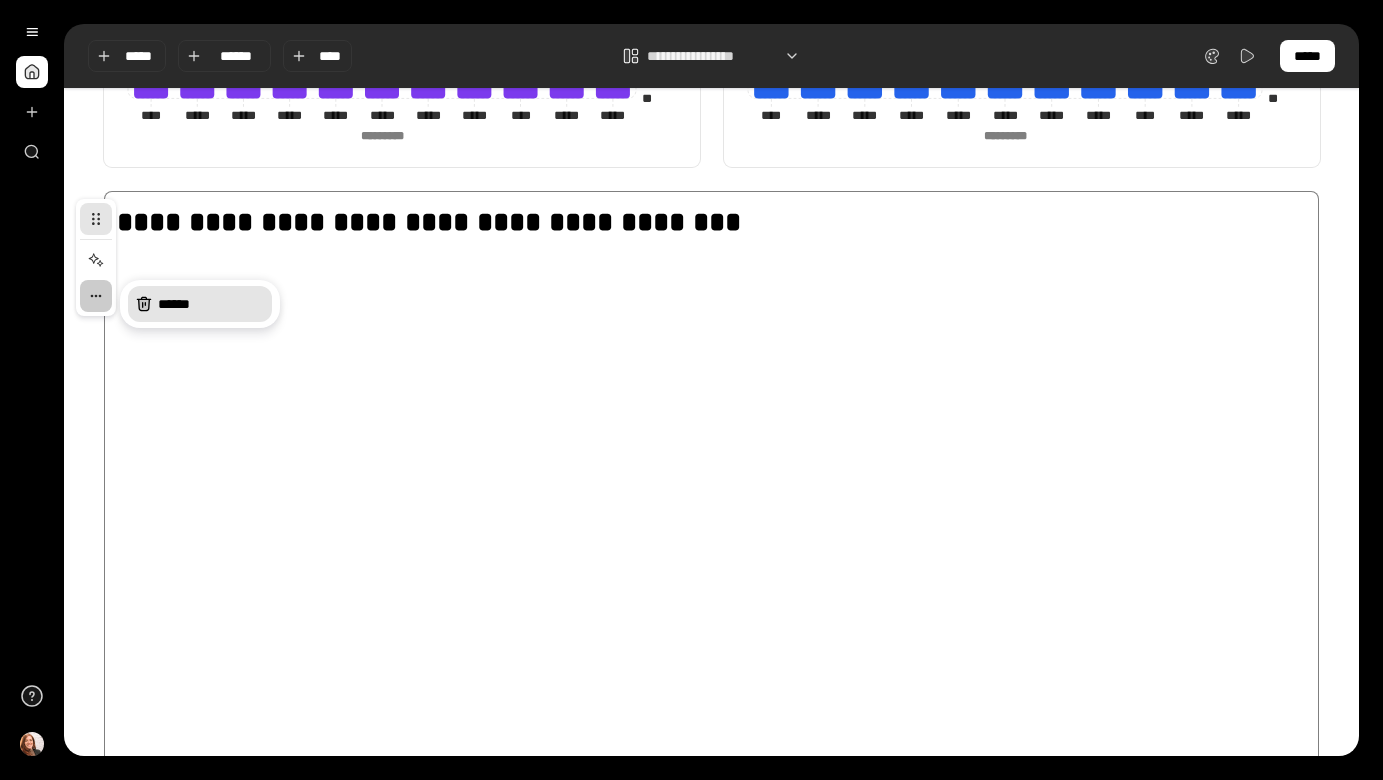 click on "******" at bounding box center [200, 304] 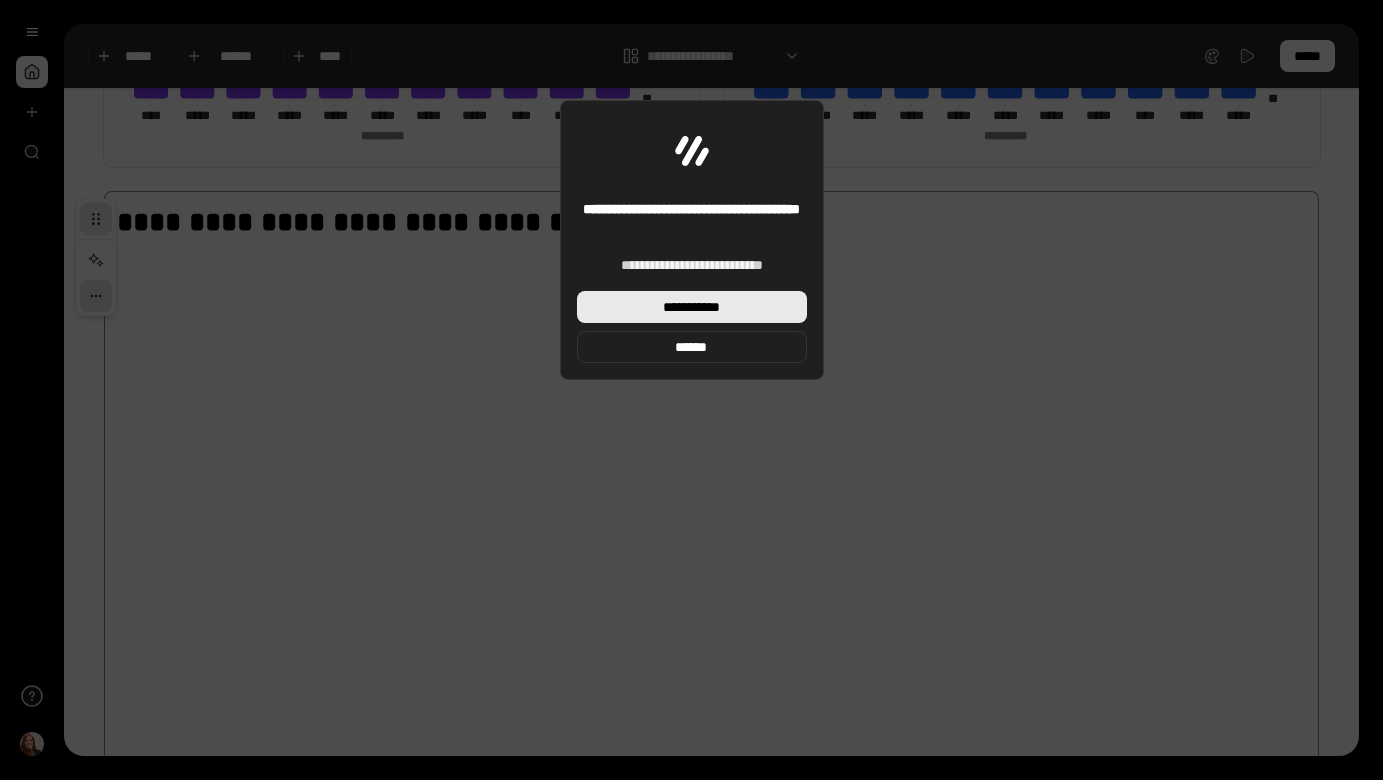 click on "**********" at bounding box center [692, 307] 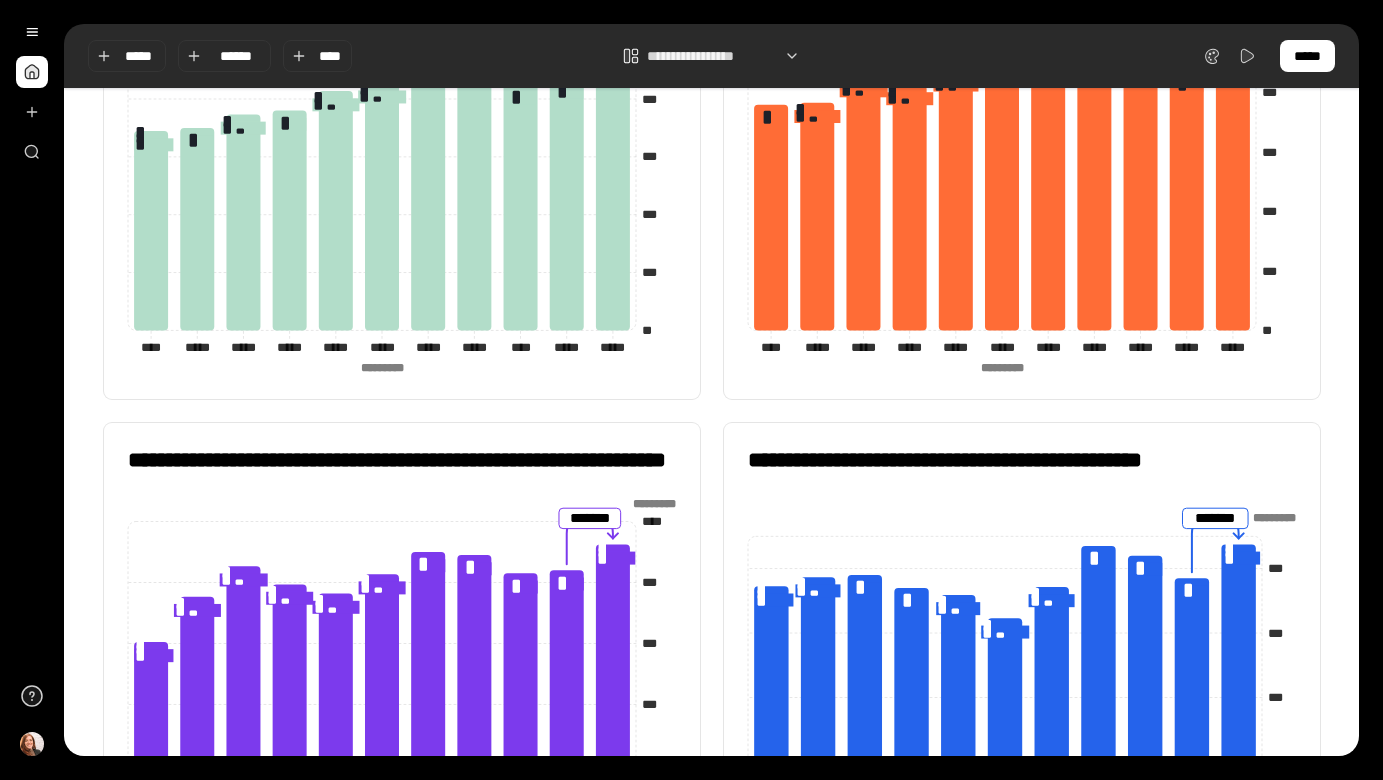 scroll, scrollTop: 0, scrollLeft: 0, axis: both 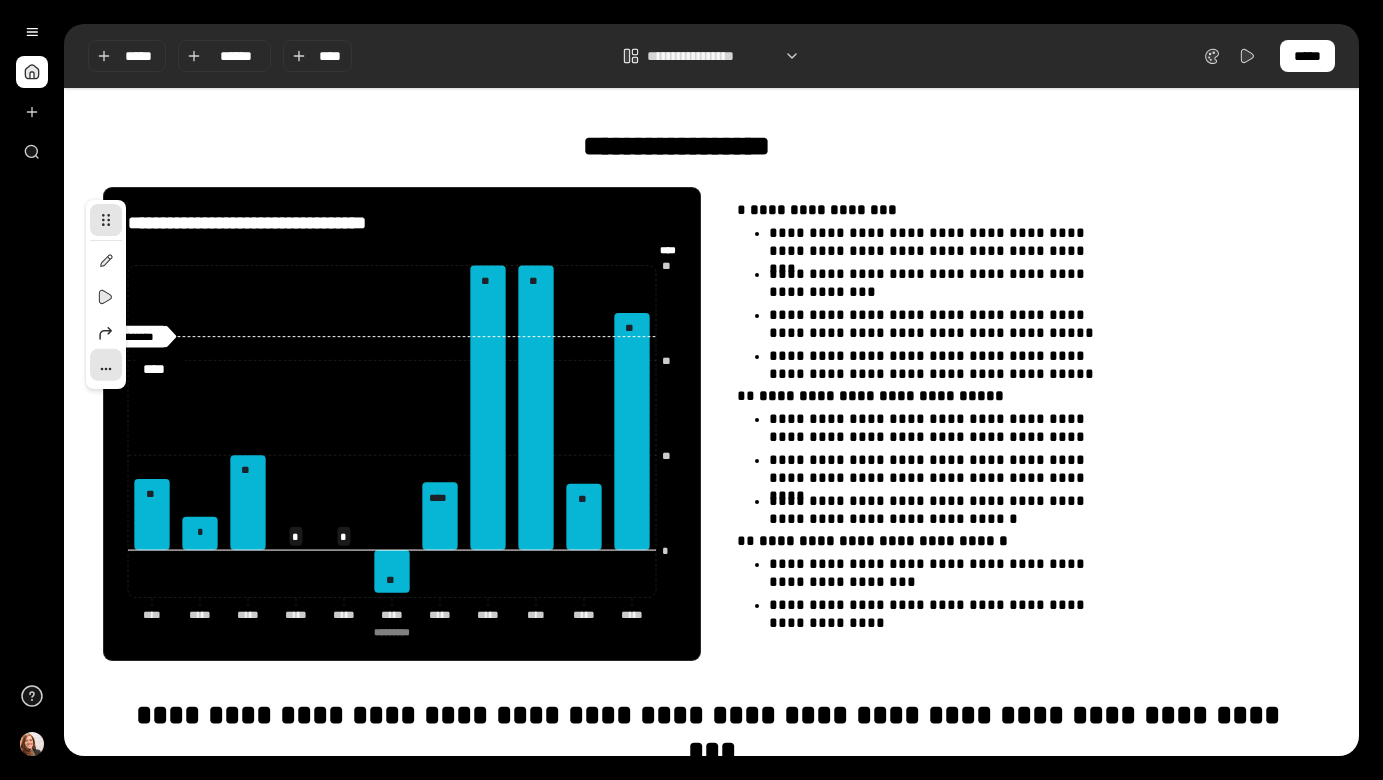click at bounding box center [106, 369] 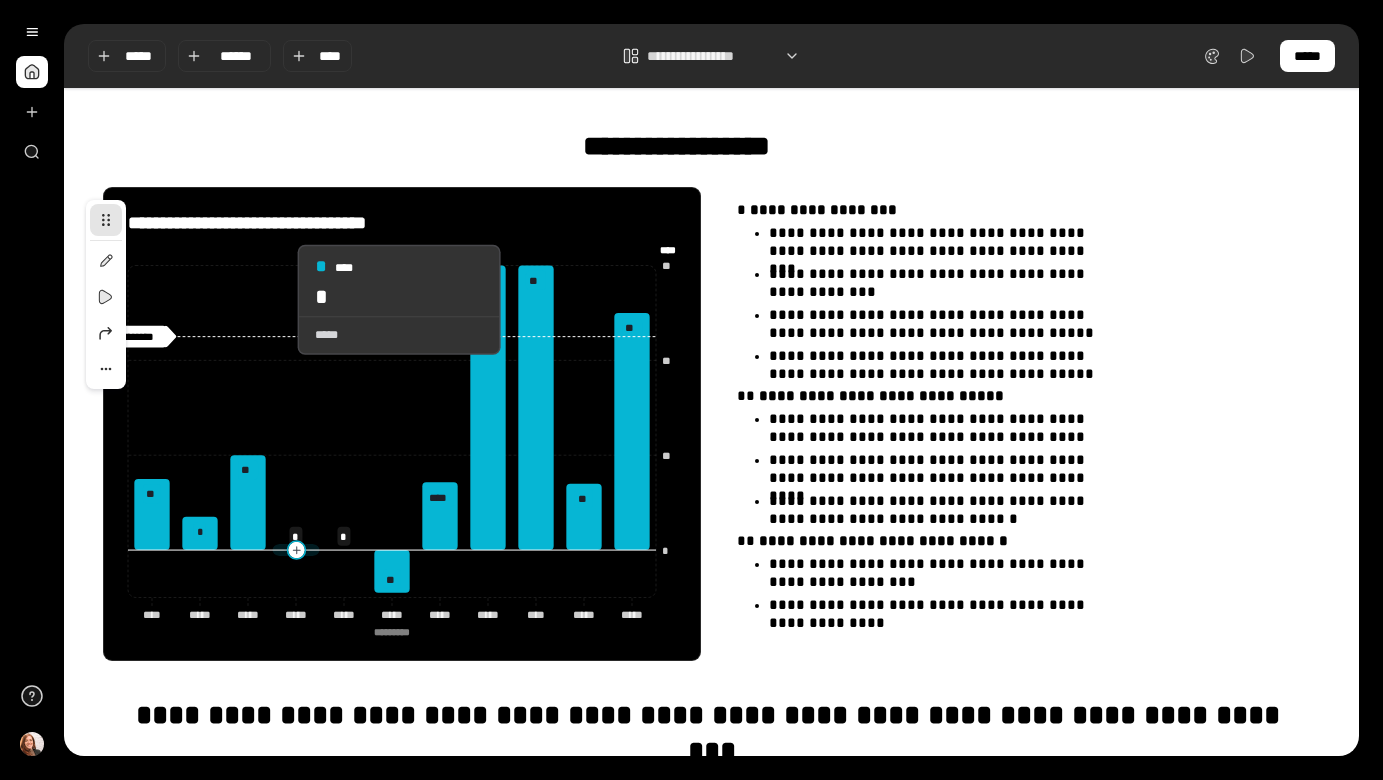 click 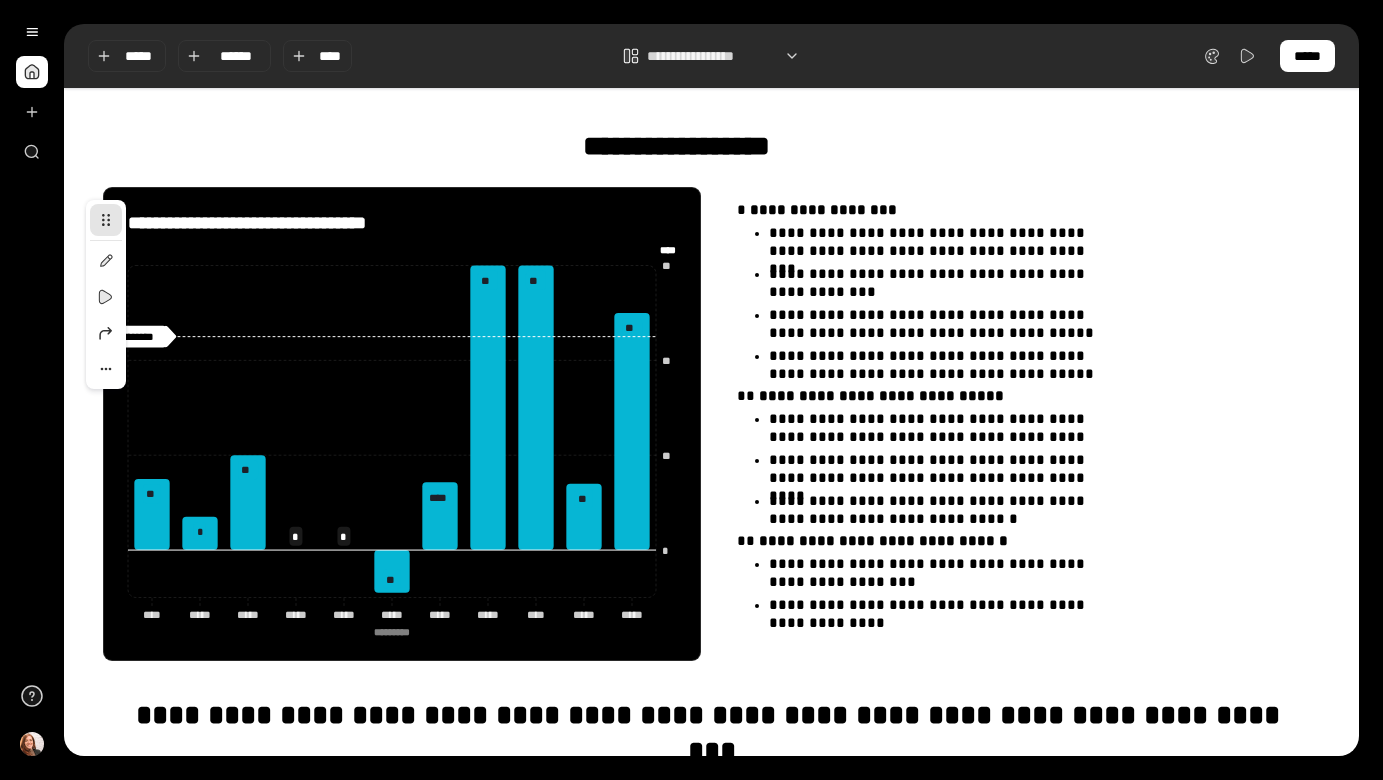 click on "**********" at bounding box center [402, 223] 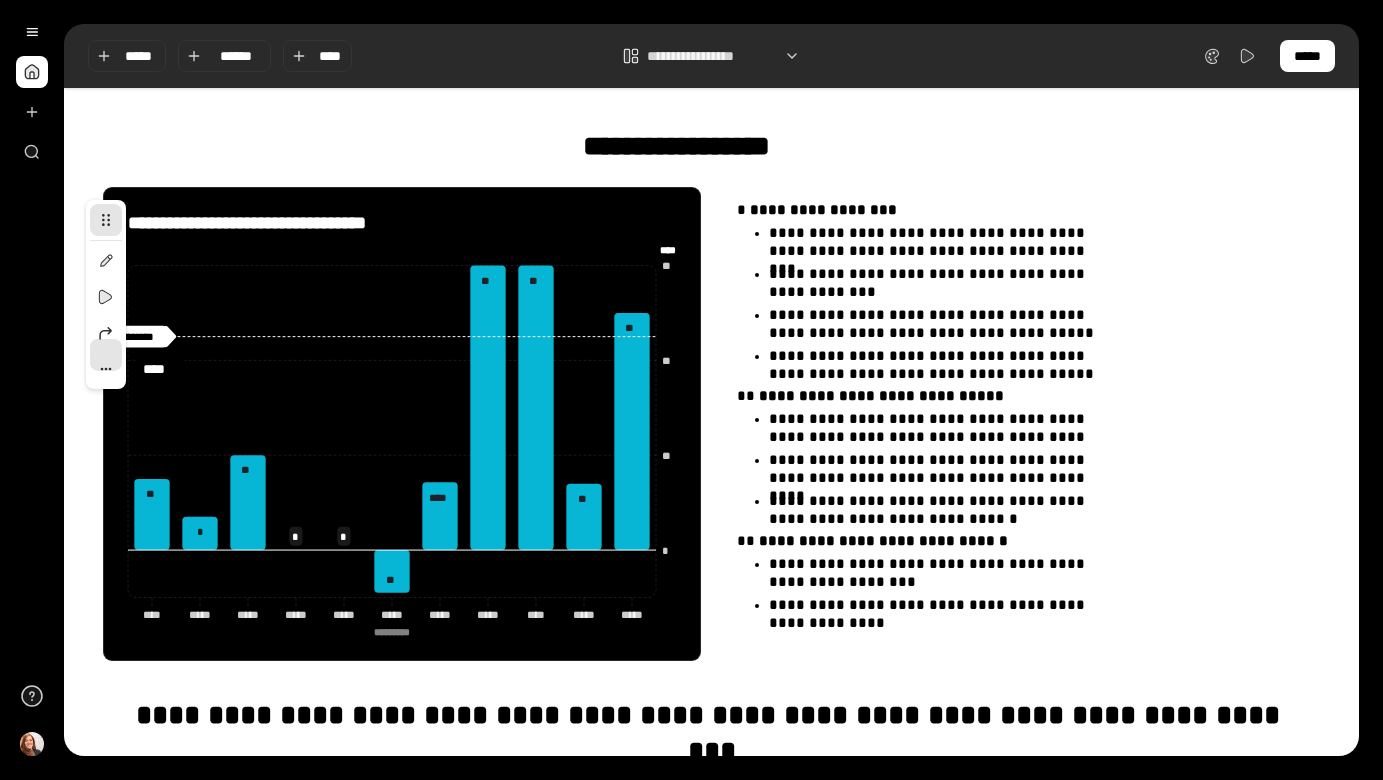 click 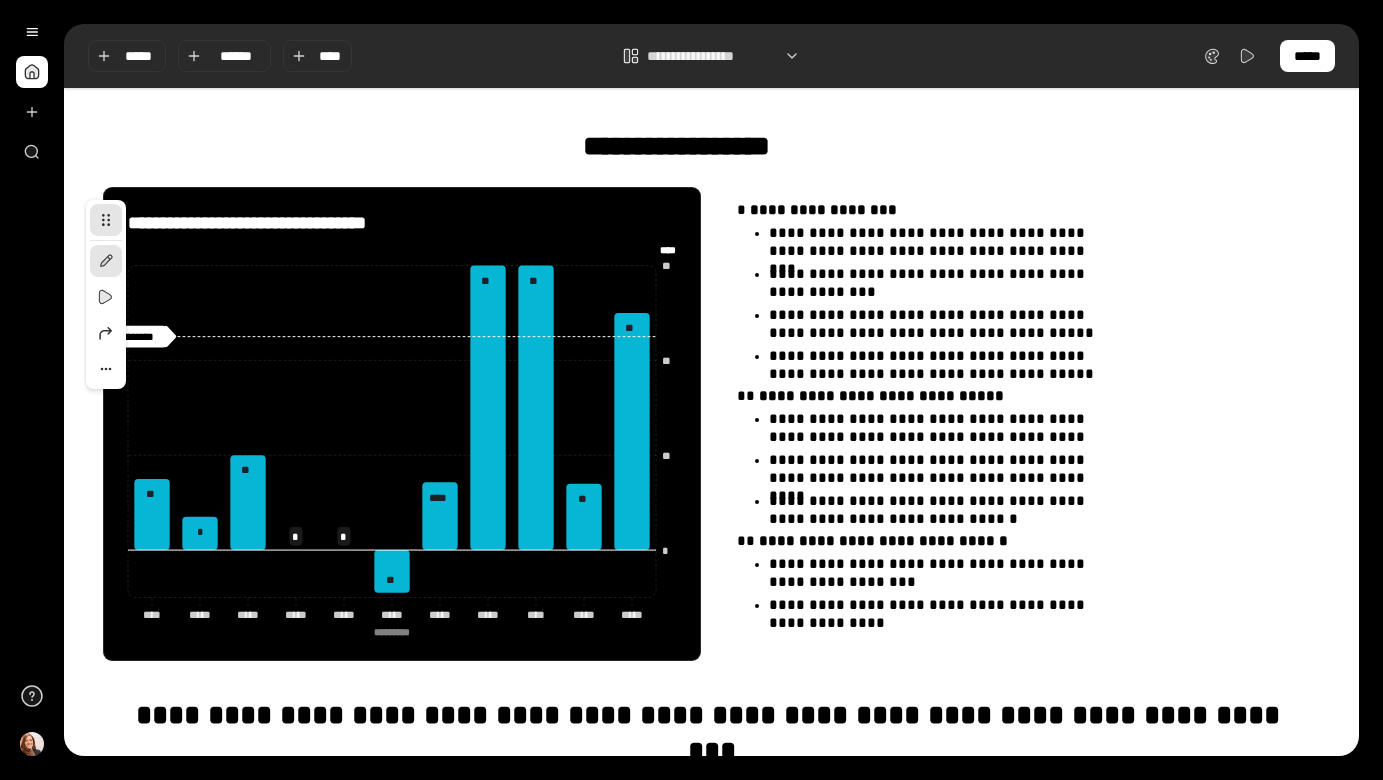 click 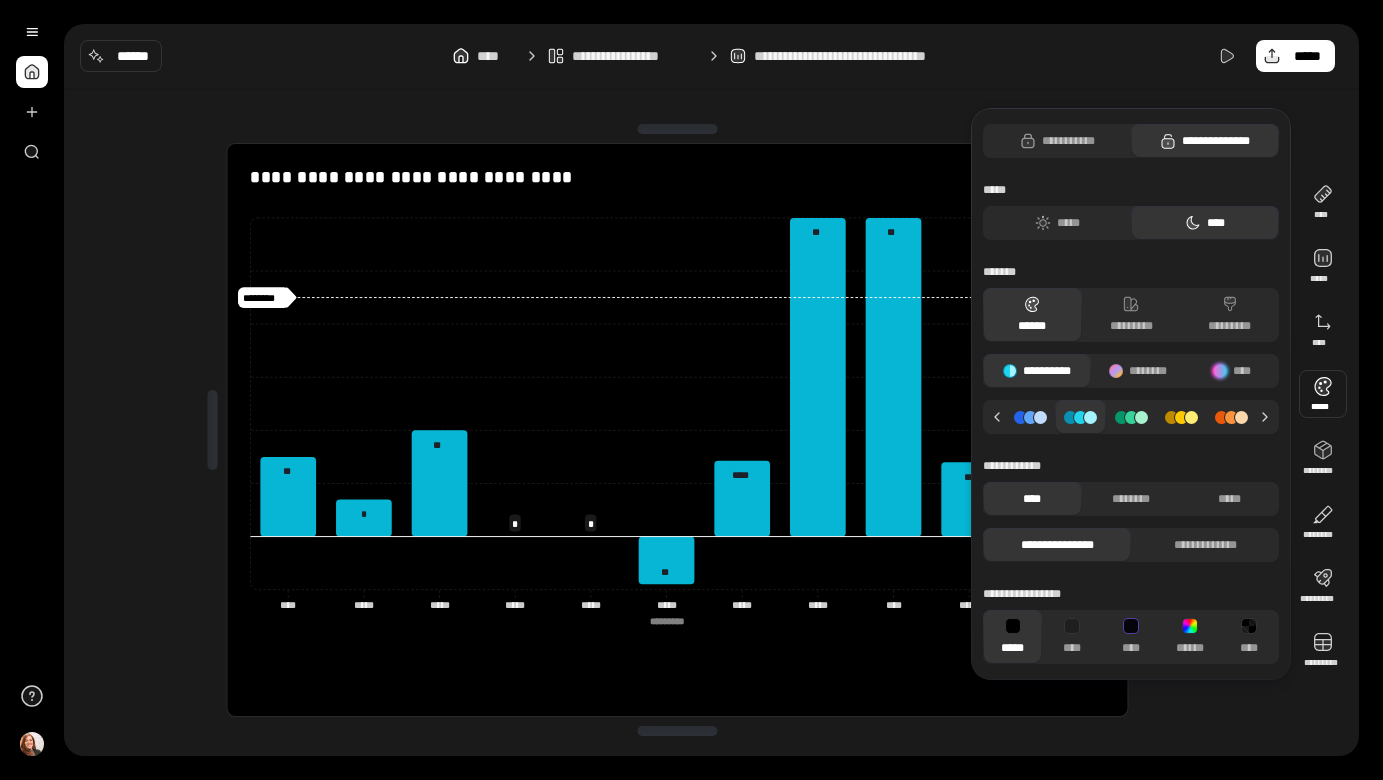 click at bounding box center (1323, 394) 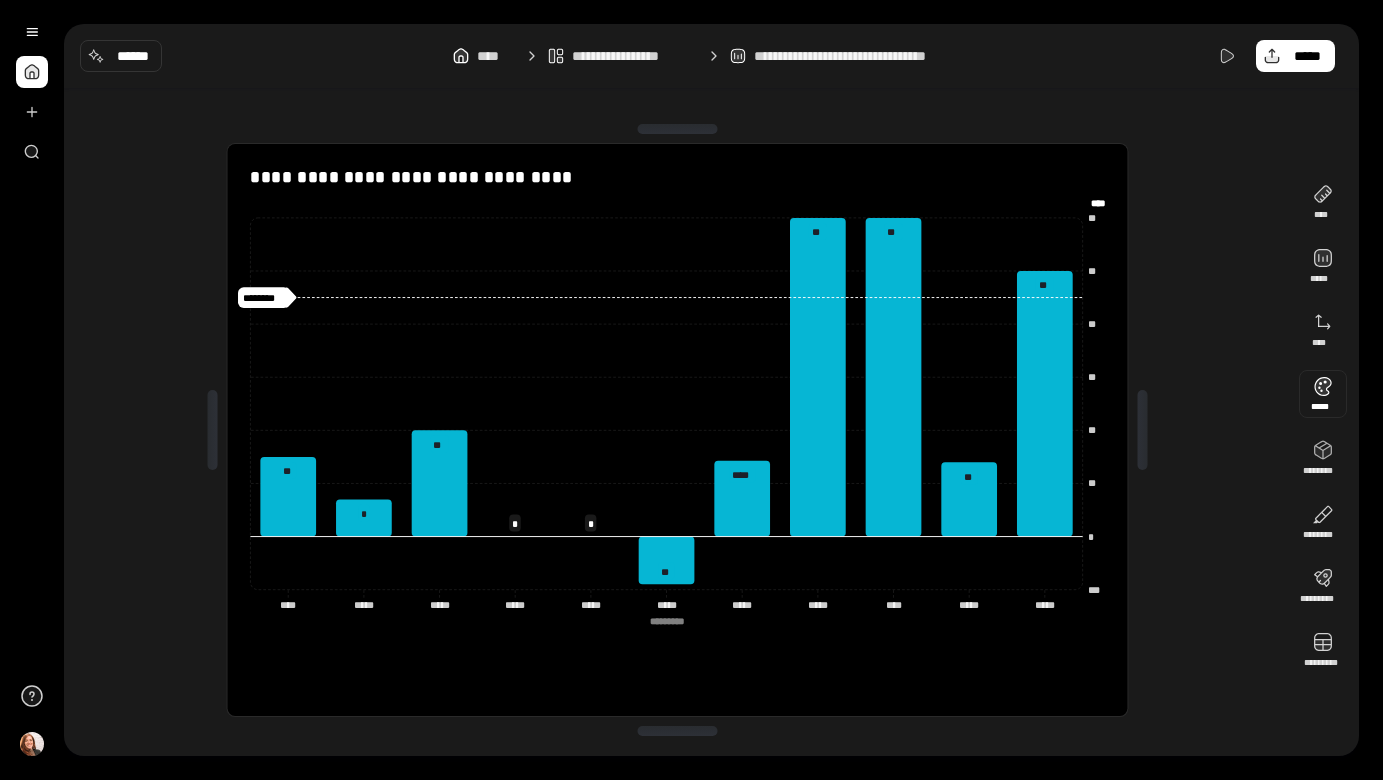 click at bounding box center [1323, 394] 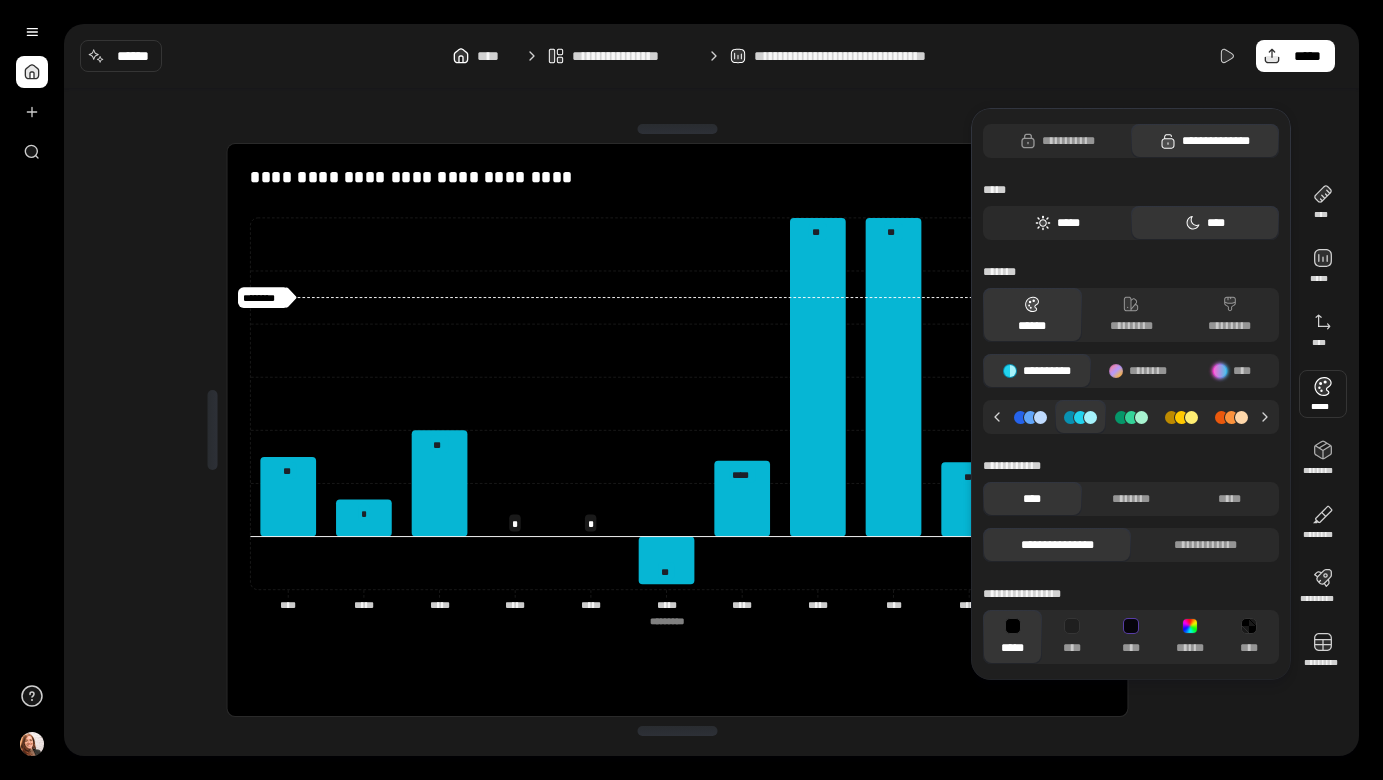 click on "*****" at bounding box center [1057, 223] 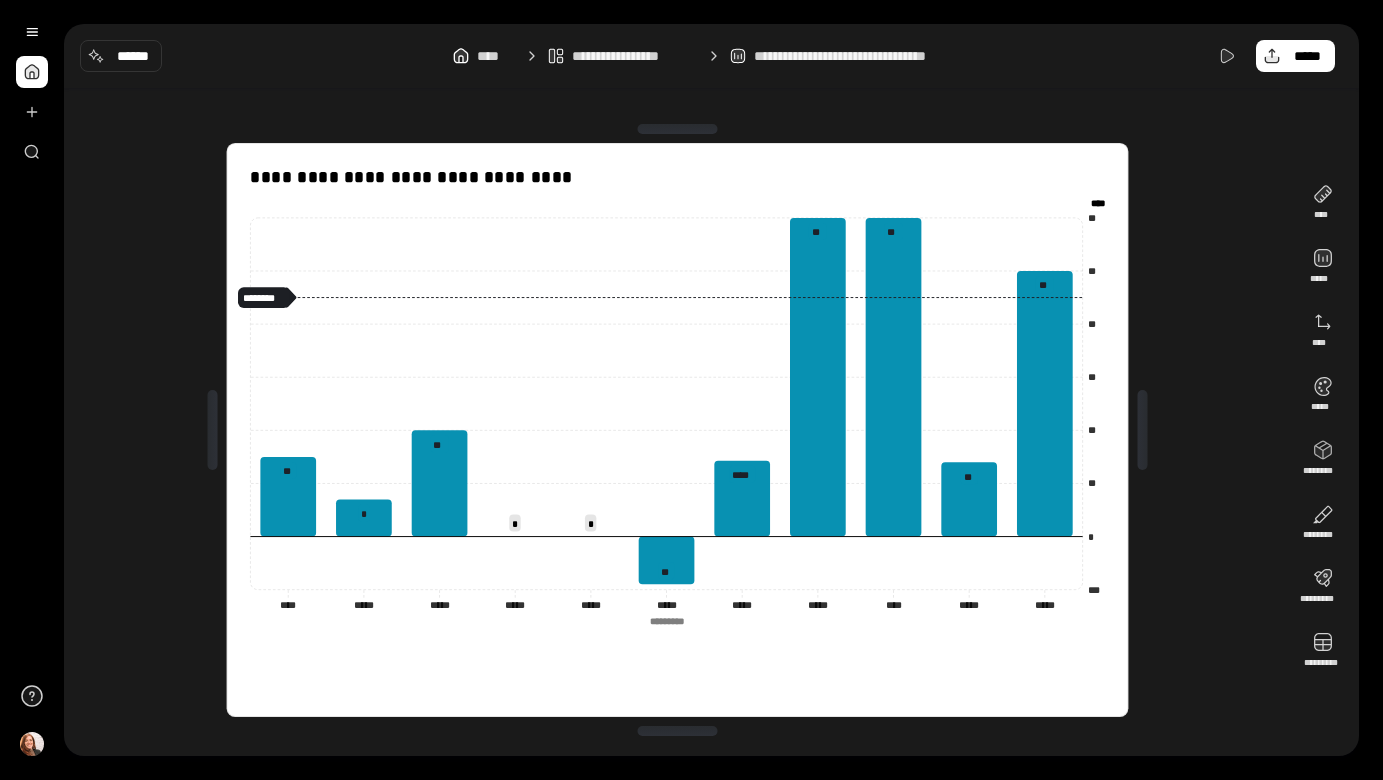 click on "**********" at bounding box center (677, 430) 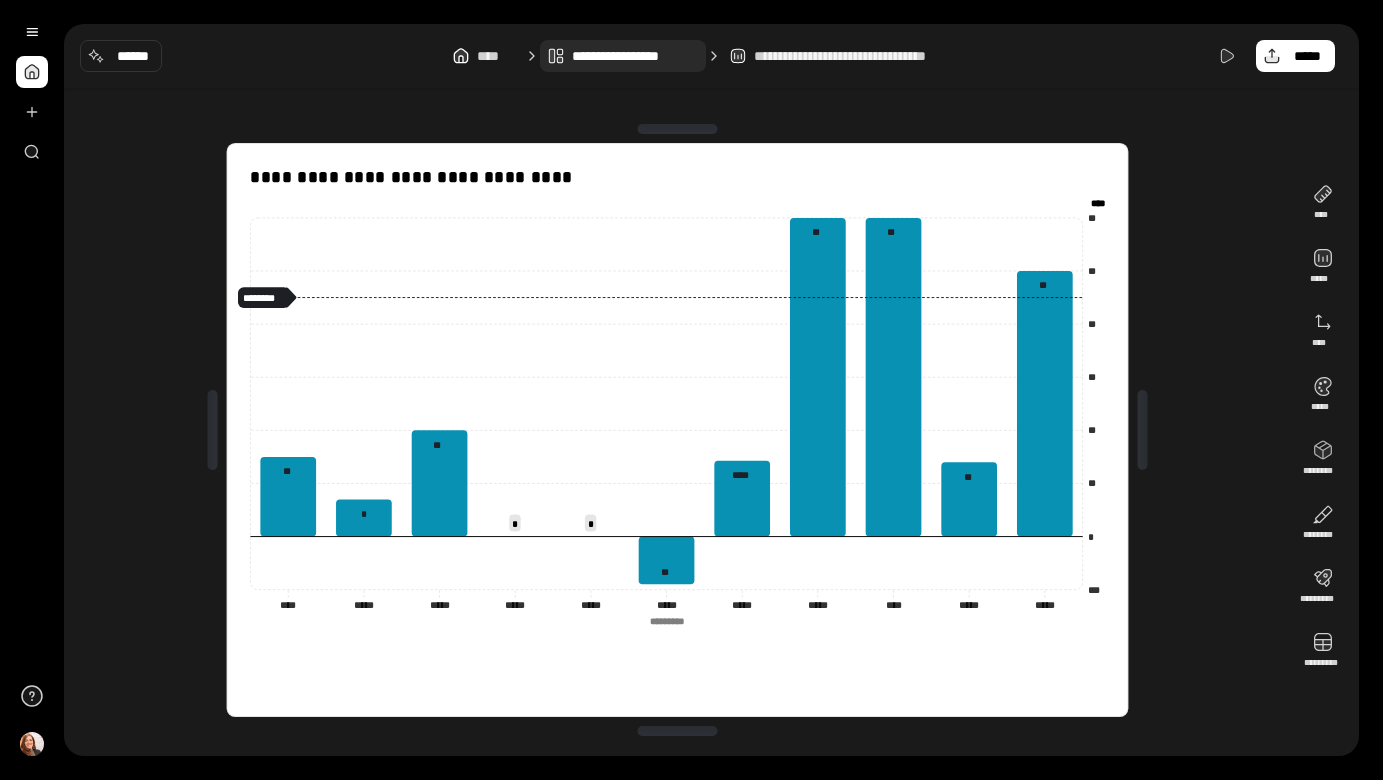 click on "**********" at bounding box center (635, 56) 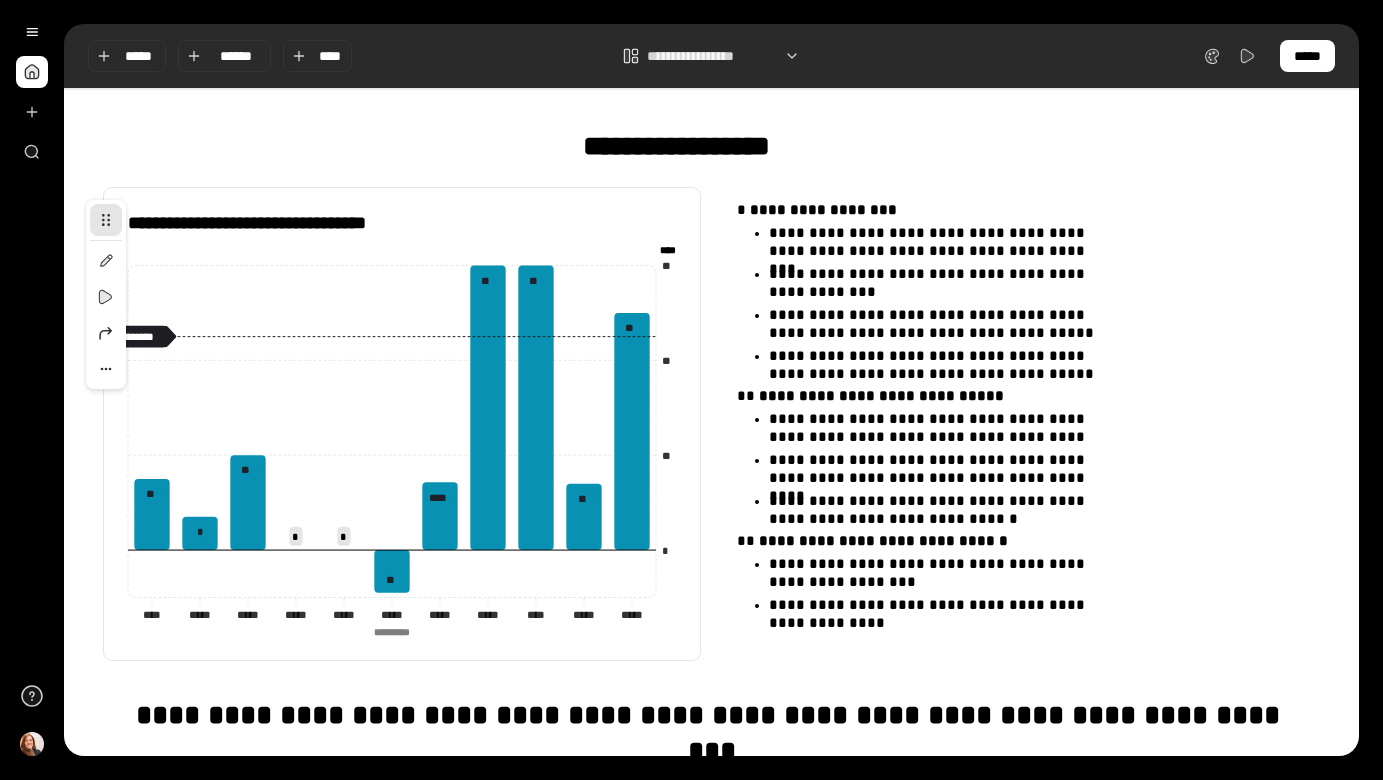 click on "**********" at bounding box center [711, 1300] 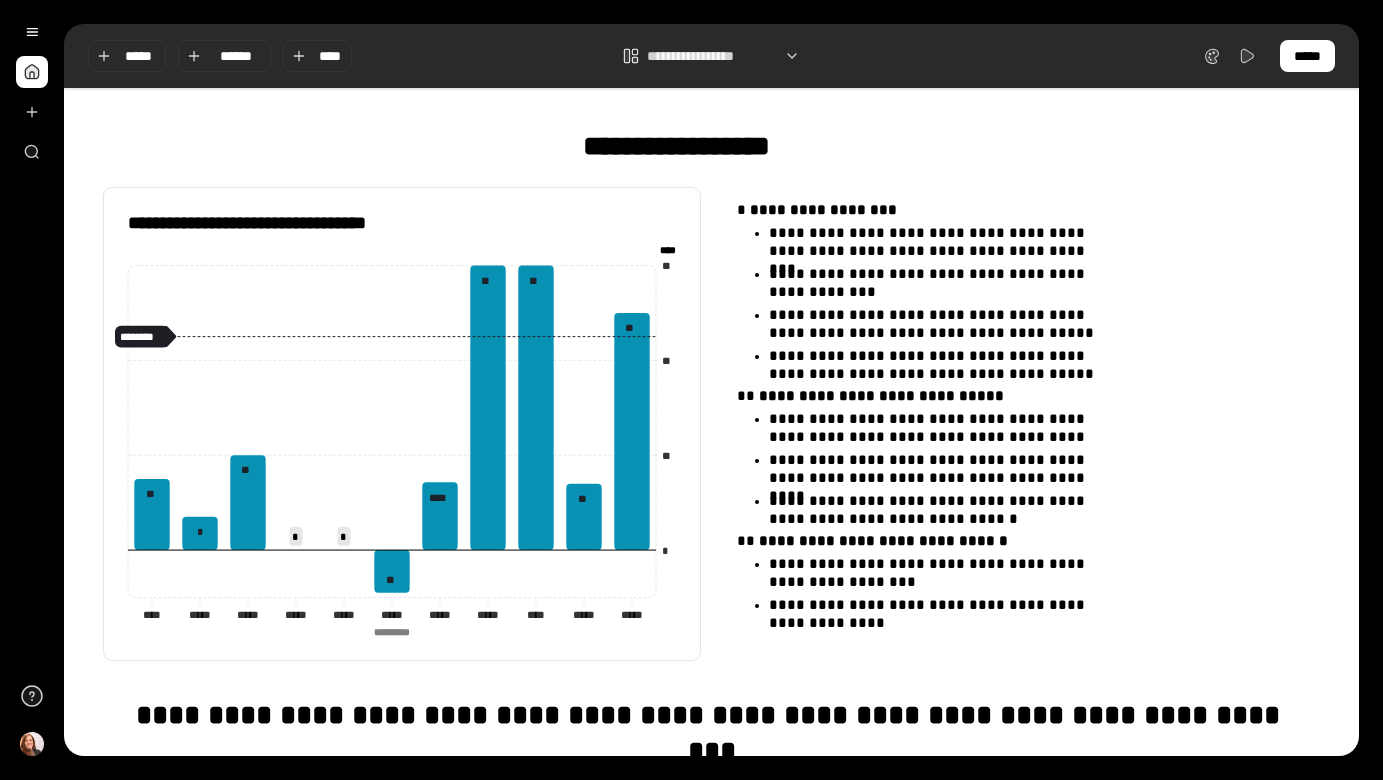 click on "**********" at bounding box center (711, 1300) 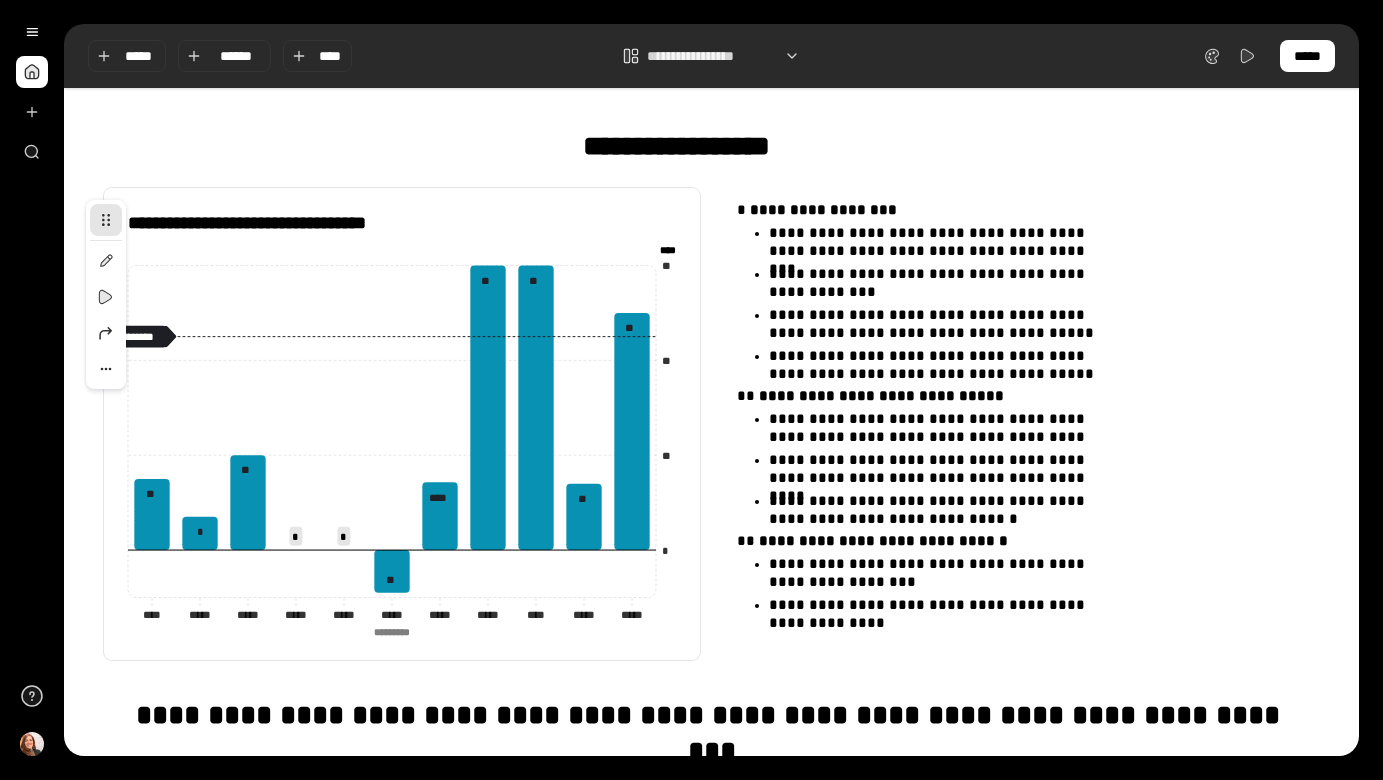 click on "**********" at bounding box center (402, 424) 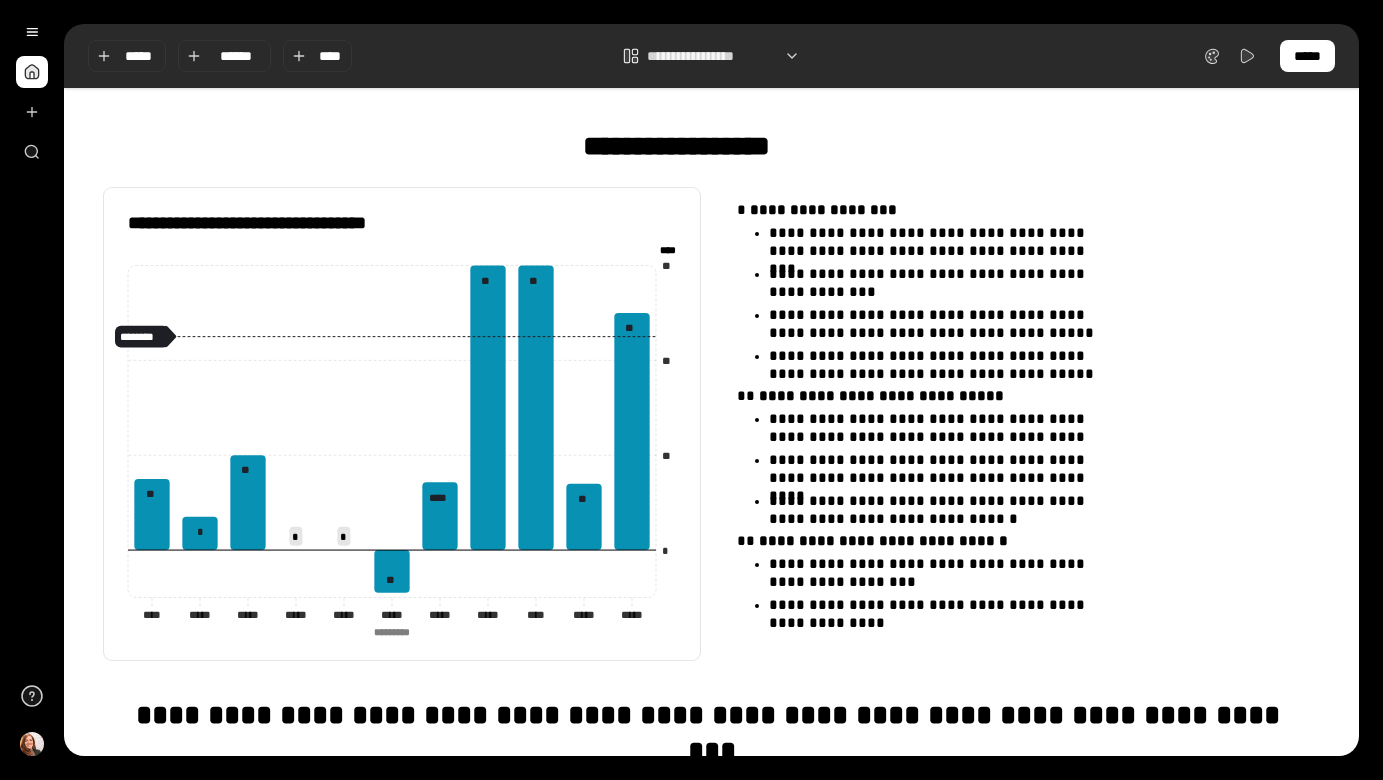 click on "**********" at bounding box center [711, 56] 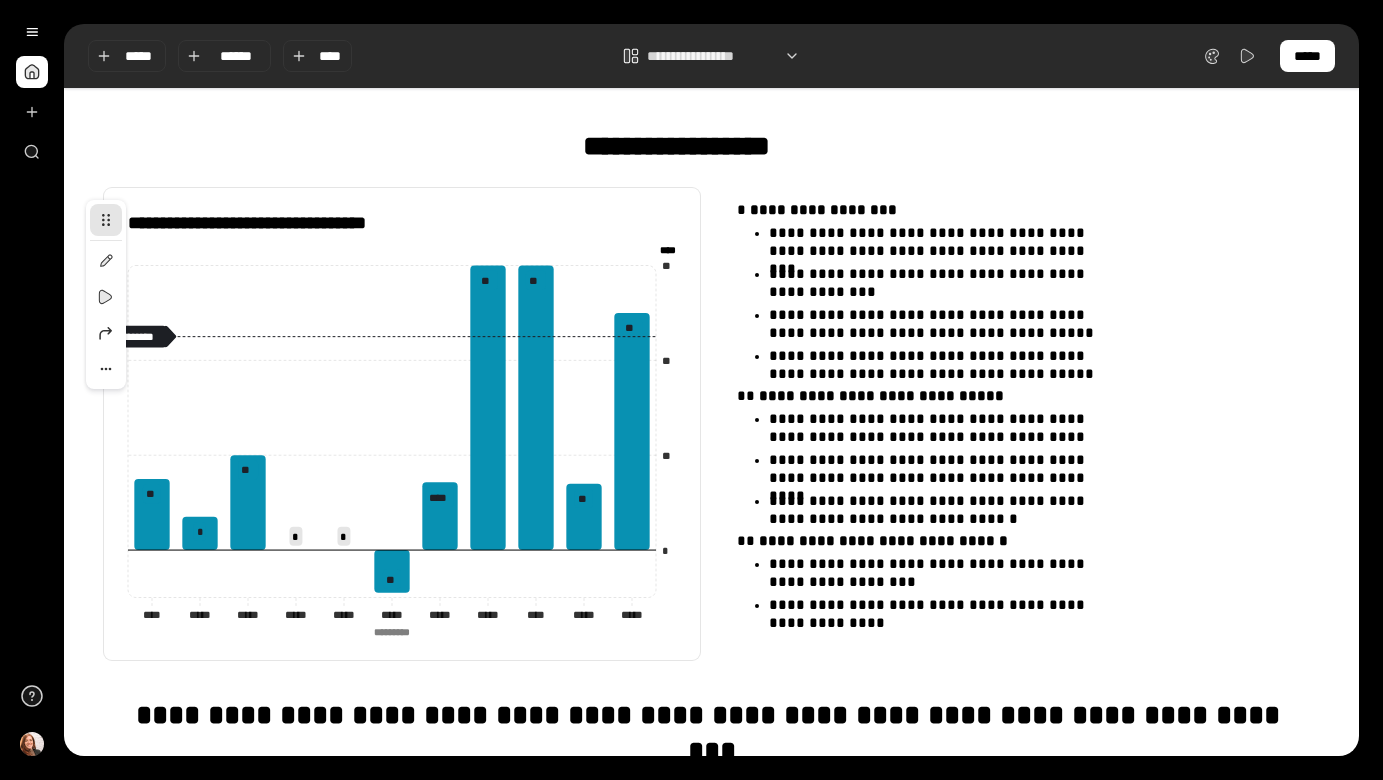 click at bounding box center (422, 190) 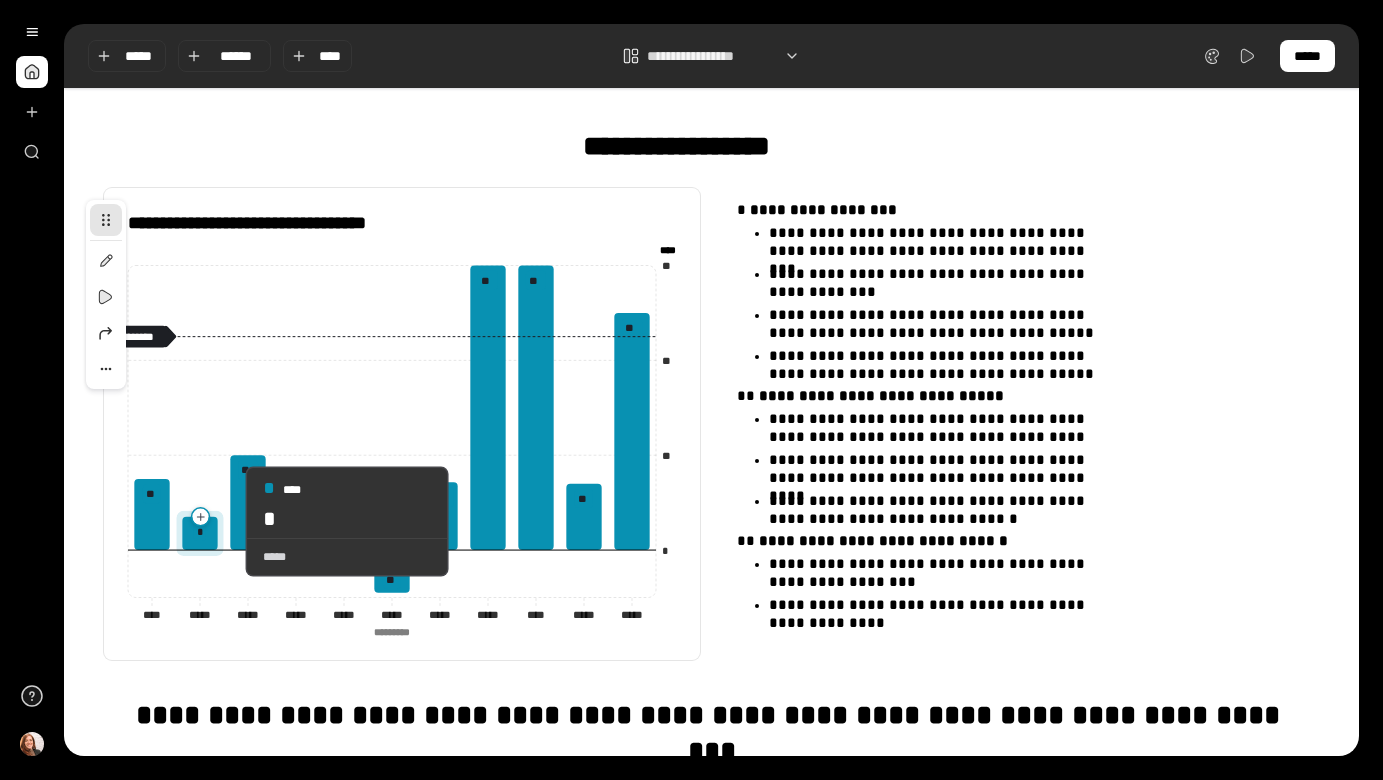click 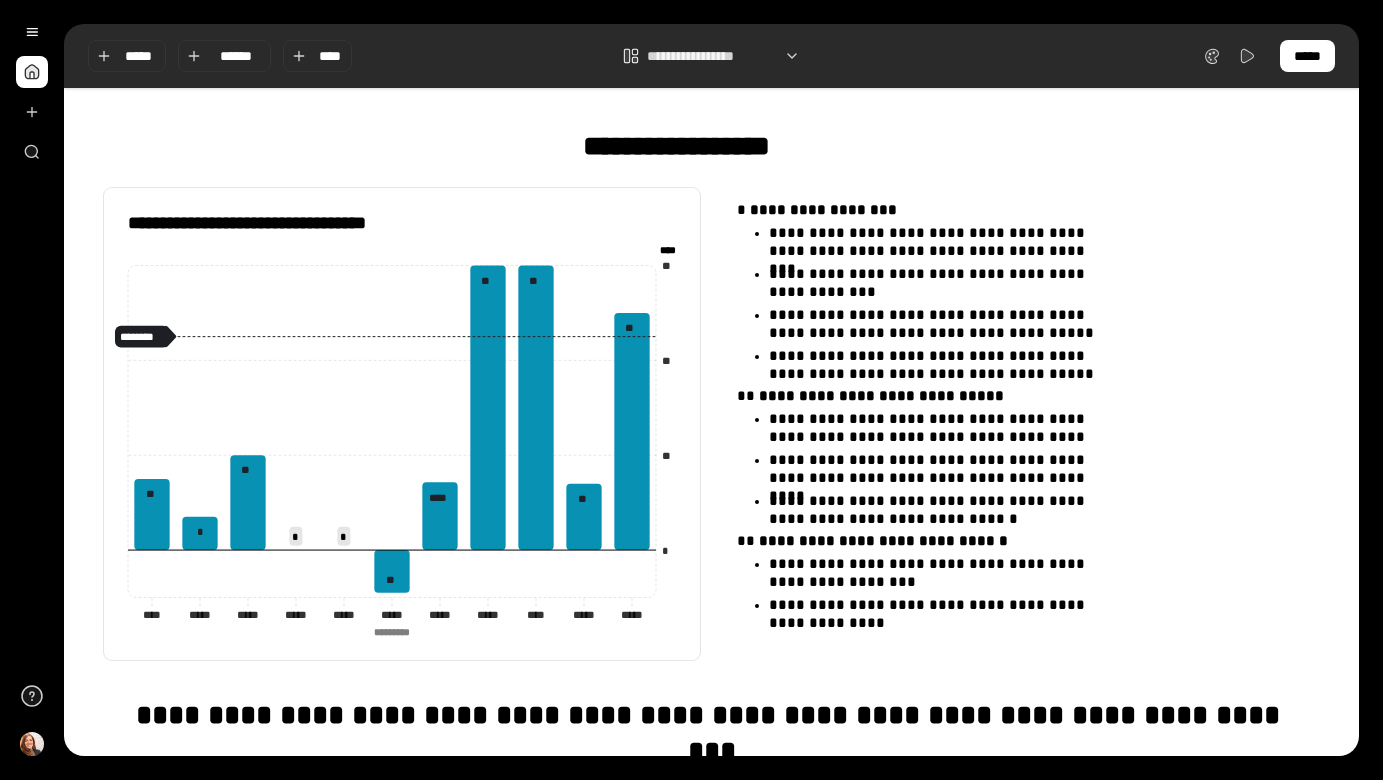 click on "**********" at bounding box center (711, 146) 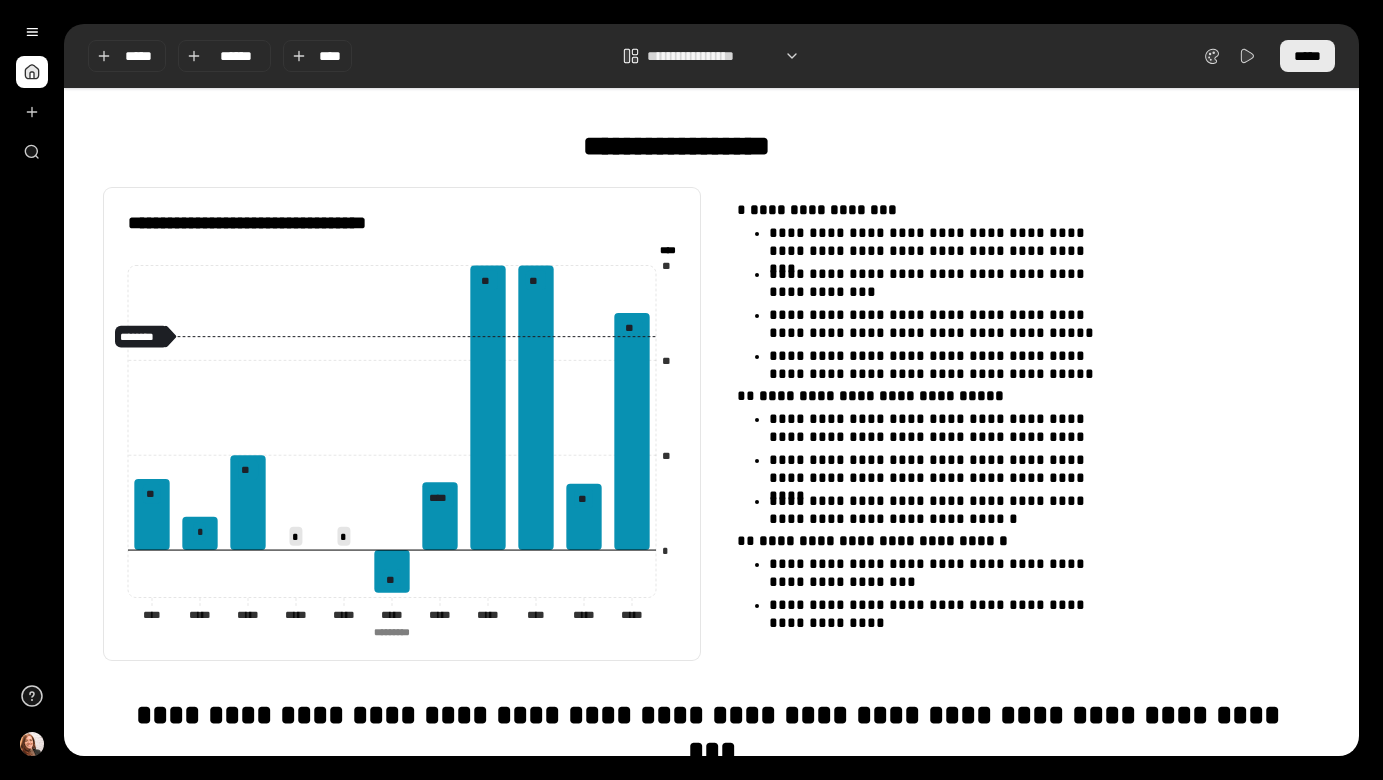 click on "*****" at bounding box center (1307, 56) 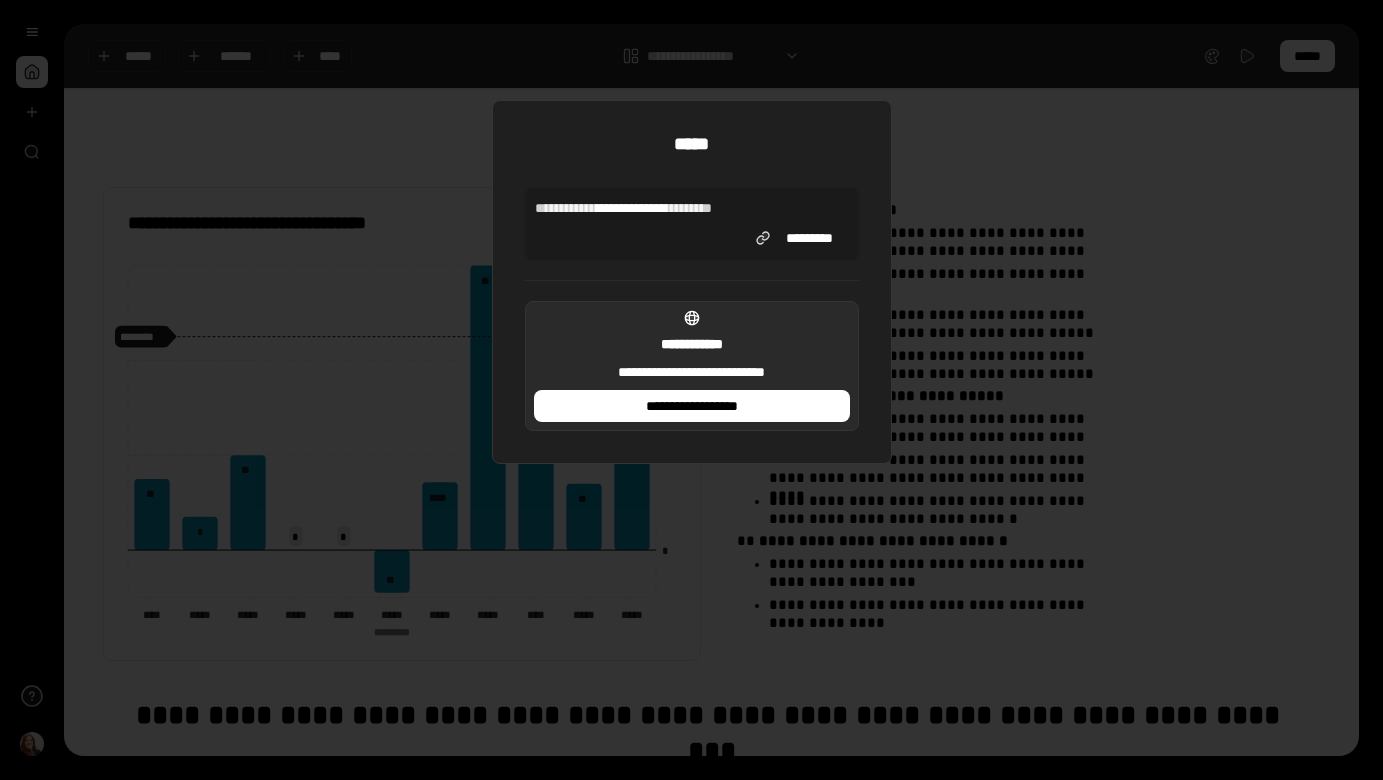 click on "**********" at bounding box center [691, 282] 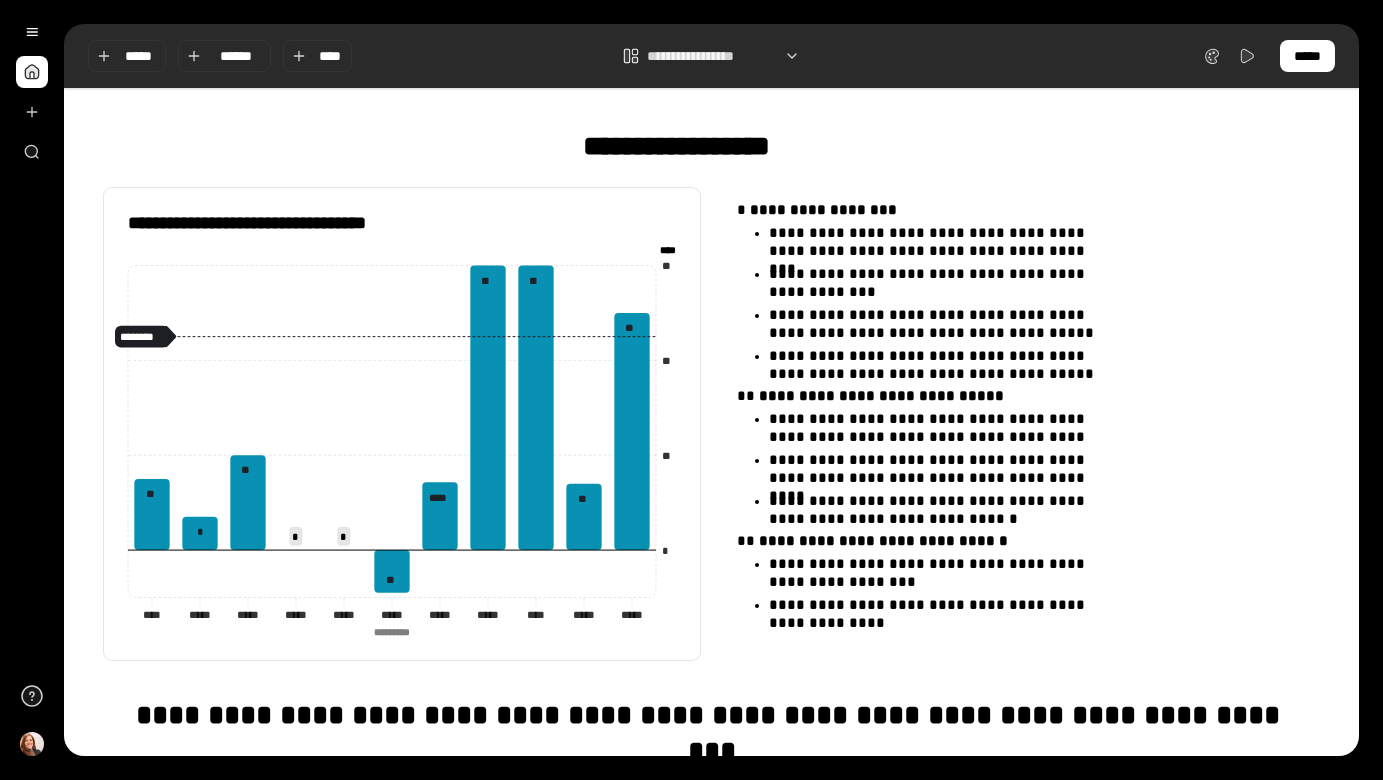 click at bounding box center [32, 72] 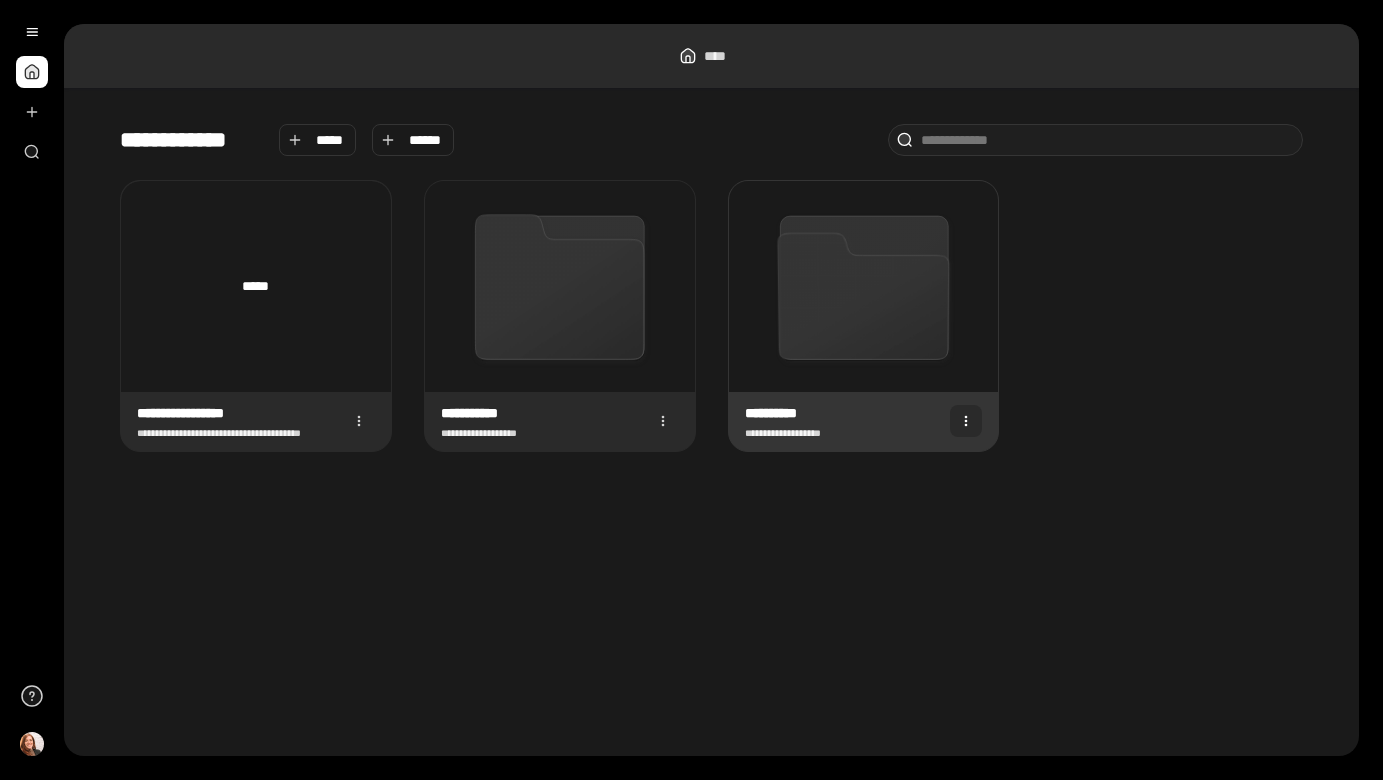 click at bounding box center (966, 421) 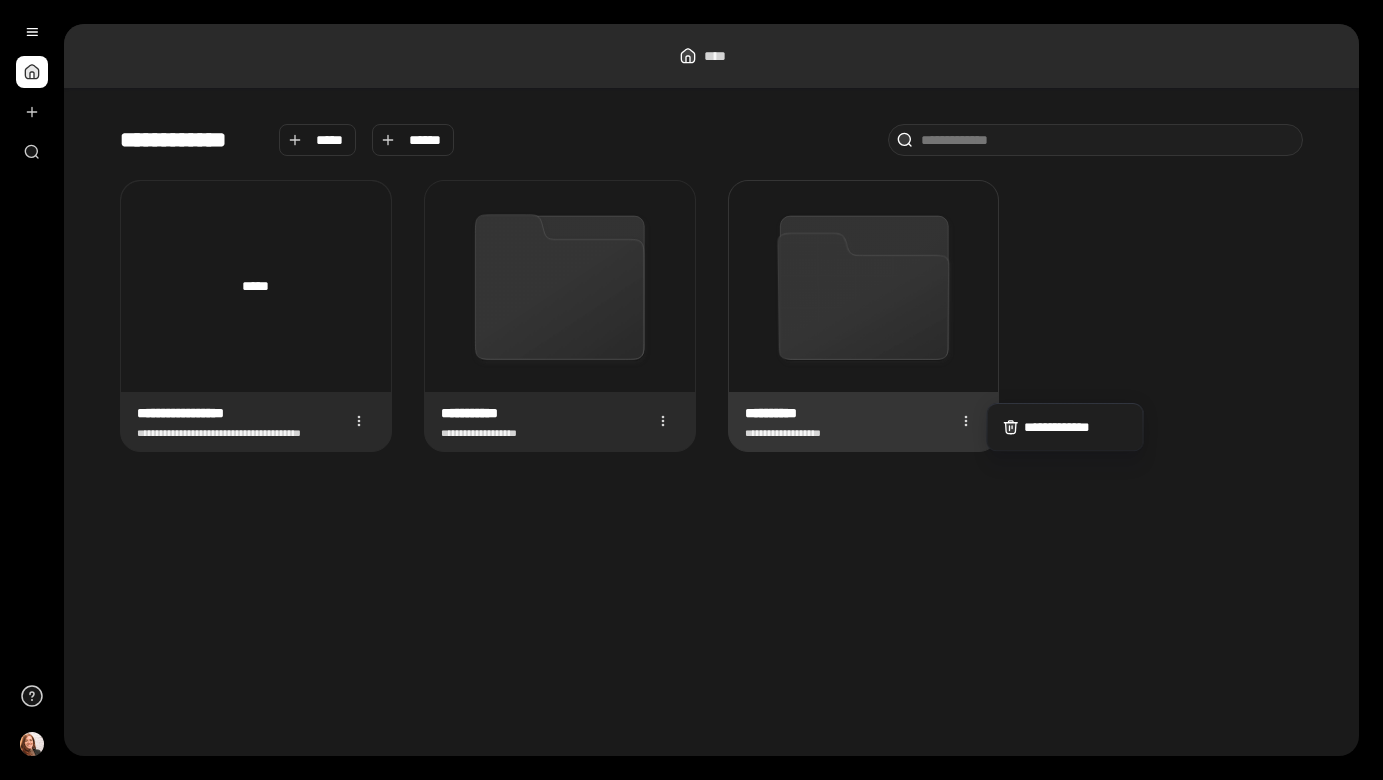 click on "**********" at bounding box center (864, 316) 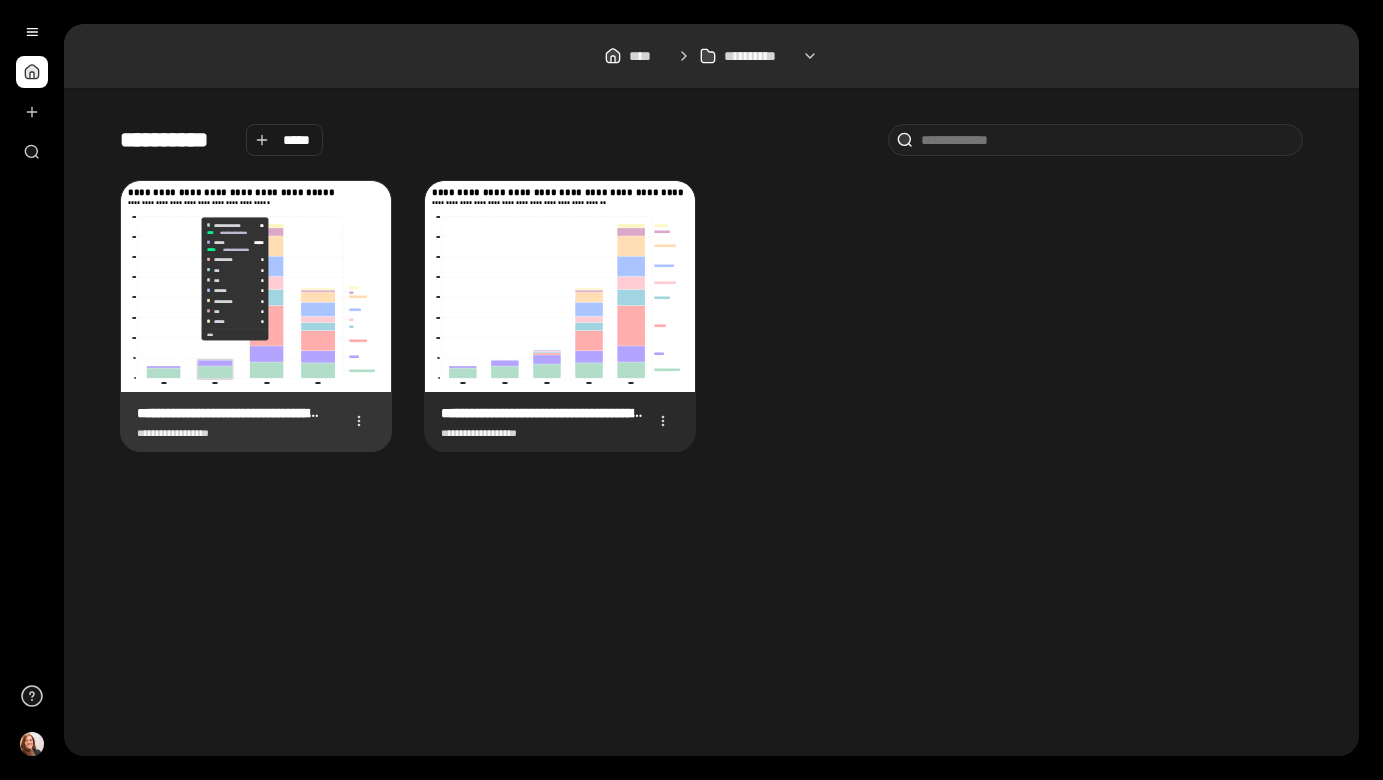 click 